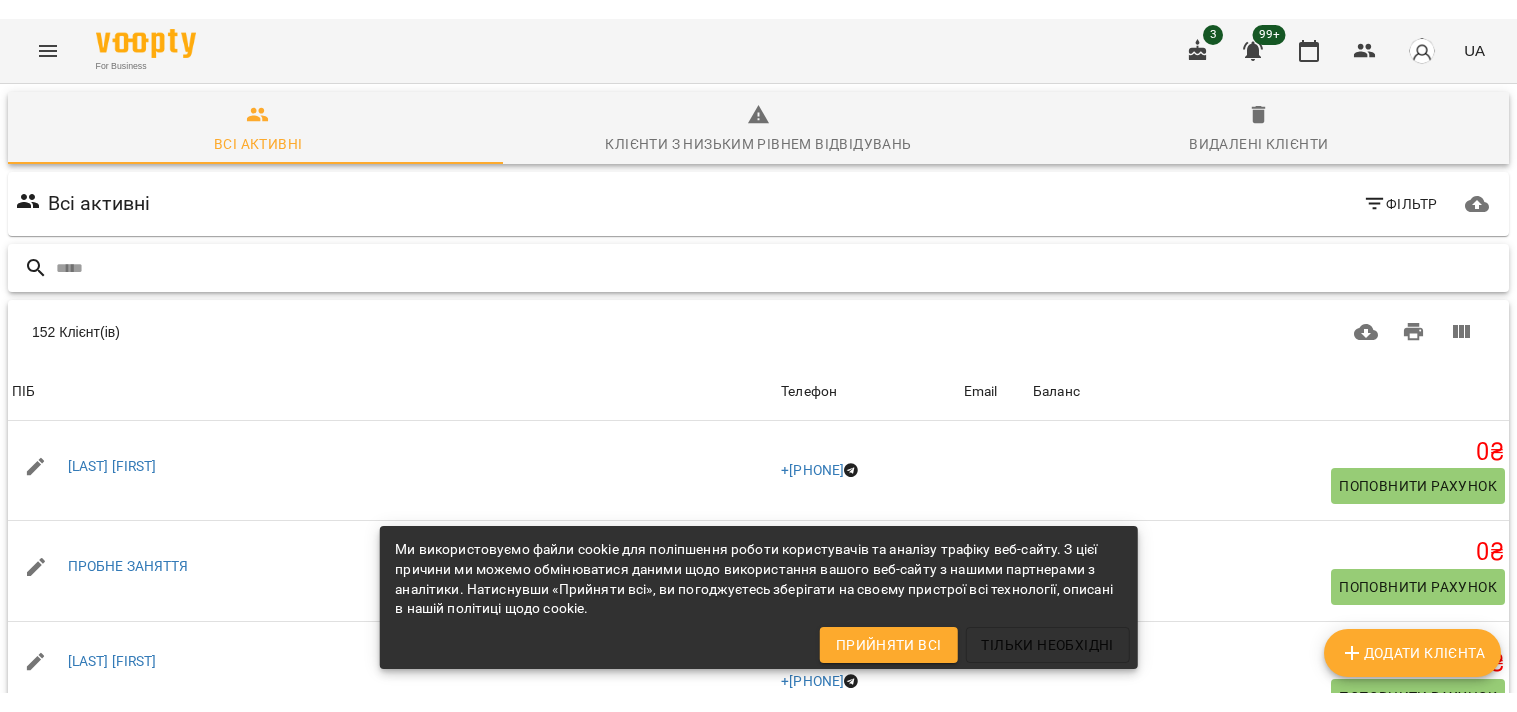 scroll, scrollTop: 0, scrollLeft: 0, axis: both 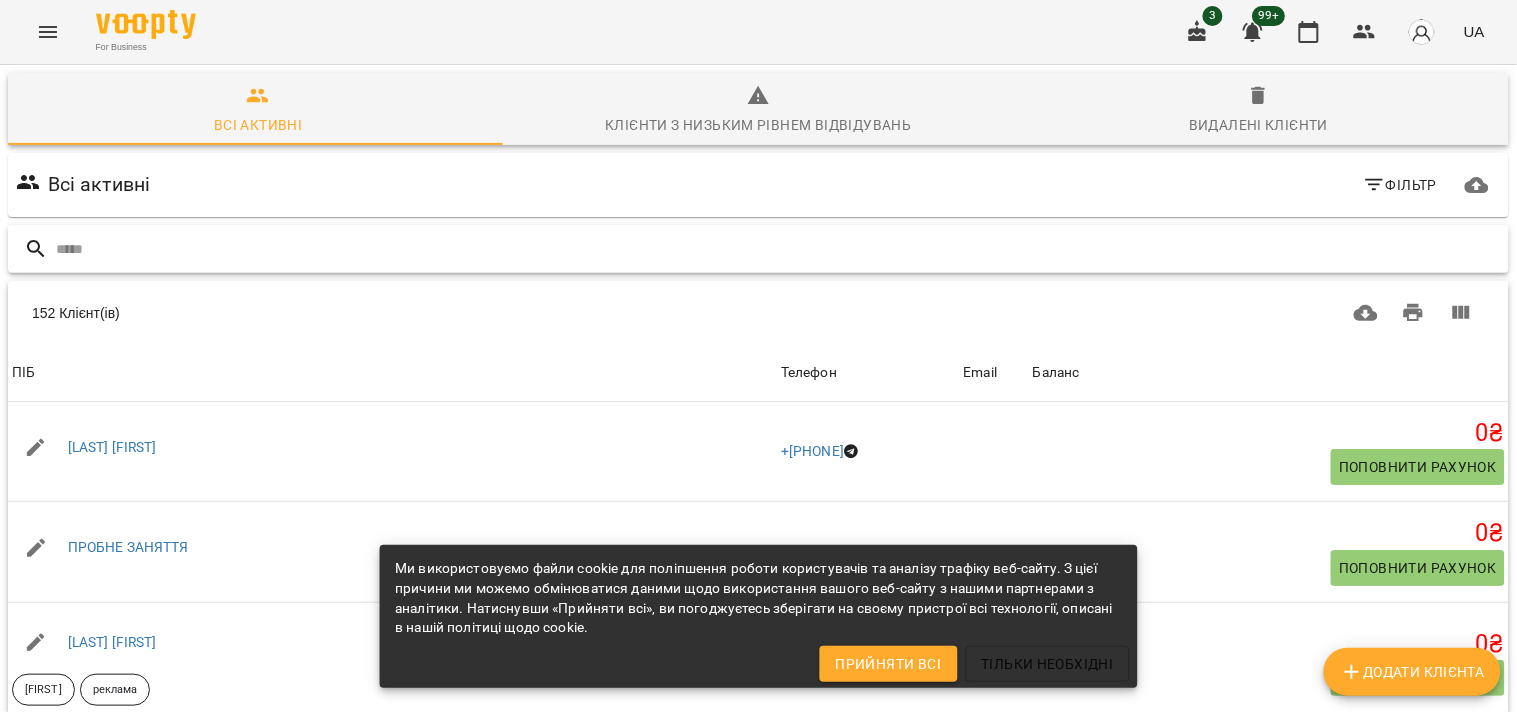 click at bounding box center (778, 249) 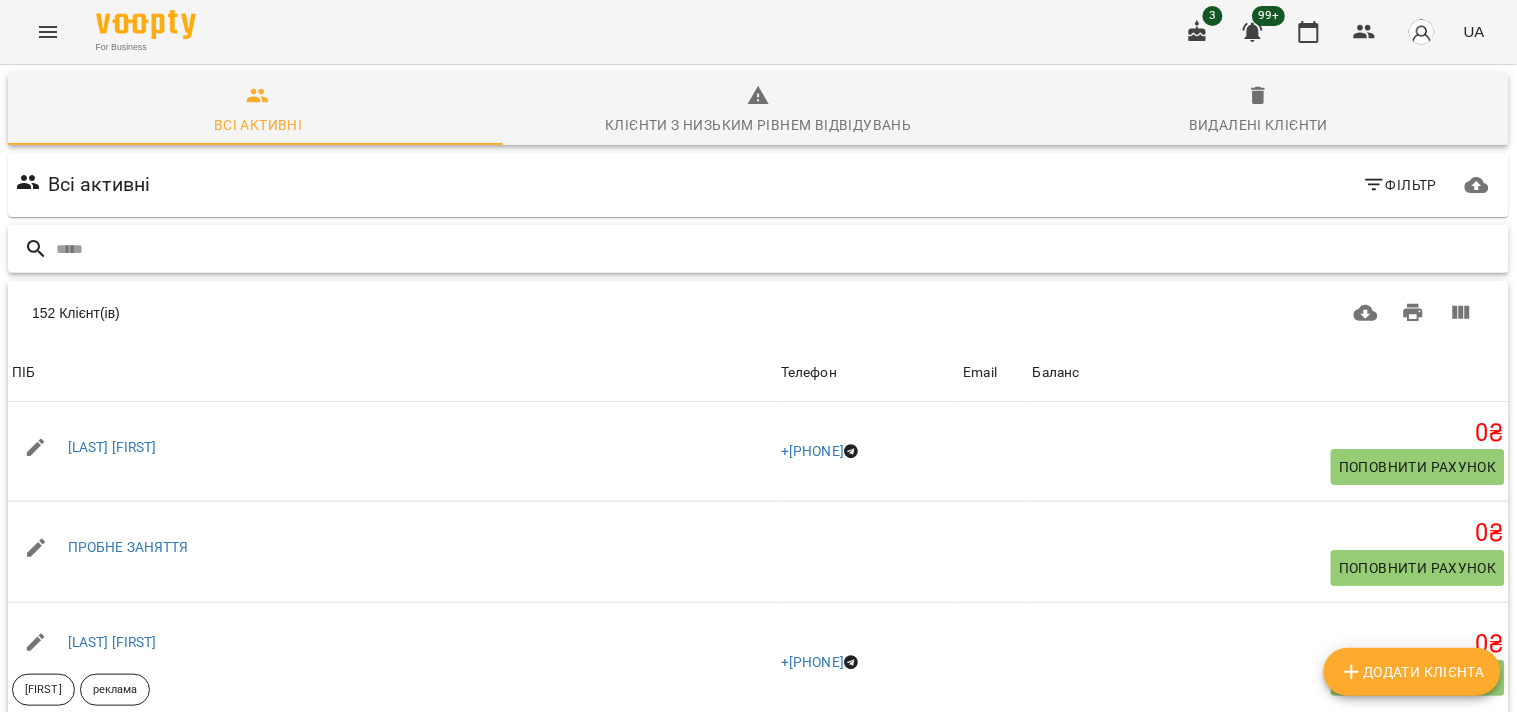 click at bounding box center (778, 249) 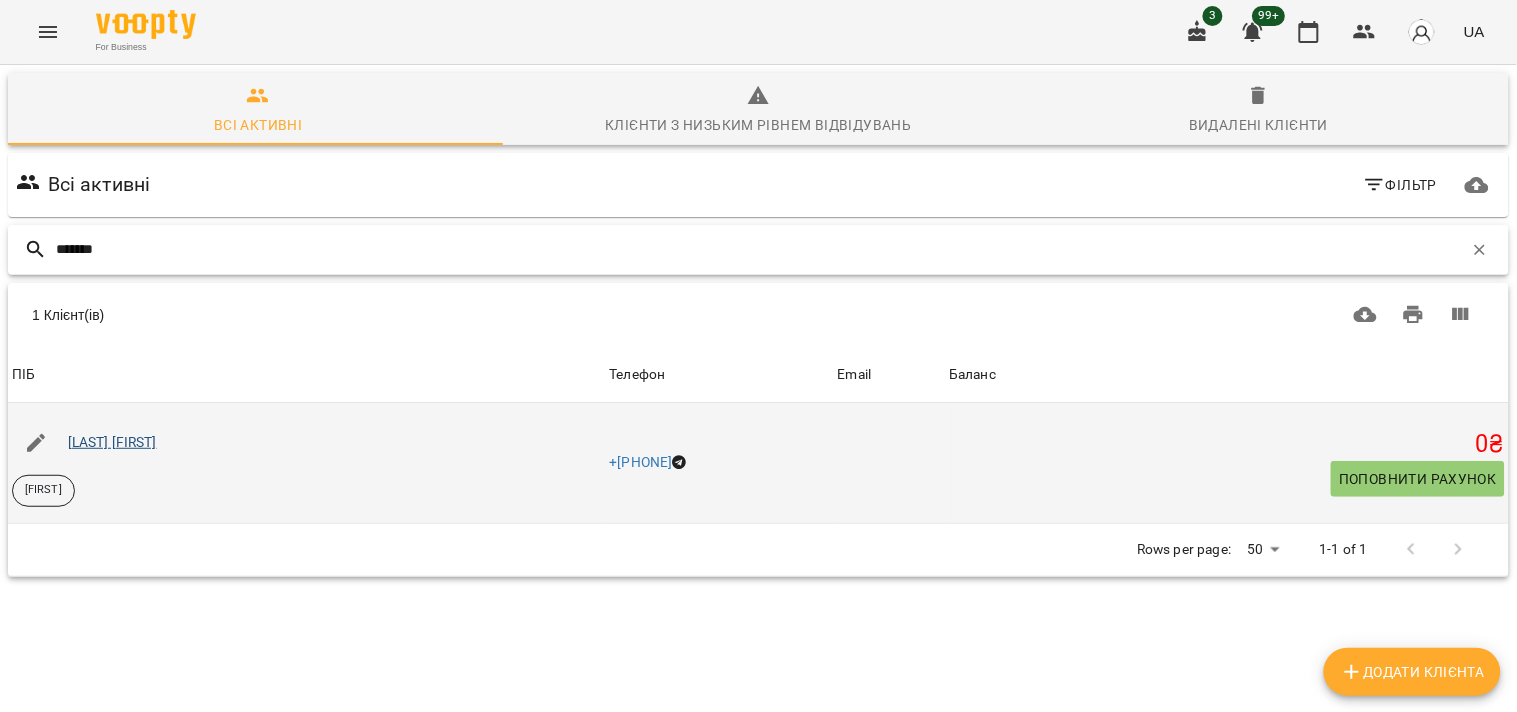 type on "*******" 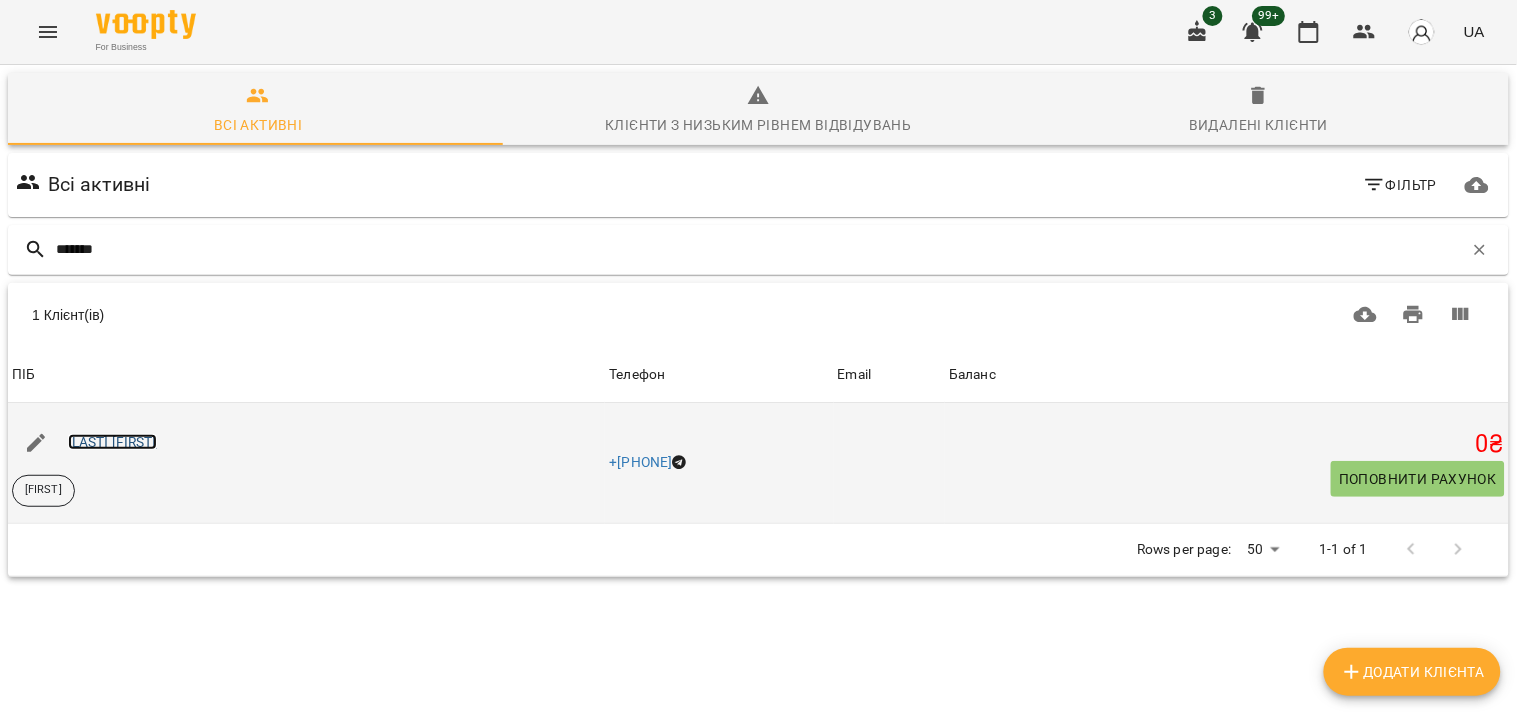 click on "[LAST] [FIRST]" at bounding box center (112, 442) 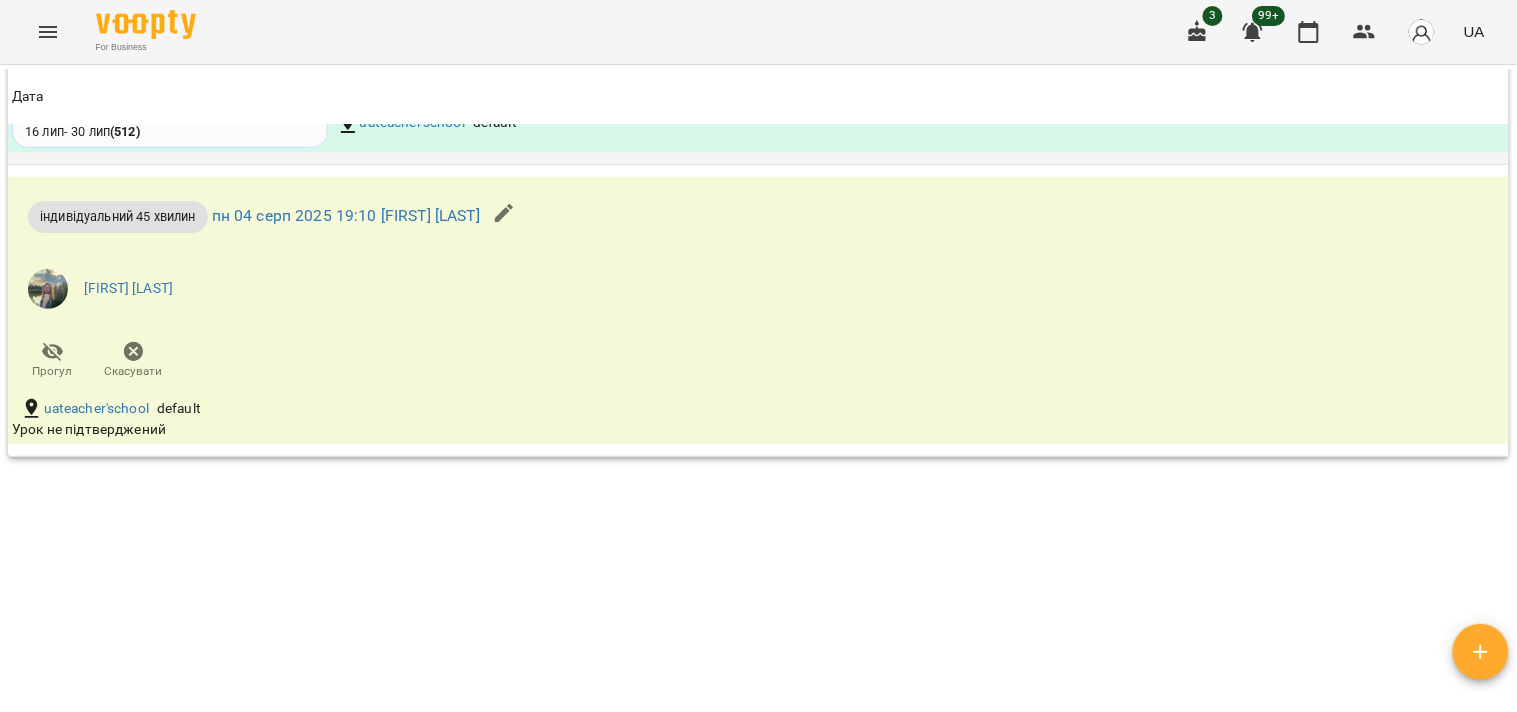 scroll, scrollTop: 2395, scrollLeft: 0, axis: vertical 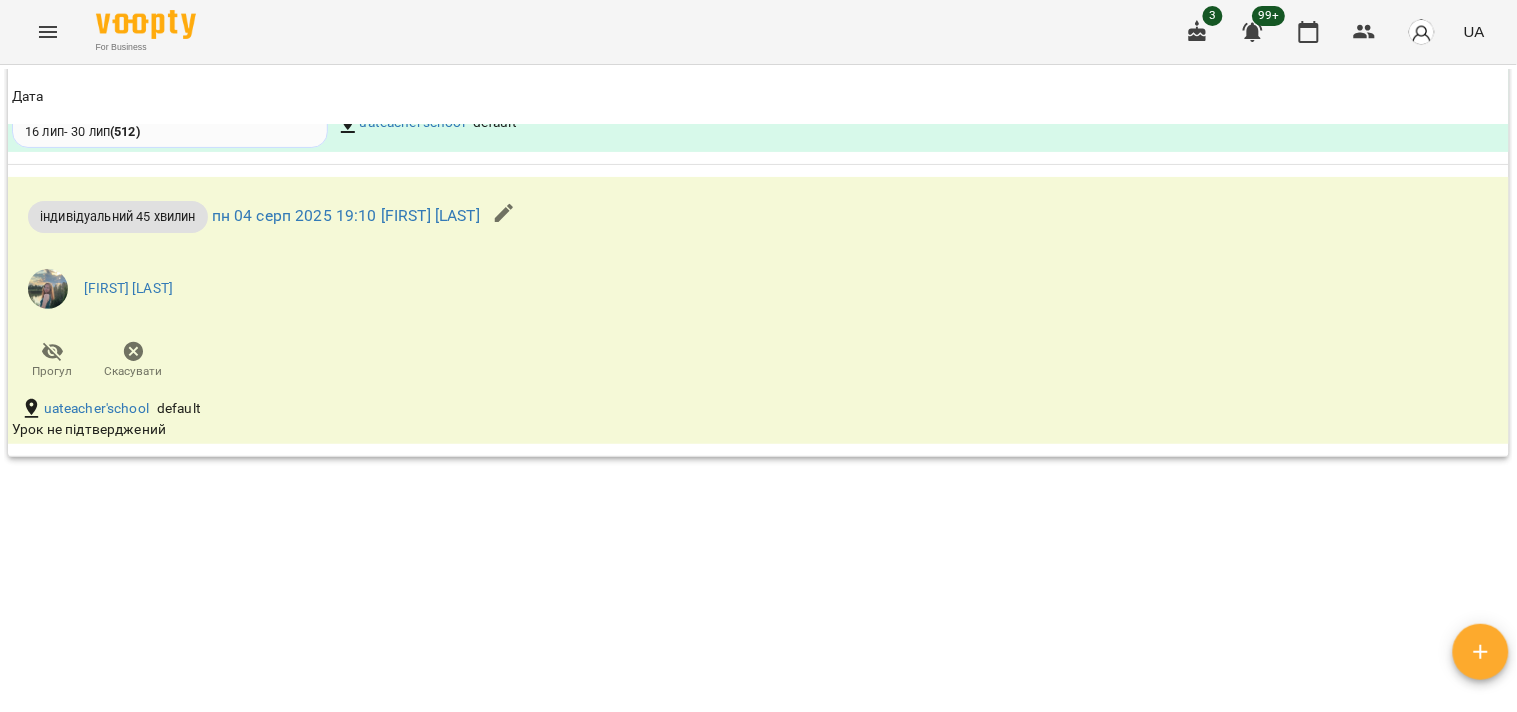 click on "3 99+ UA" at bounding box center (1333, 32) 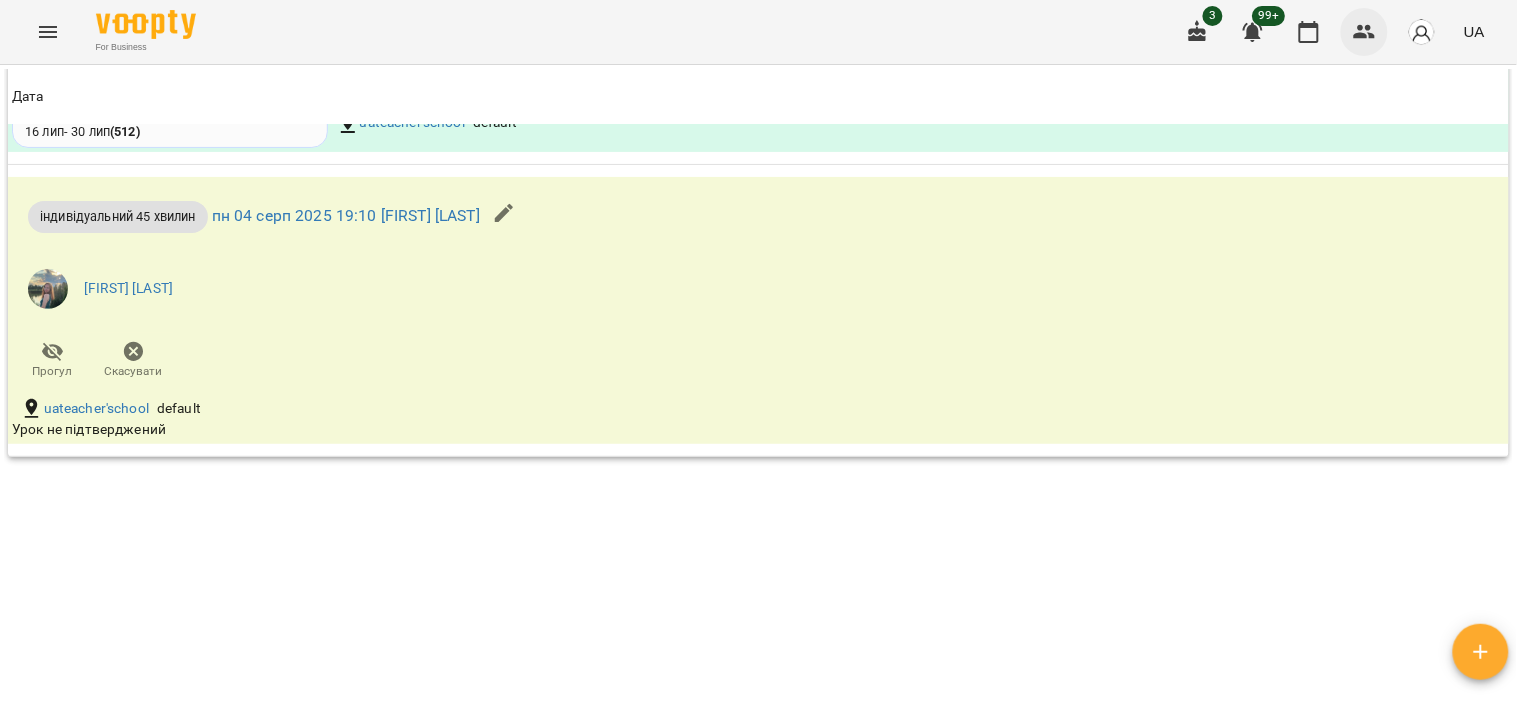click at bounding box center [1365, 32] 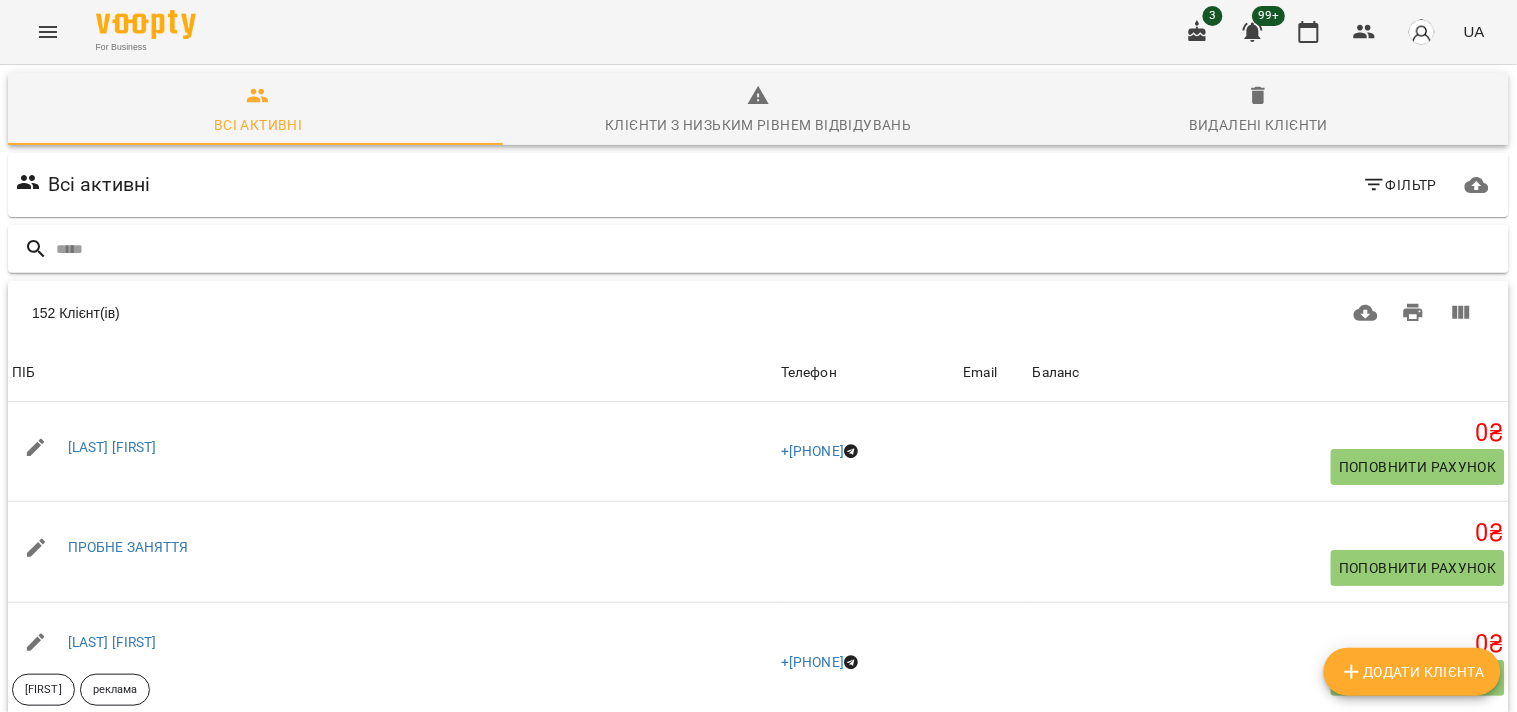 drag, startPoint x: 687, startPoint y: 197, endPoint x: 653, endPoint y: 233, distance: 49.517673 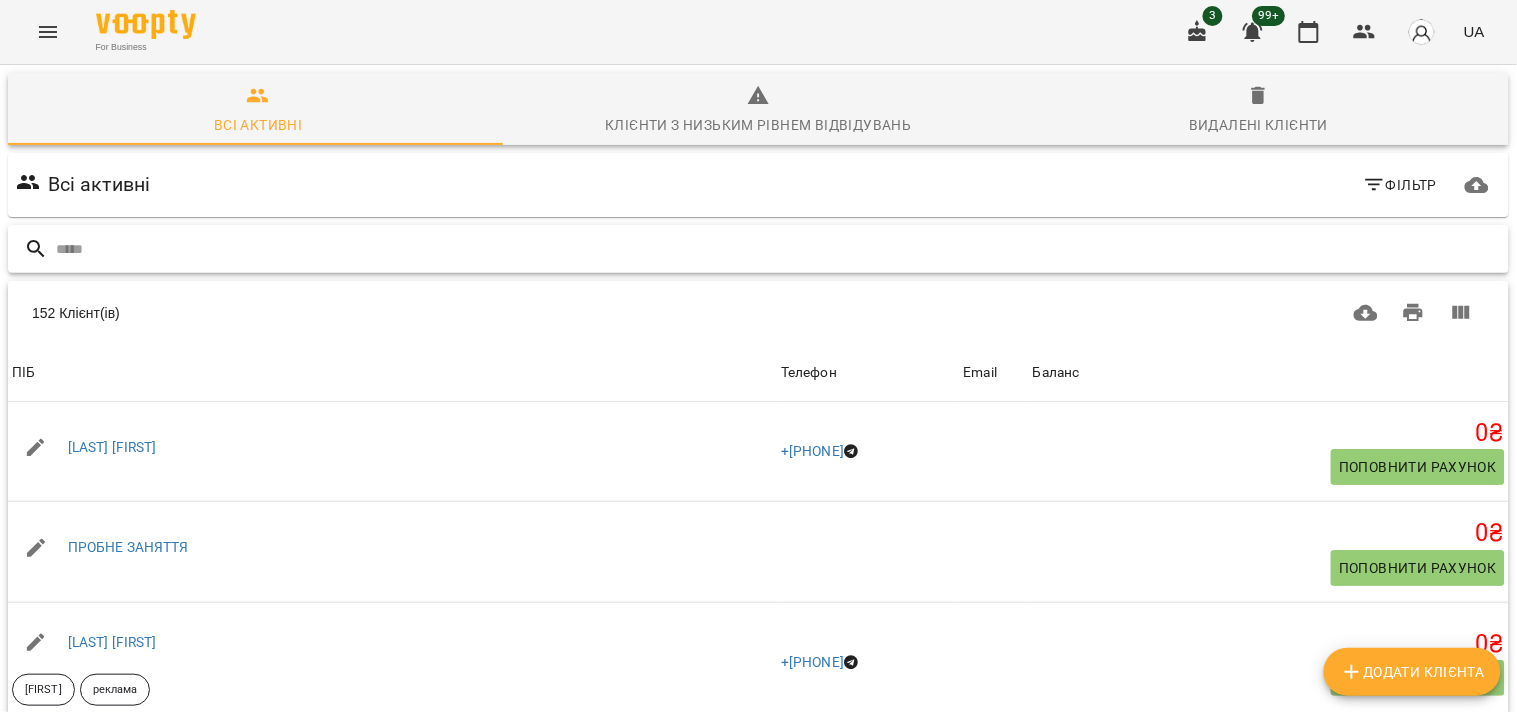 click at bounding box center [778, 249] 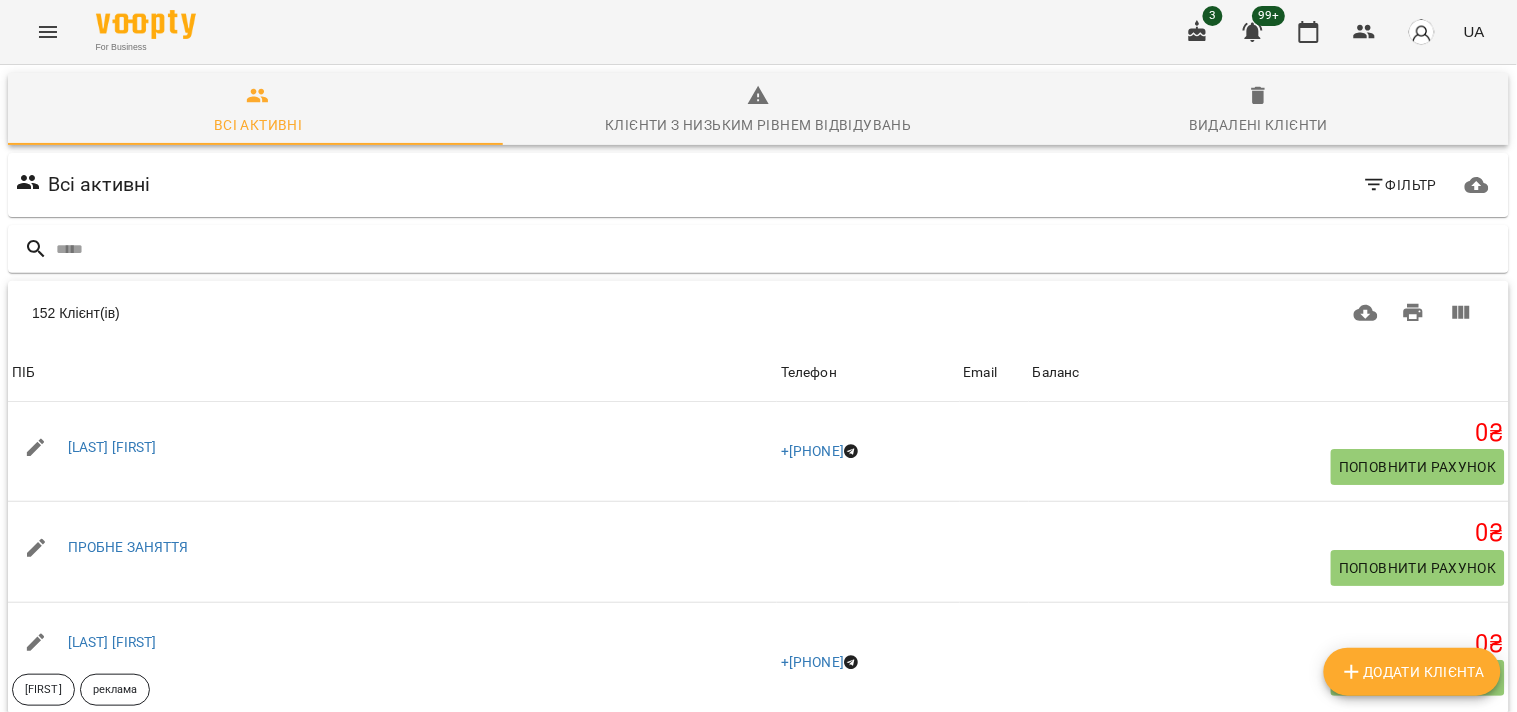 click at bounding box center (1198, 32) 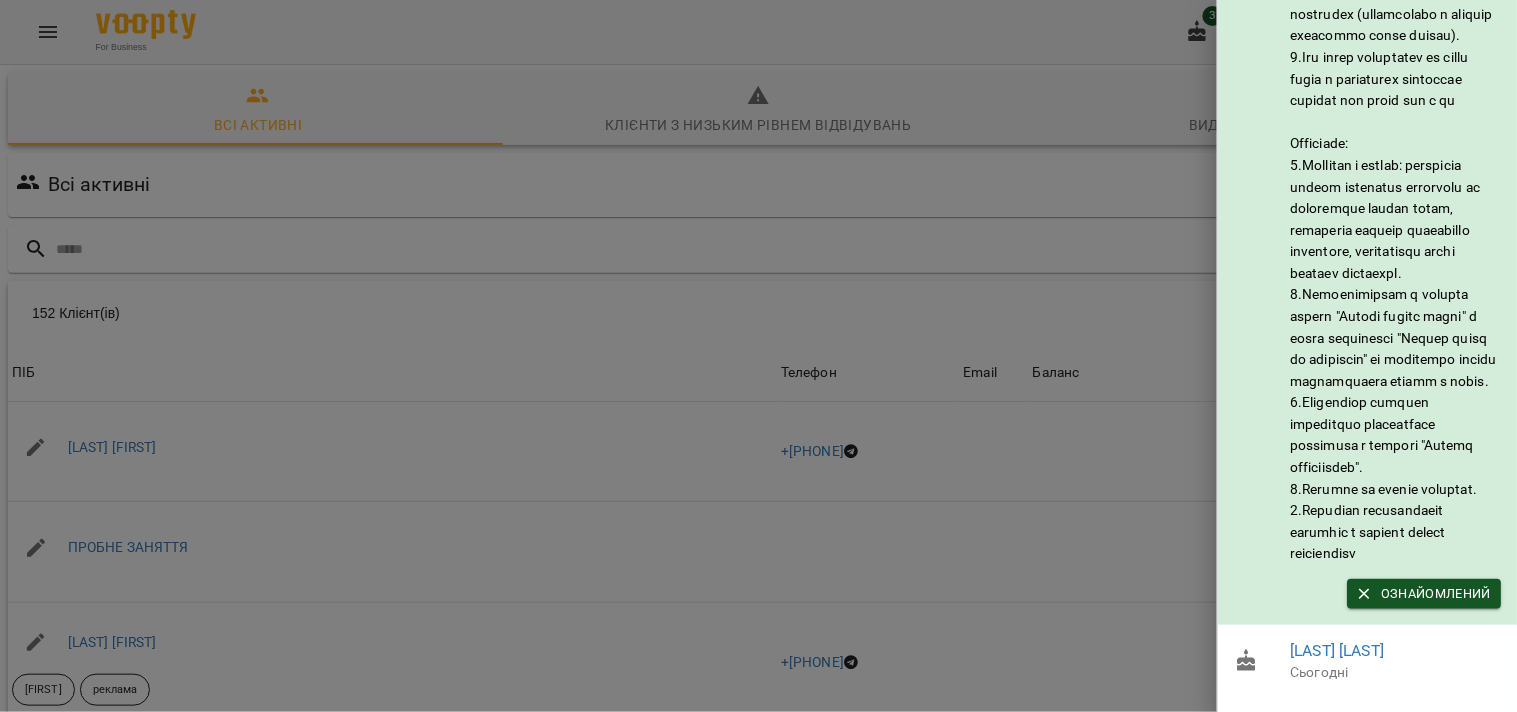 scroll, scrollTop: 343, scrollLeft: 0, axis: vertical 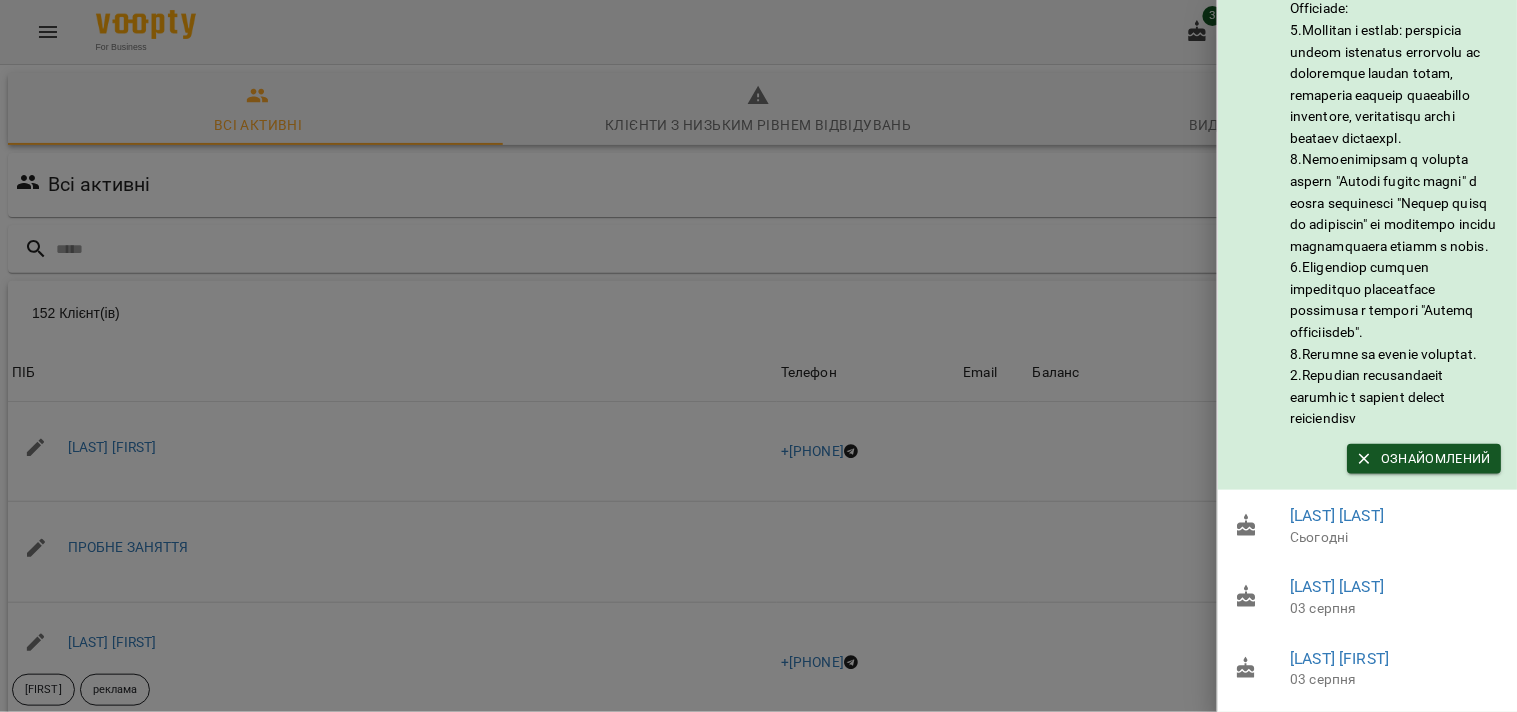drag, startPoint x: 837, startPoint y: 457, endPoint x: 780, endPoint y: 410, distance: 73.87828 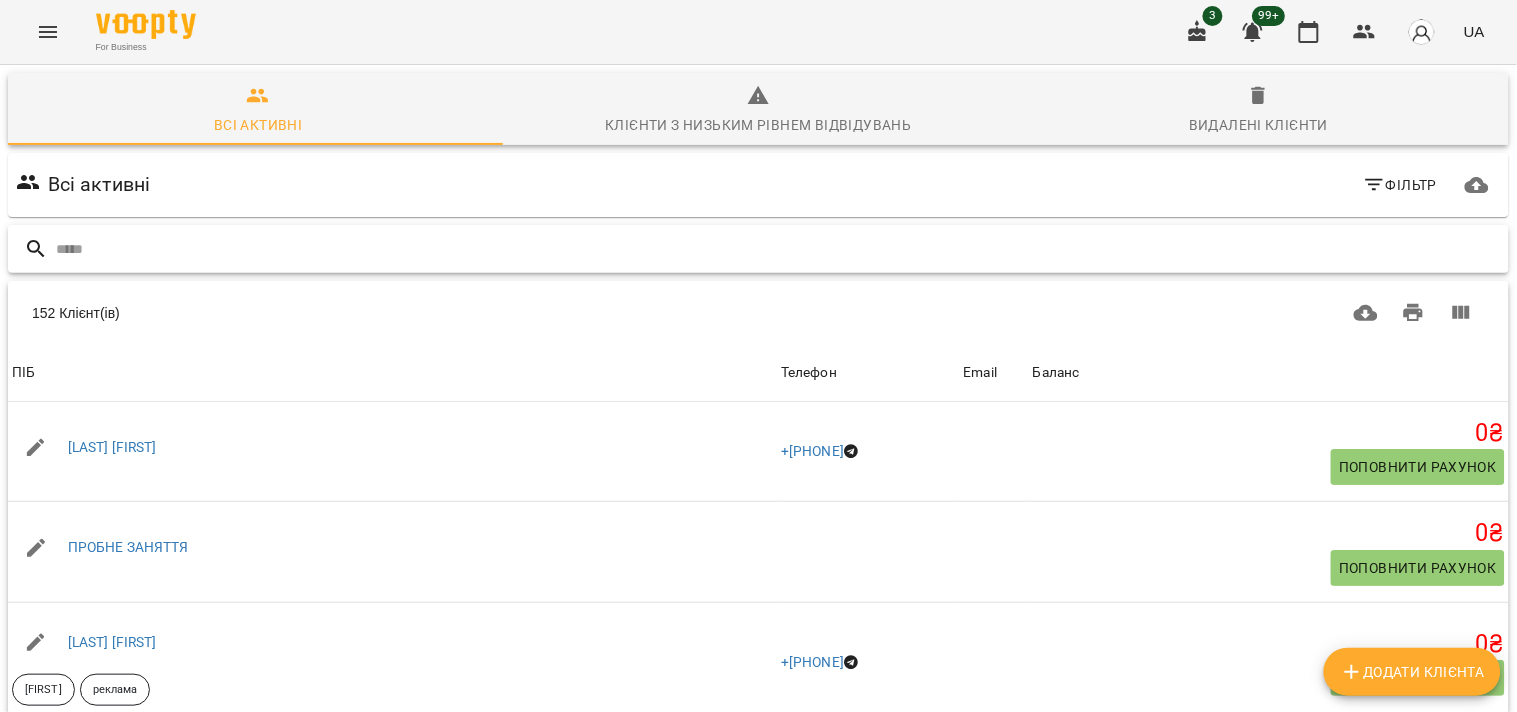 click at bounding box center [778, 249] 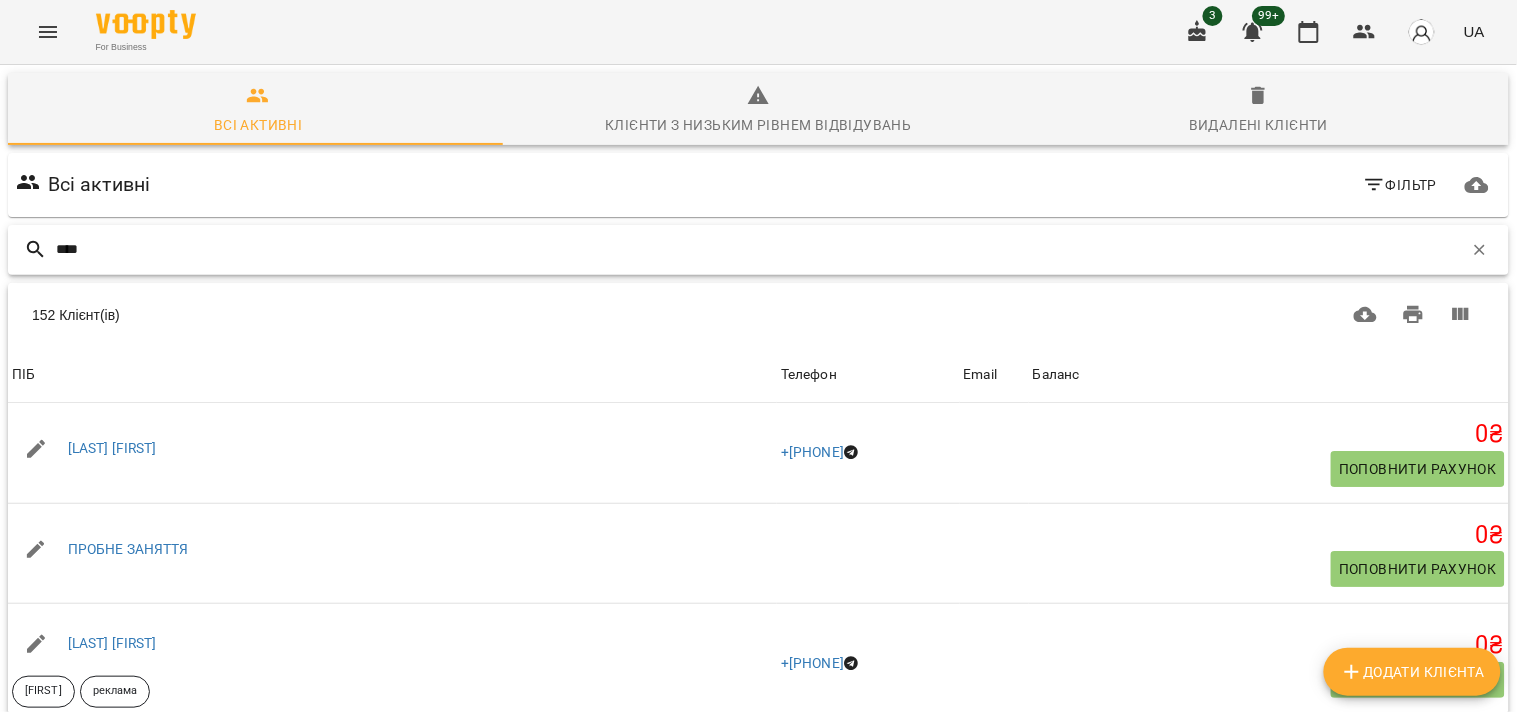 type on "*****" 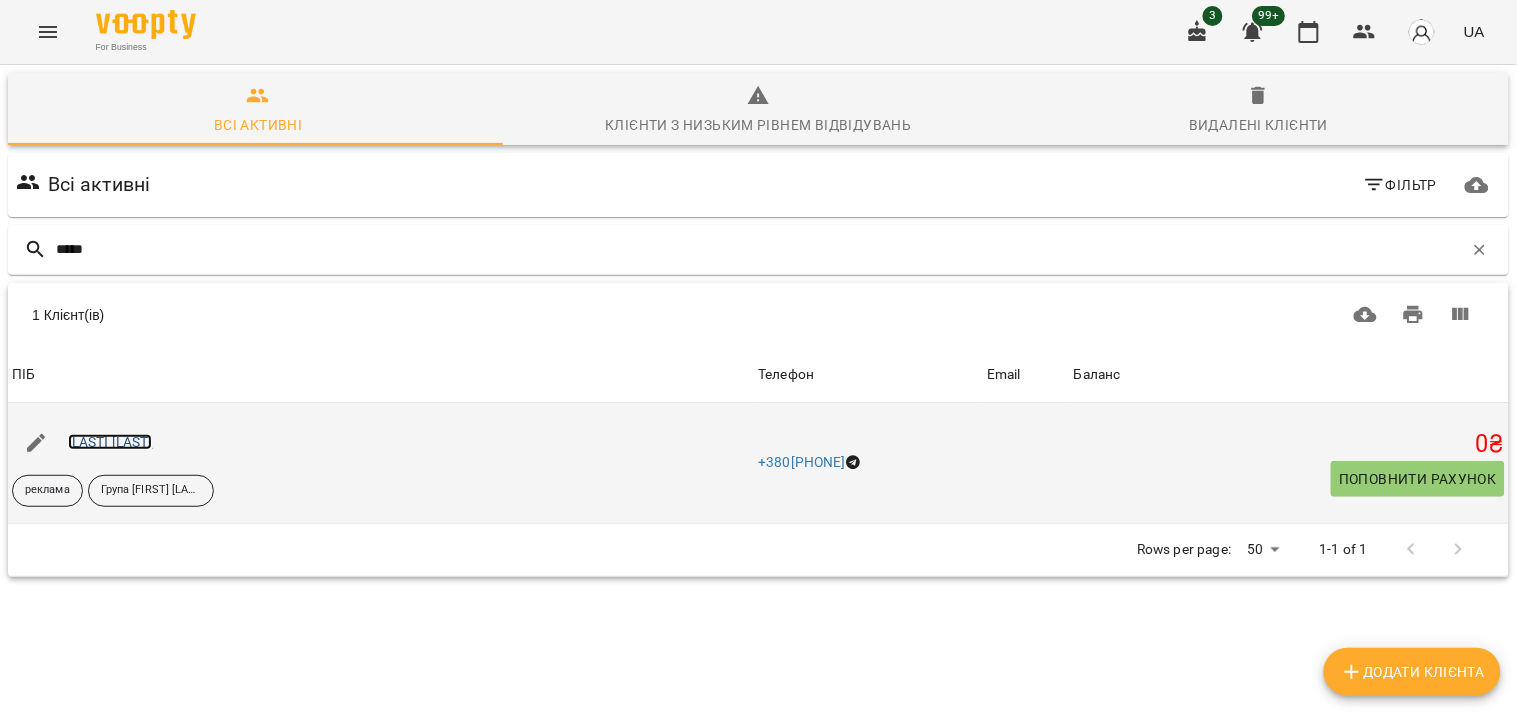 click on "[LAST] [LAST]" at bounding box center (110, 442) 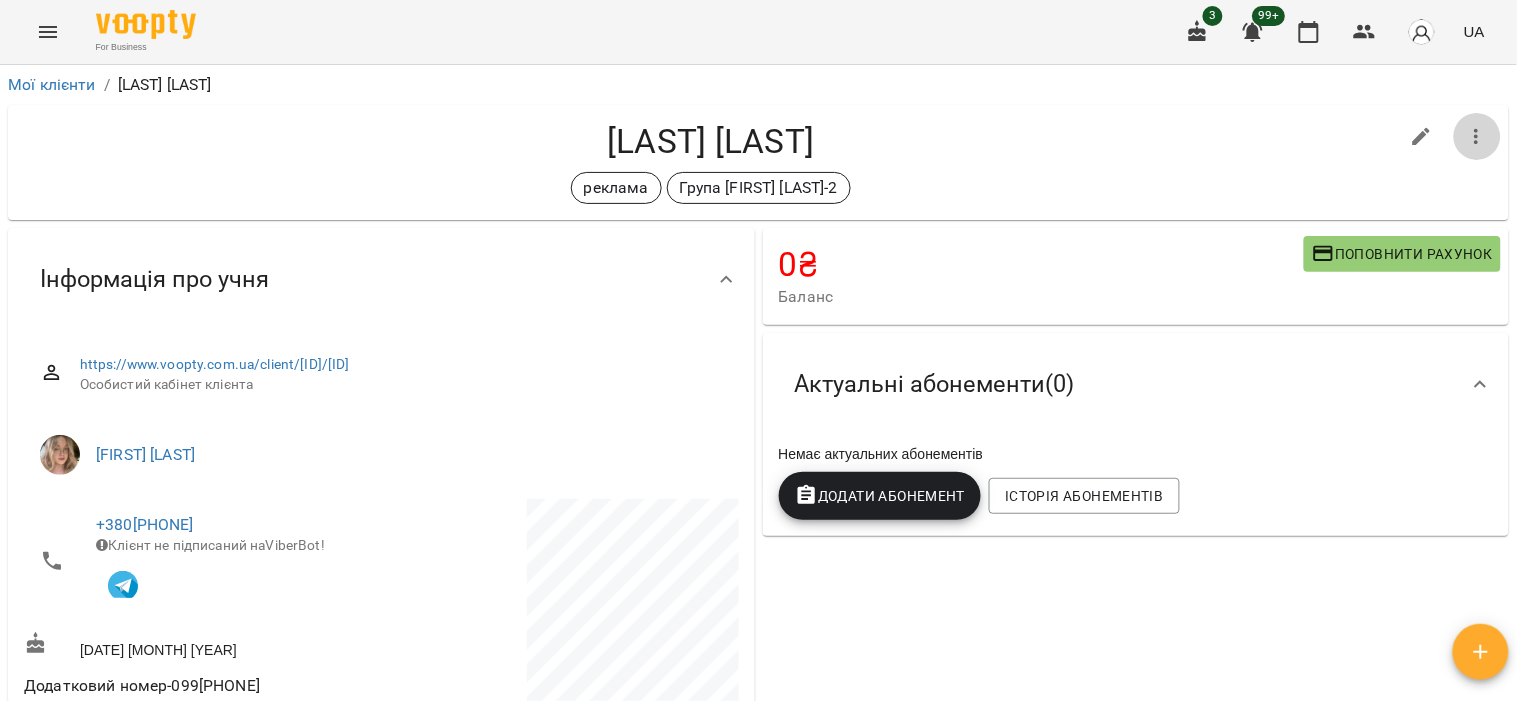 click 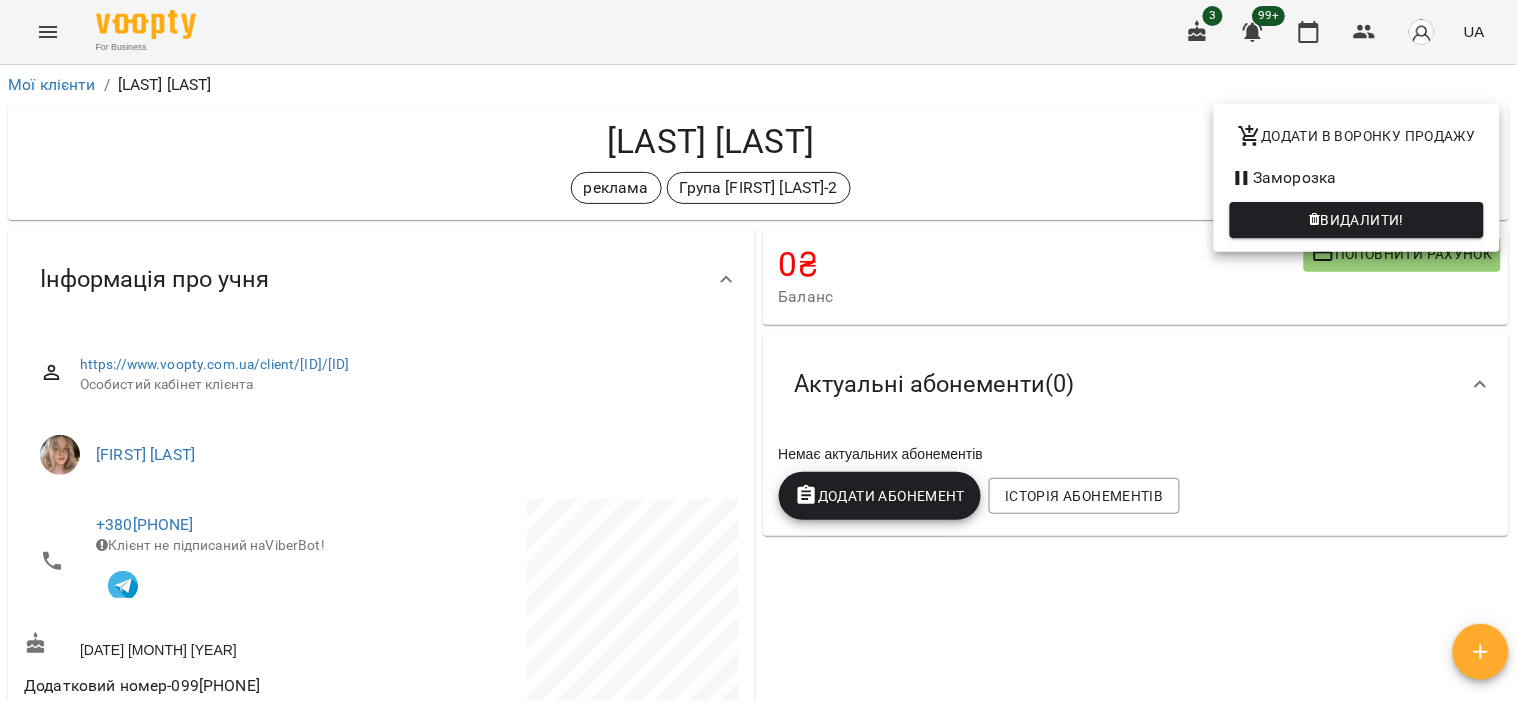 click on "Видалити!" at bounding box center [1357, 220] 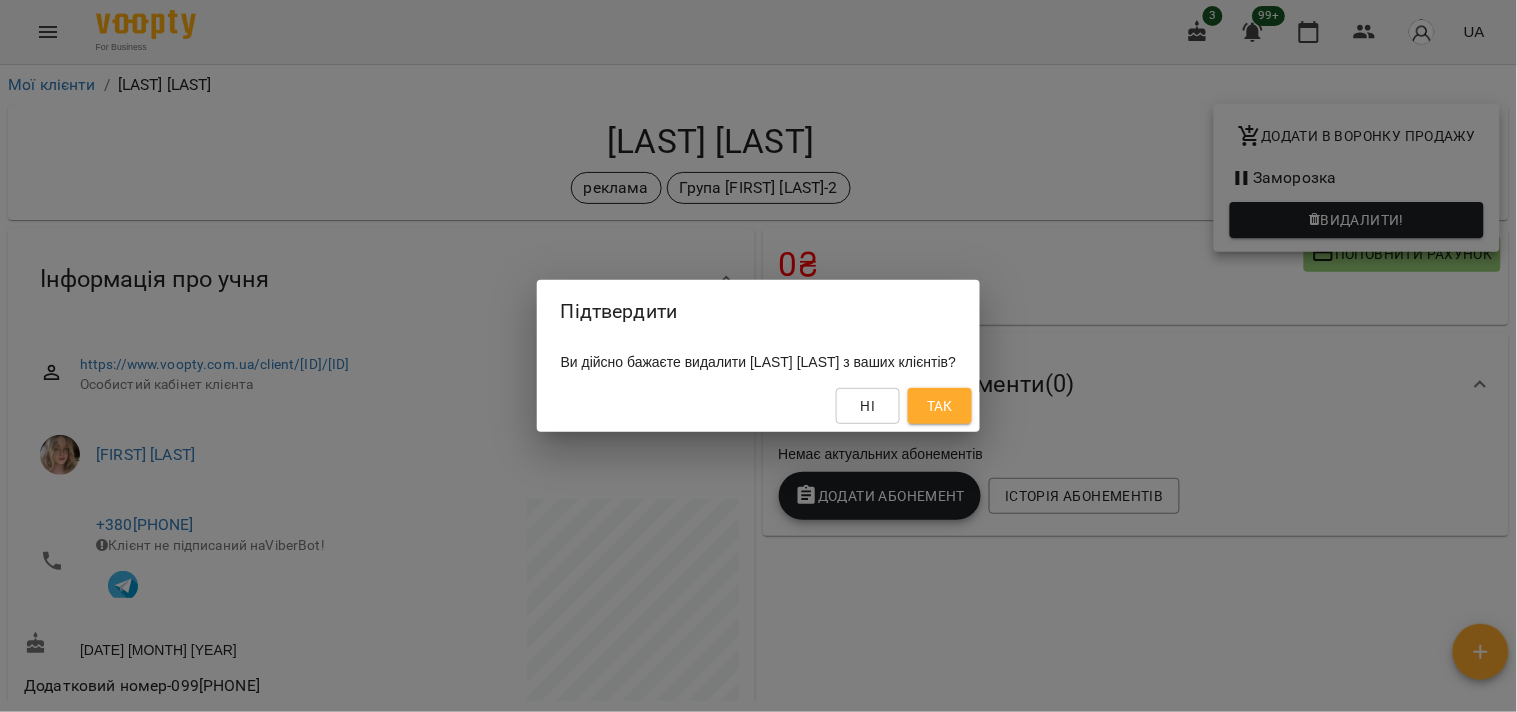click on "Так" at bounding box center [940, 406] 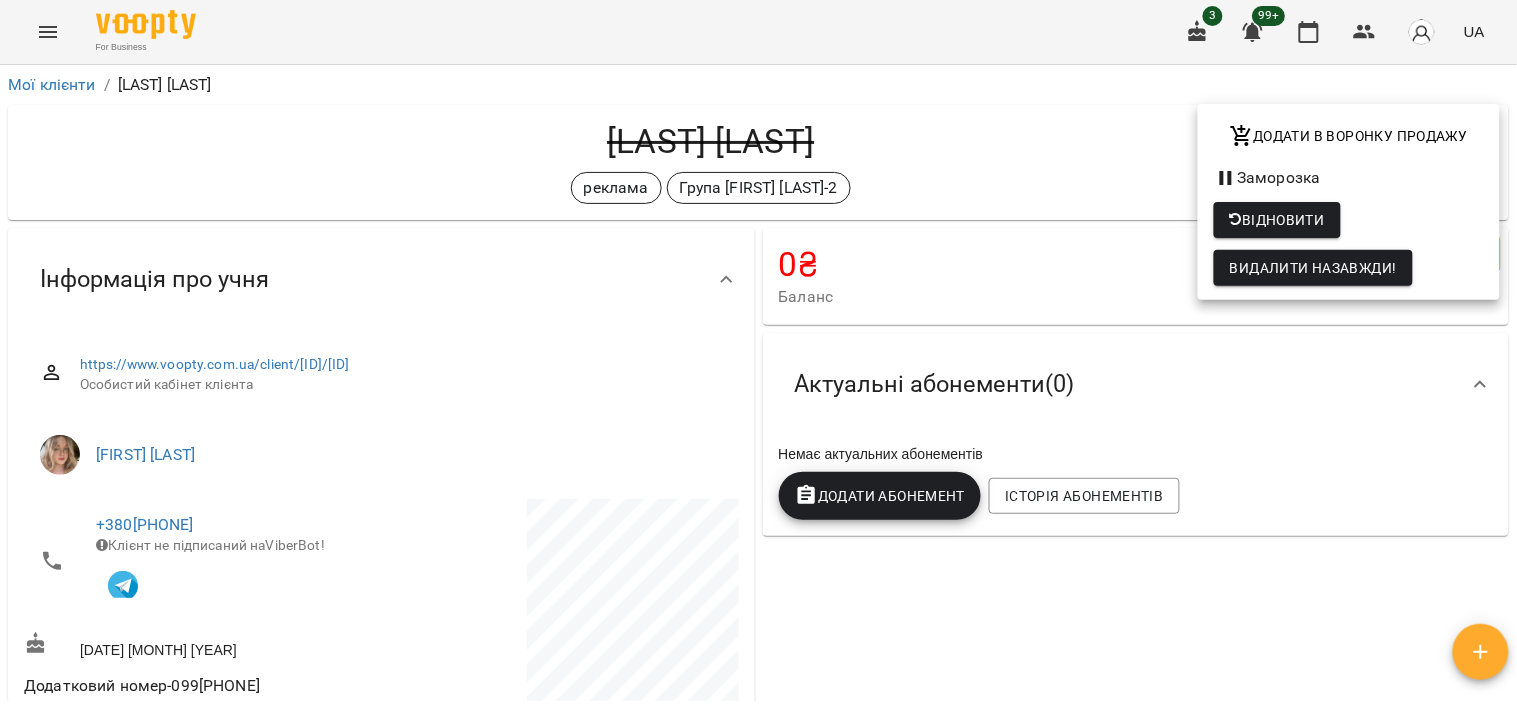 click at bounding box center [758, 356] 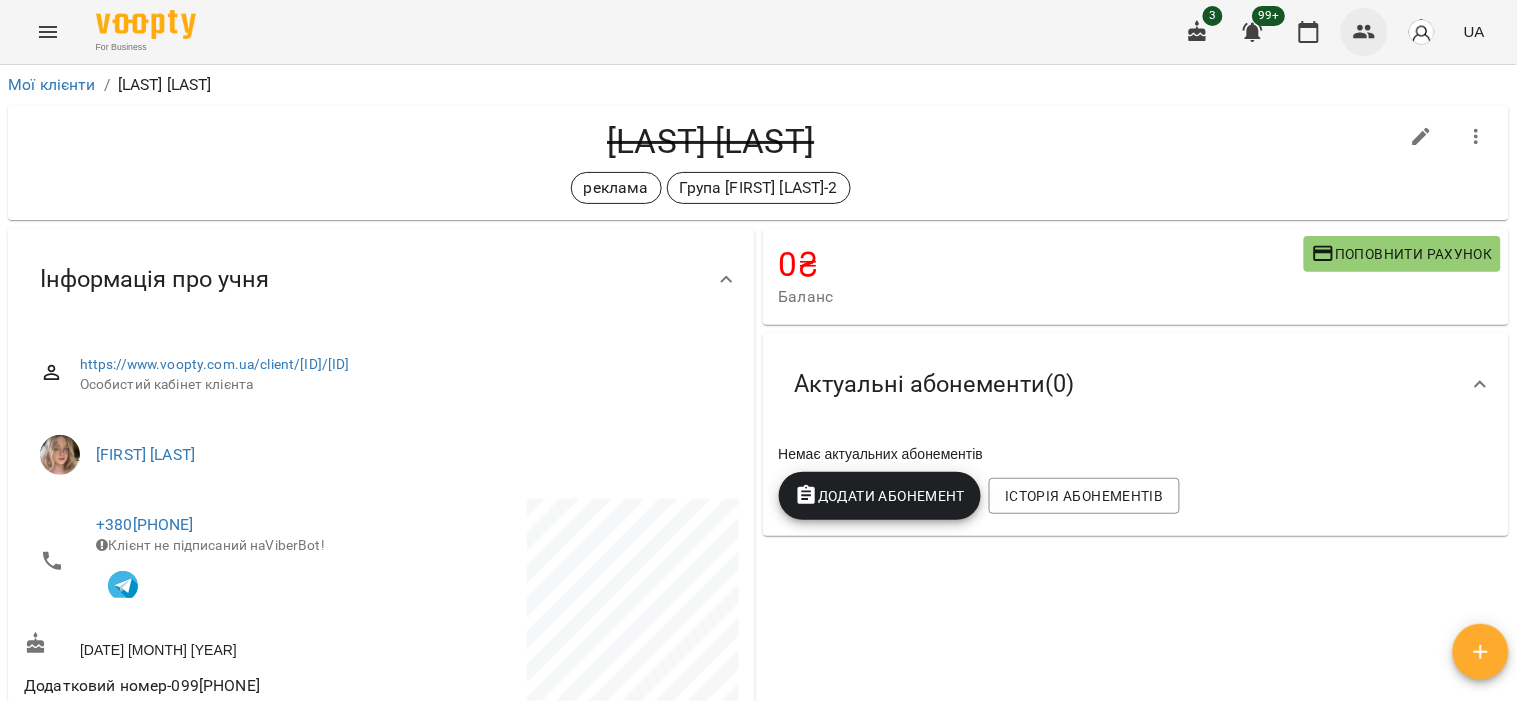 click 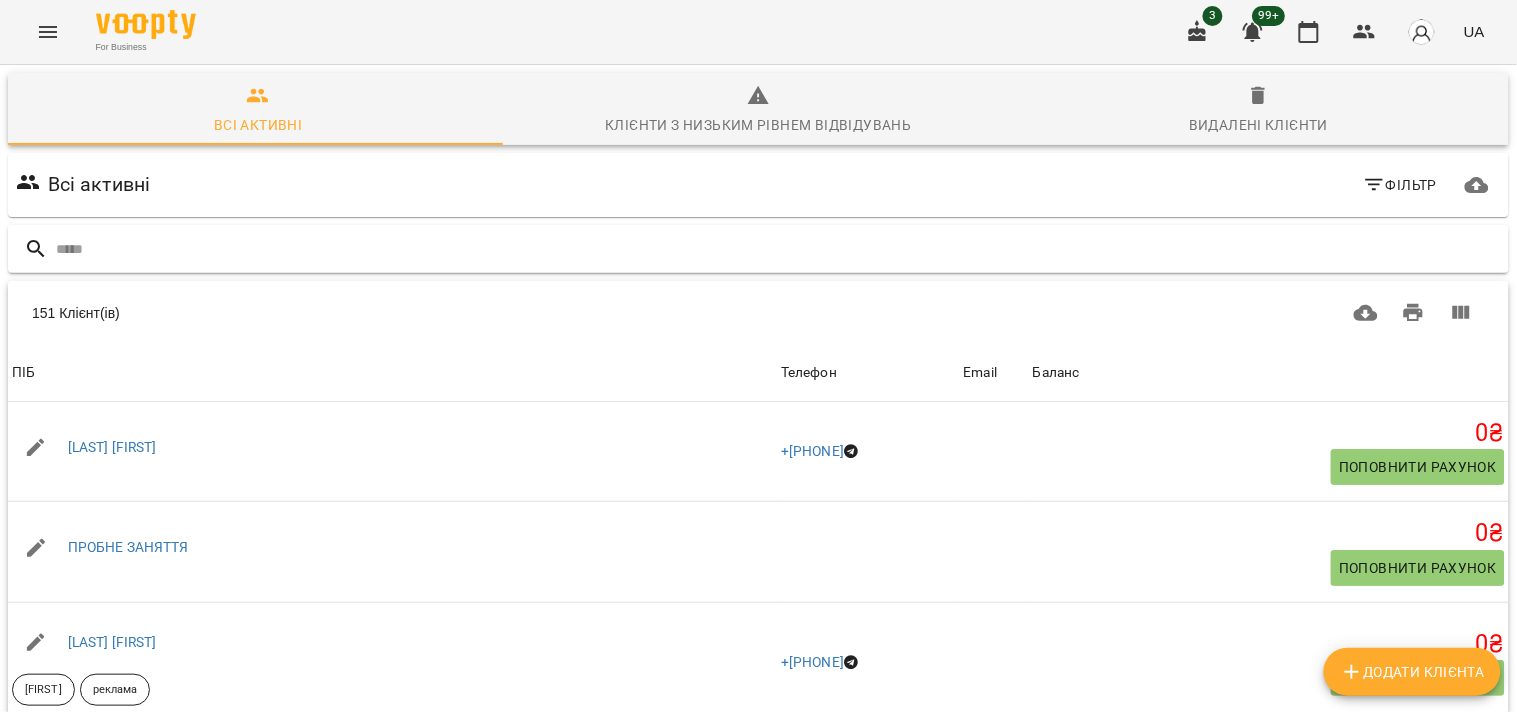click at bounding box center (778, 249) 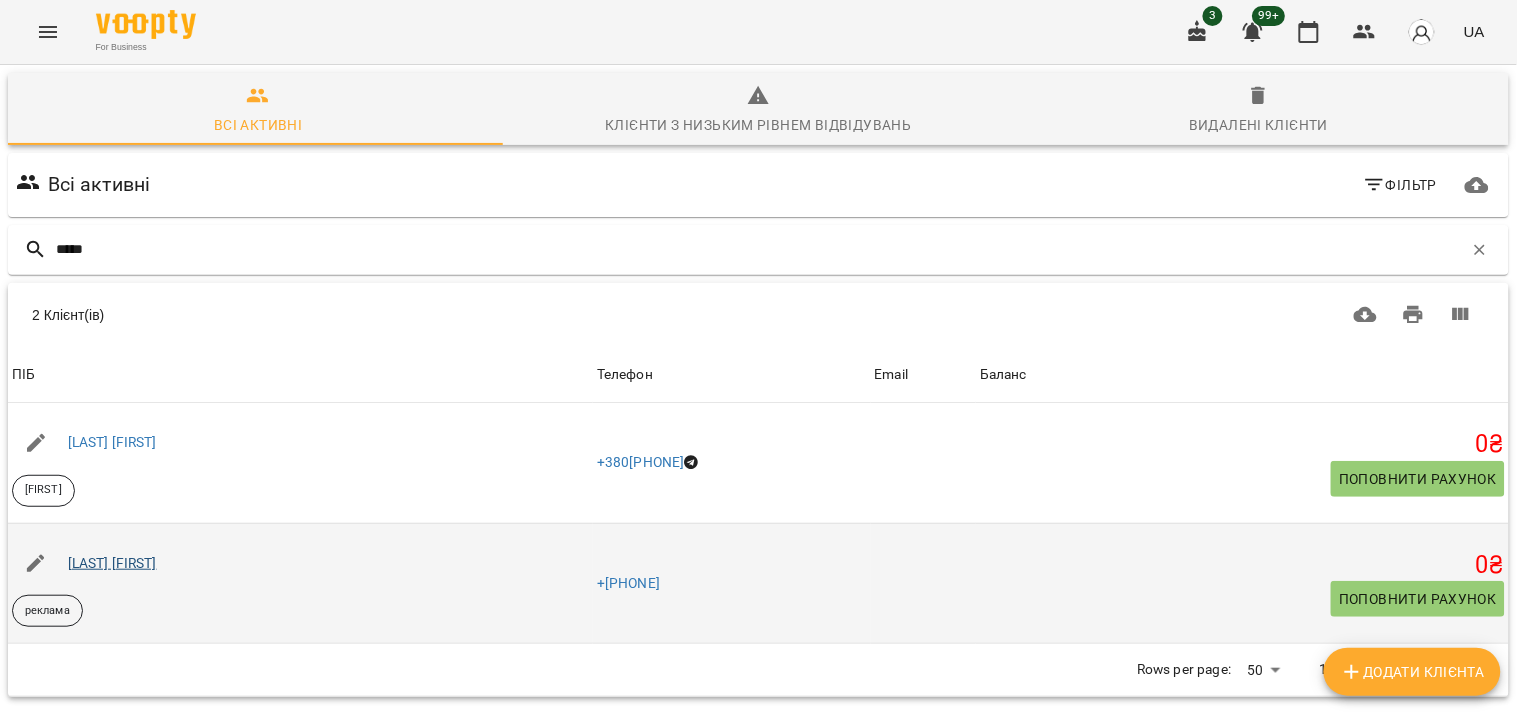 type on "*****" 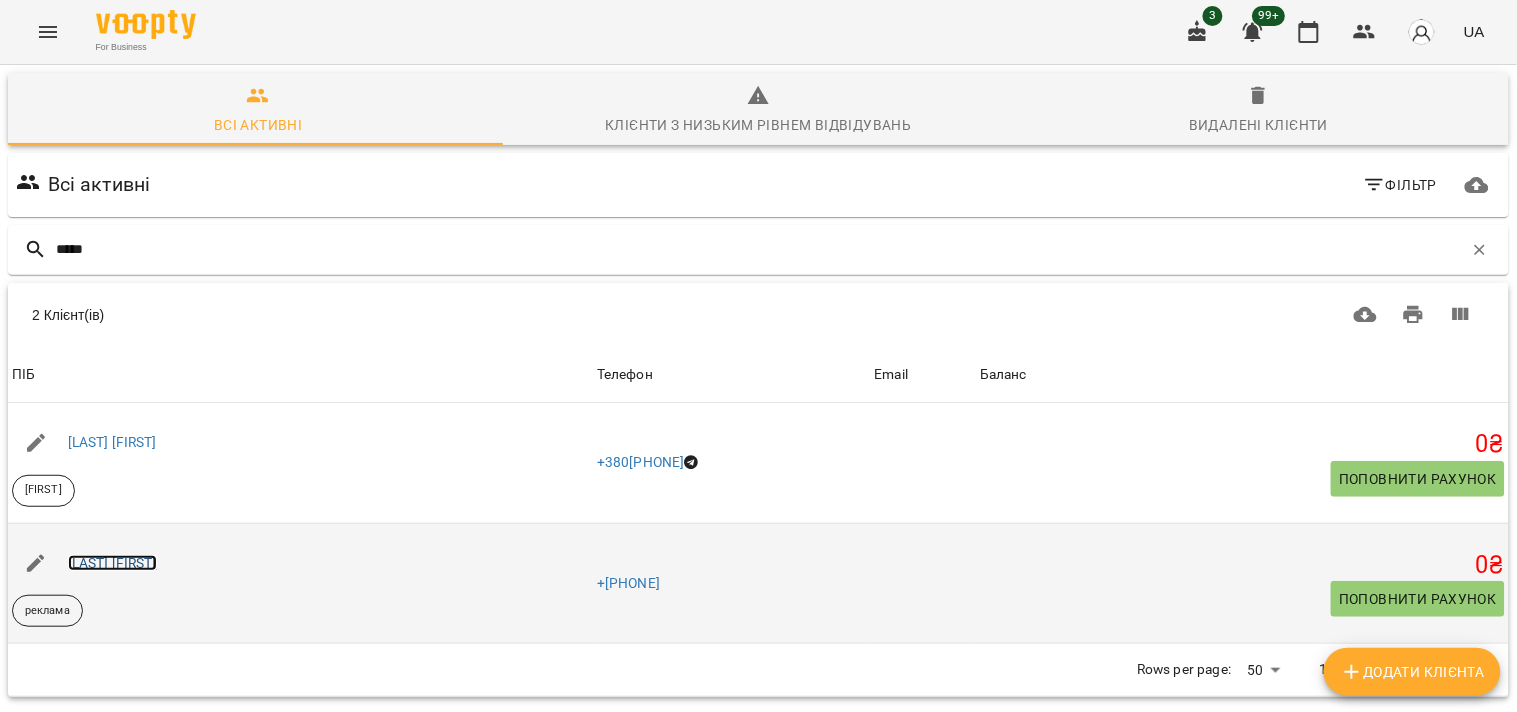click on "[LAST] [FIRST]" at bounding box center [112, 563] 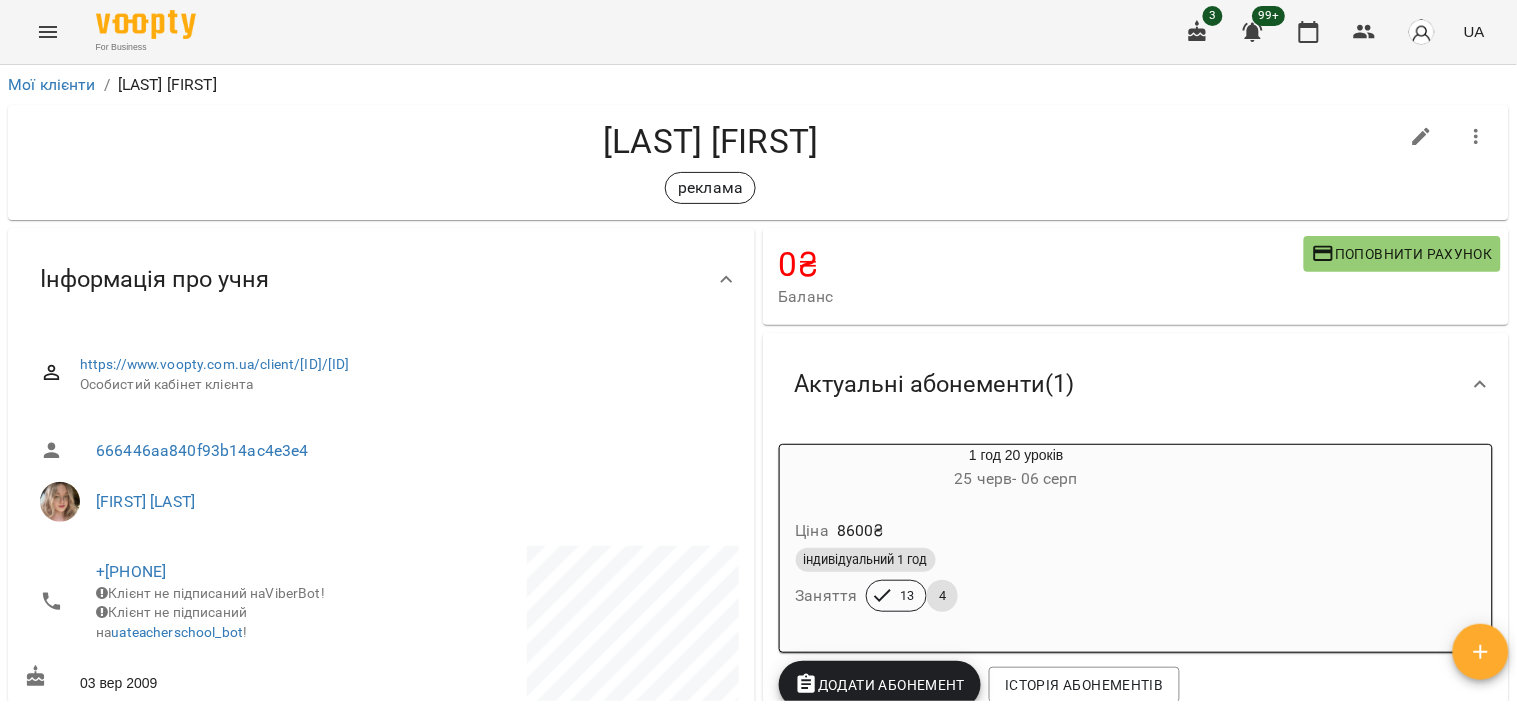 click 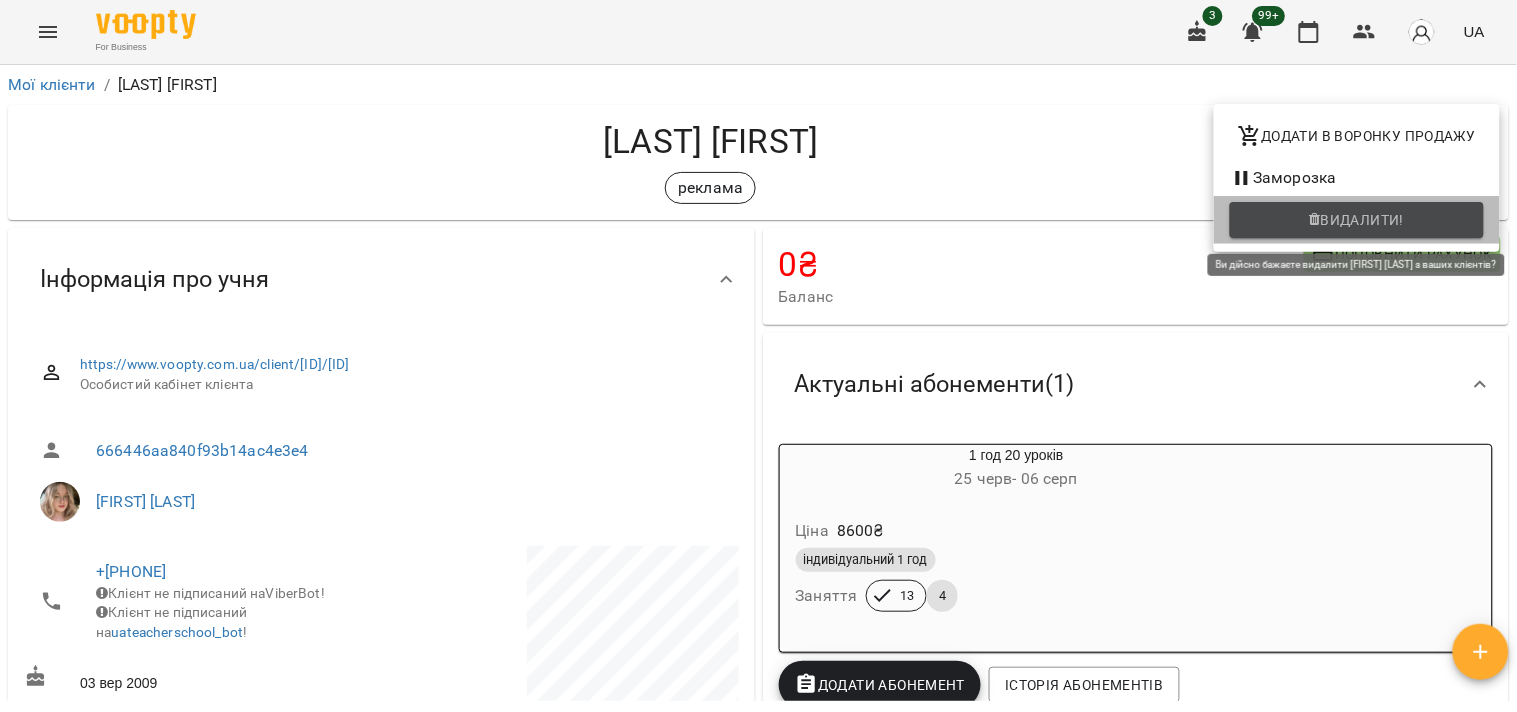 click on "Видалити!" at bounding box center (1363, 220) 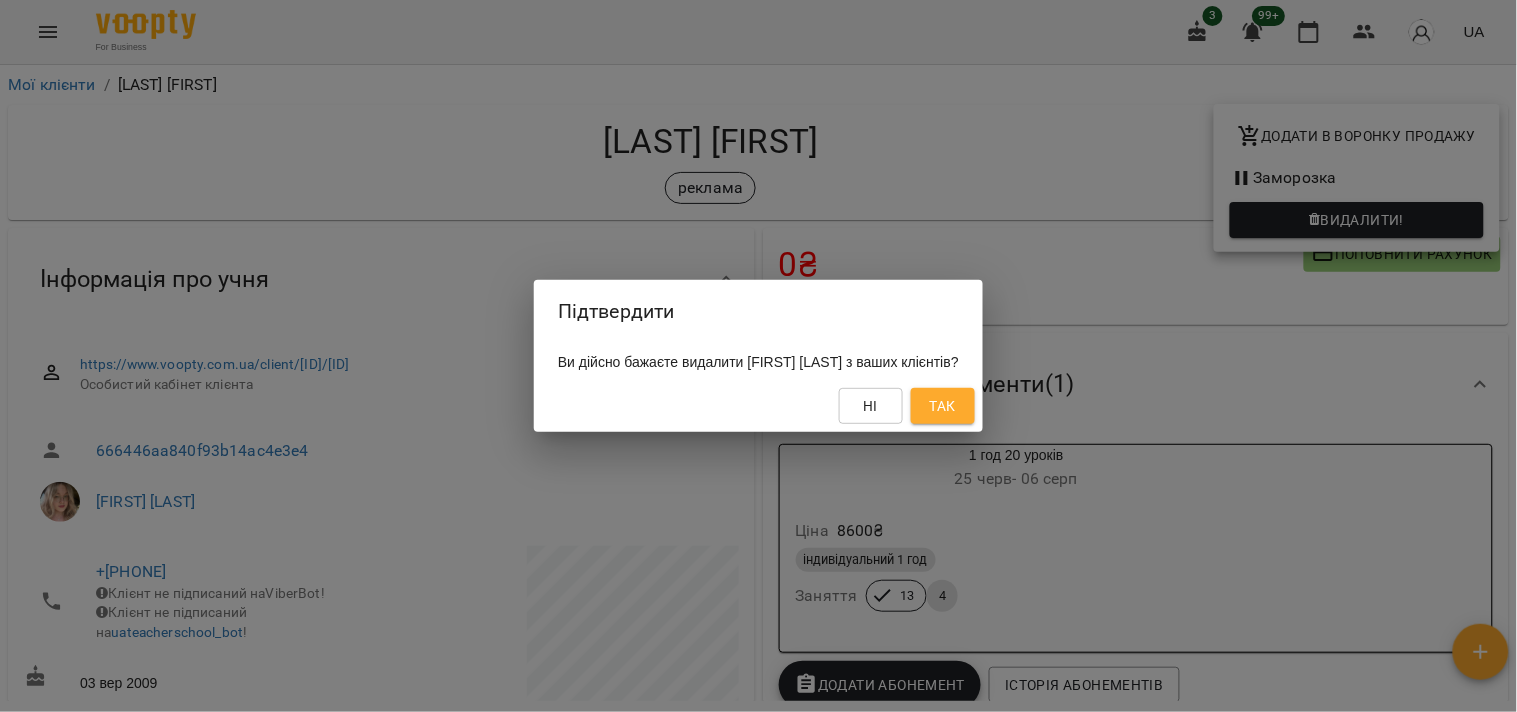 click on "Ні Так" at bounding box center [758, 406] 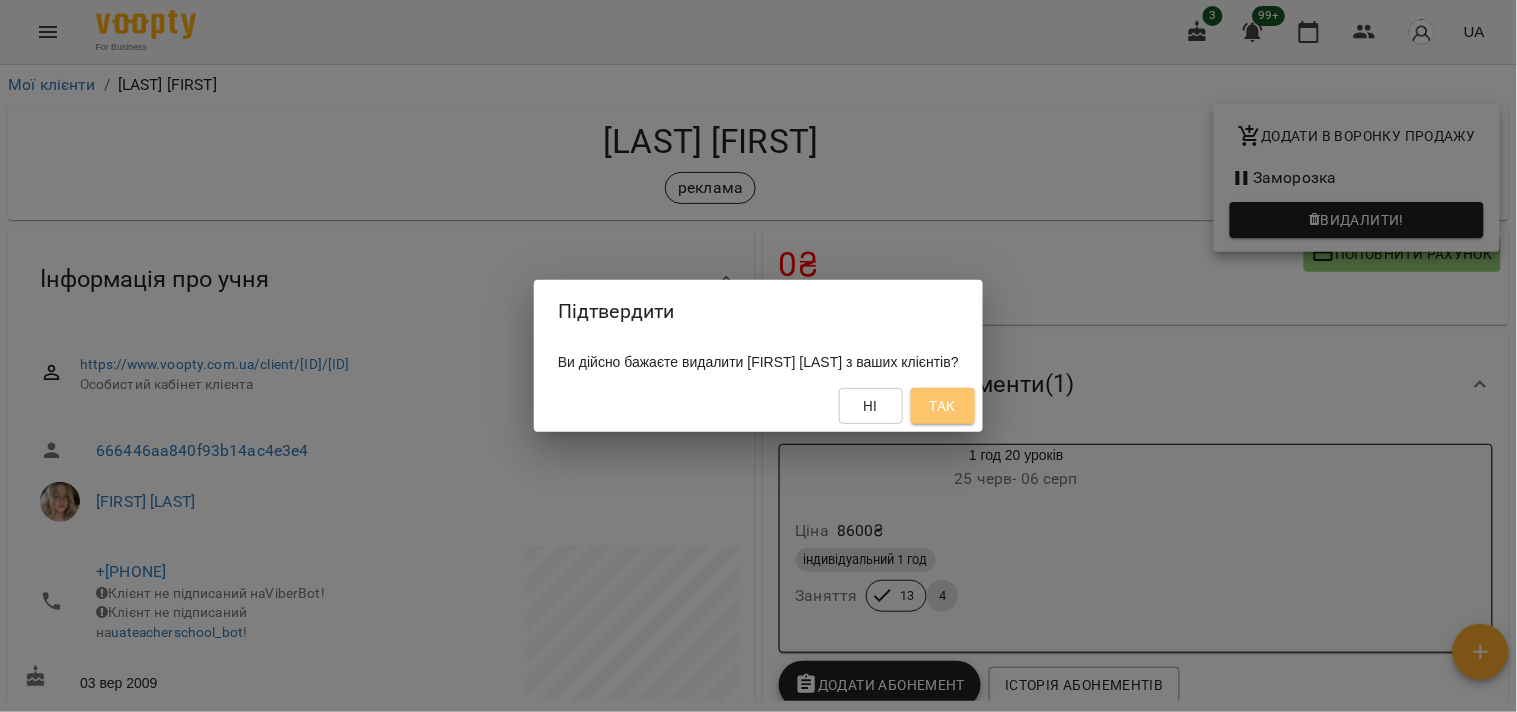 click on "Так" at bounding box center [943, 406] 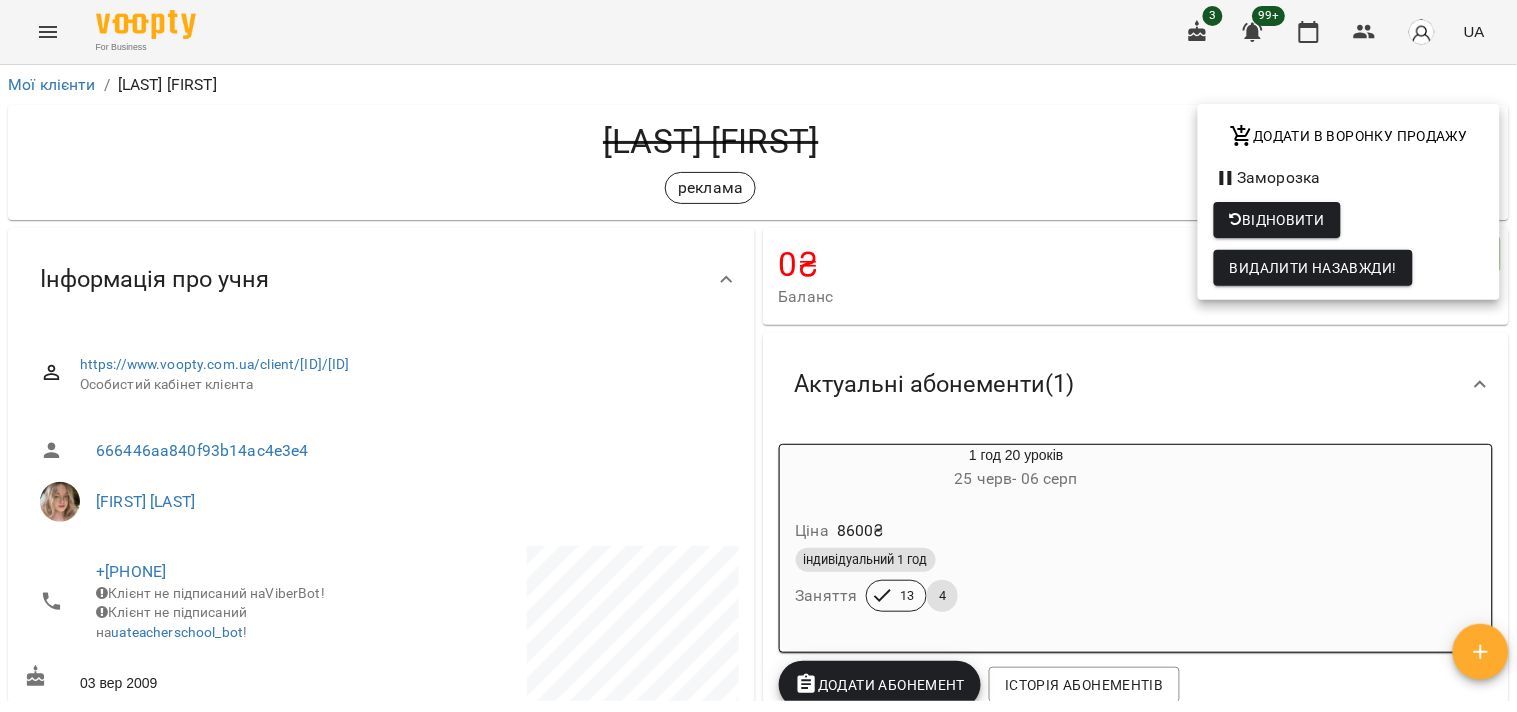 click at bounding box center [758, 356] 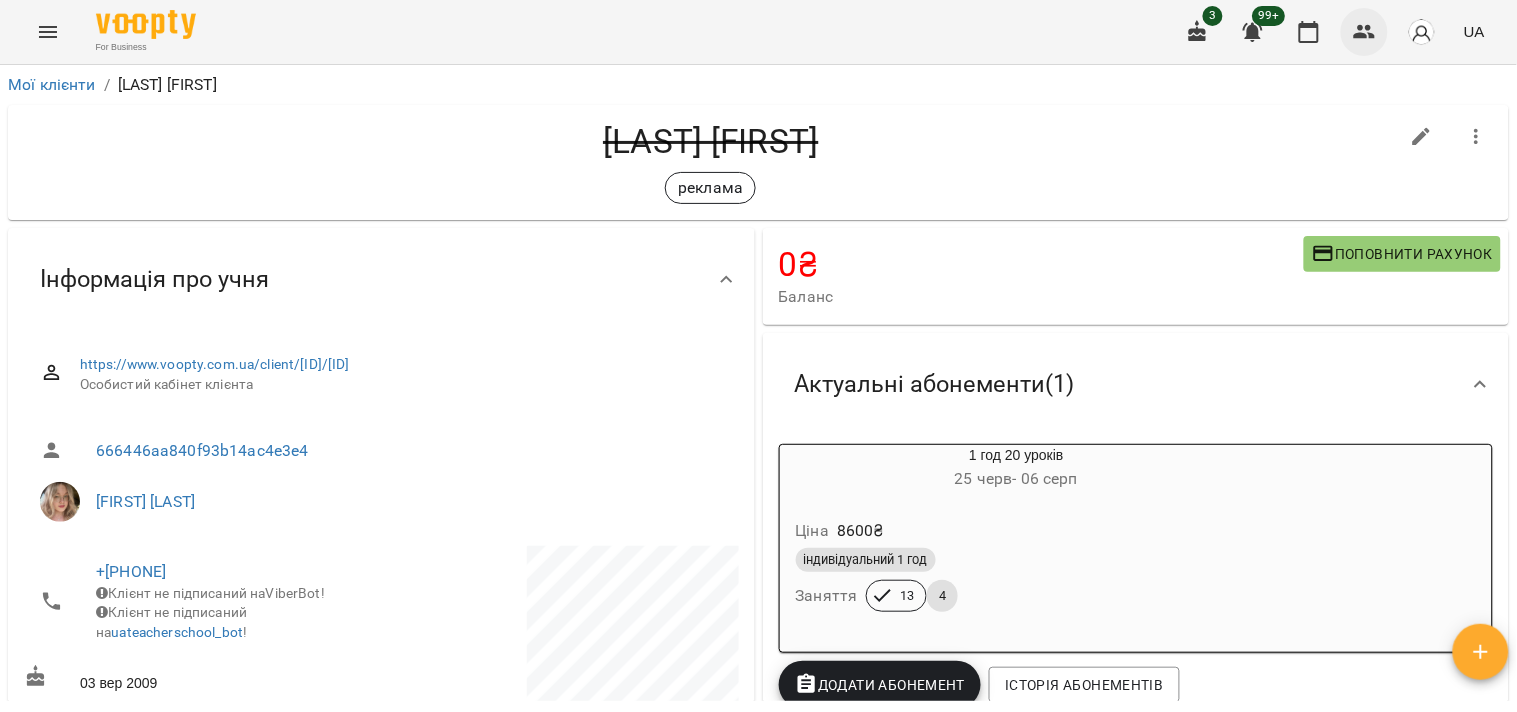 click at bounding box center [1365, 32] 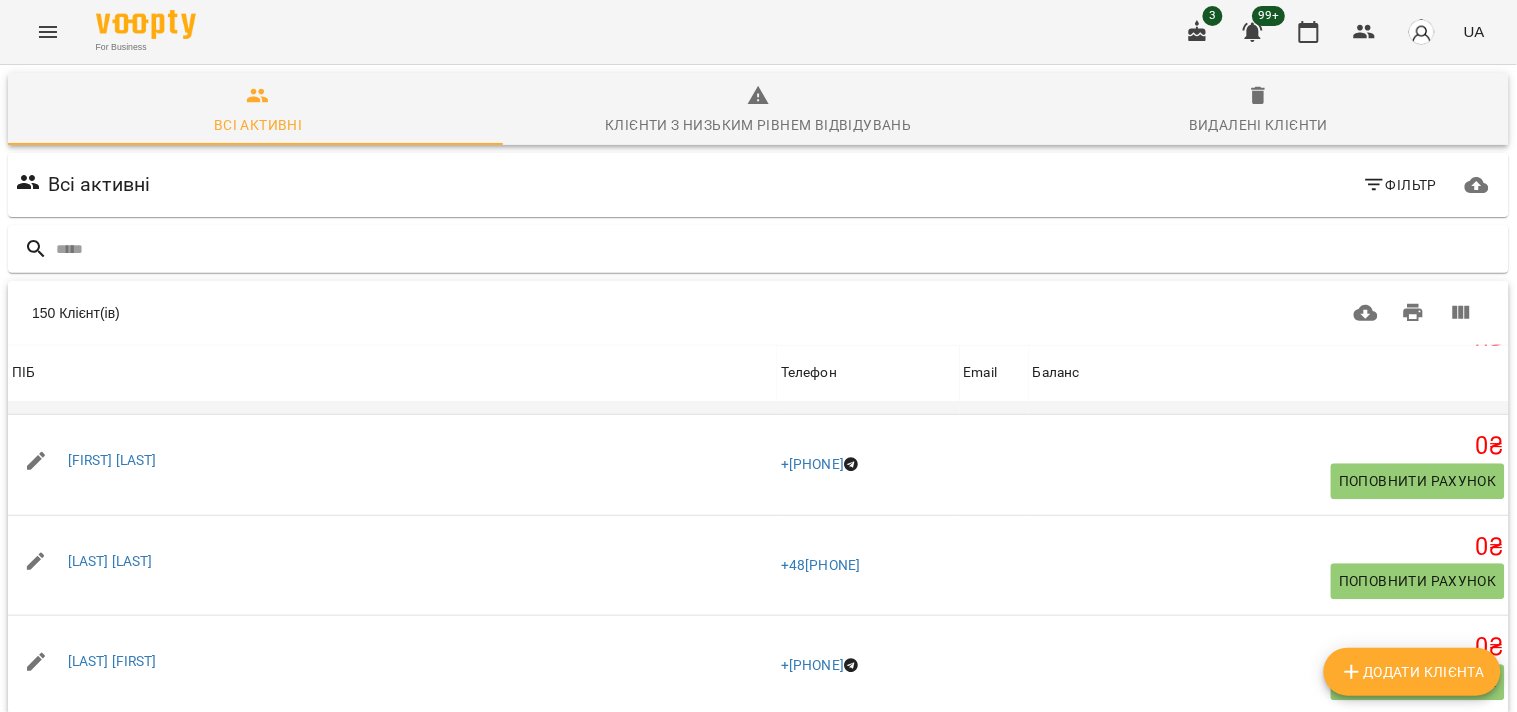 scroll, scrollTop: 1444, scrollLeft: 0, axis: vertical 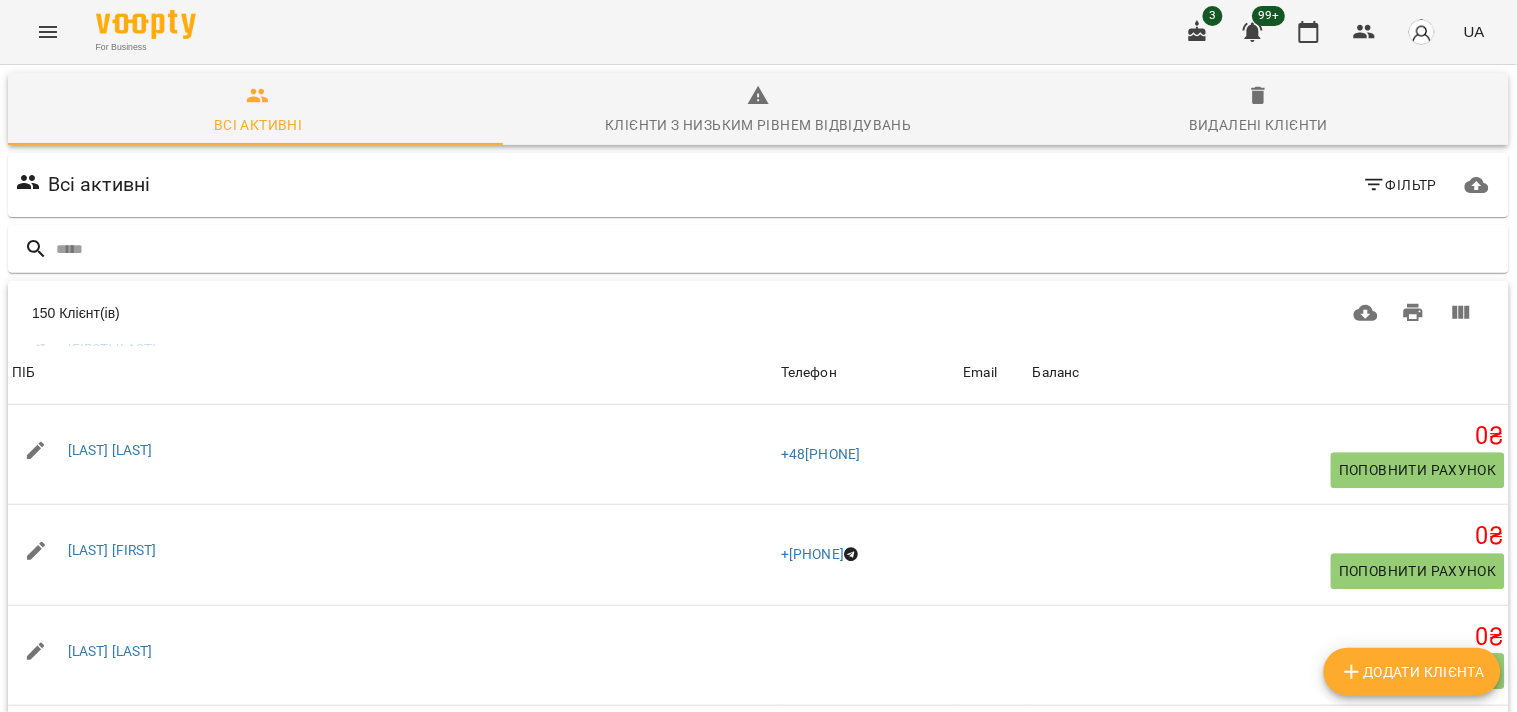 drag, startPoint x: 1341, startPoint y: 37, endPoint x: 1427, endPoint y: 37, distance: 86 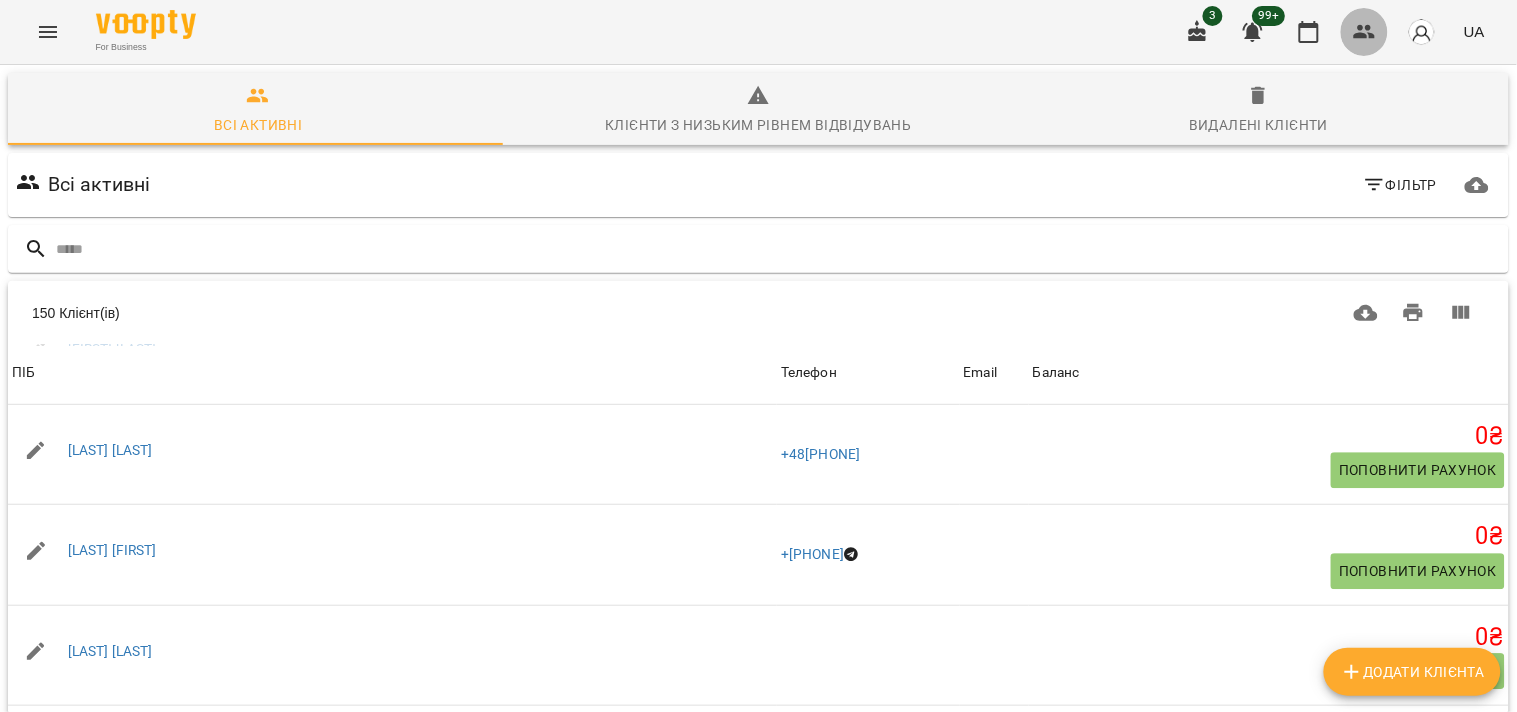 click 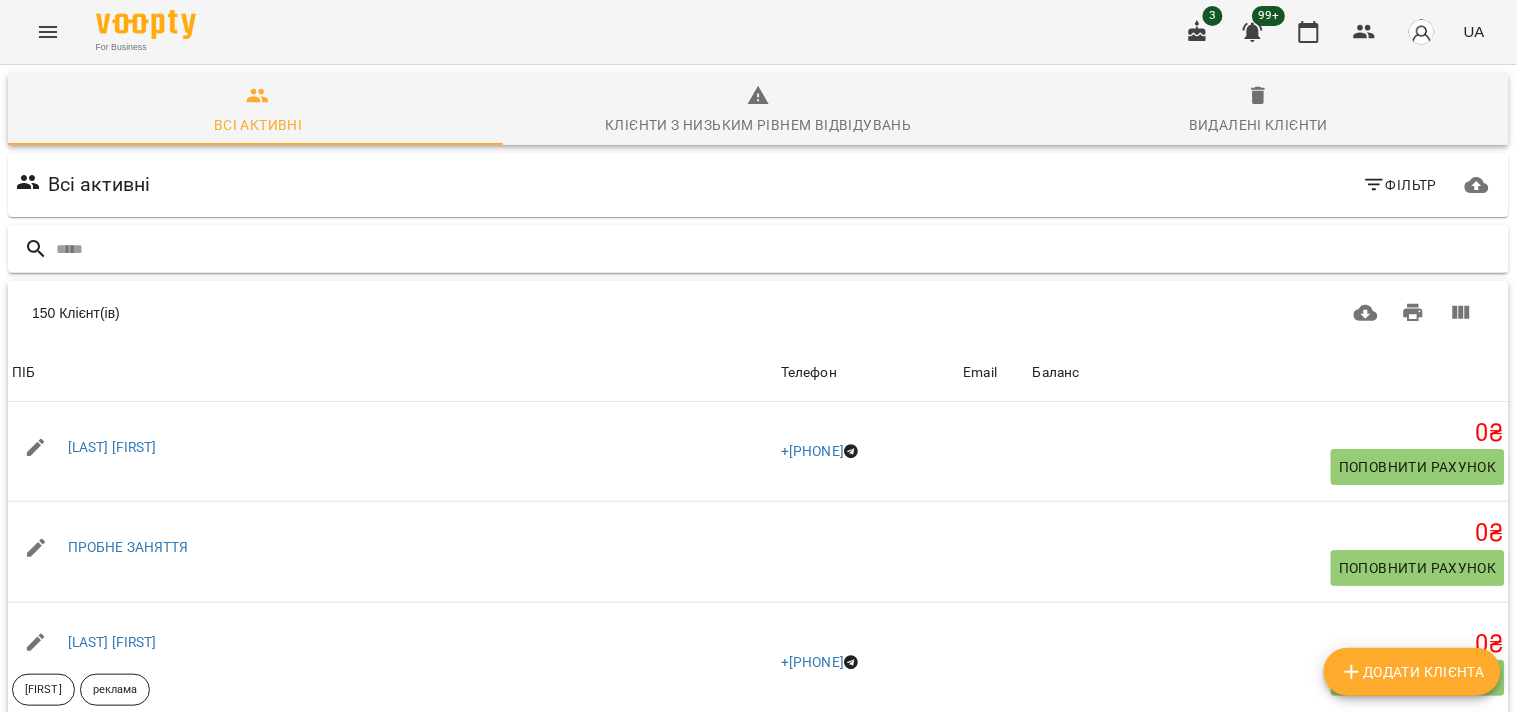 click at bounding box center [778, 249] 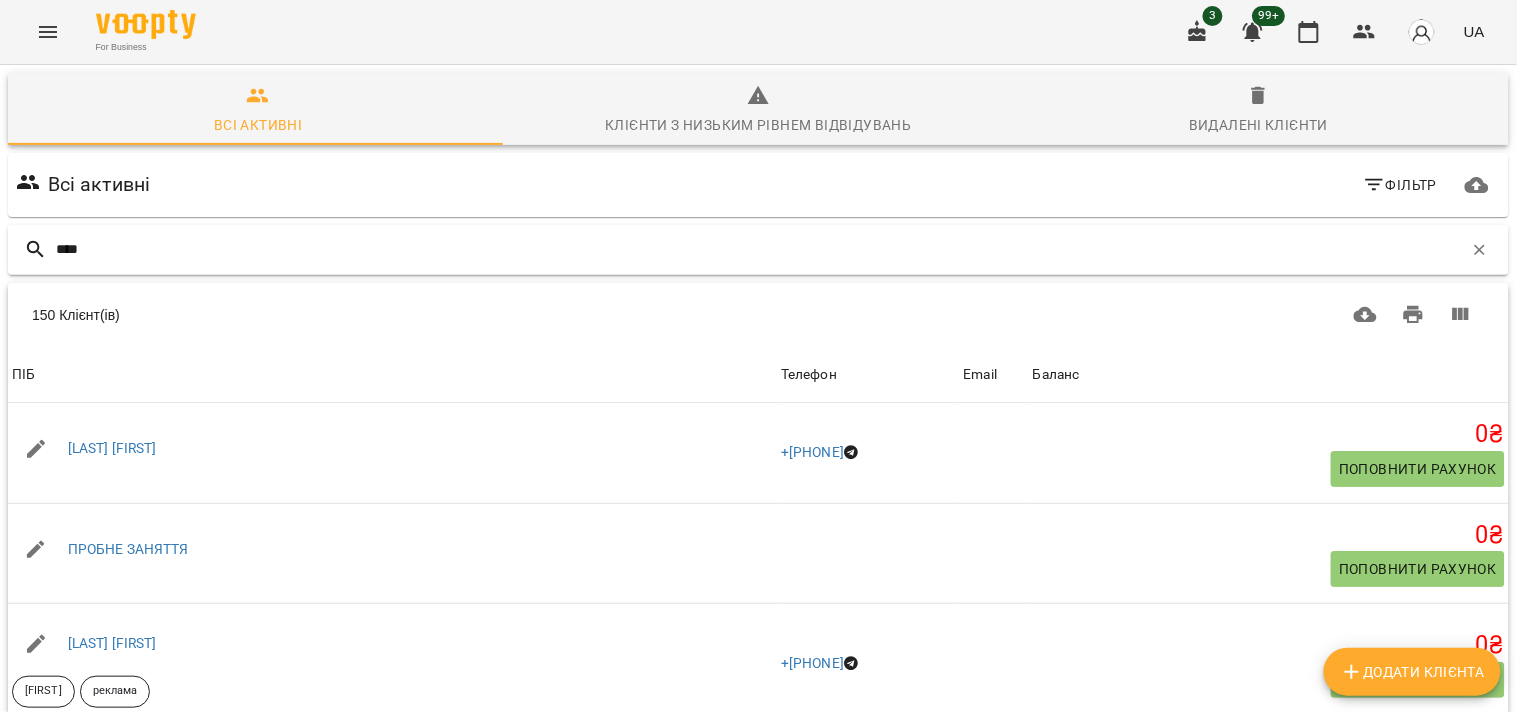 type on "*****" 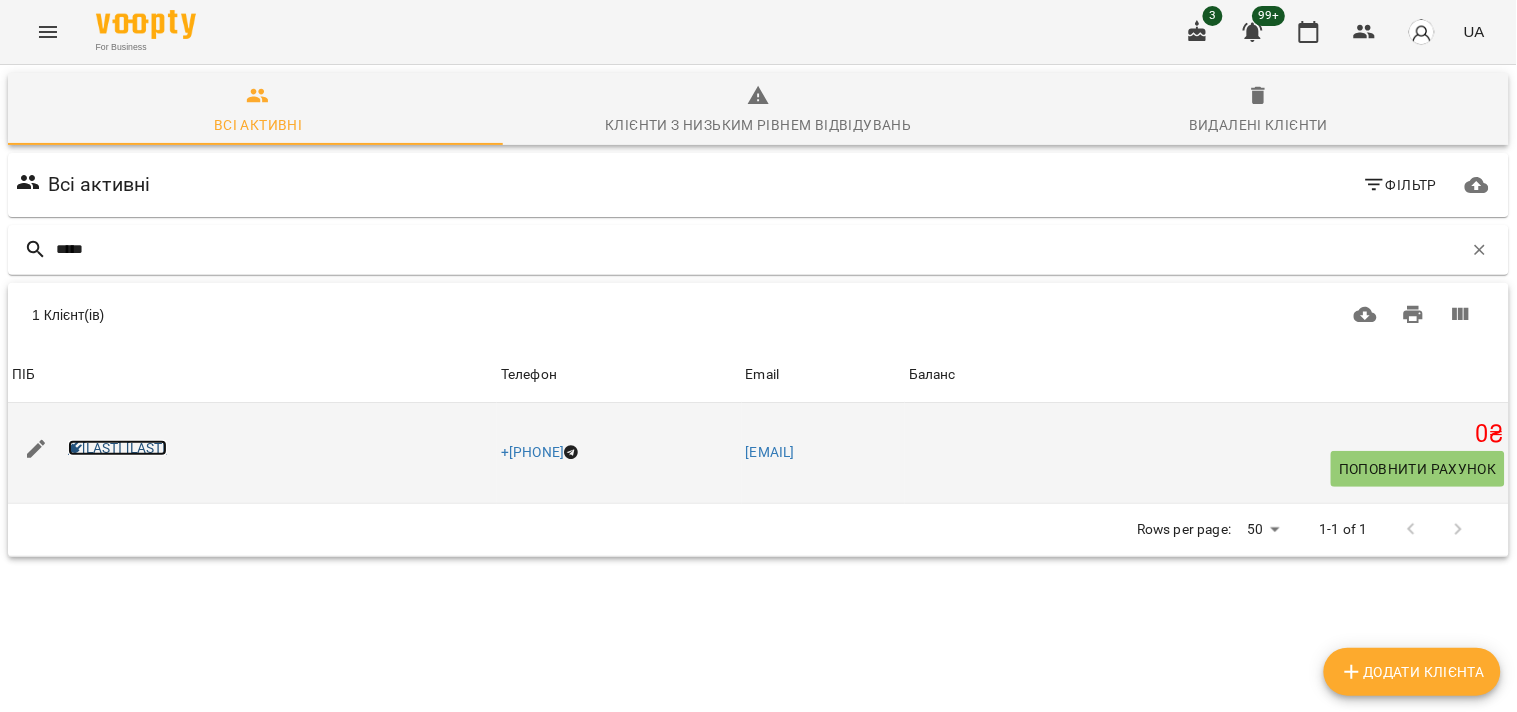 click on "[LAST] [LAST]" at bounding box center (117, 448) 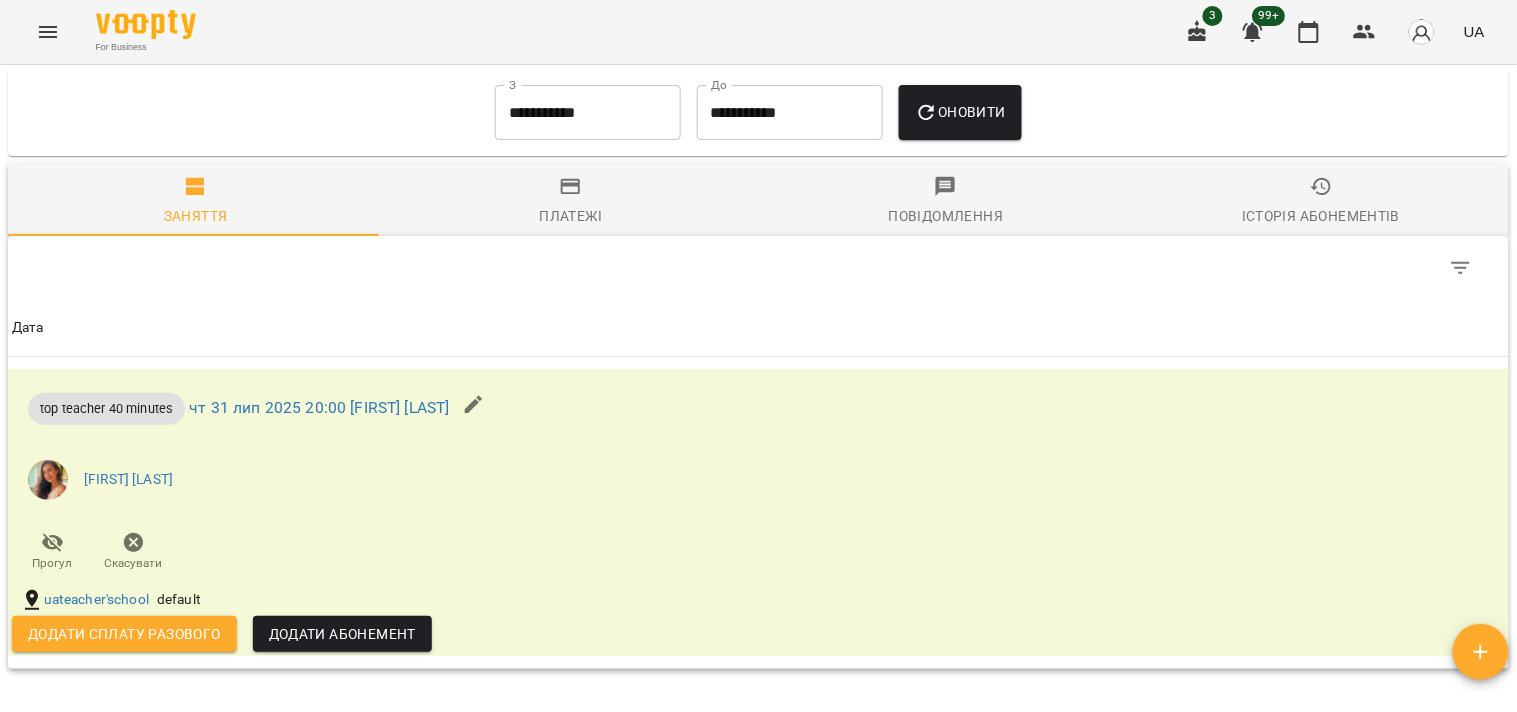 scroll, scrollTop: 1222, scrollLeft: 0, axis: vertical 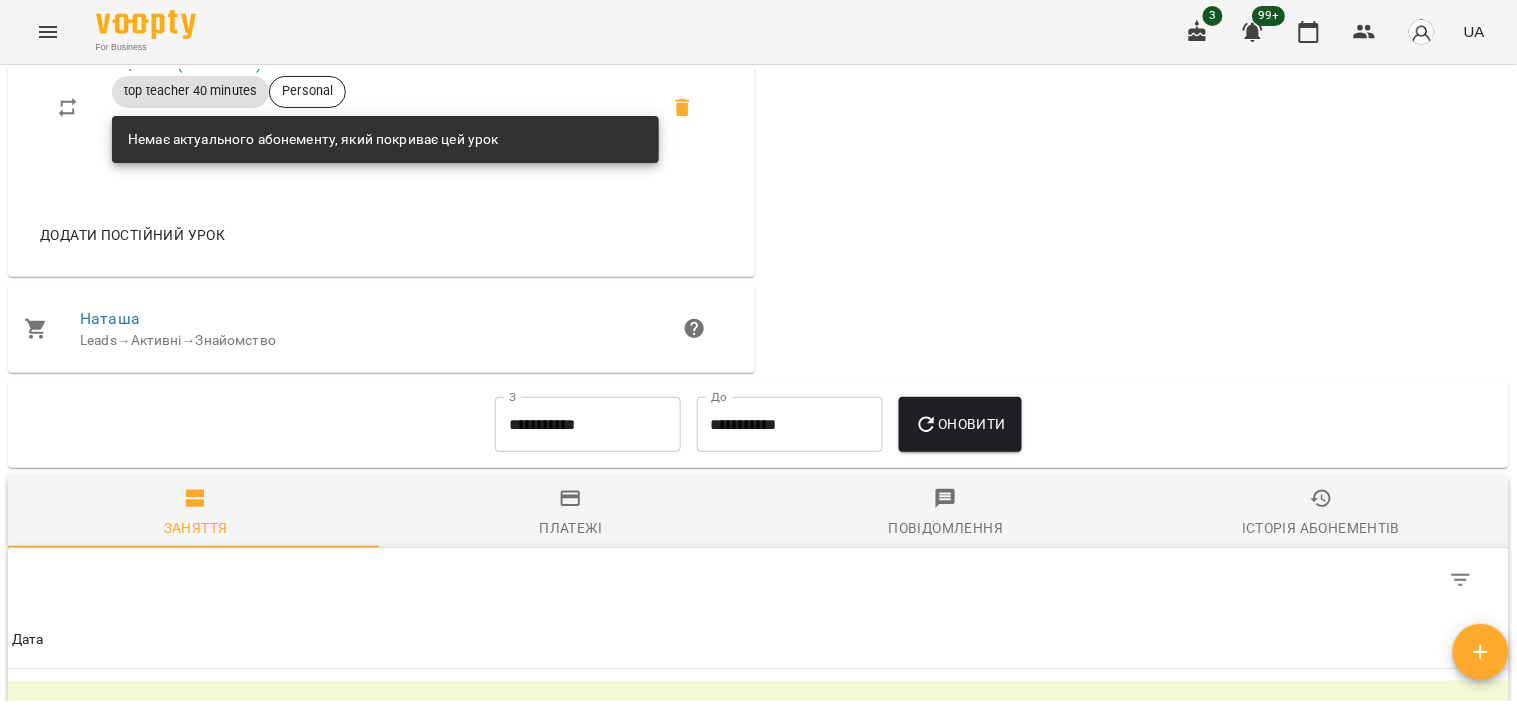 click on "**********" at bounding box center [588, 425] 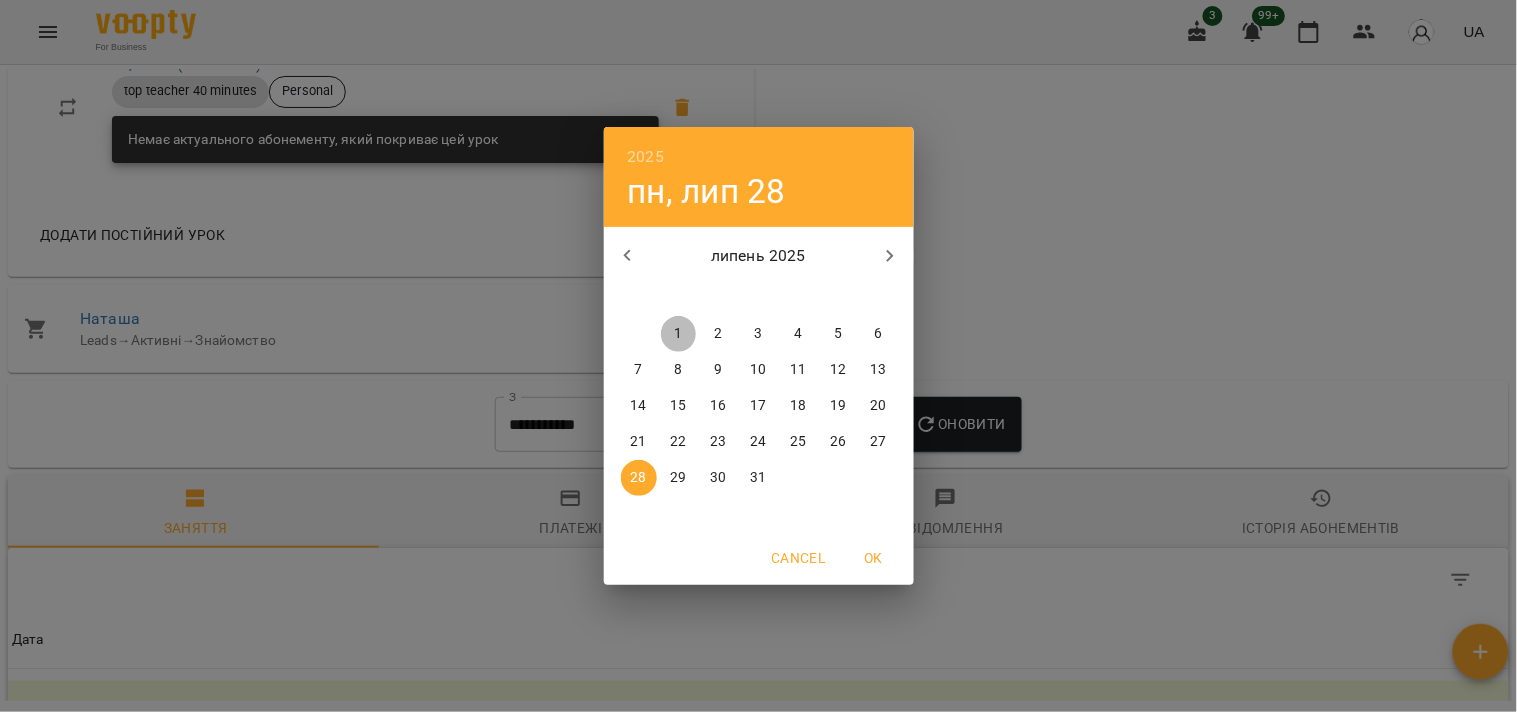 click on "1" at bounding box center (678, 334) 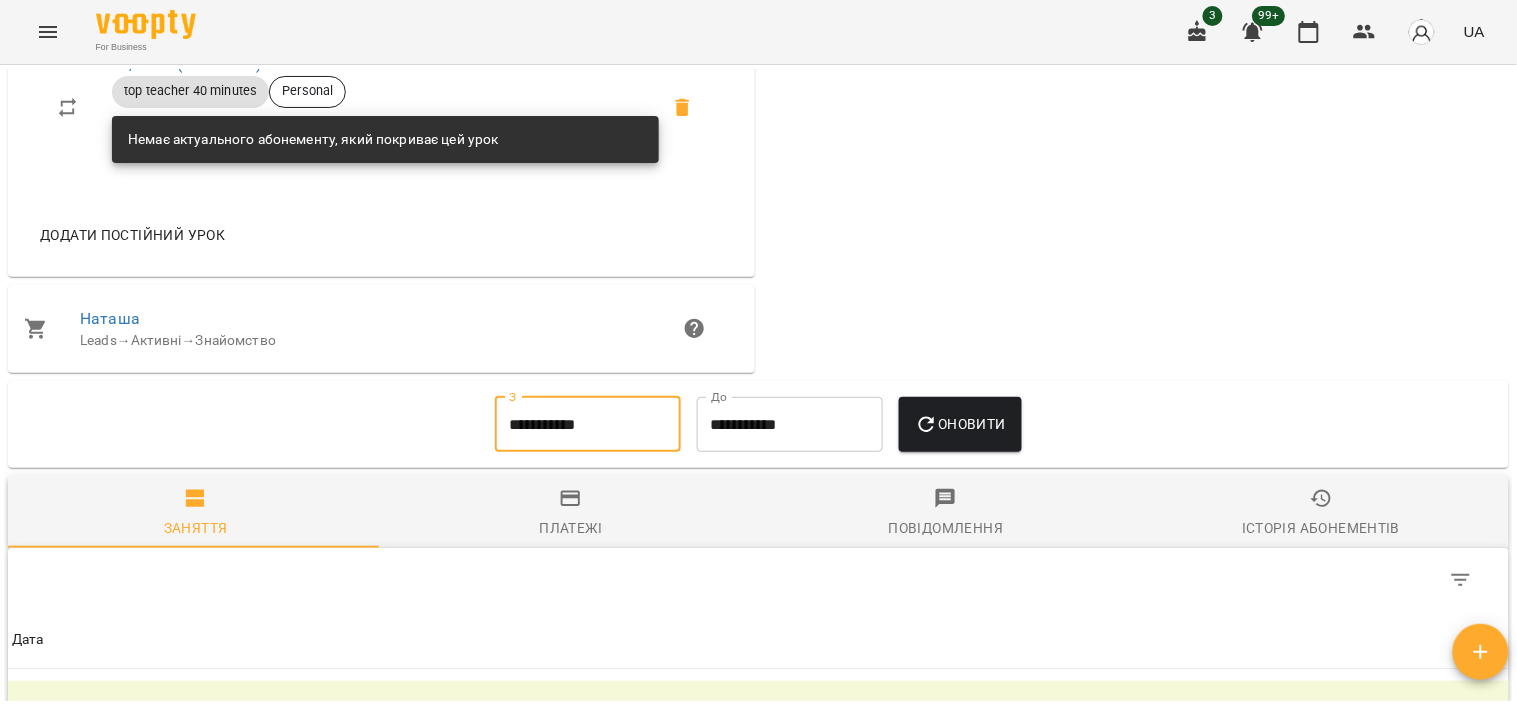 click on "Оновити" at bounding box center (960, 425) 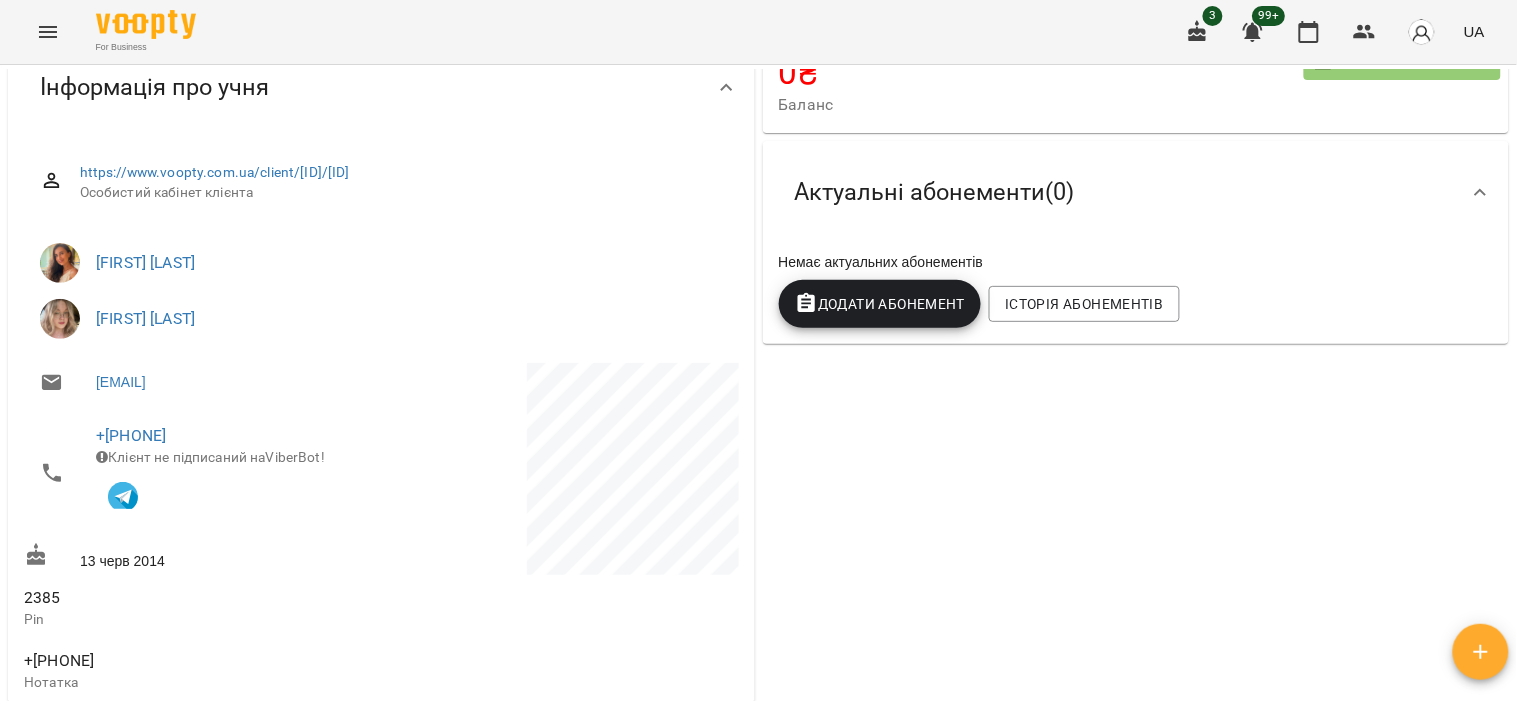 scroll, scrollTop: 0, scrollLeft: 0, axis: both 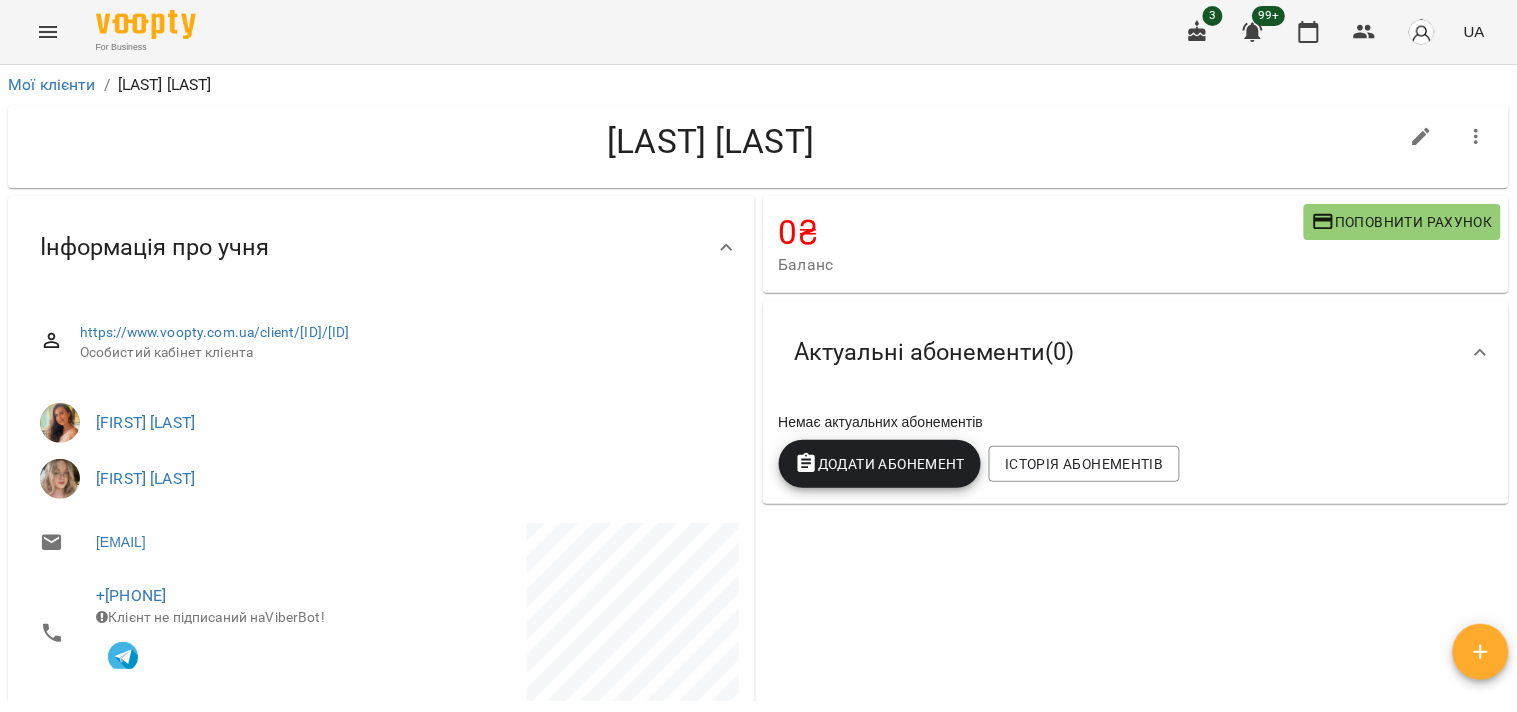 click on "Додати Абонемент" at bounding box center [880, 464] 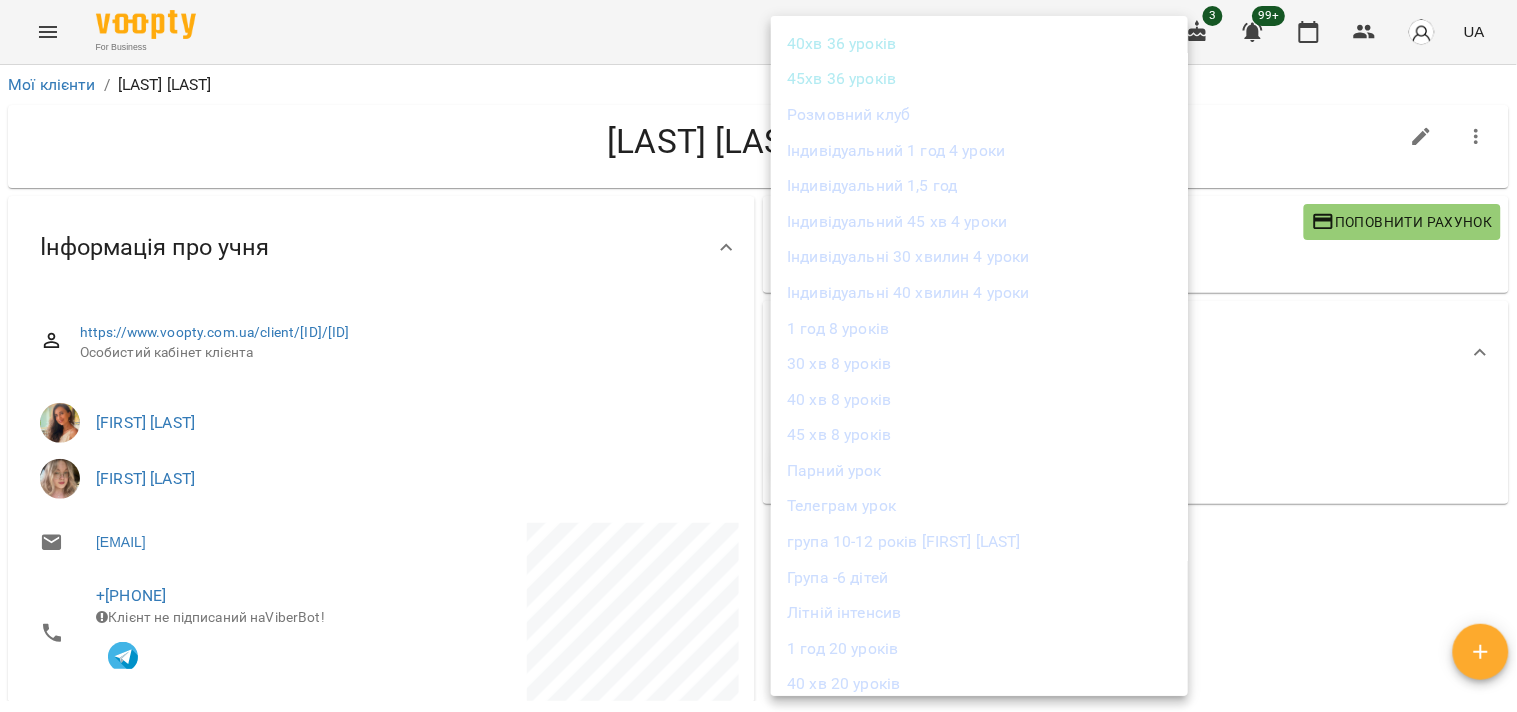 scroll, scrollTop: 111, scrollLeft: 0, axis: vertical 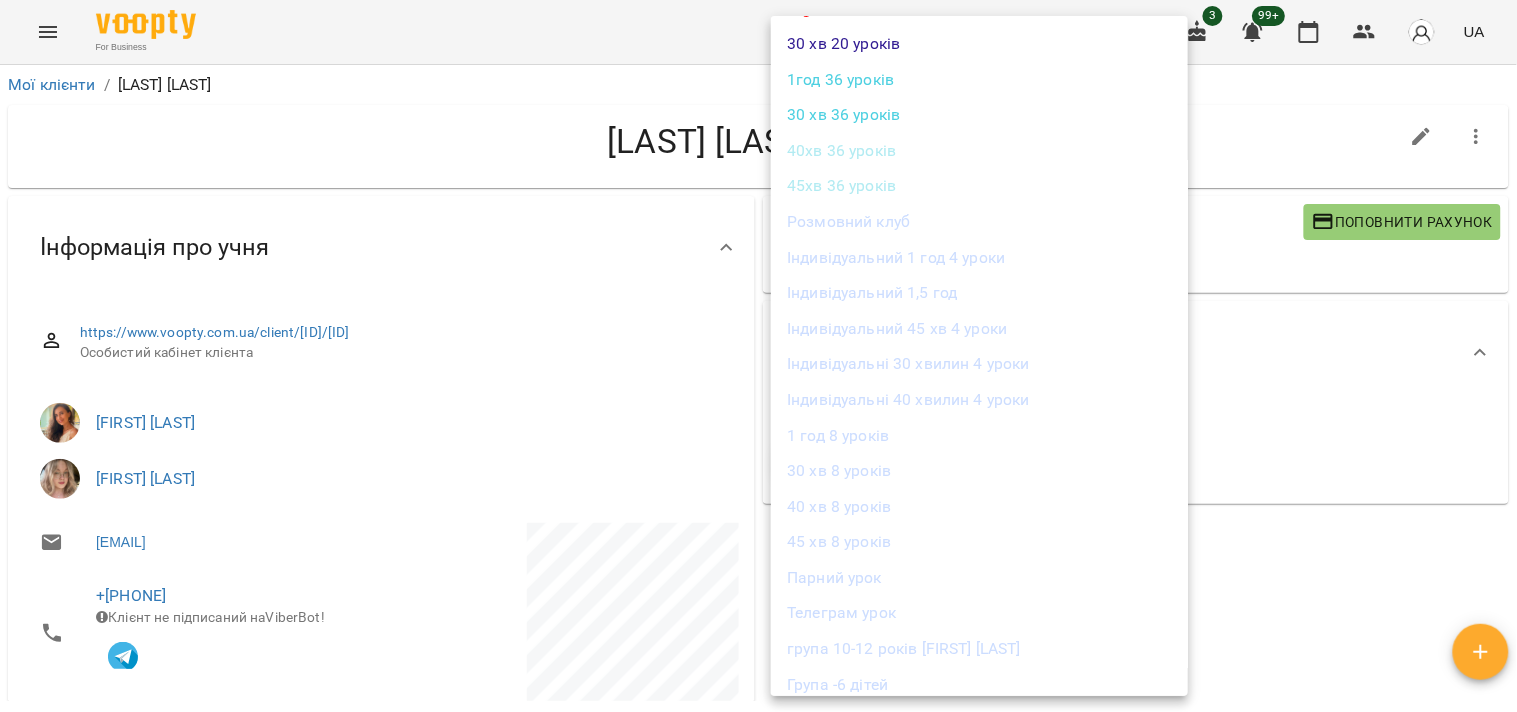 click on "Індивідуальний 45 хв 4 уроки" at bounding box center (979, 329) 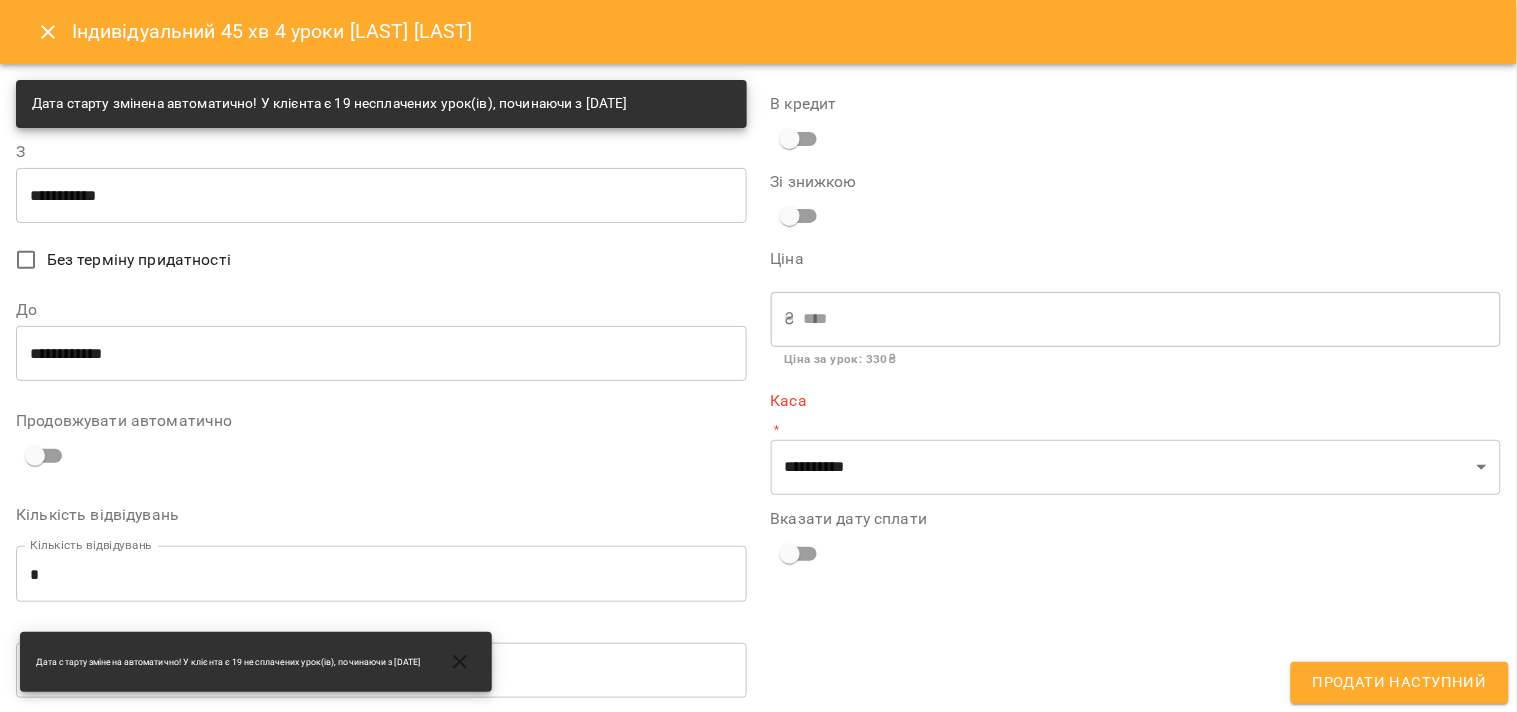 scroll, scrollTop: 111, scrollLeft: 0, axis: vertical 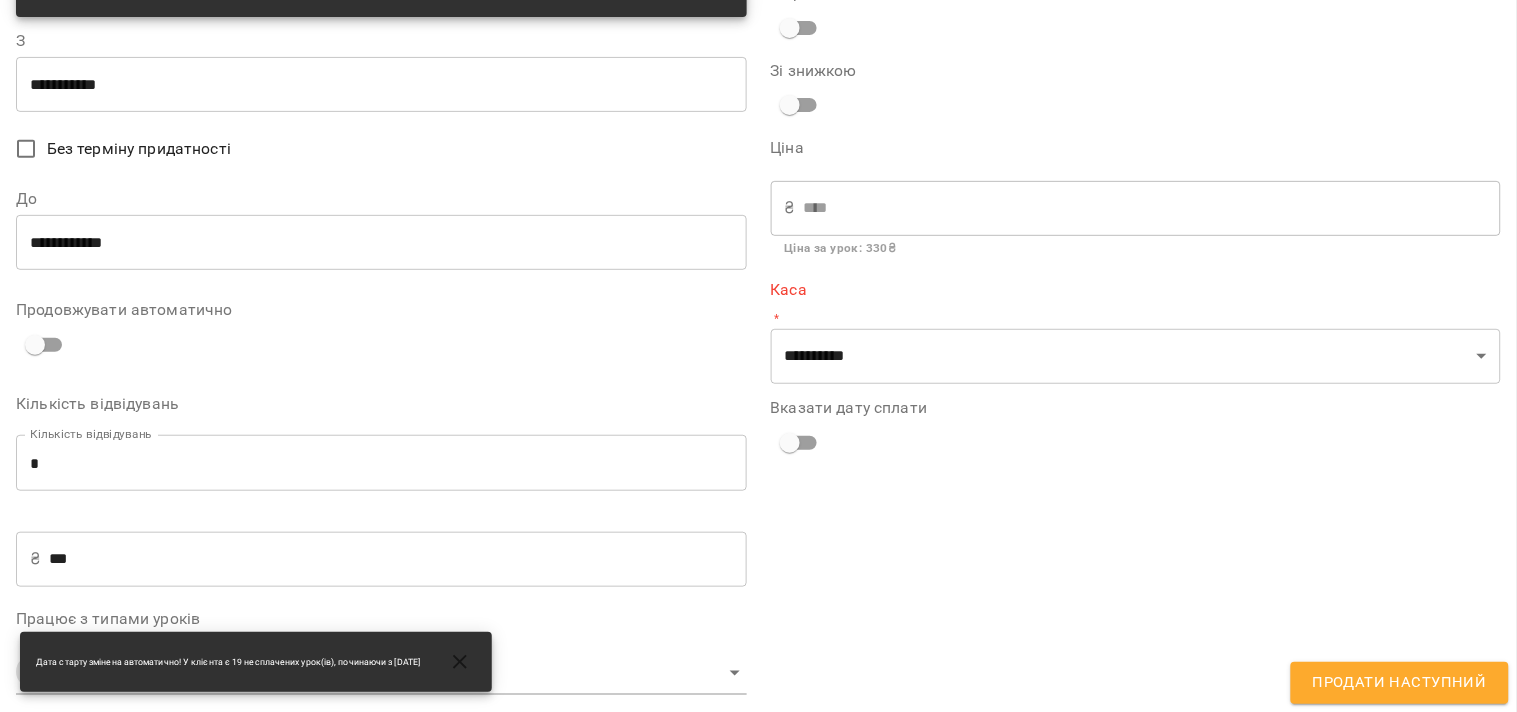 click on "**********" at bounding box center [381, 84] 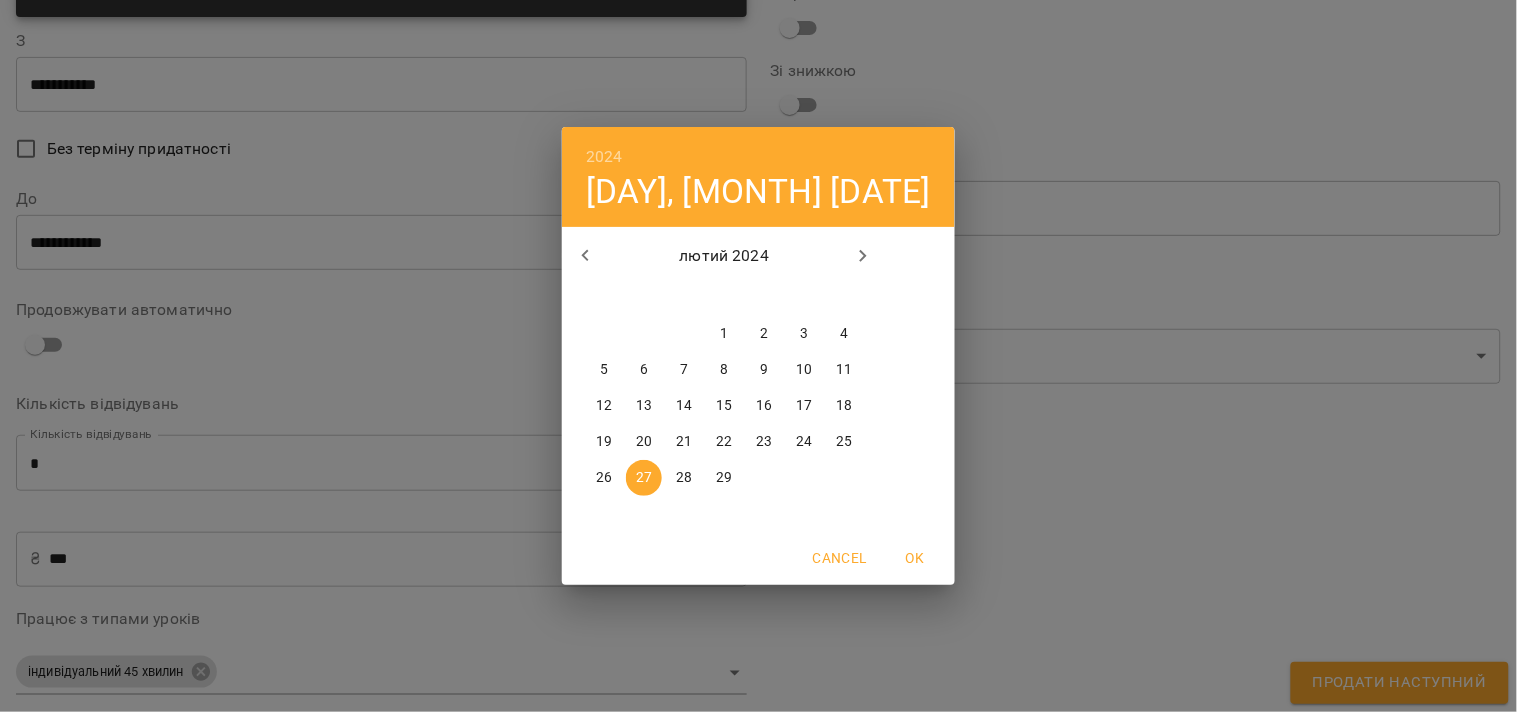 click 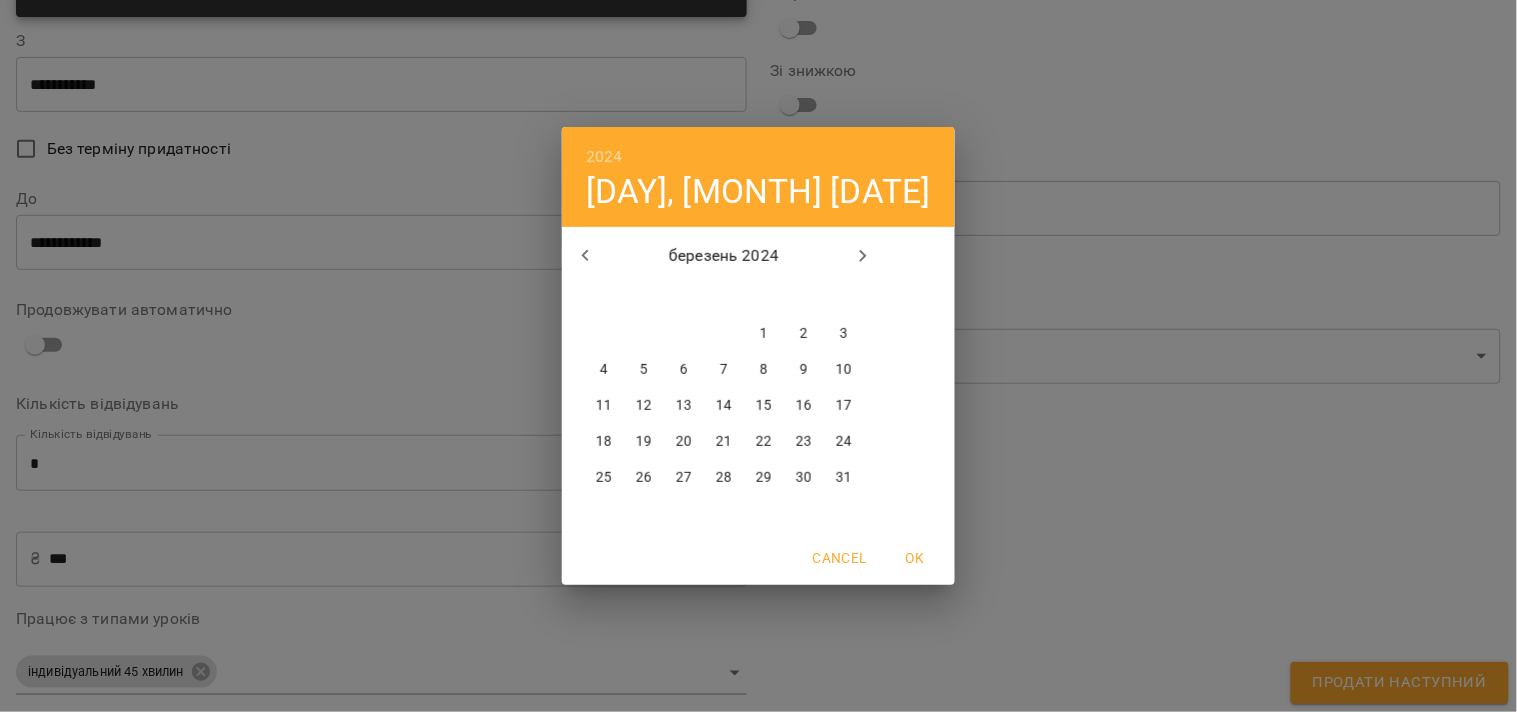 click on "березень 2024" at bounding box center [724, 256] 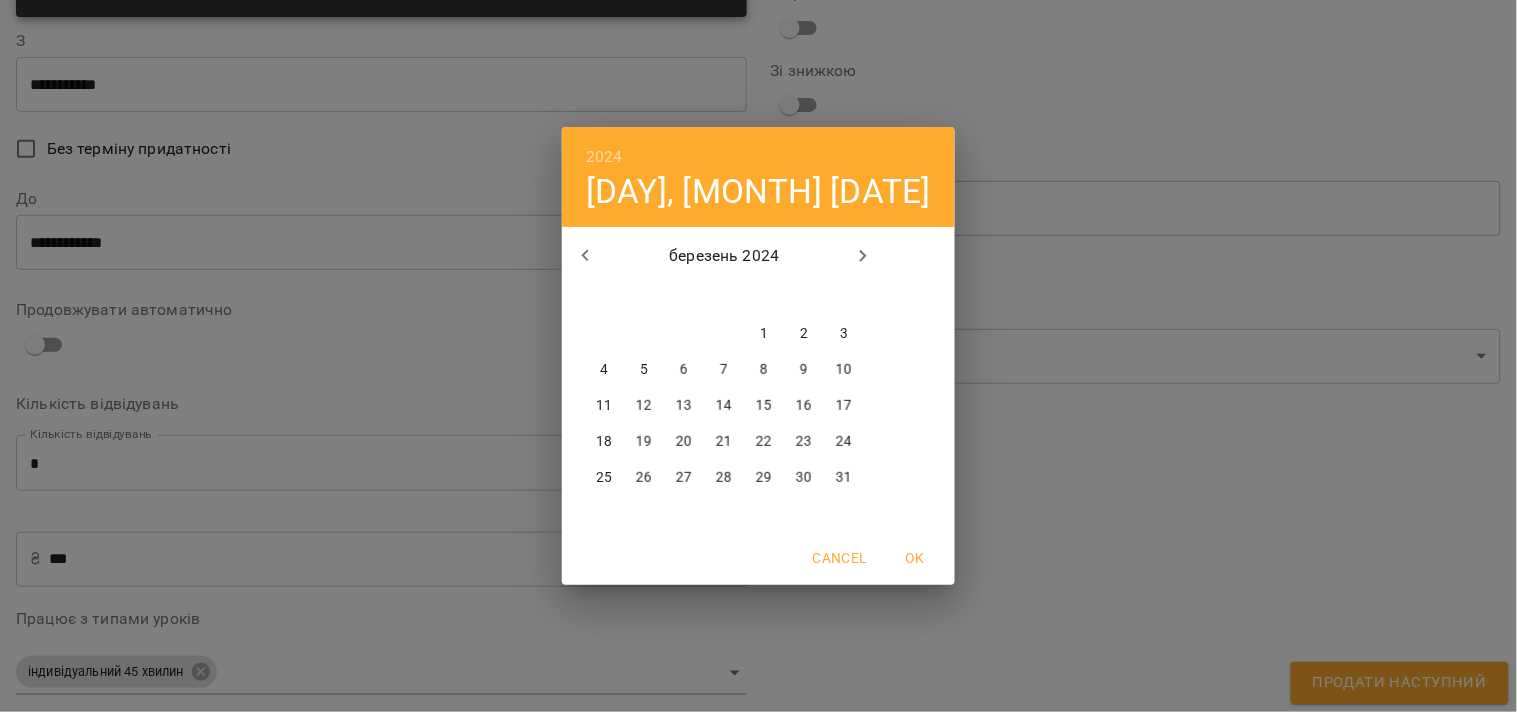 click at bounding box center [863, 256] 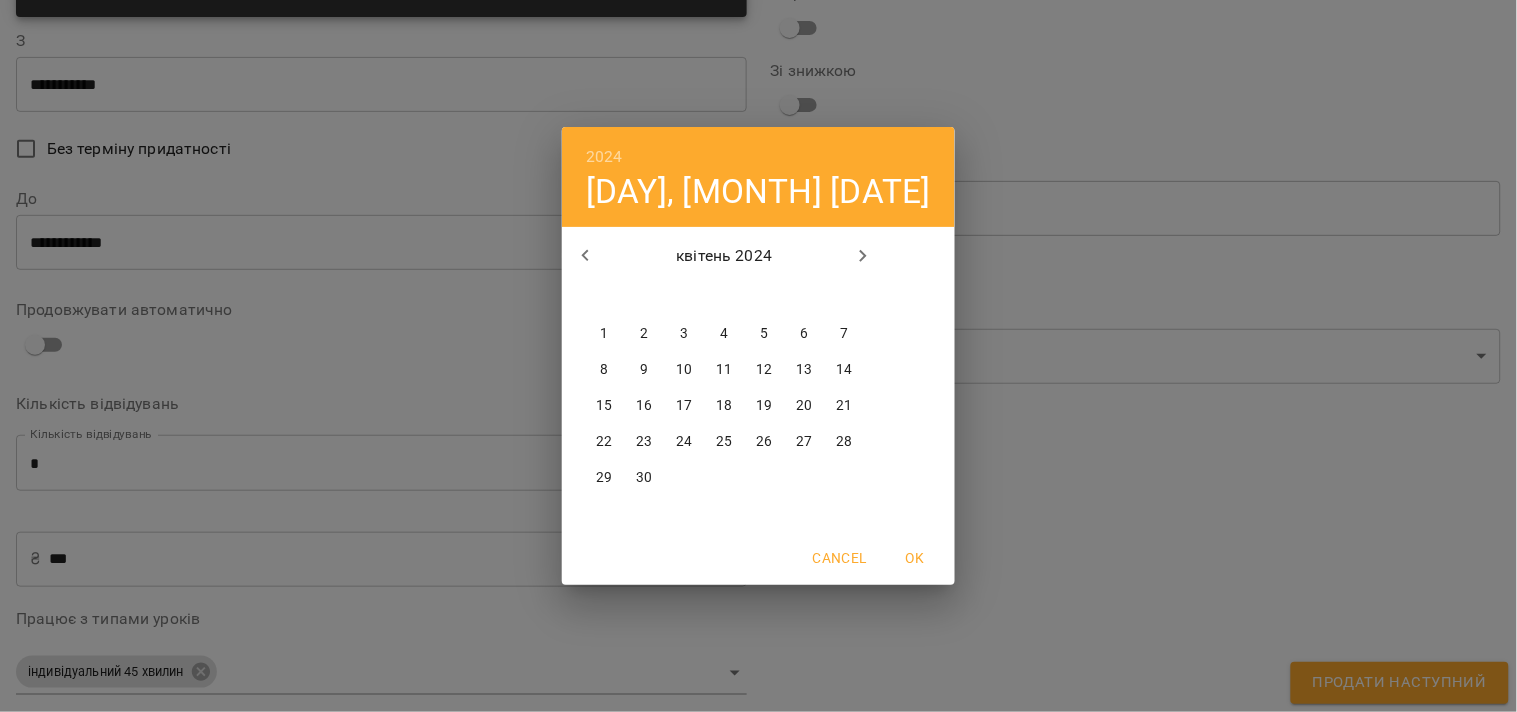 click 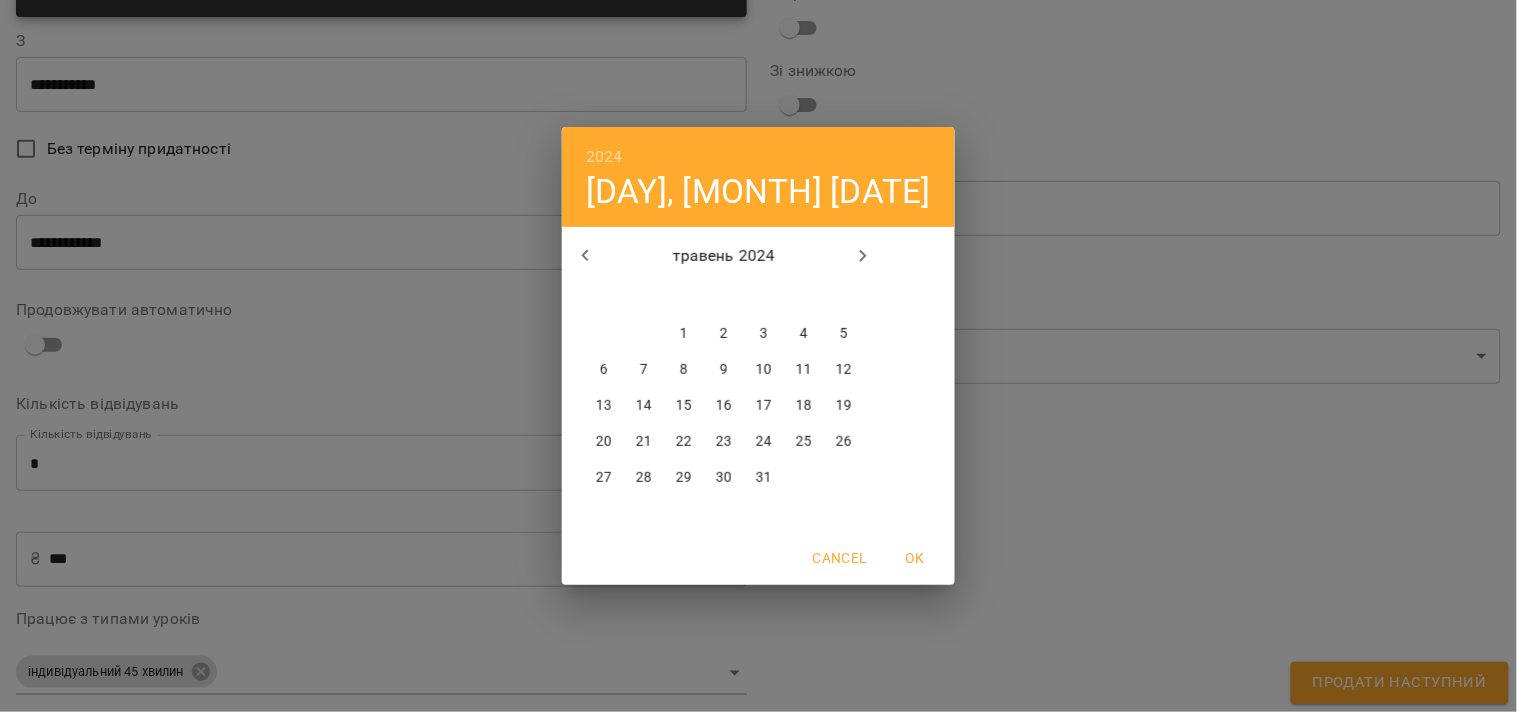 click 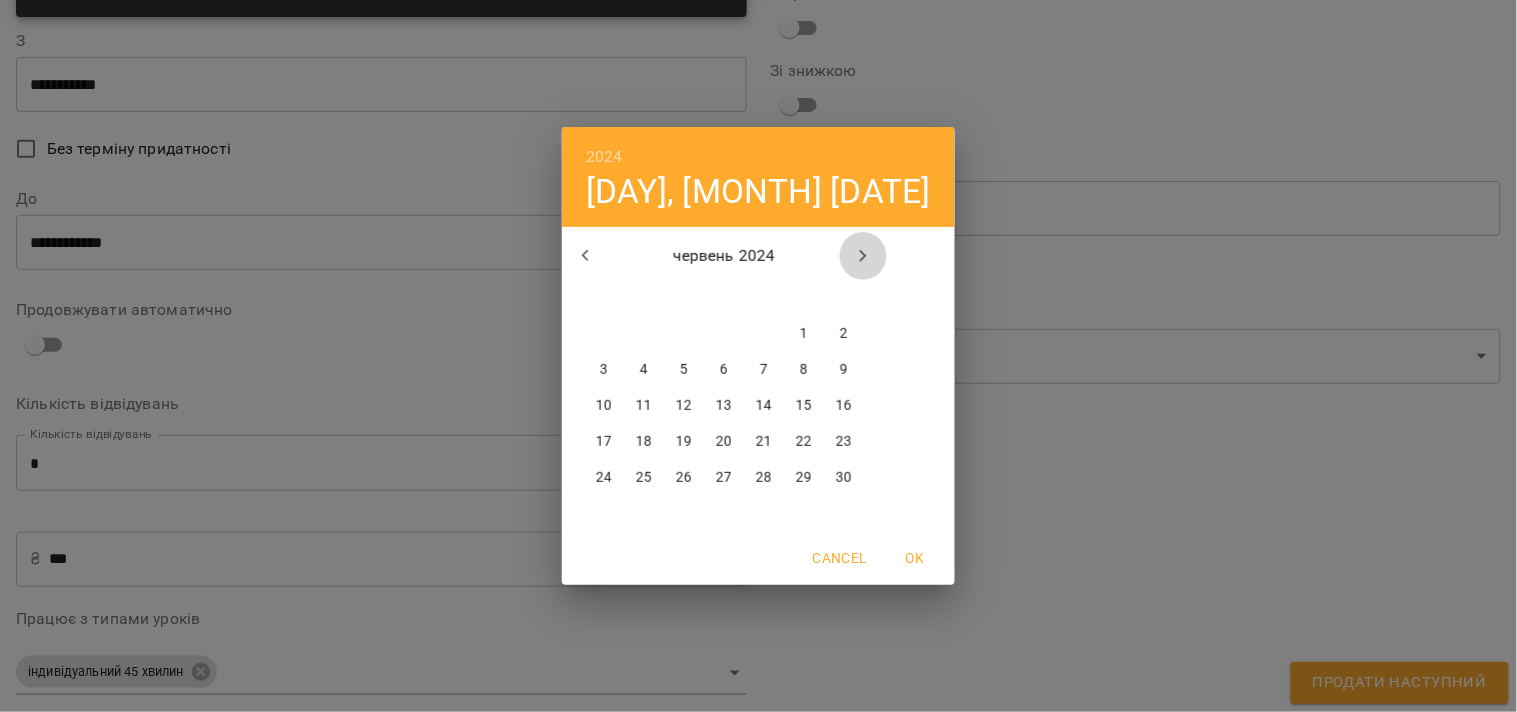 click 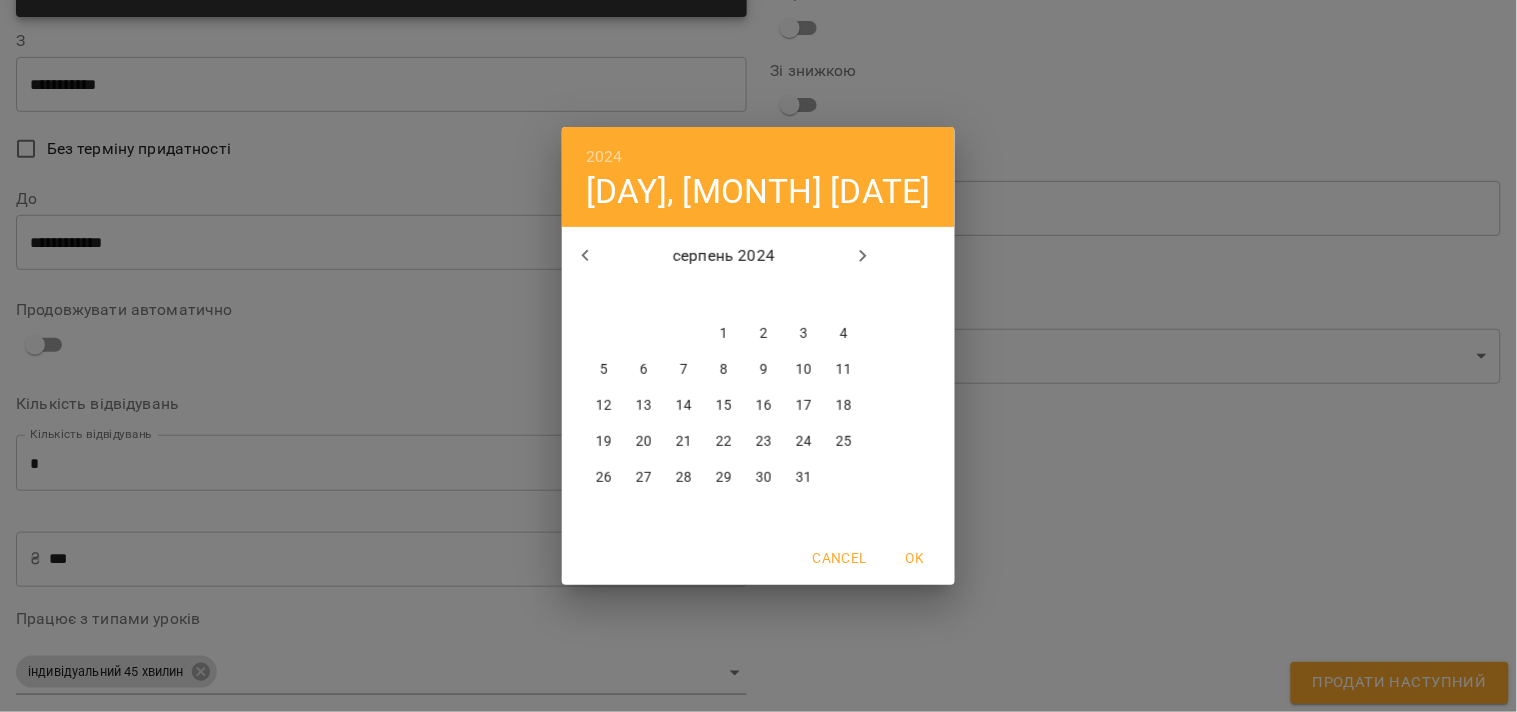 click 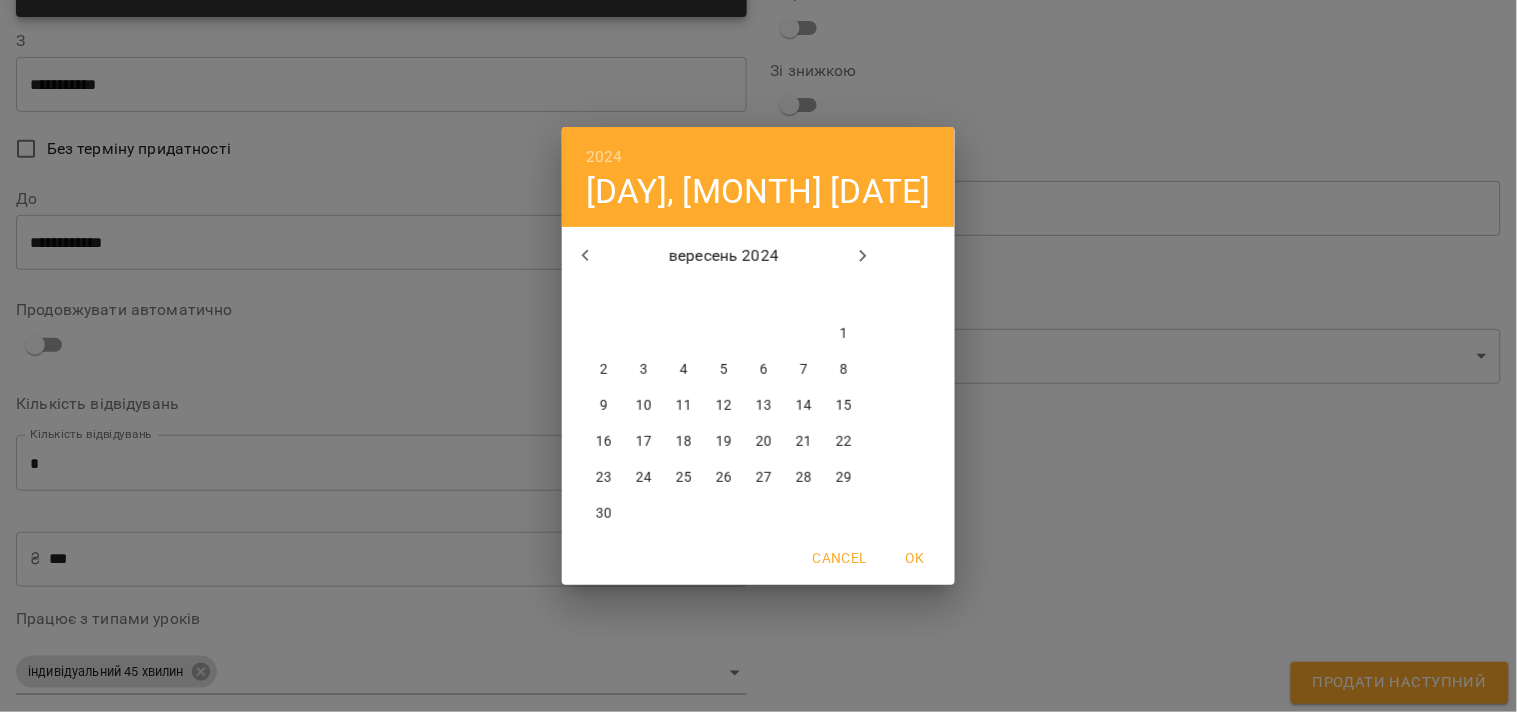 click 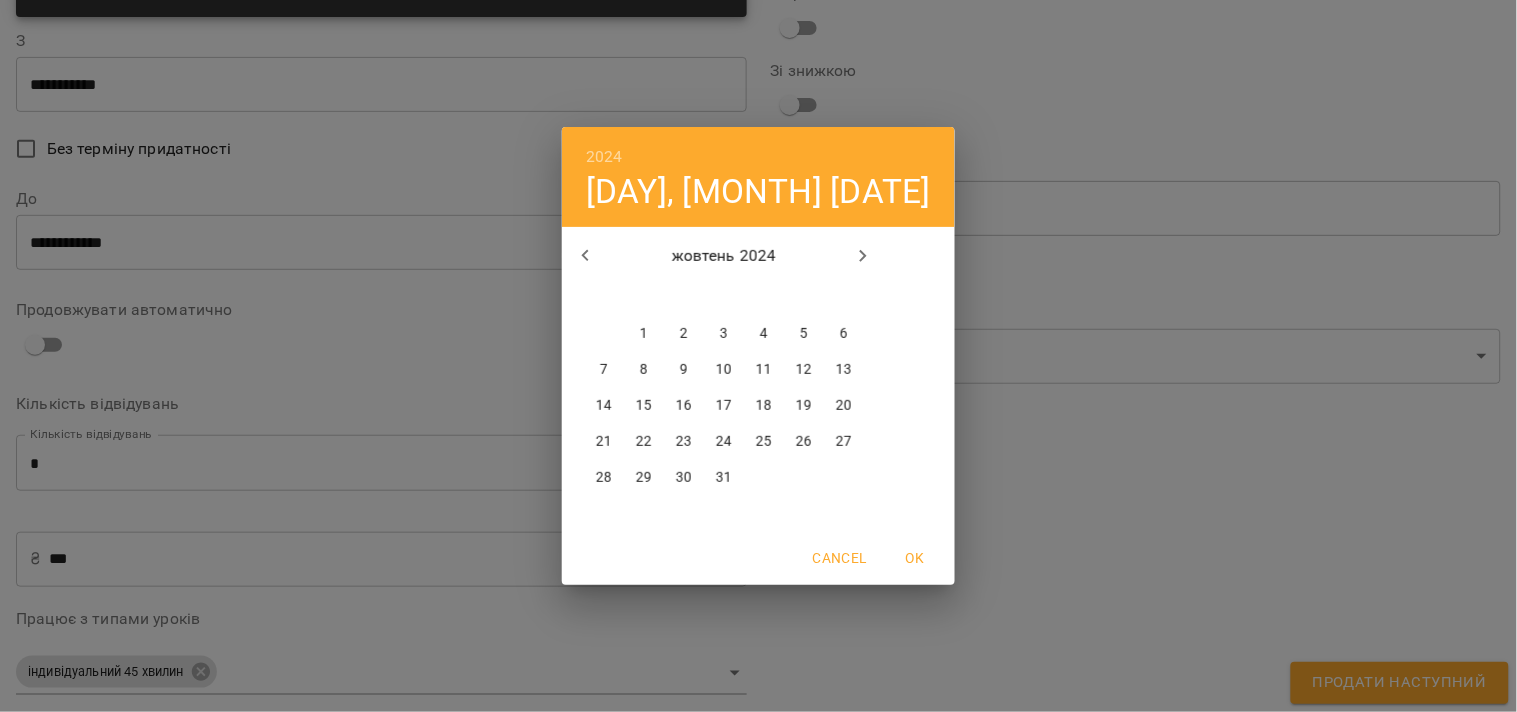 click 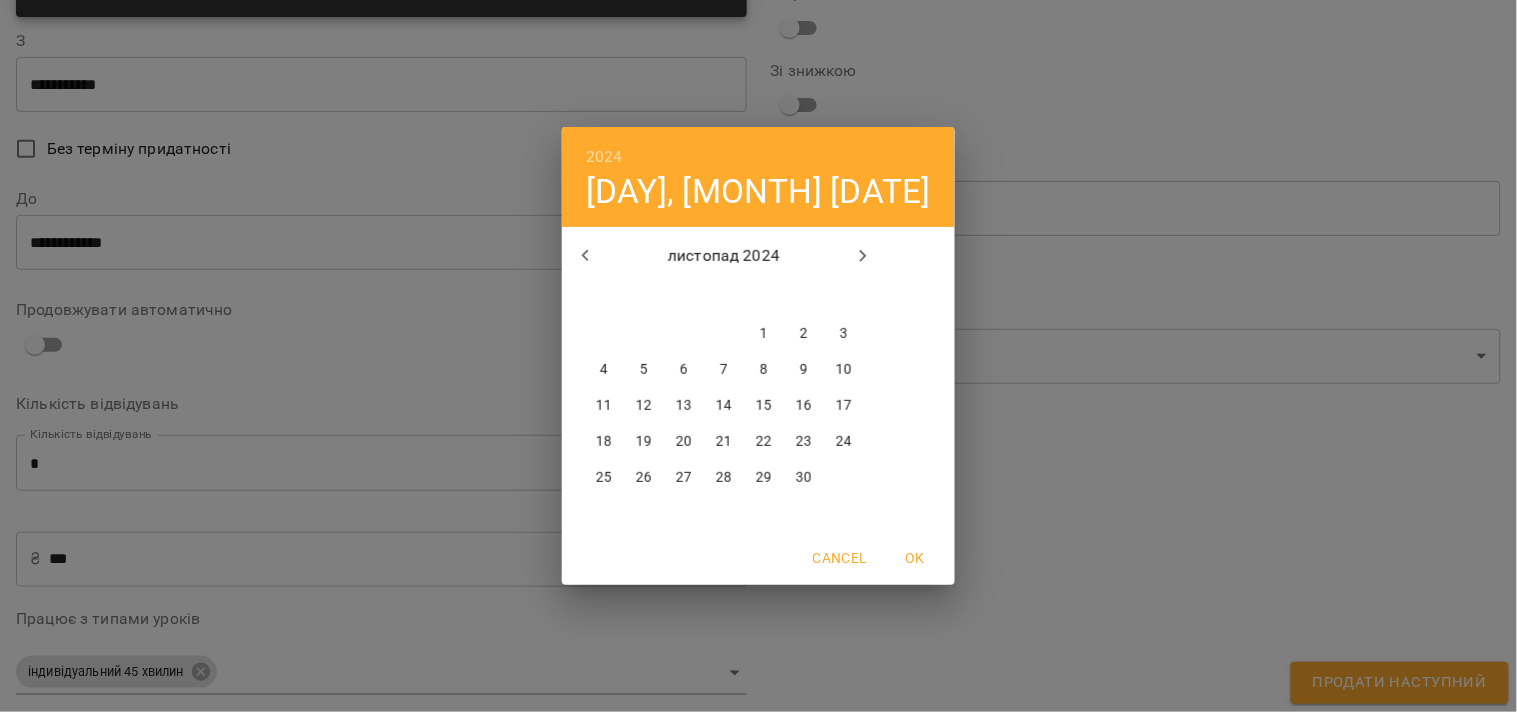 click 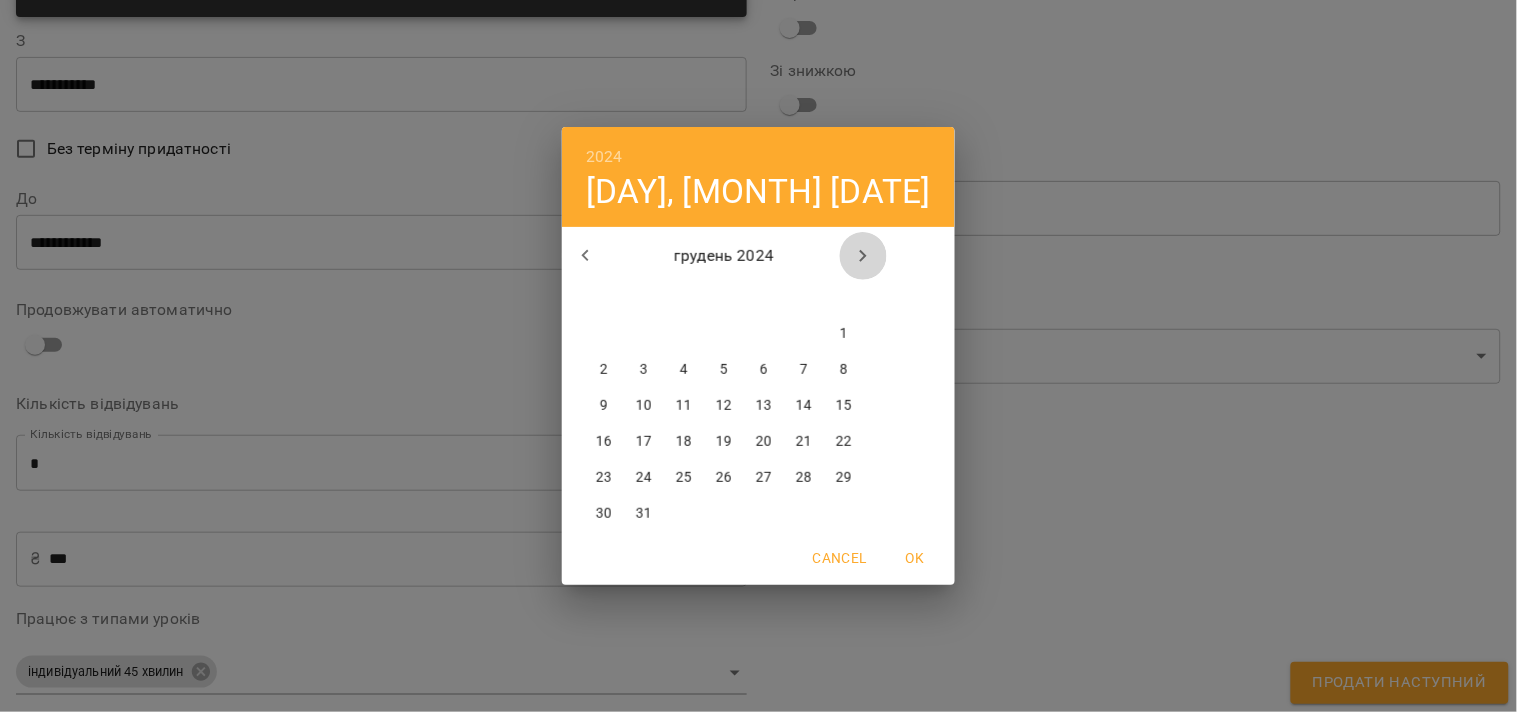 click 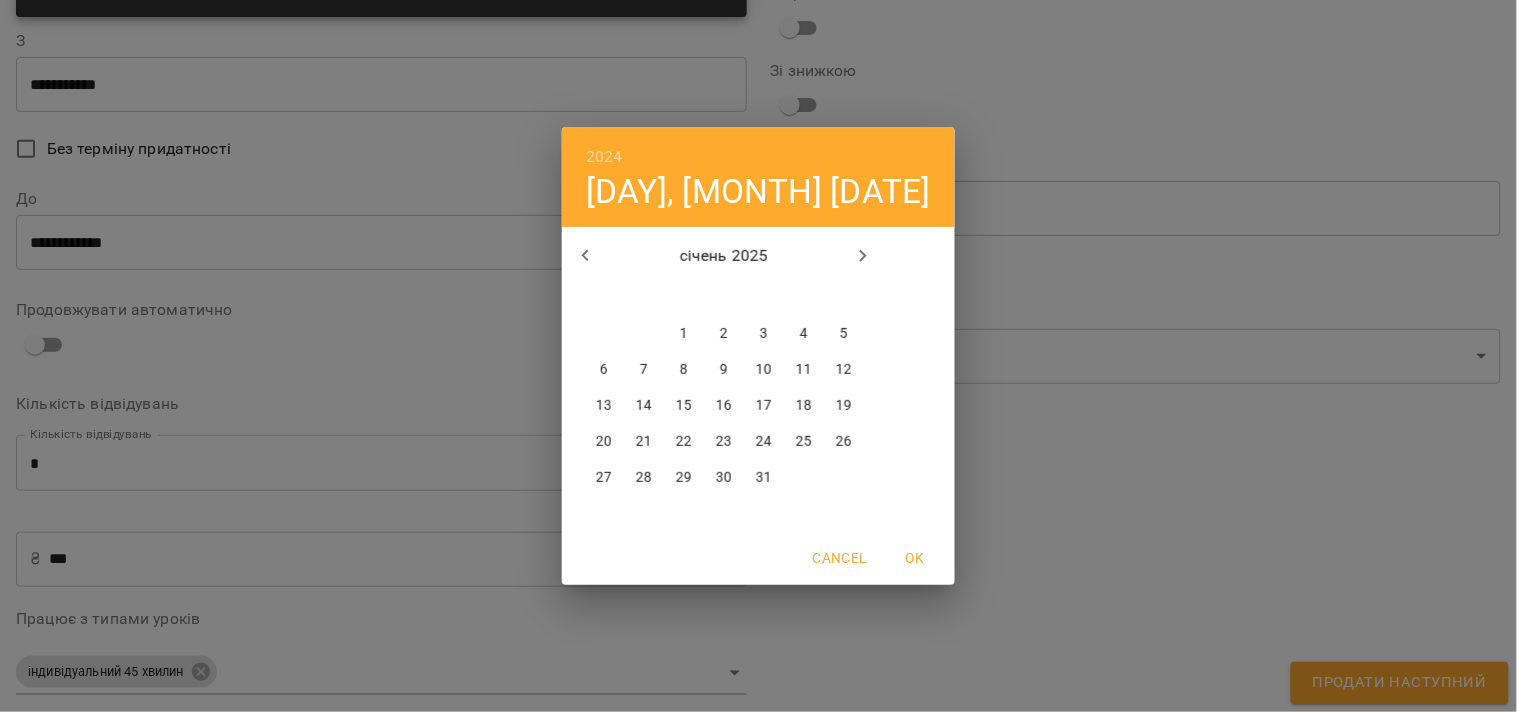 click 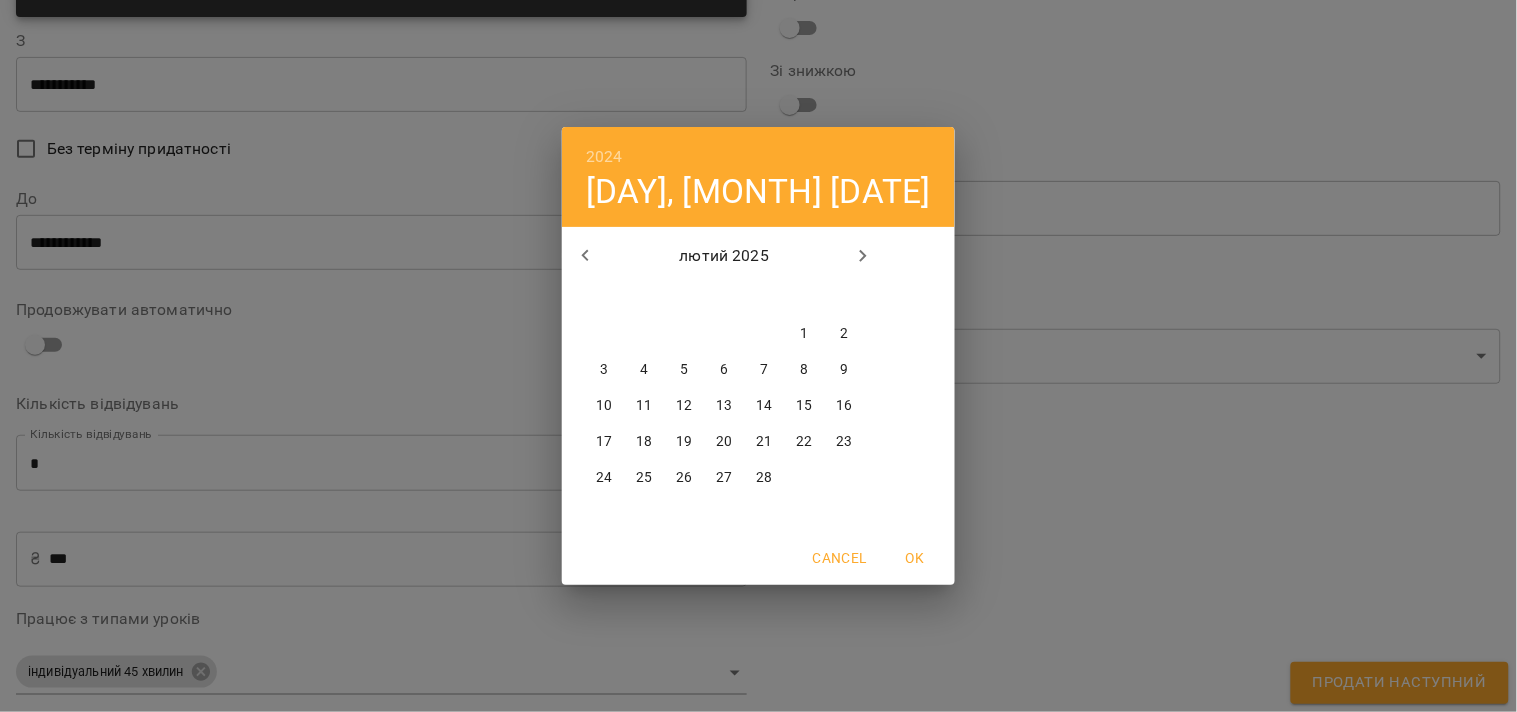 click 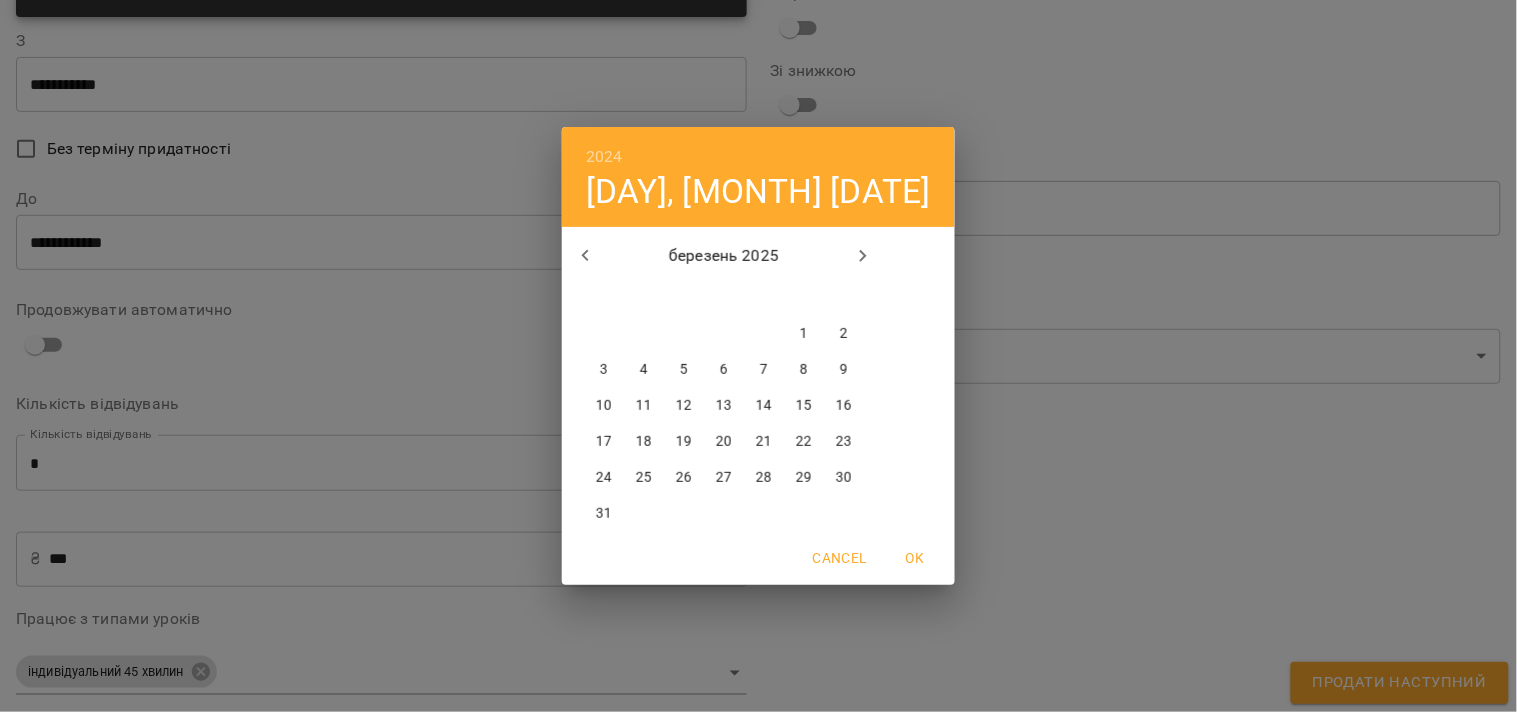 click 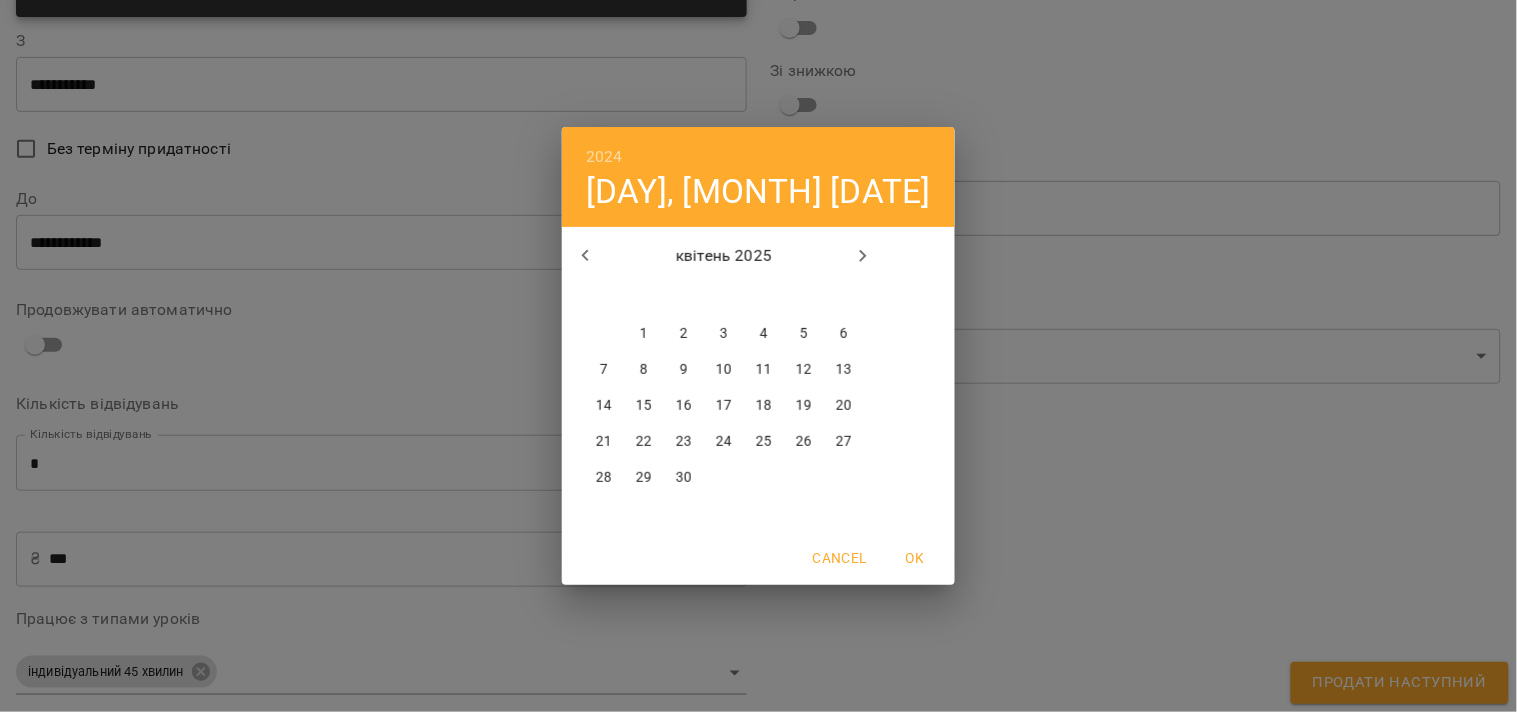 click 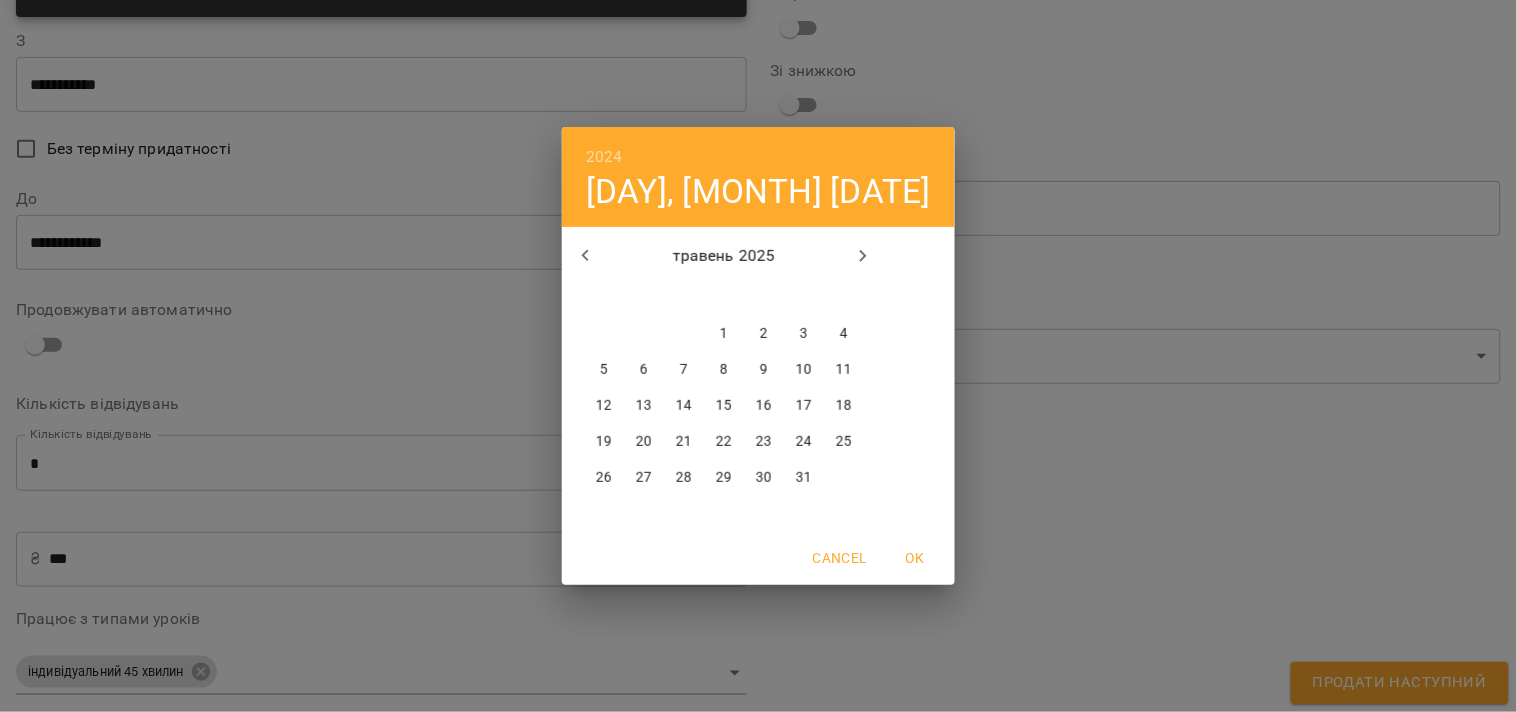 click 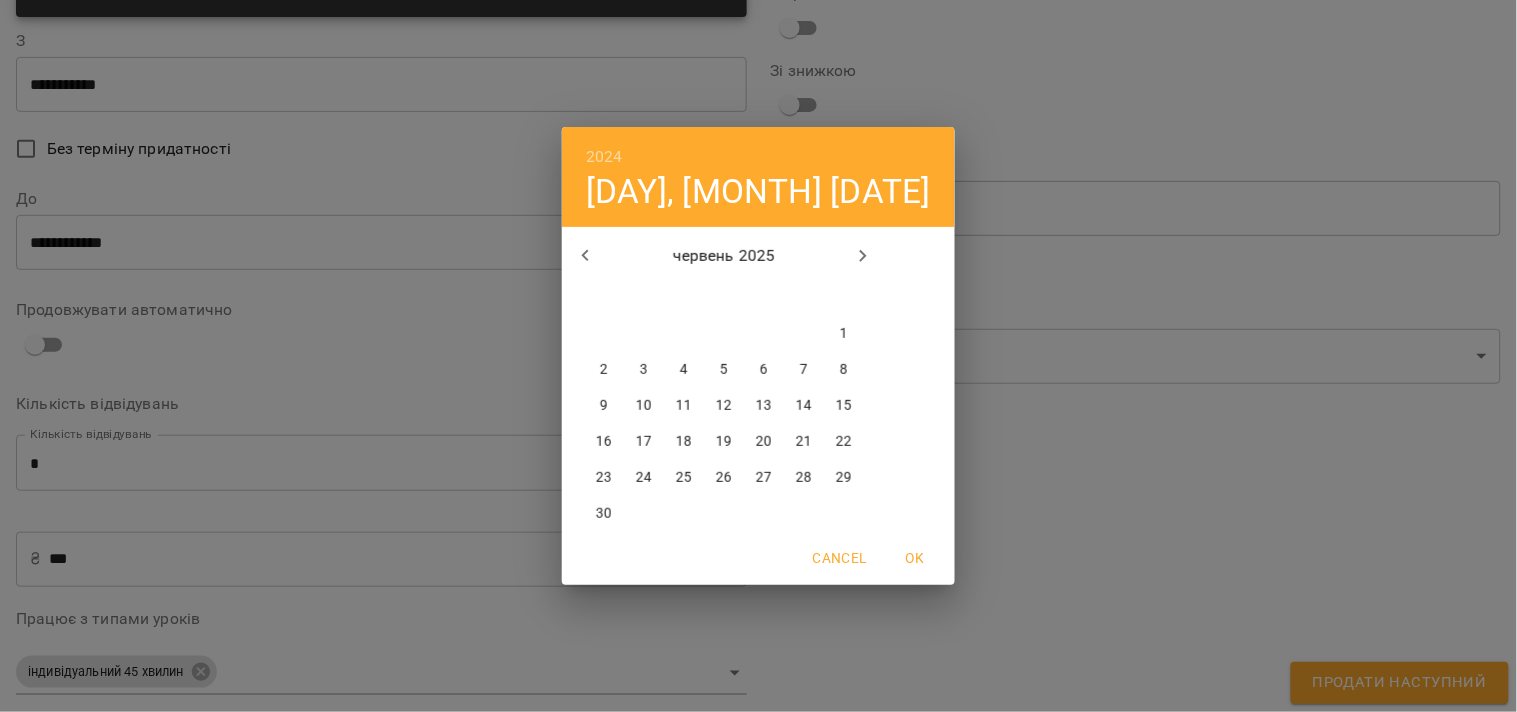 click 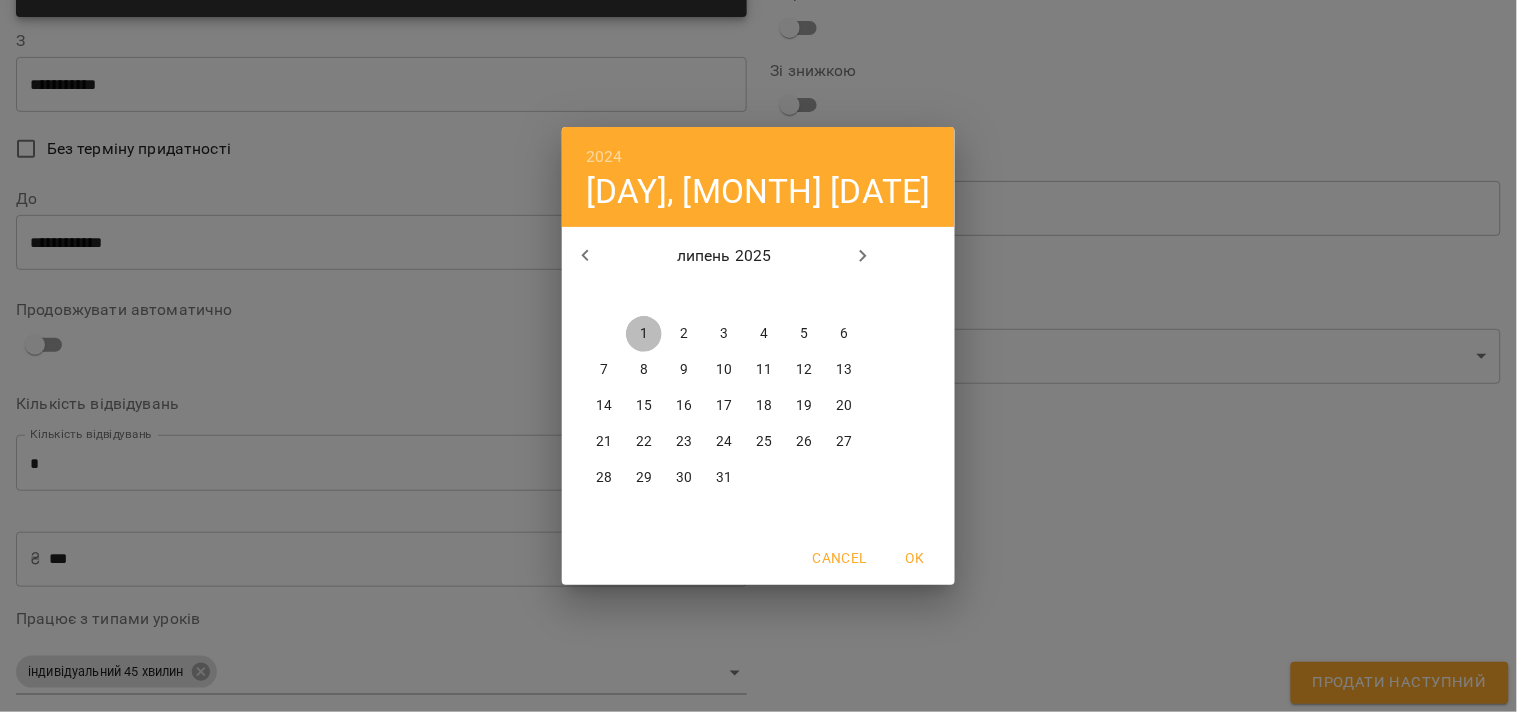 click on "1" at bounding box center (644, 334) 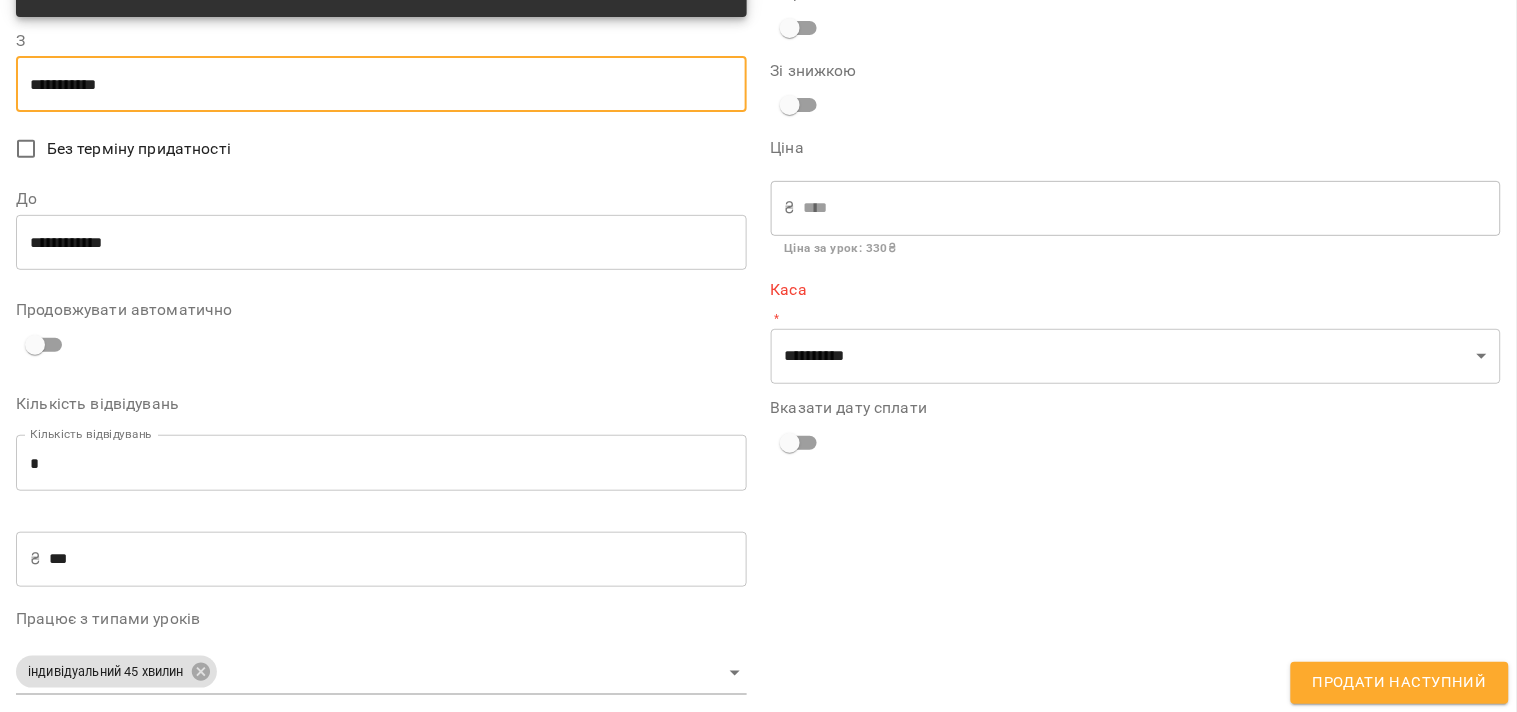 click on "**********" at bounding box center (381, 242) 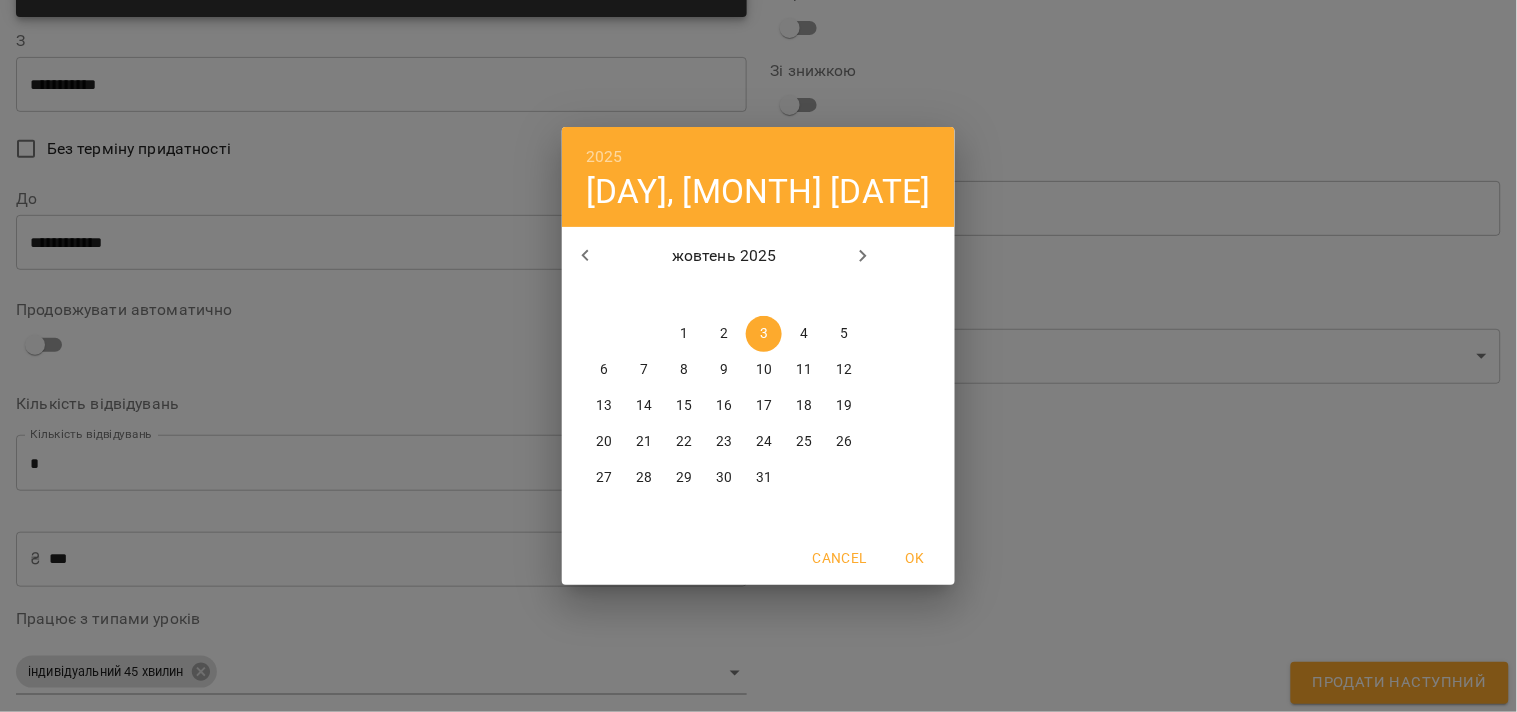 drag, startPoint x: 598, startPoint y: 247, endPoint x: 608, endPoint y: 246, distance: 10.049875 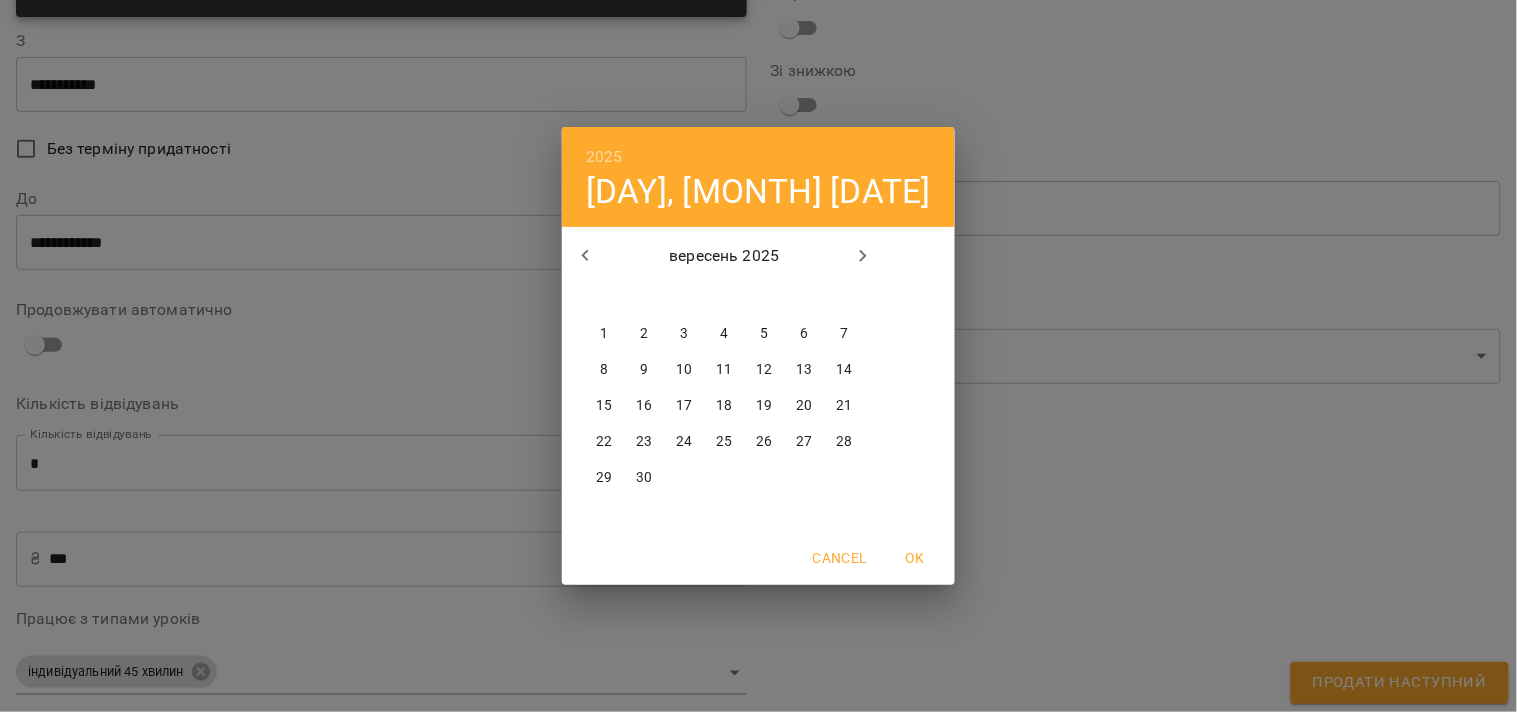 click 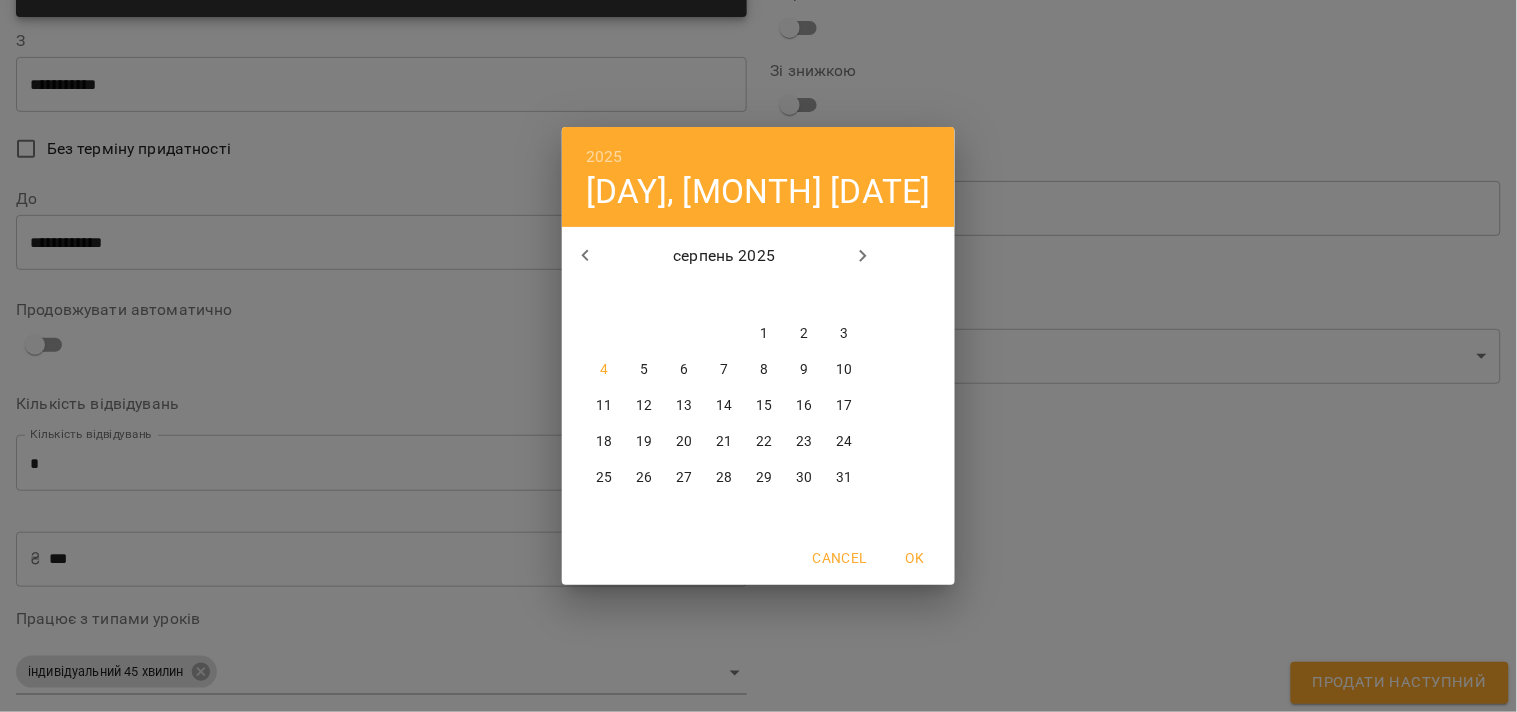 click 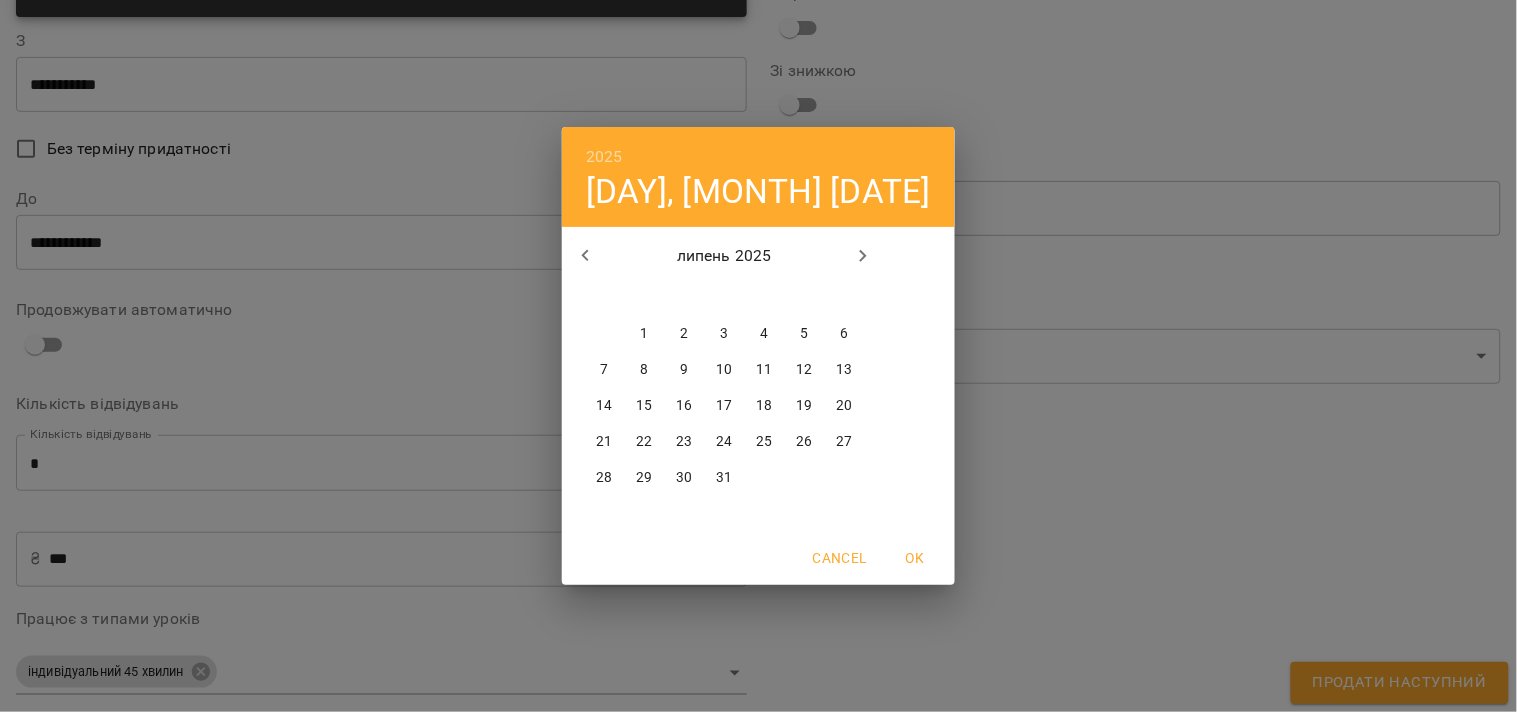 click on "2" at bounding box center [684, 334] 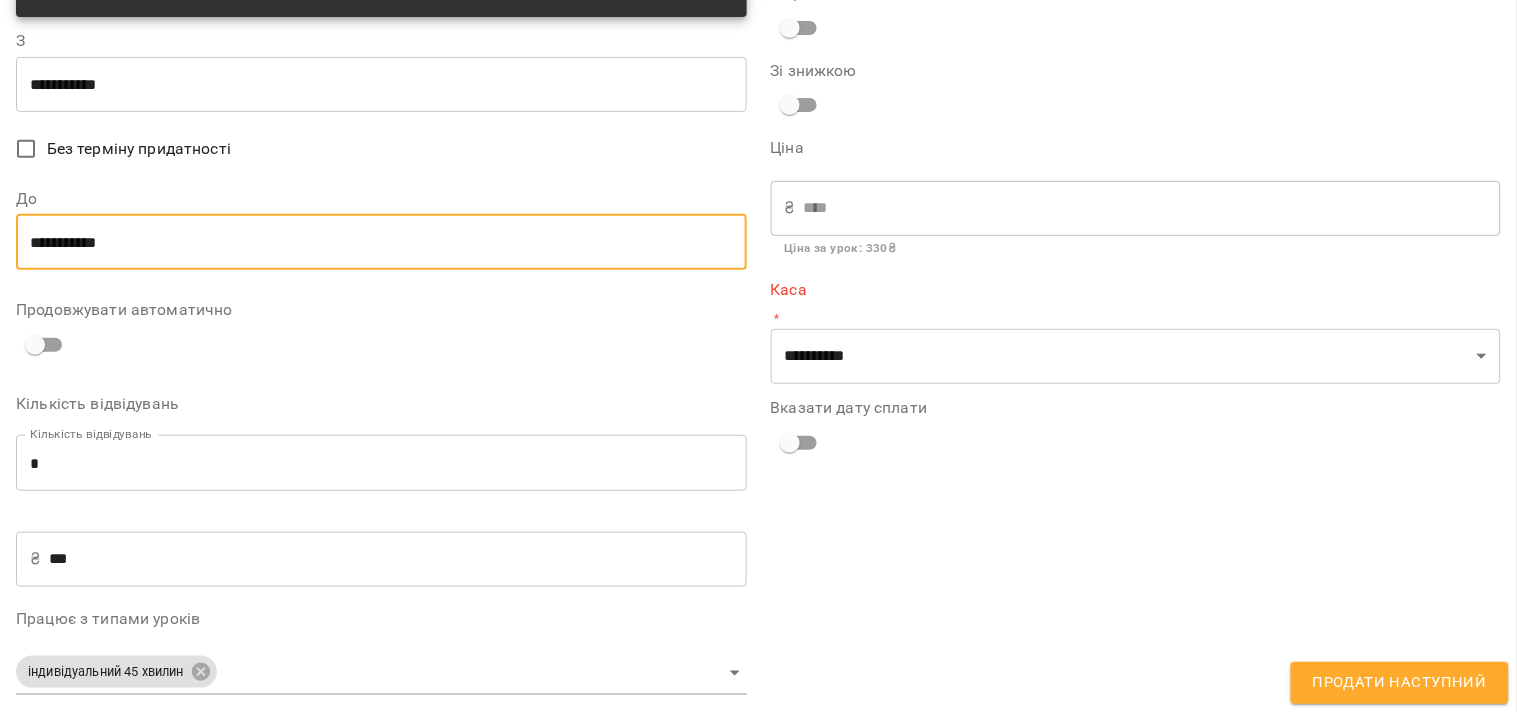 scroll, scrollTop: 125, scrollLeft: 0, axis: vertical 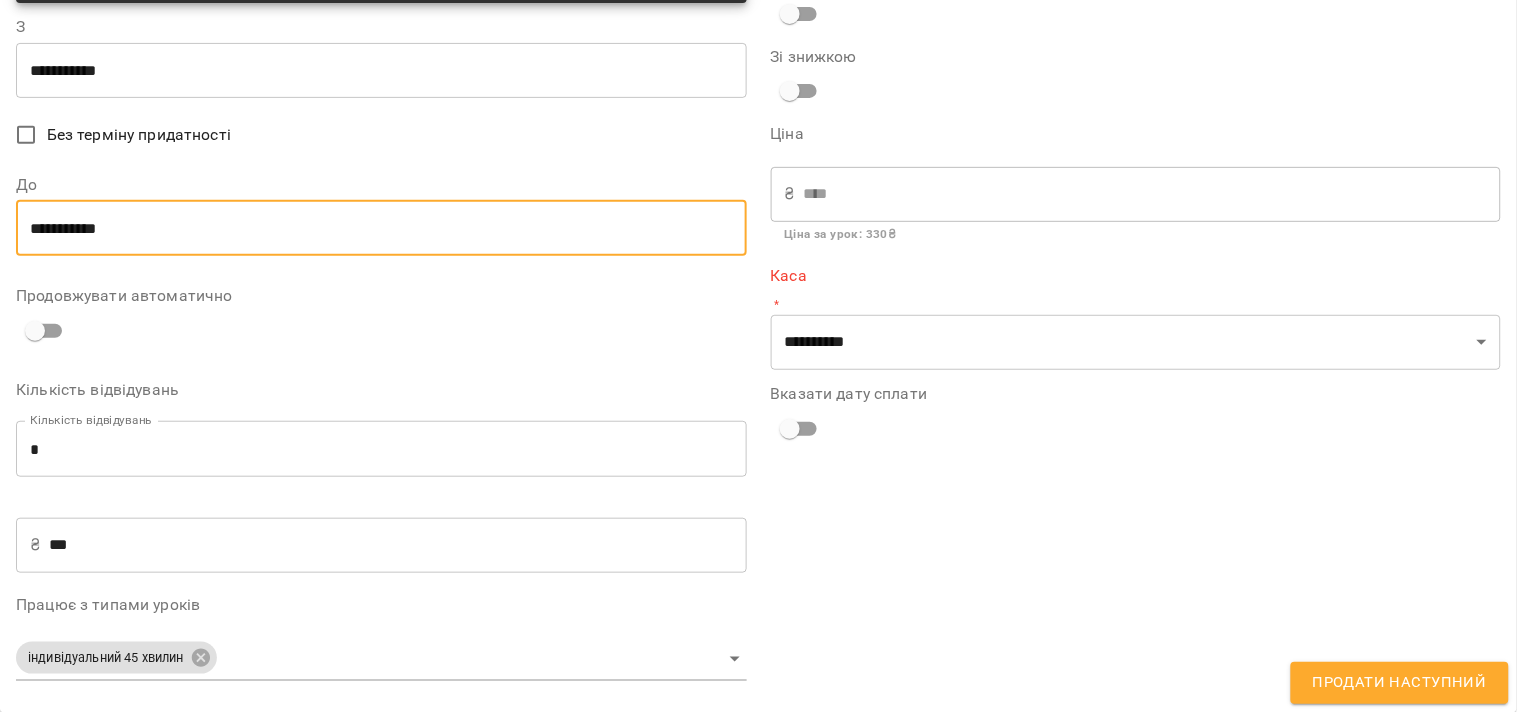 click on "*" at bounding box center [381, 449] 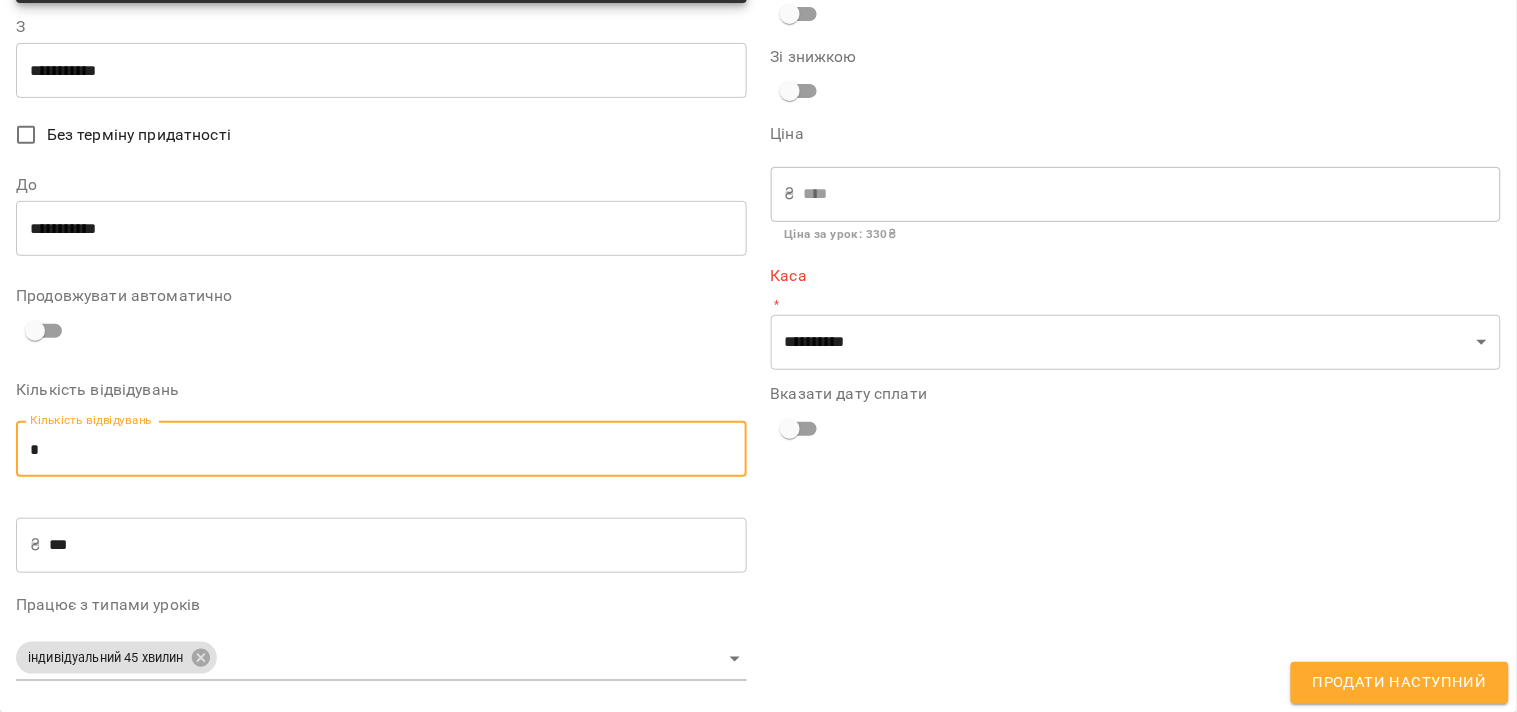 click on "*" at bounding box center (381, 449) 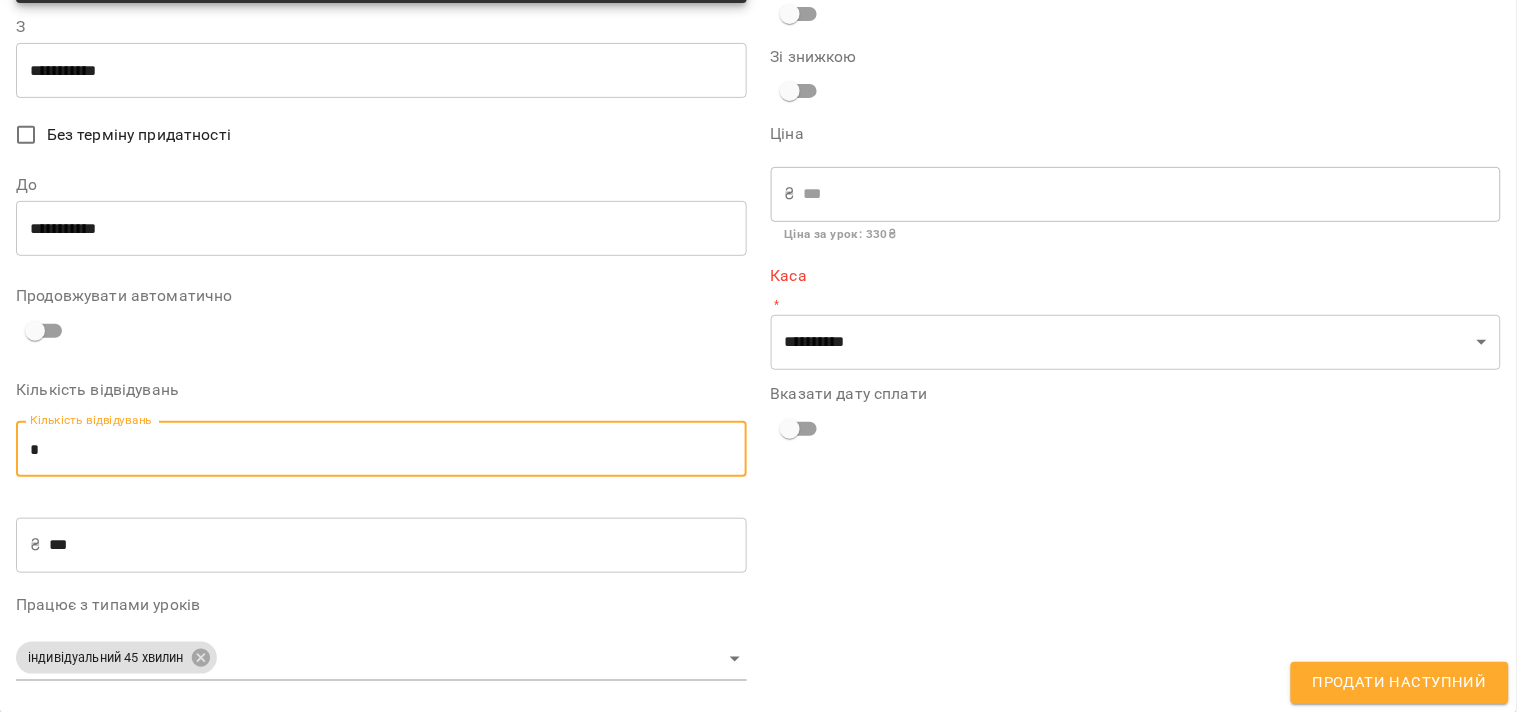 type on "*" 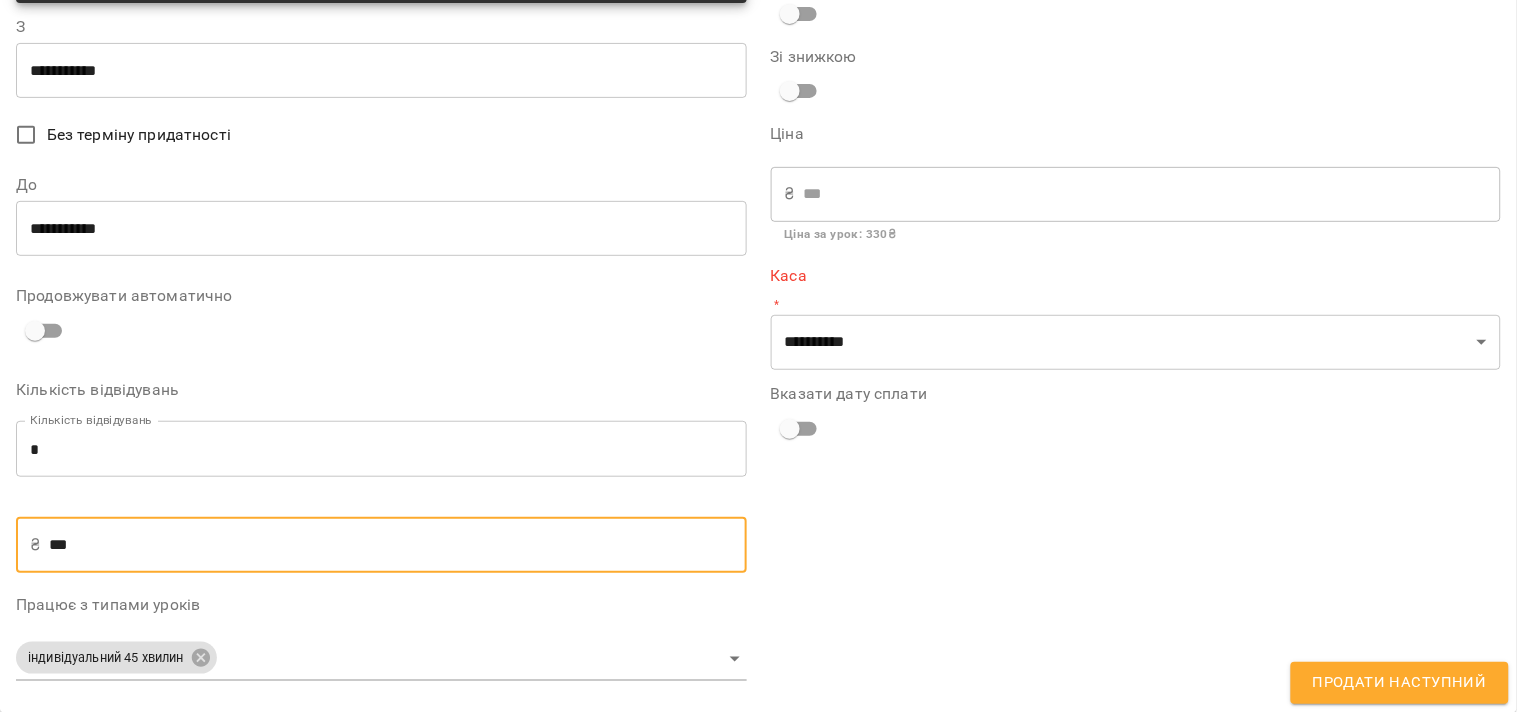 drag, startPoint x: 73, startPoint y: 540, endPoint x: 45, endPoint y: 538, distance: 28.071337 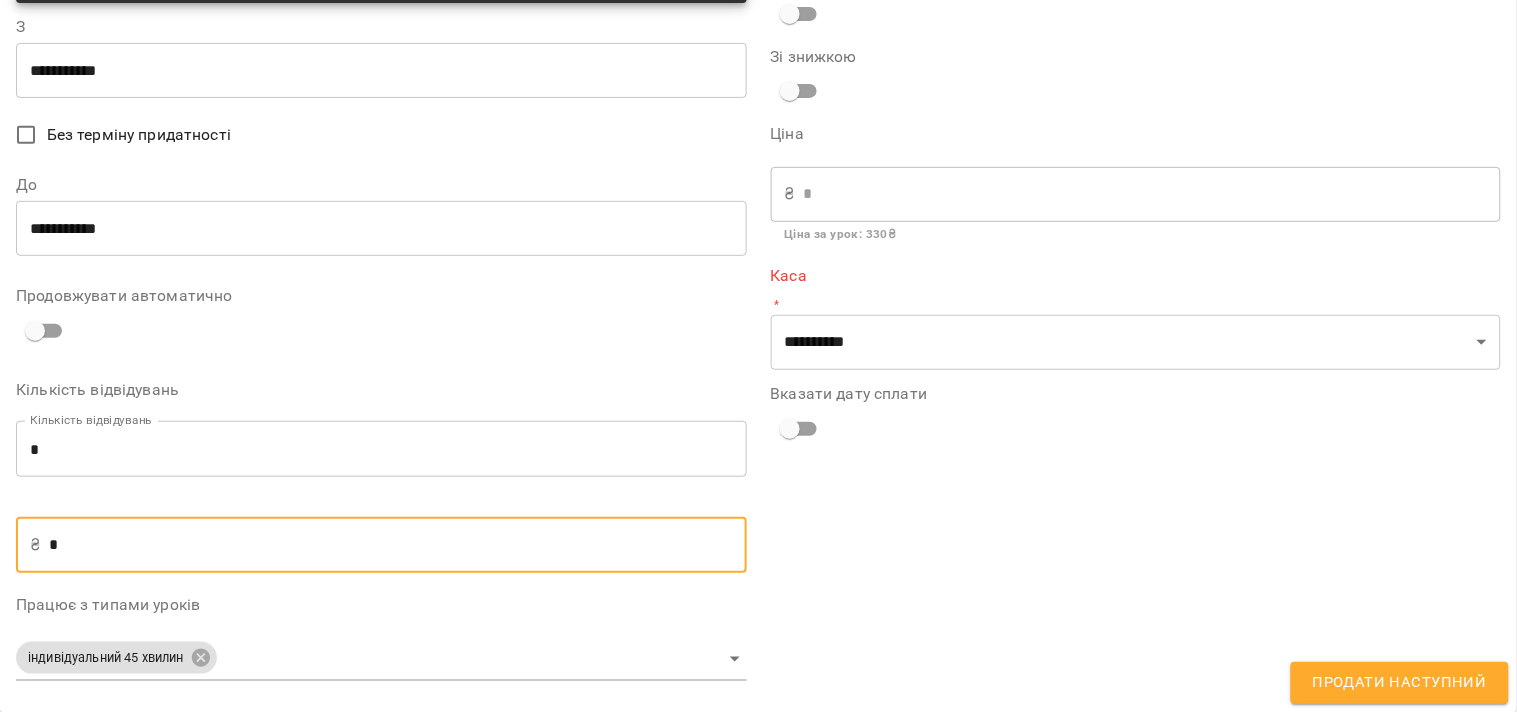 type on "**" 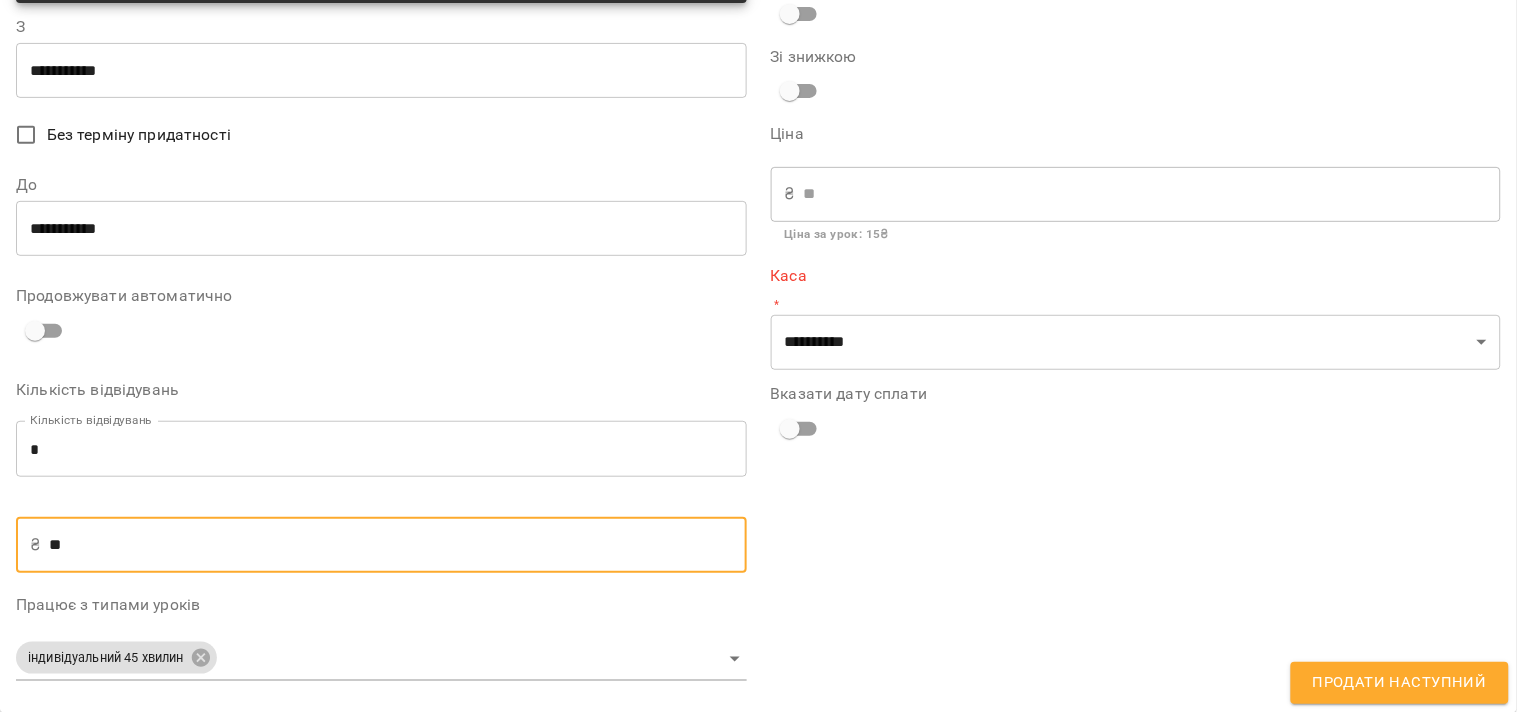 type on "***" 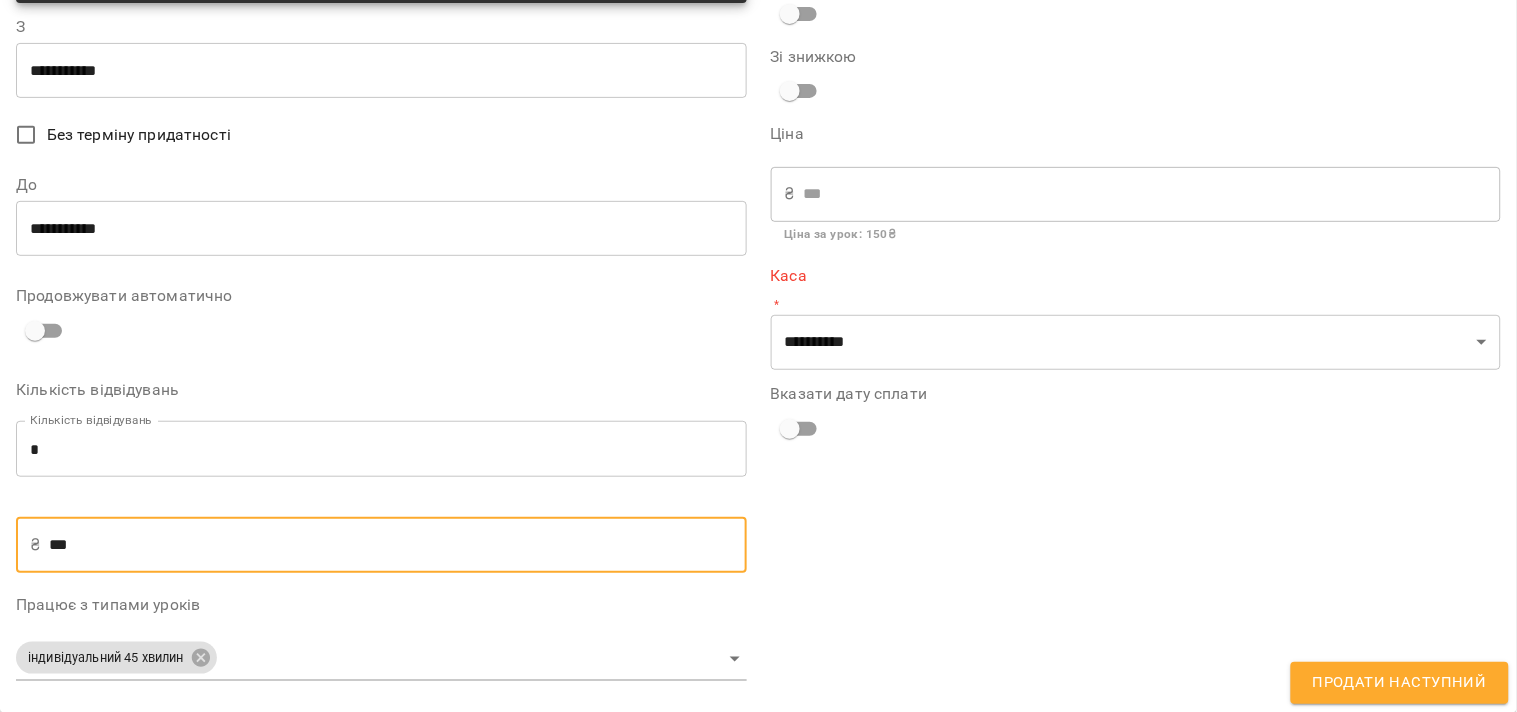 type on "***" 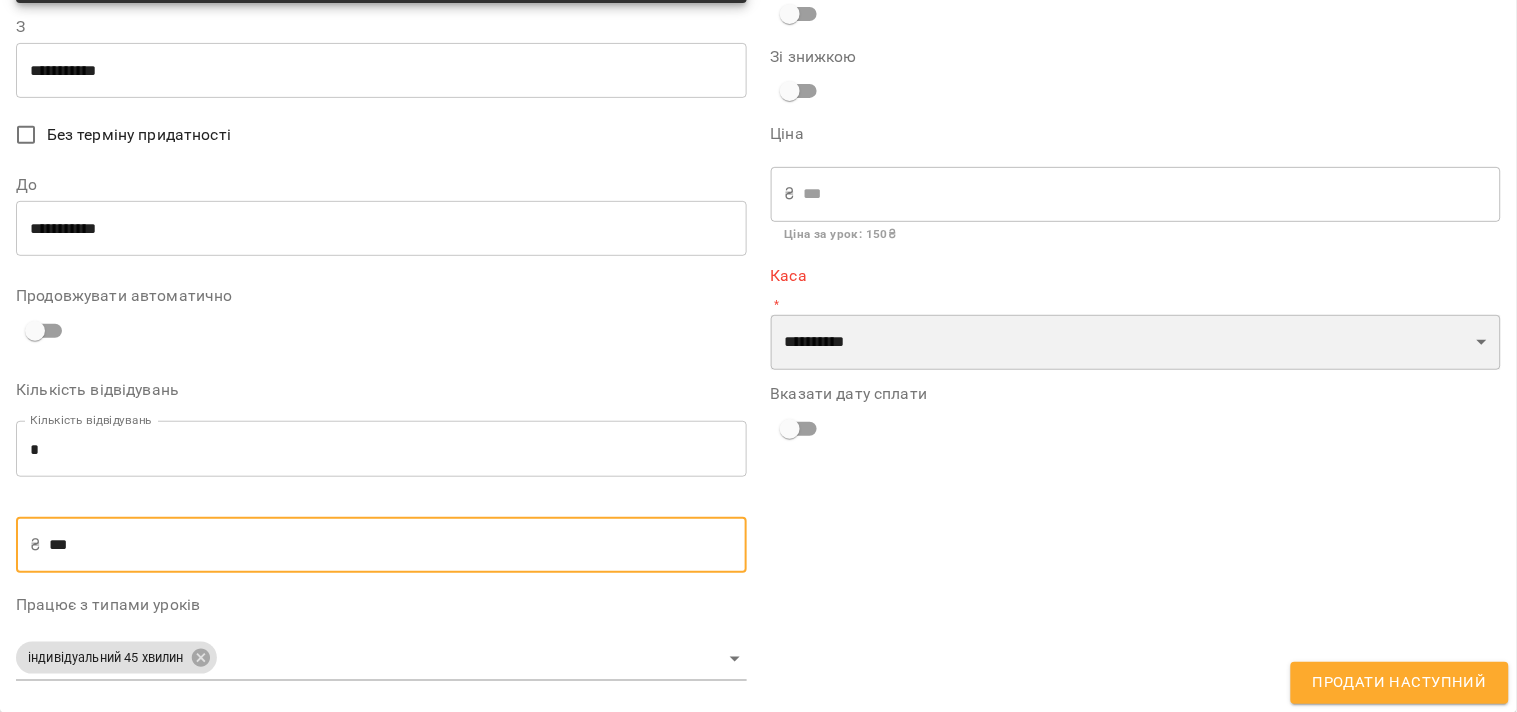 click on "**********" at bounding box center [1136, 343] 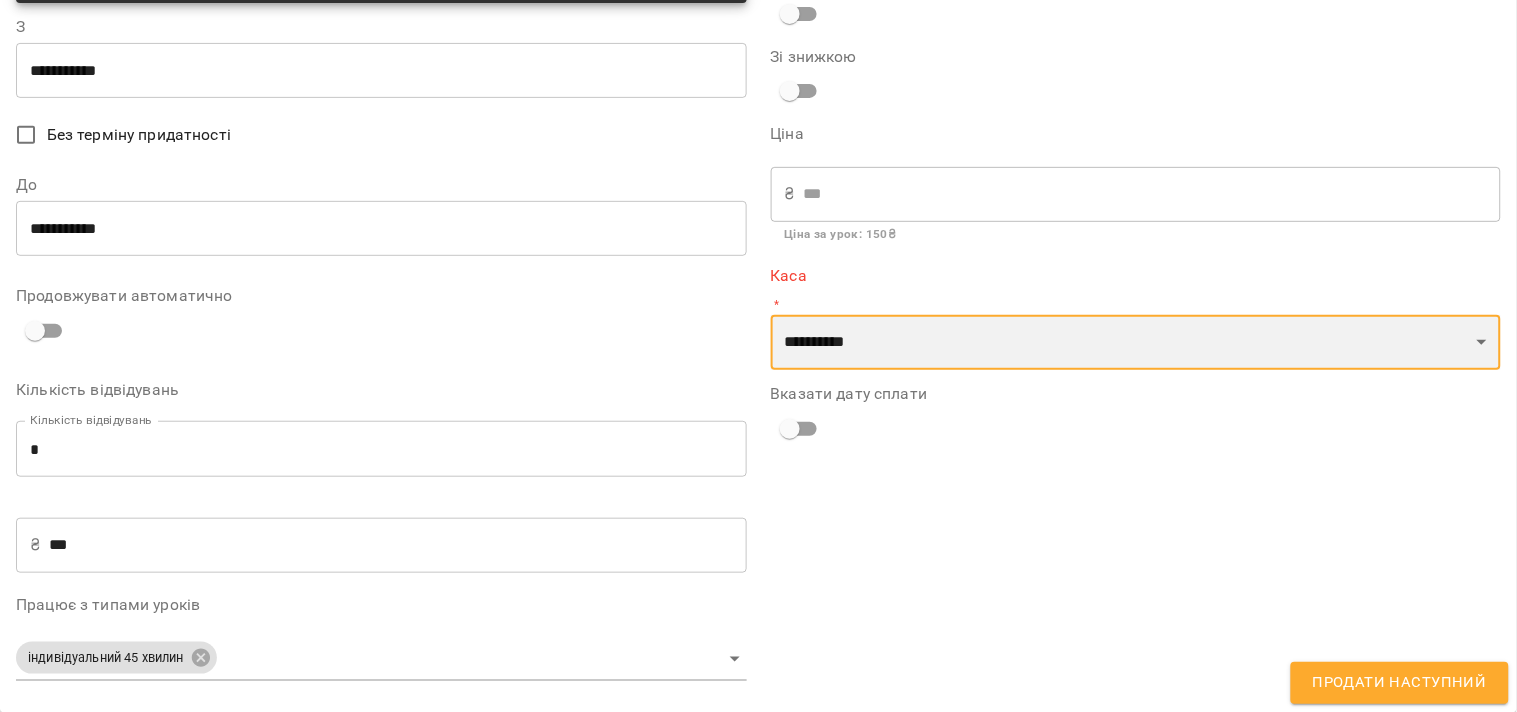 select on "****" 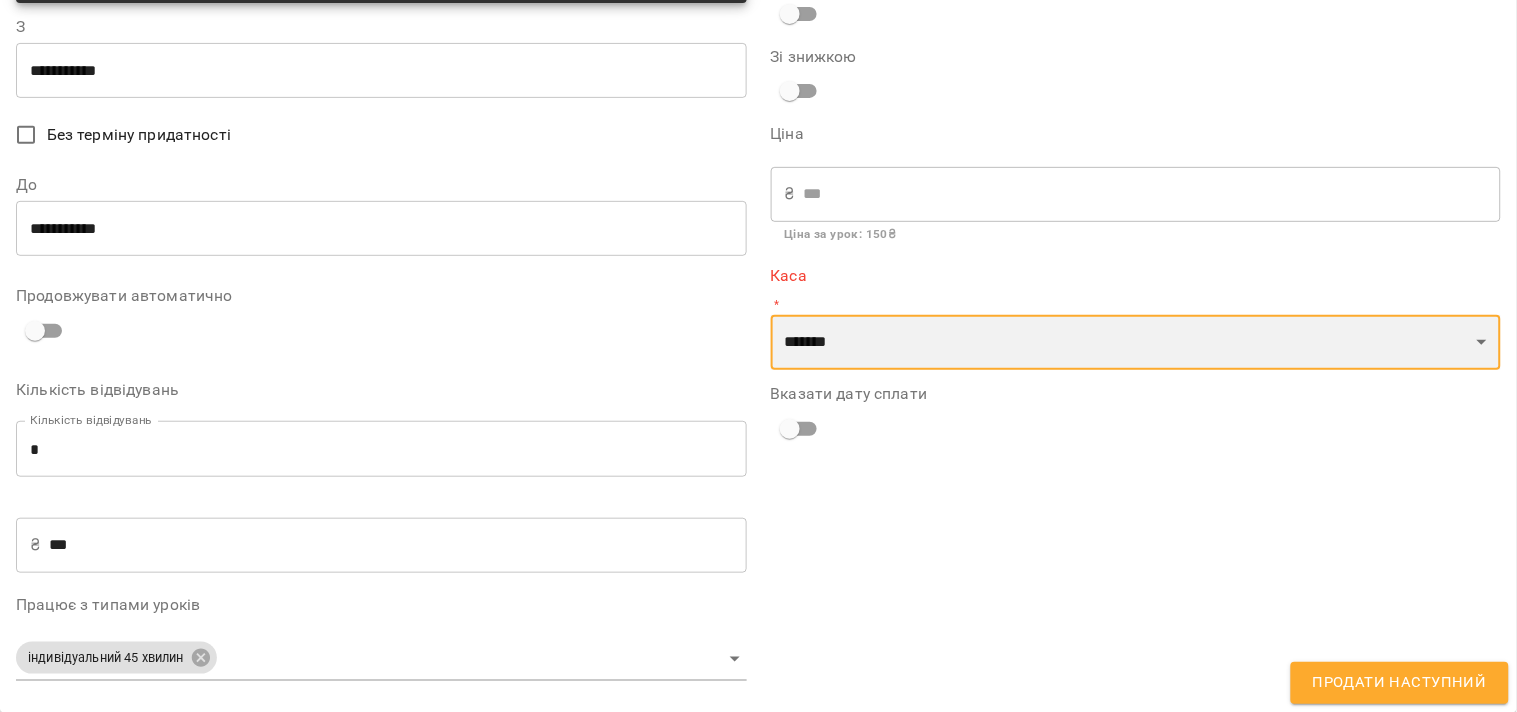 click on "**********" at bounding box center [1136, 343] 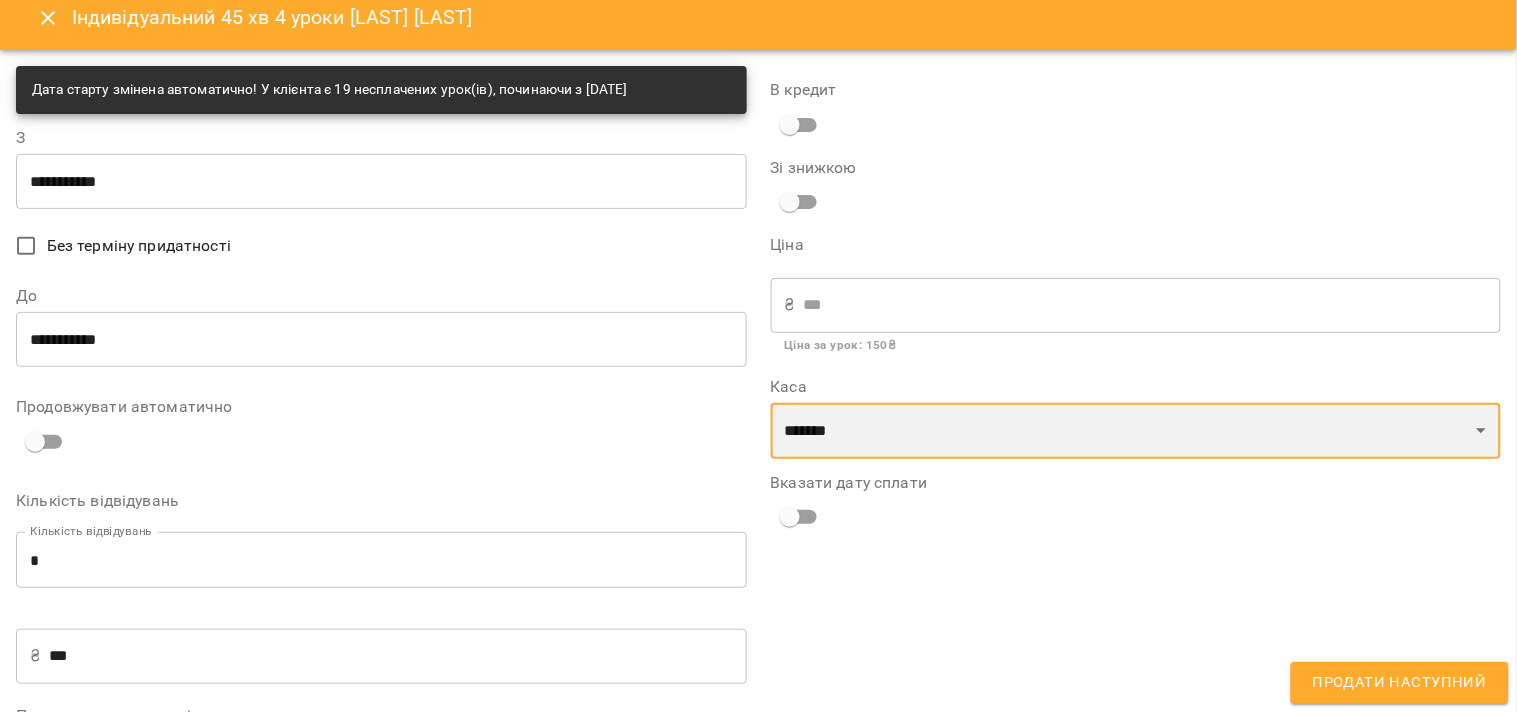 scroll, scrollTop: 125, scrollLeft: 0, axis: vertical 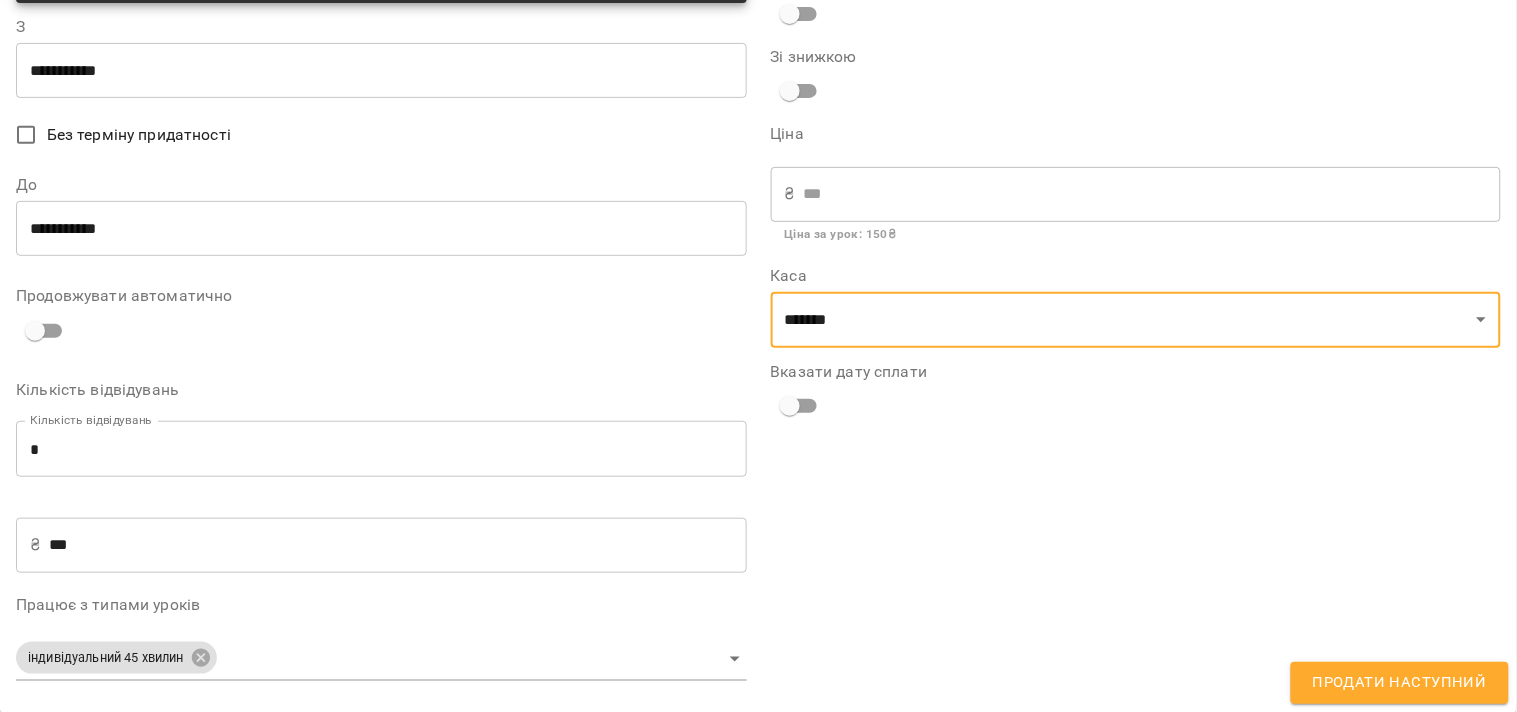 click on "Продати наступний" at bounding box center (1400, 683) 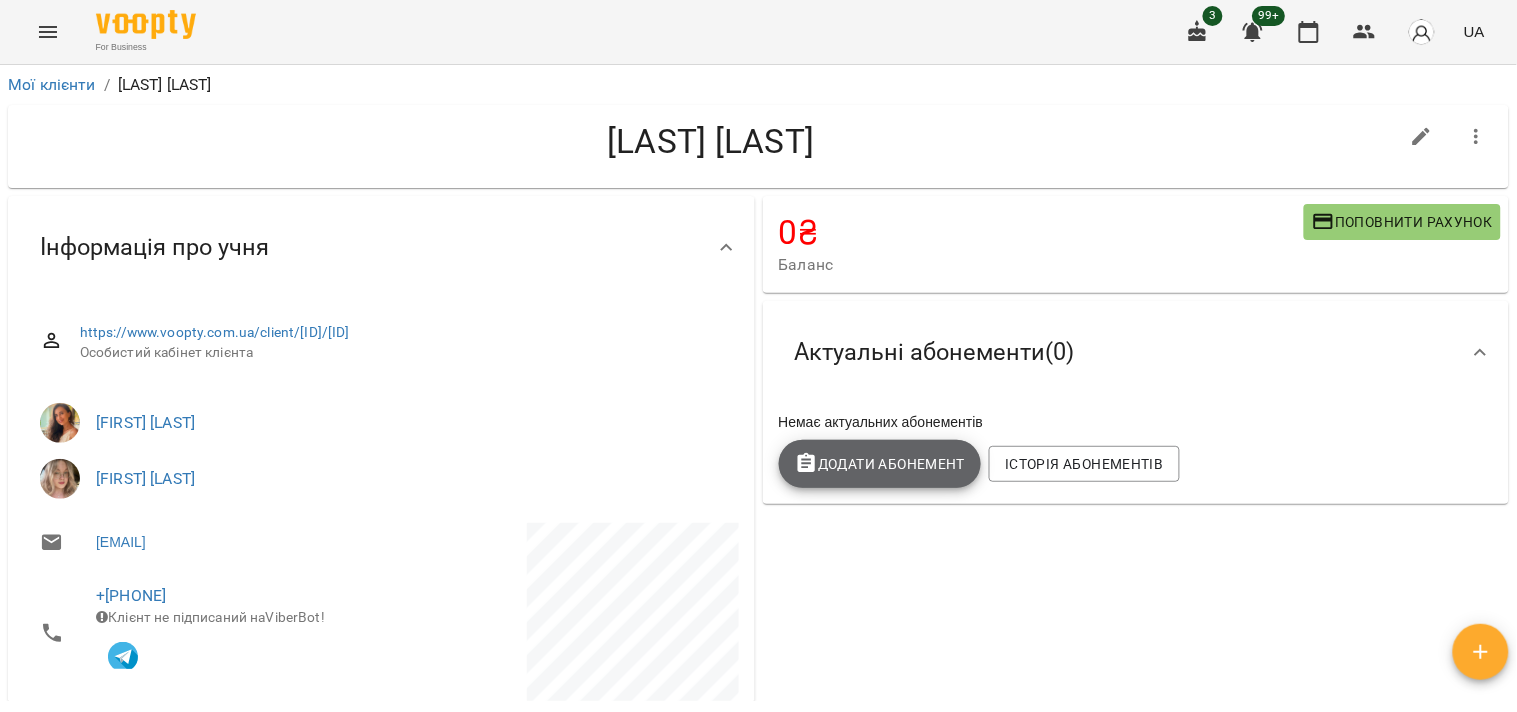 click on "Додати Абонемент" at bounding box center (880, 464) 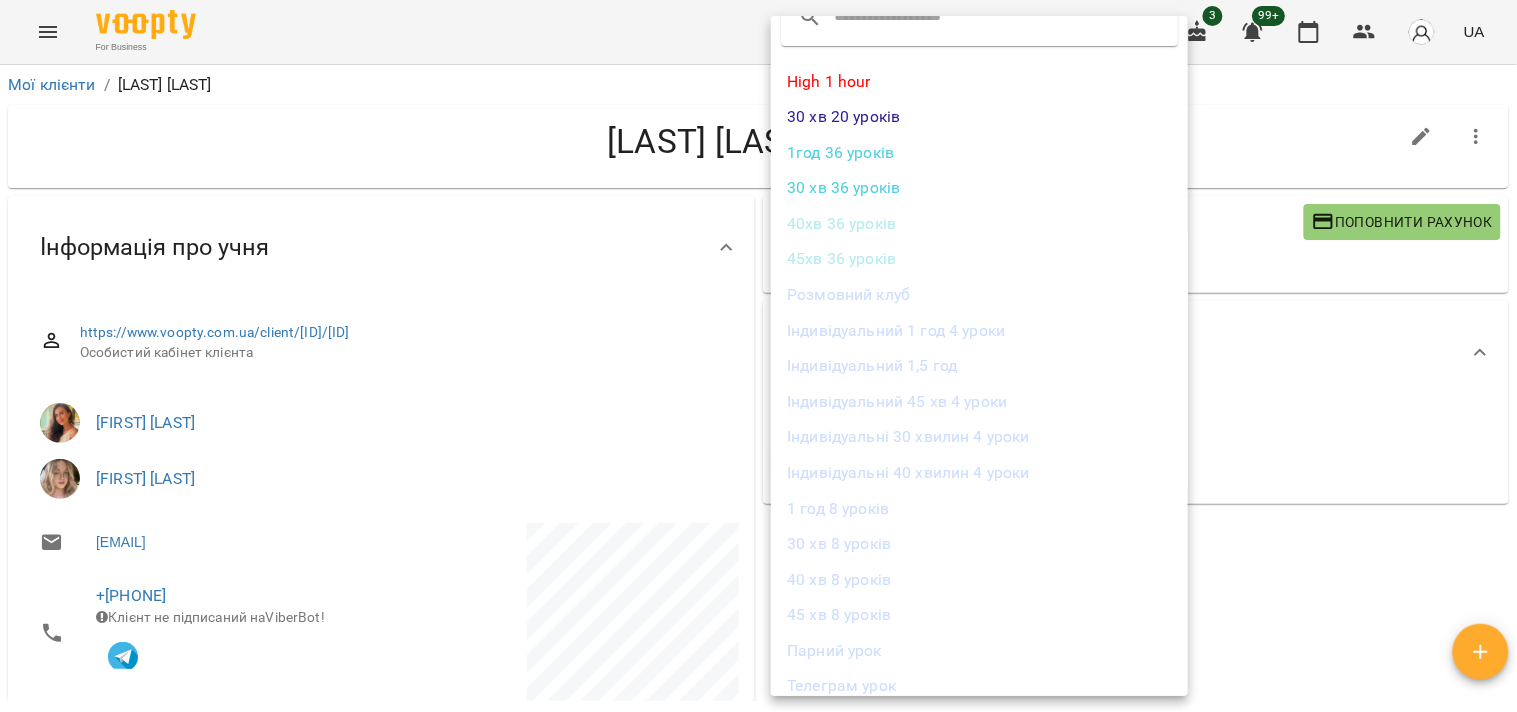scroll, scrollTop: 0, scrollLeft: 0, axis: both 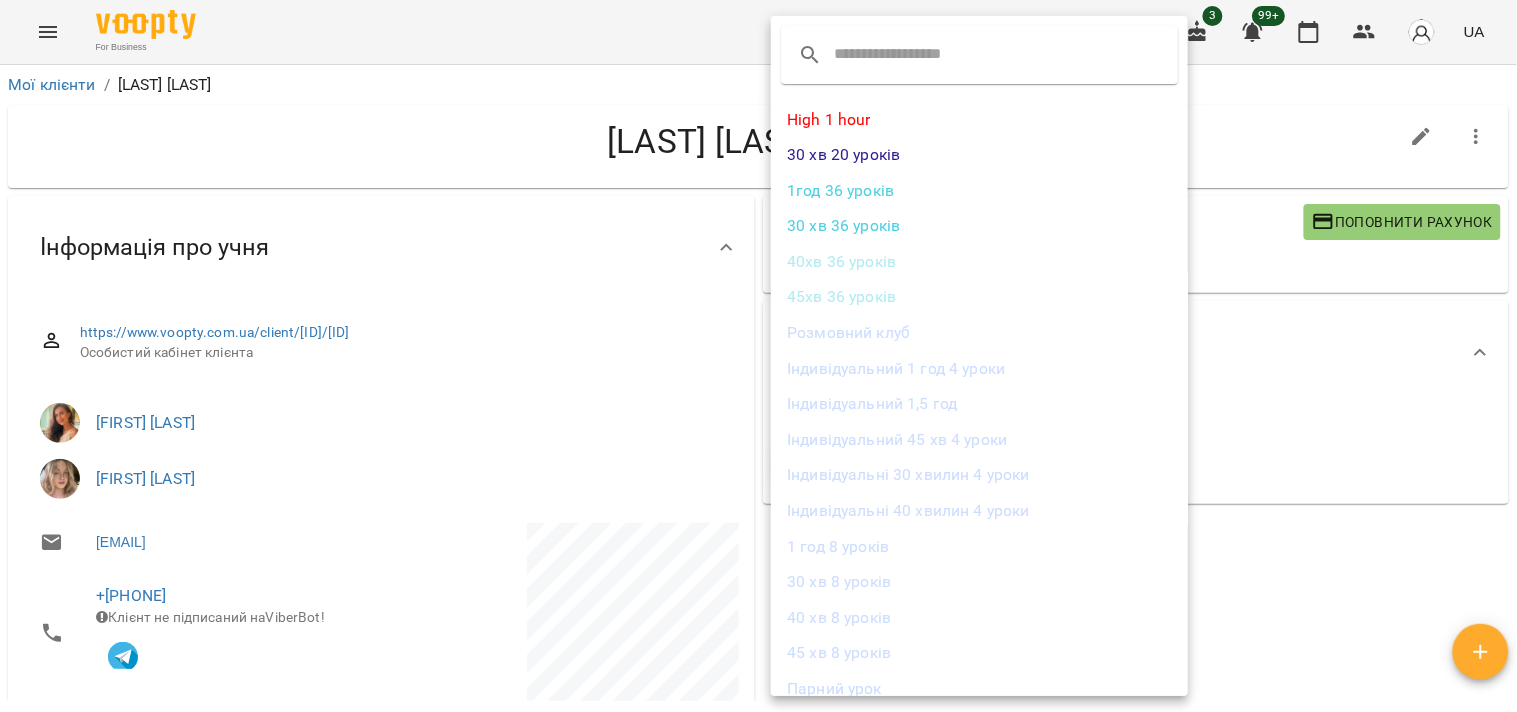 click at bounding box center [913, 55] 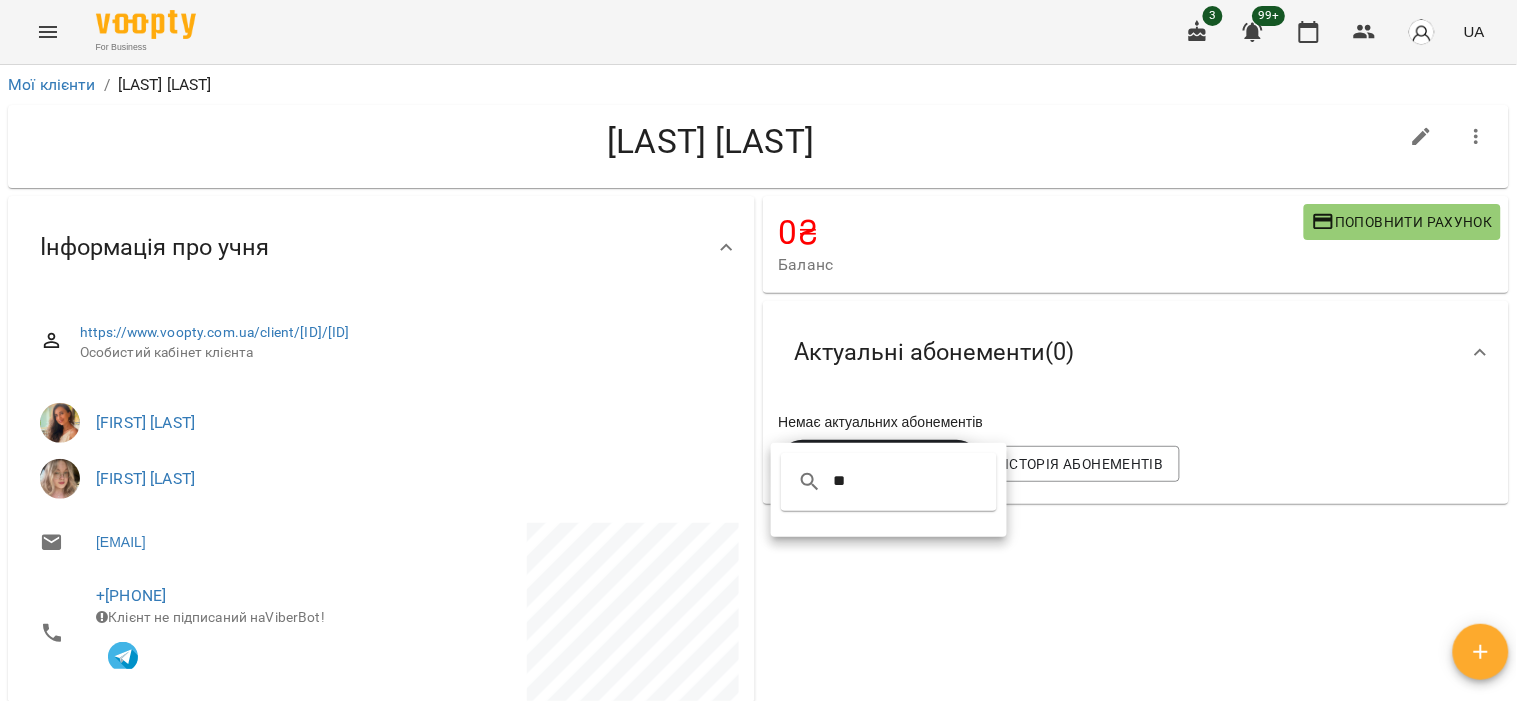 type on "*" 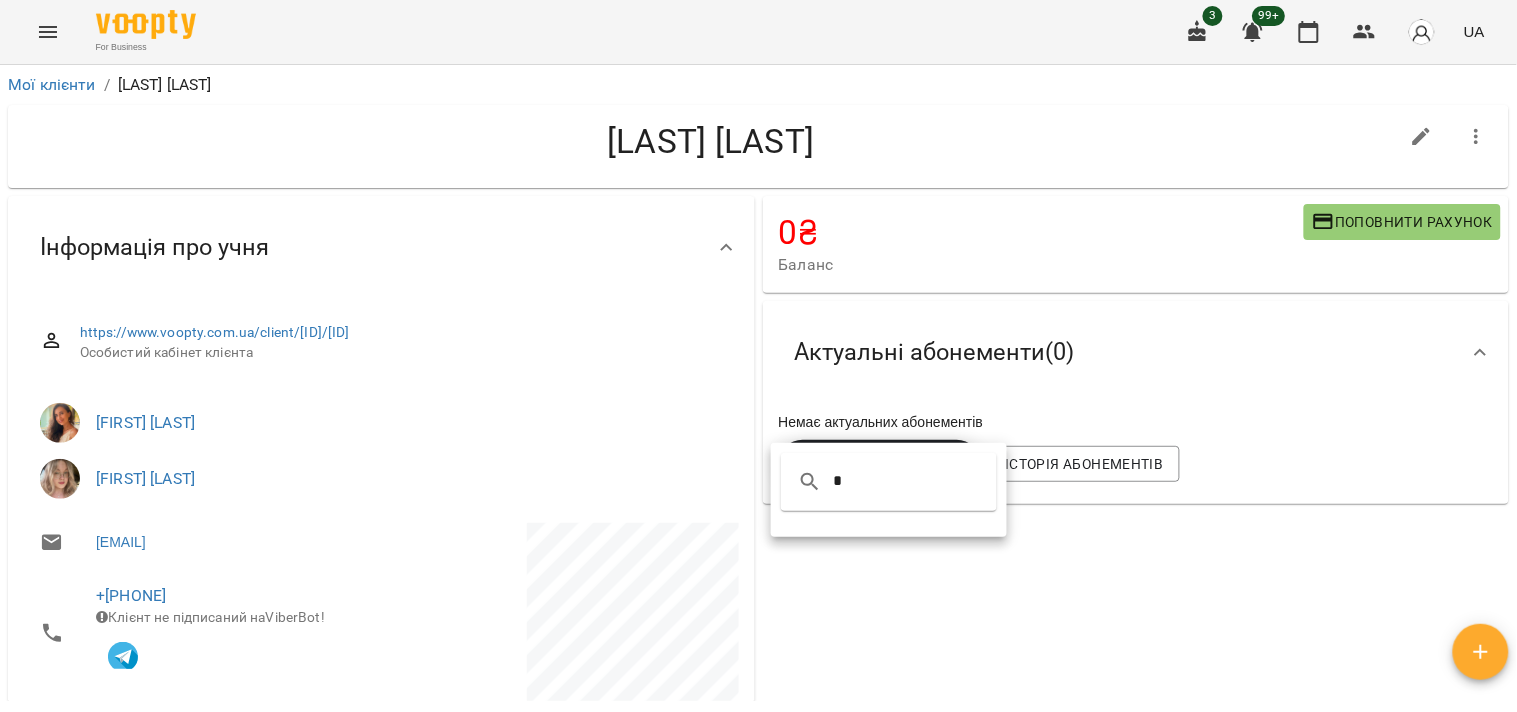 type 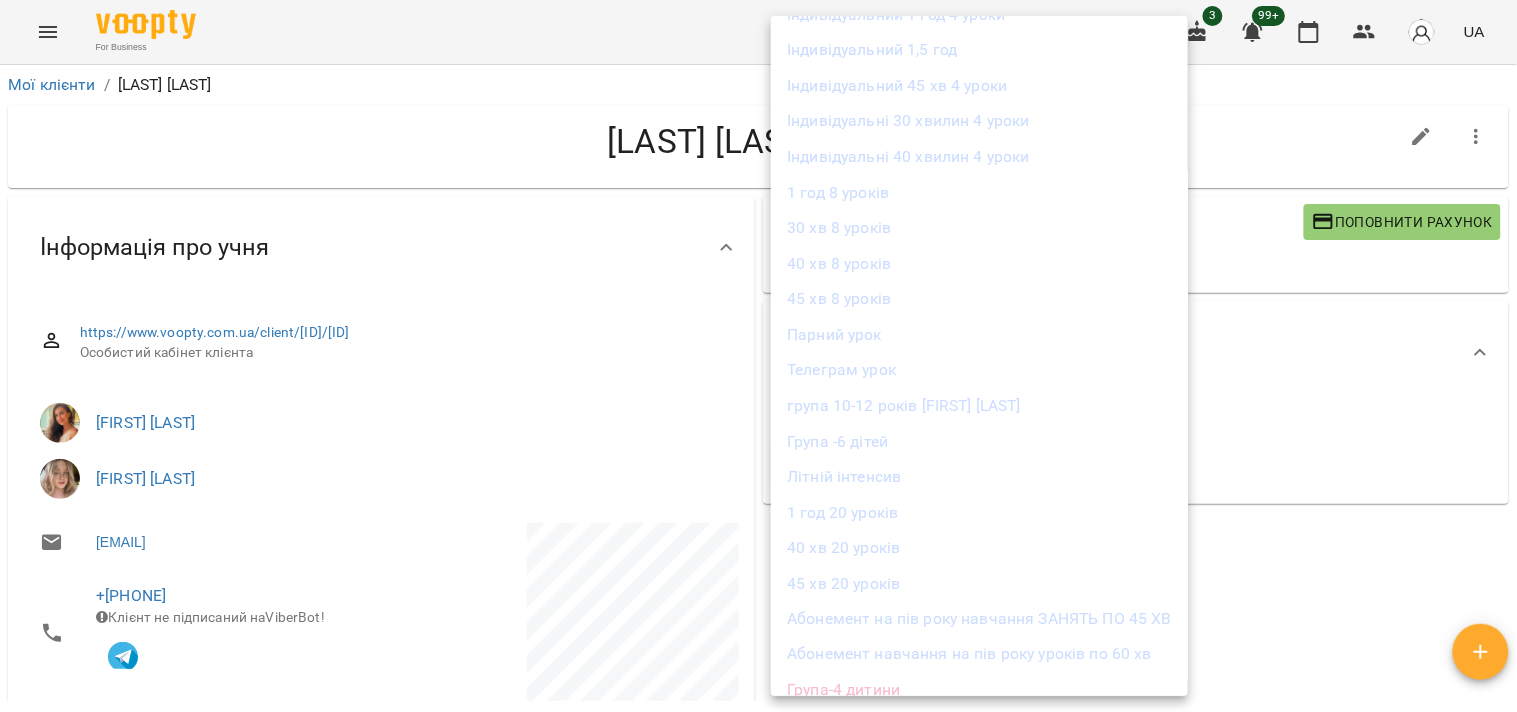 scroll, scrollTop: 372, scrollLeft: 0, axis: vertical 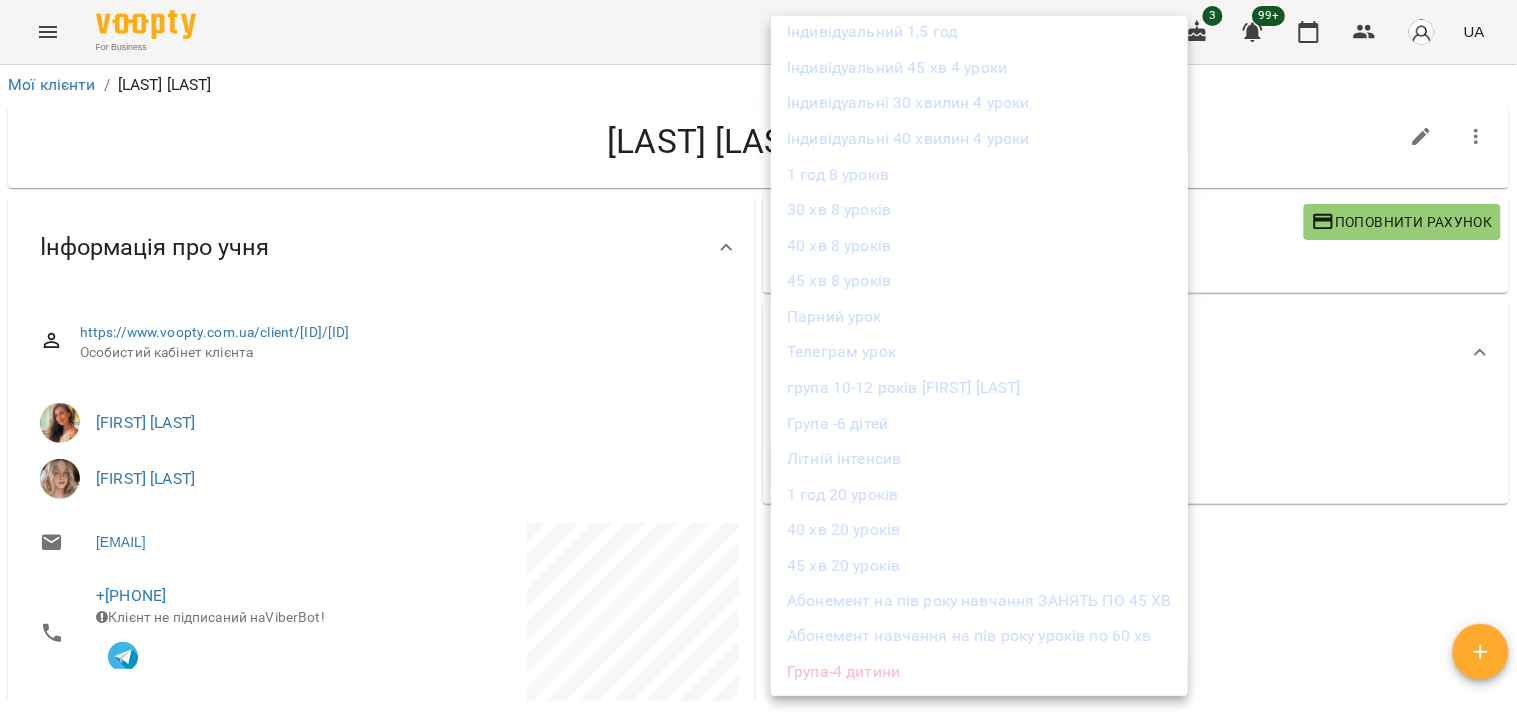 click at bounding box center [758, 356] 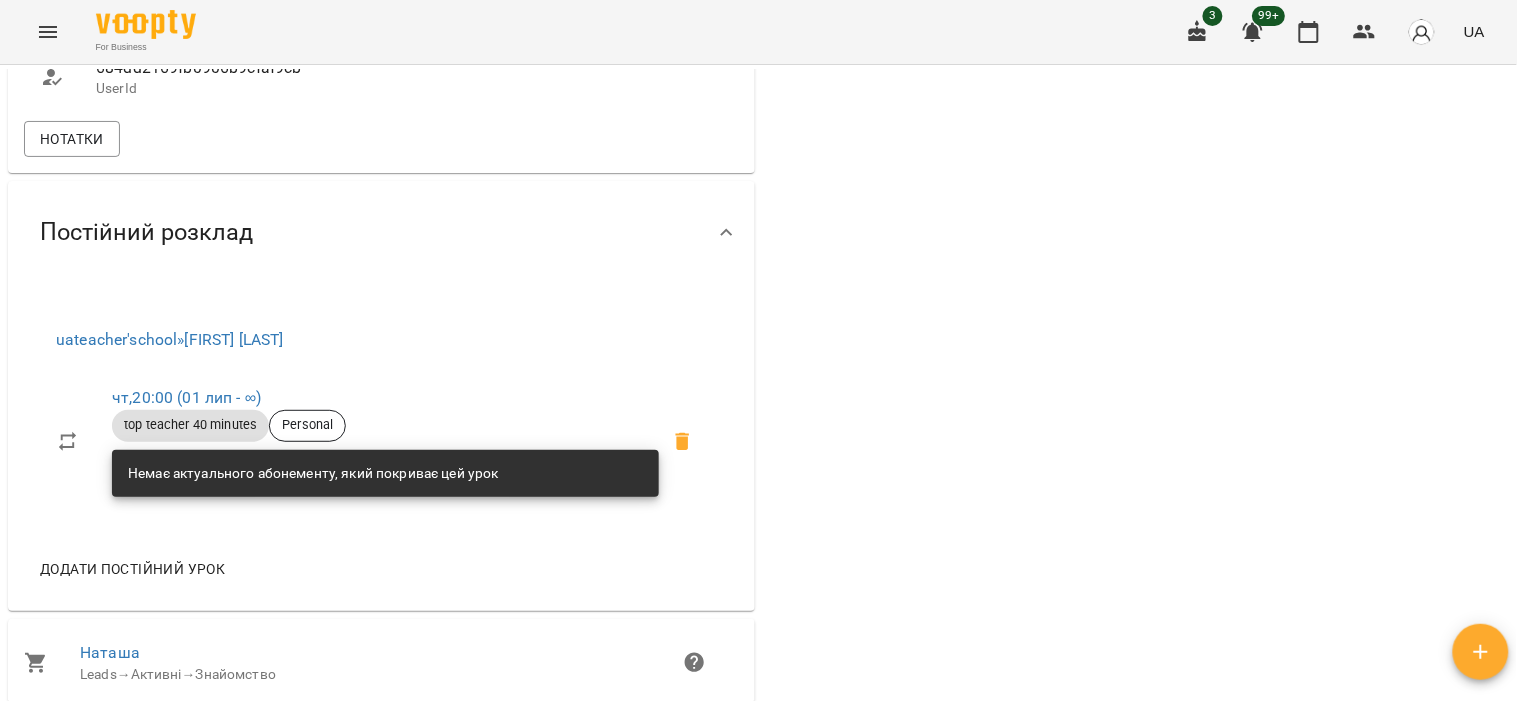 scroll, scrollTop: 1000, scrollLeft: 0, axis: vertical 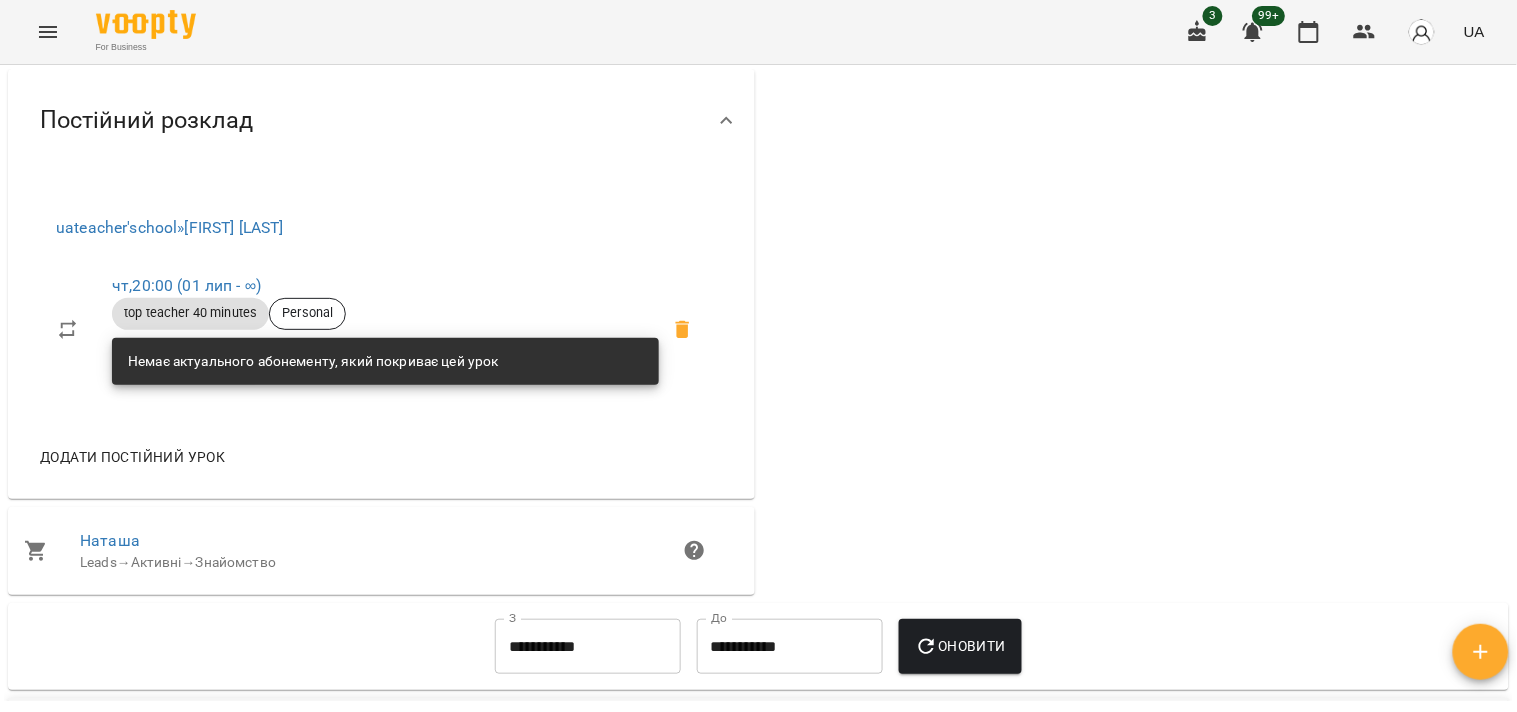 click on "Leads  →  Активні  →  Знайомство" at bounding box center (381, 563) 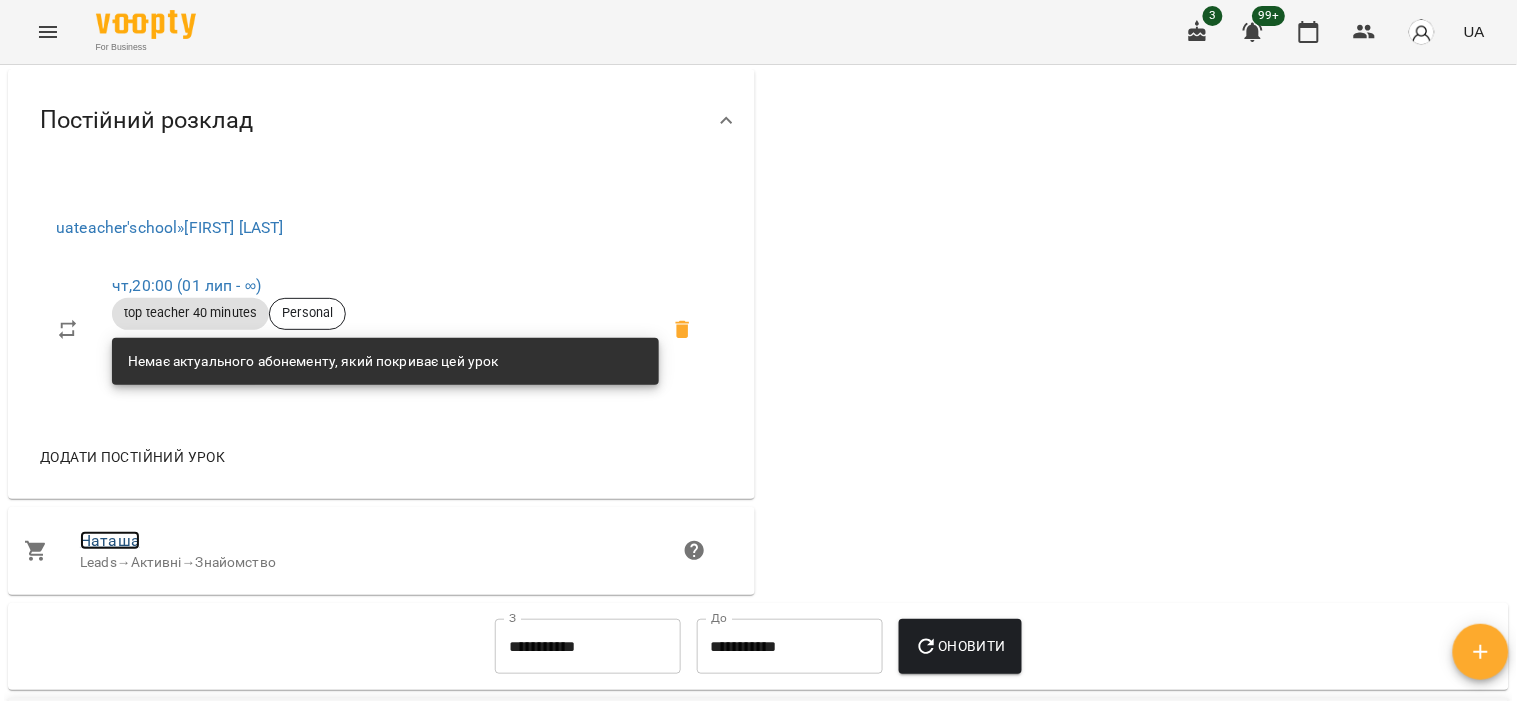 click on "Наташа" at bounding box center [110, 540] 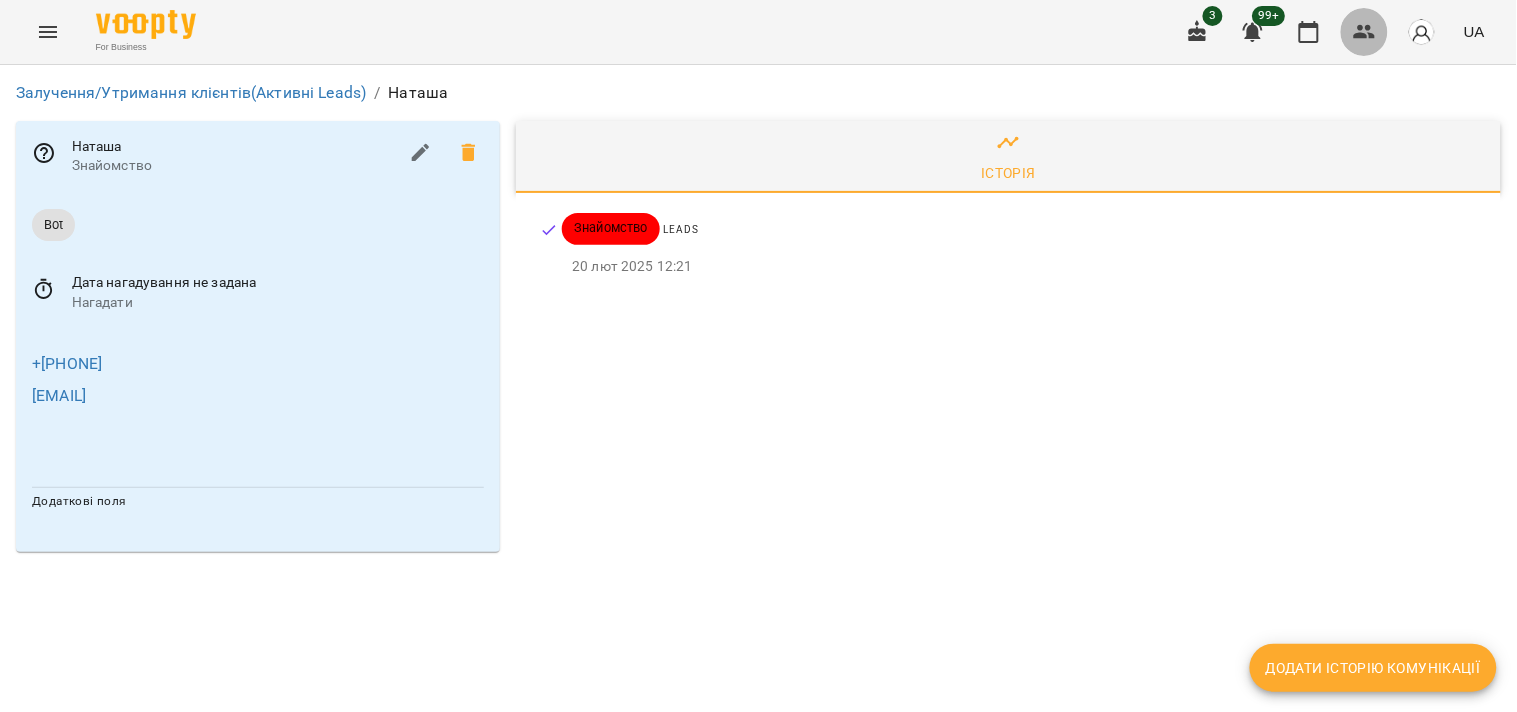click 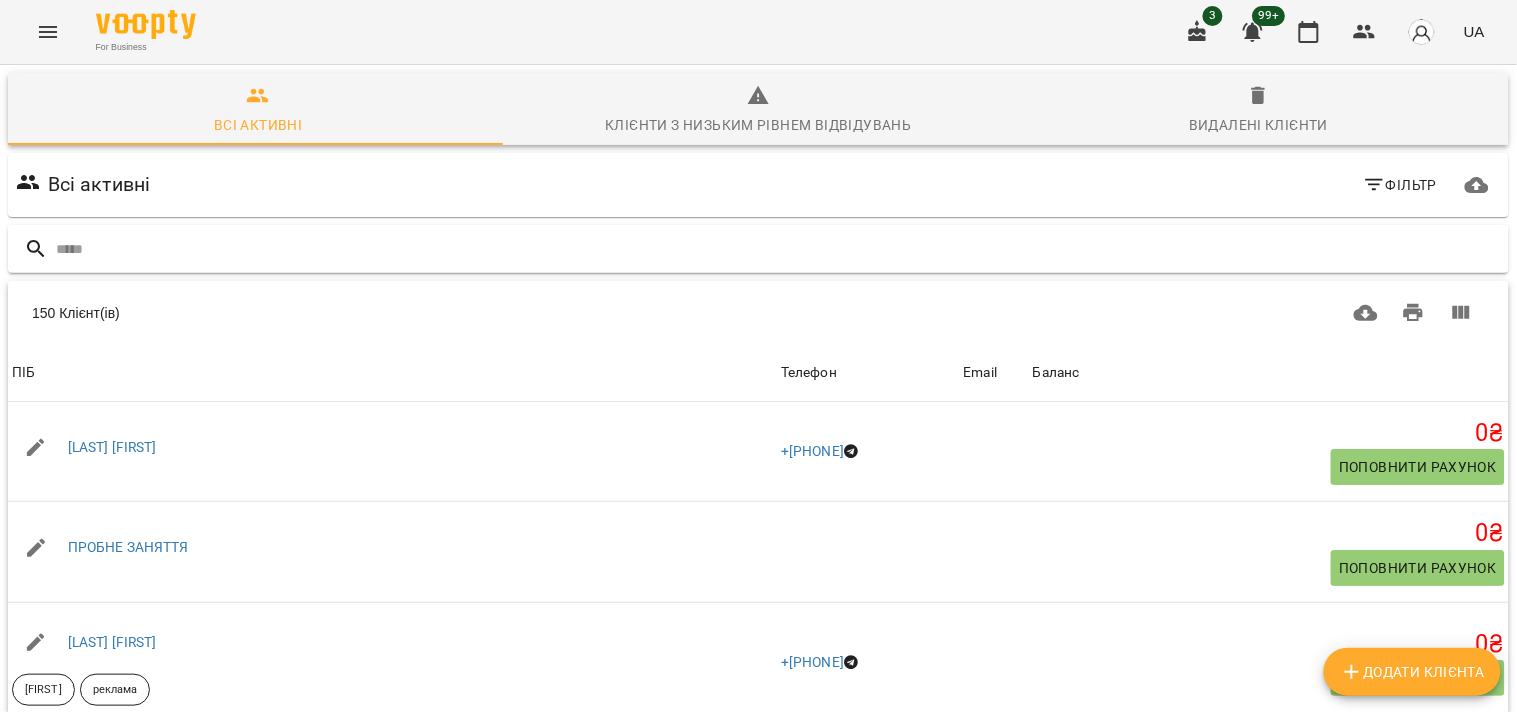 click at bounding box center [778, 249] 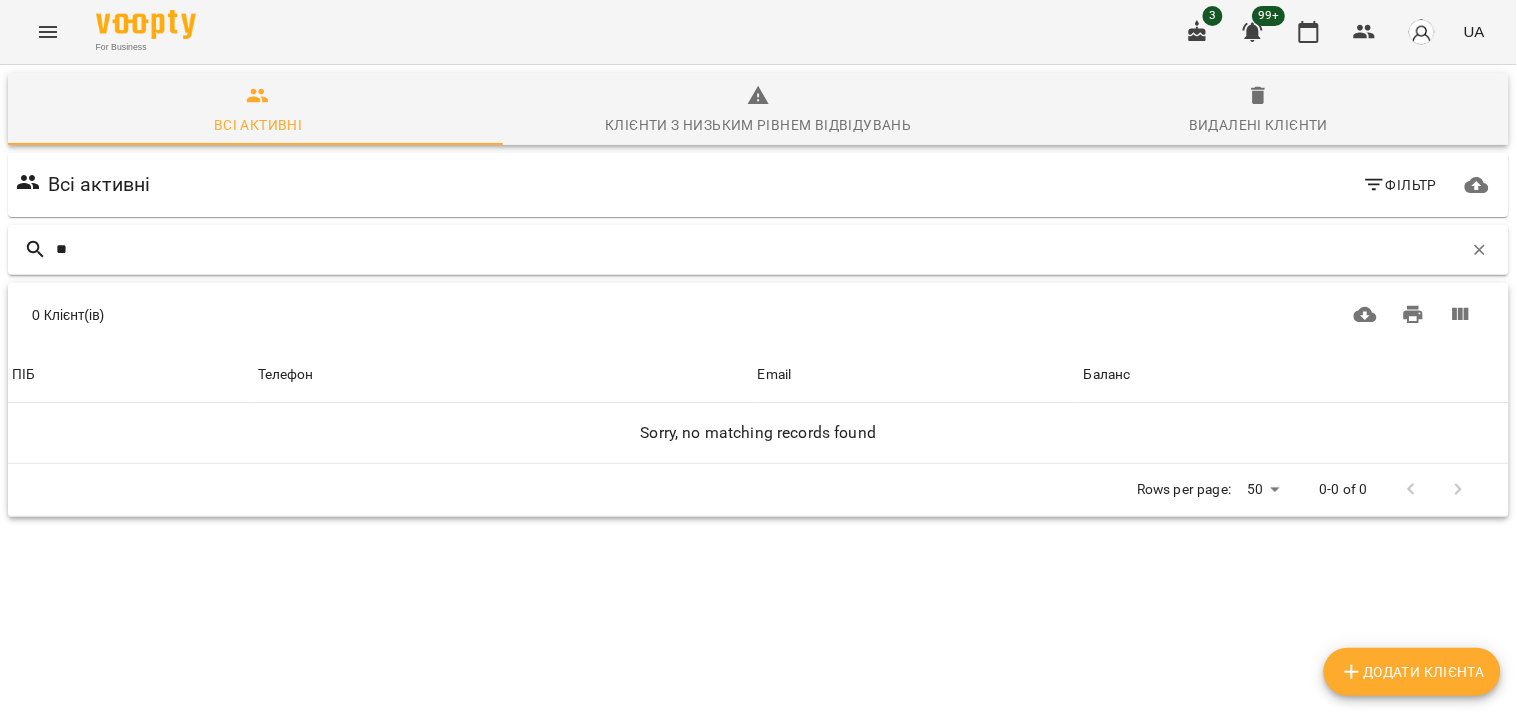 type on "*" 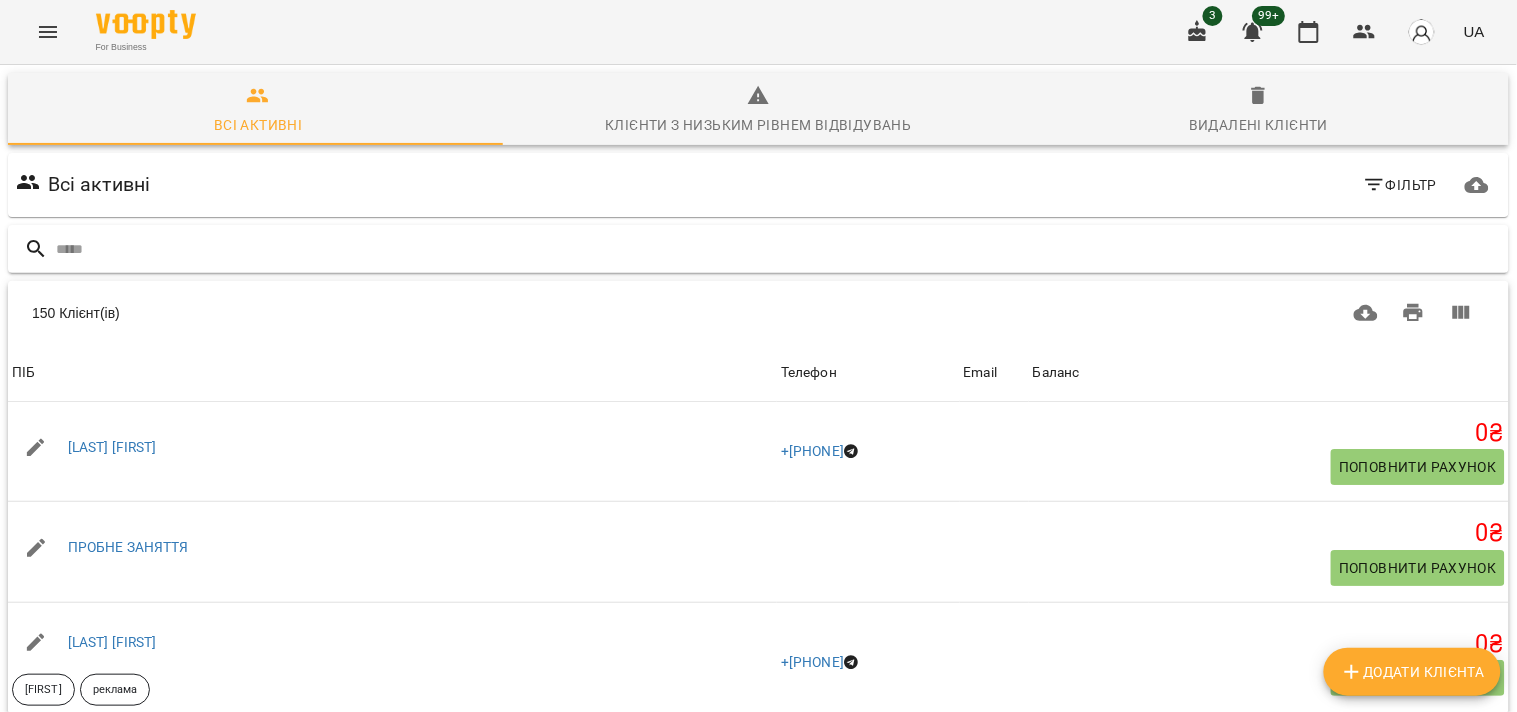 type on "*" 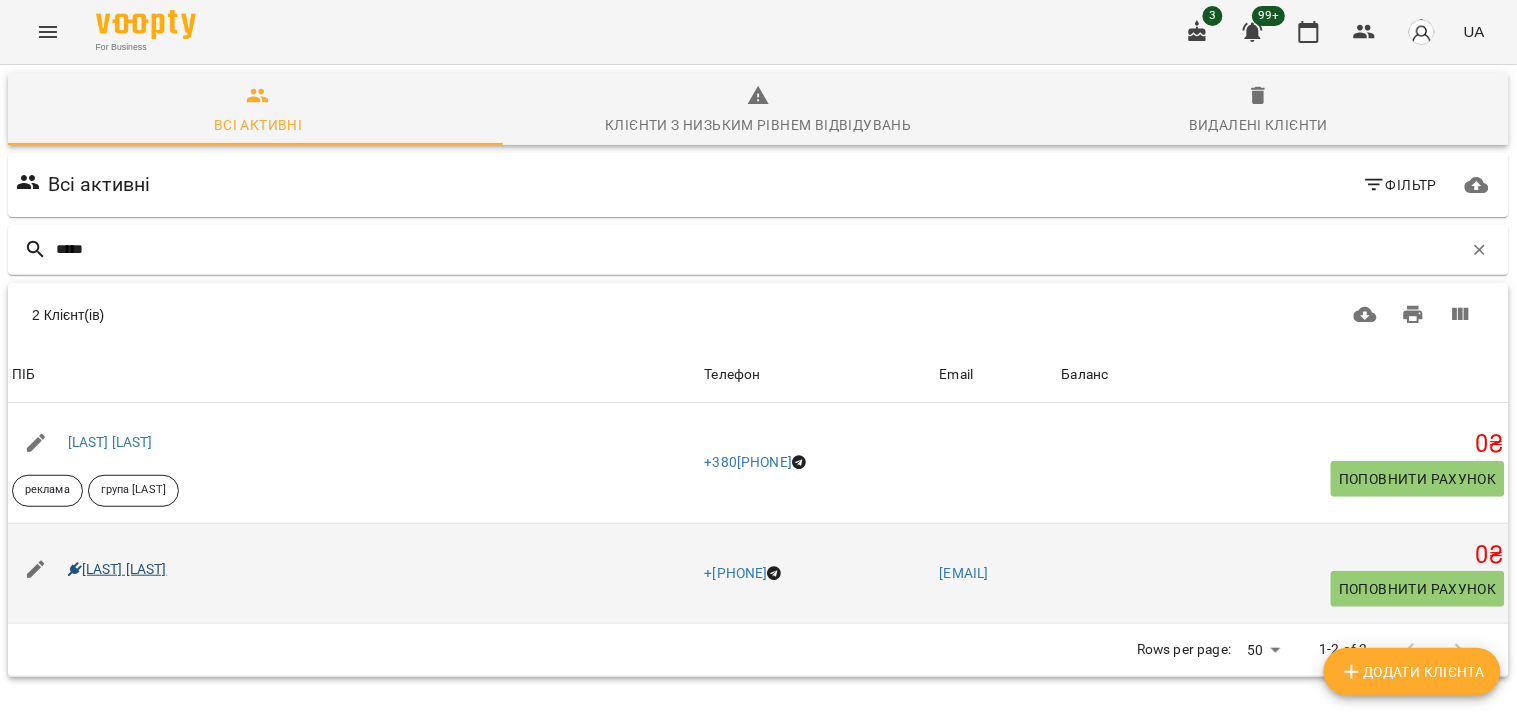 type on "*****" 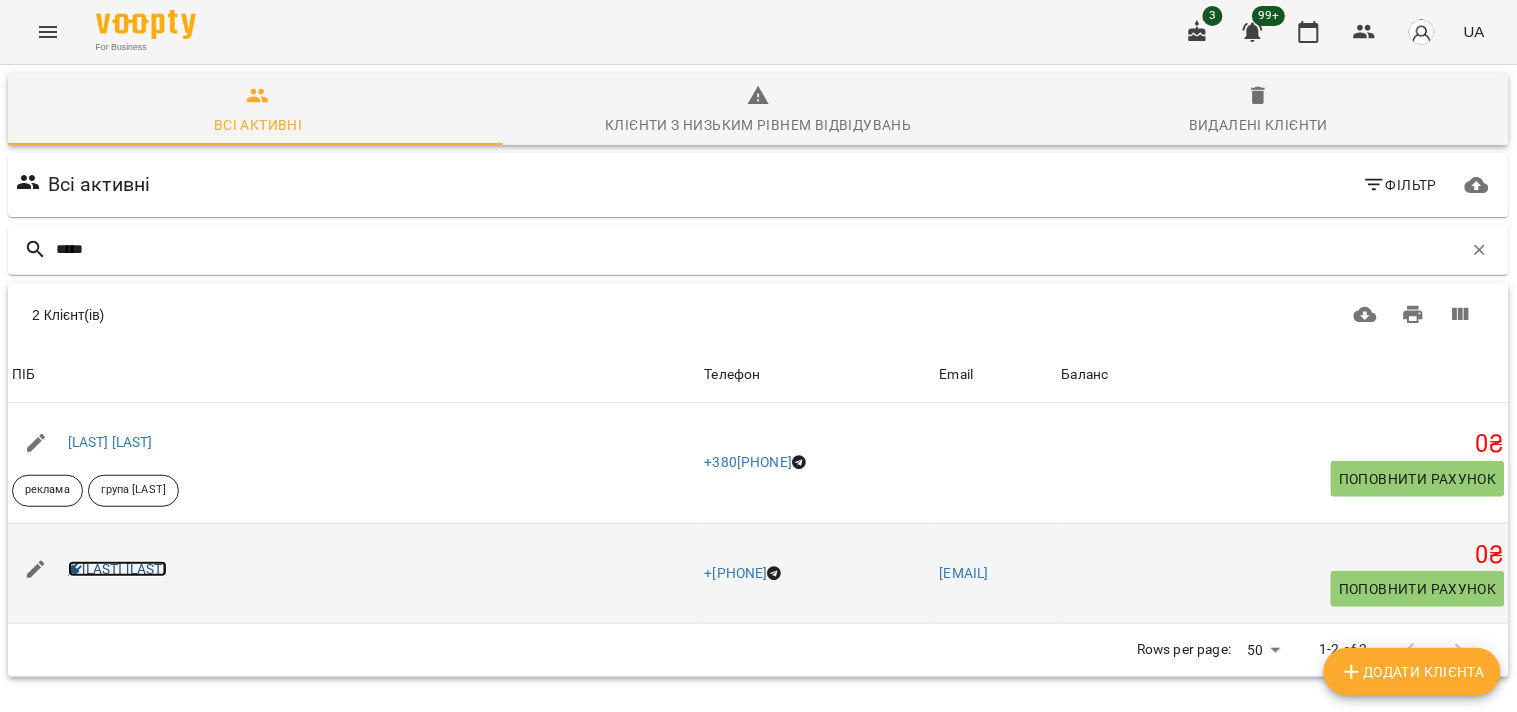 click on "[LAST] [LAST]" at bounding box center [117, 569] 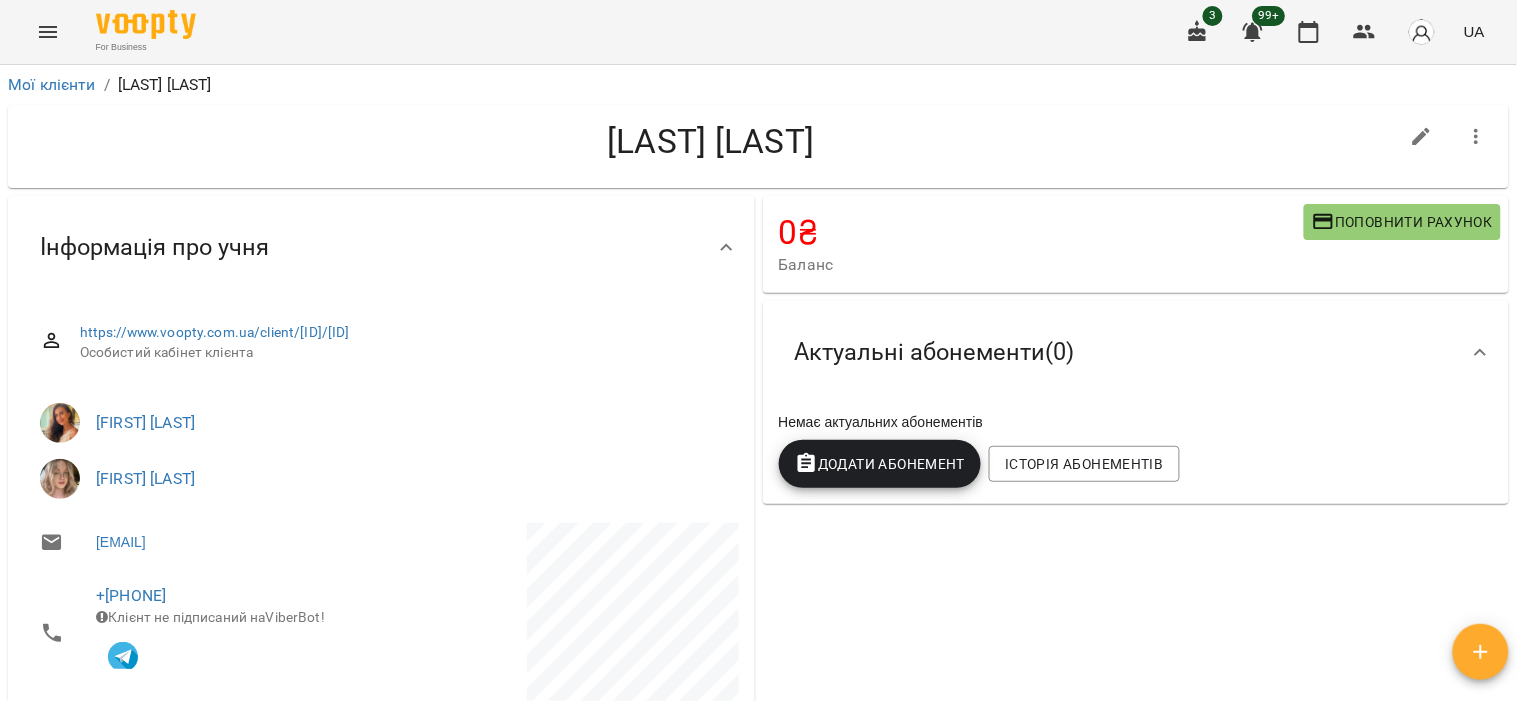 scroll, scrollTop: 111, scrollLeft: 0, axis: vertical 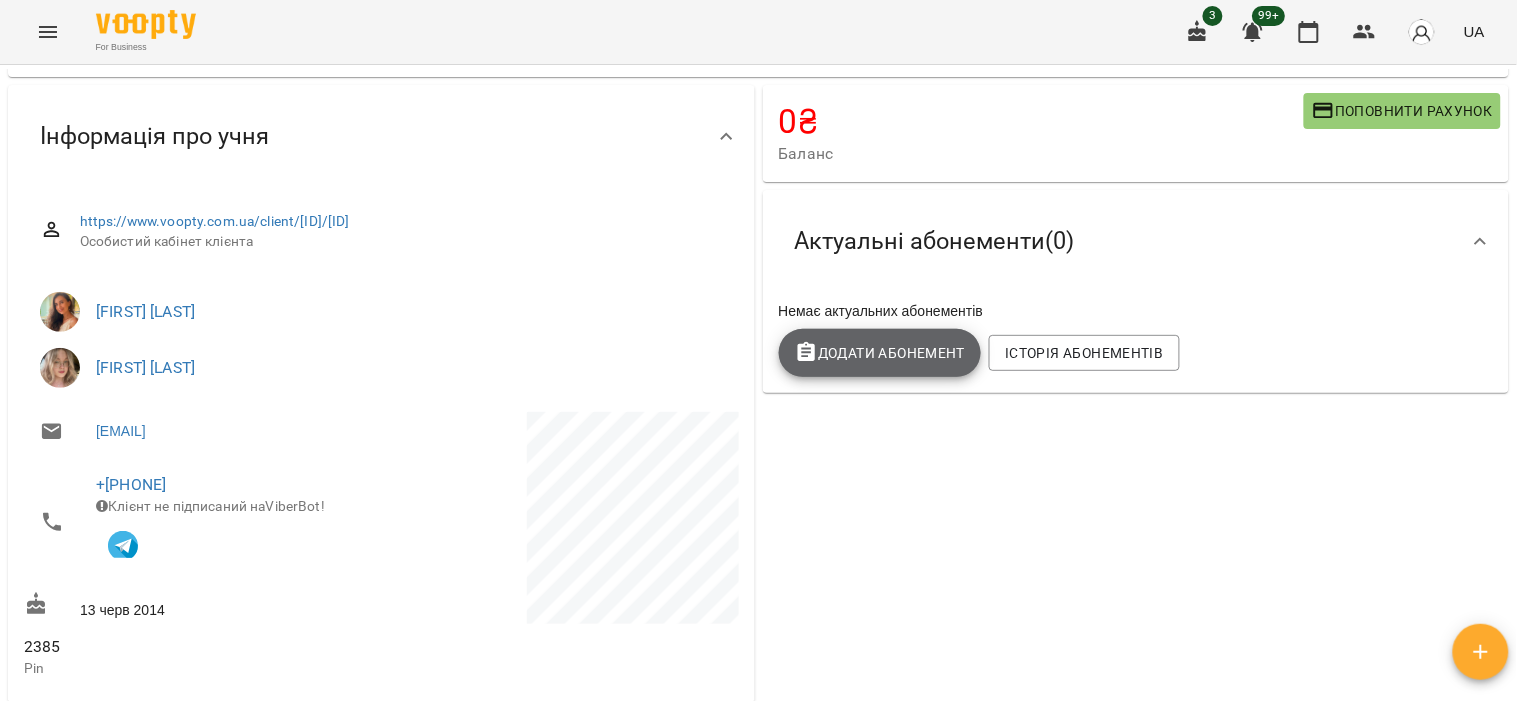 click on "Додати Абонемент" at bounding box center (880, 353) 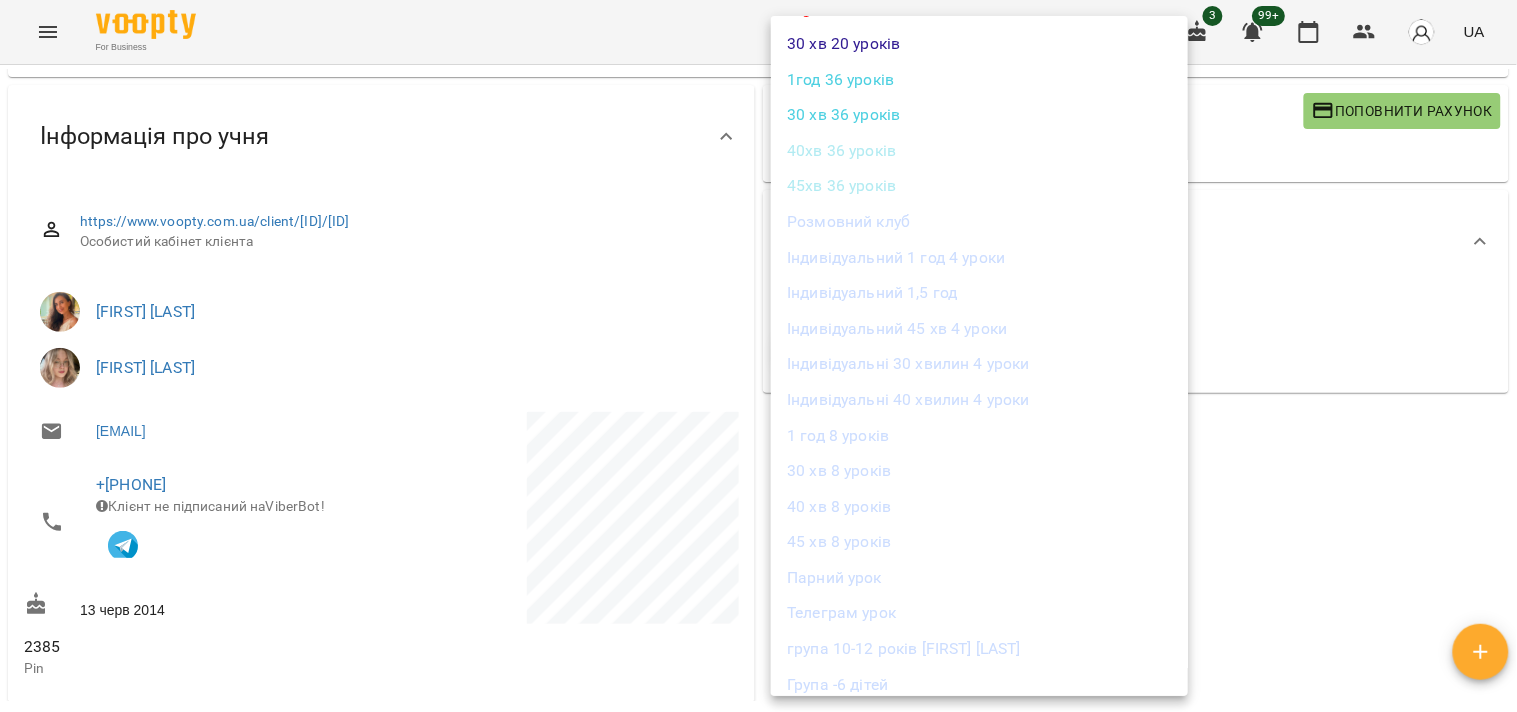 scroll, scrollTop: 0, scrollLeft: 0, axis: both 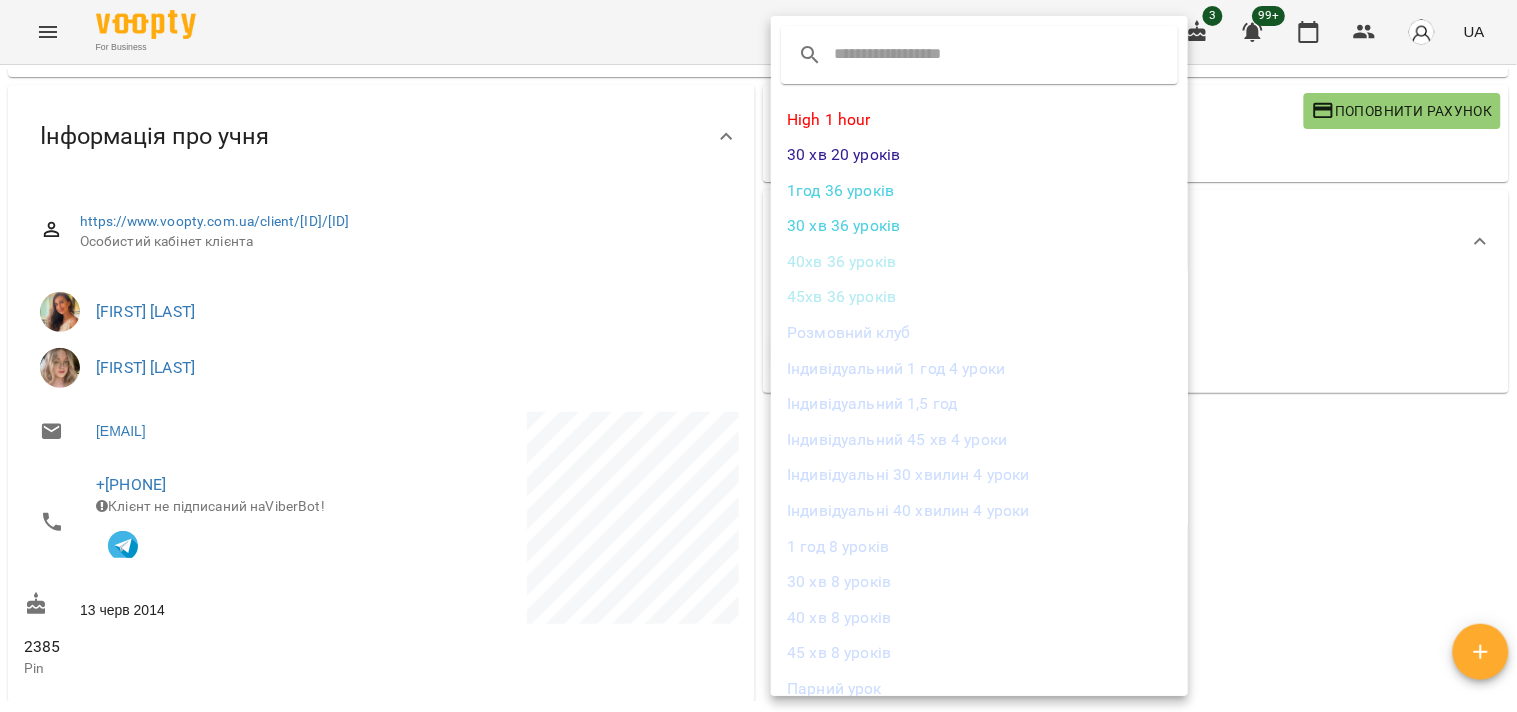 click at bounding box center (758, 356) 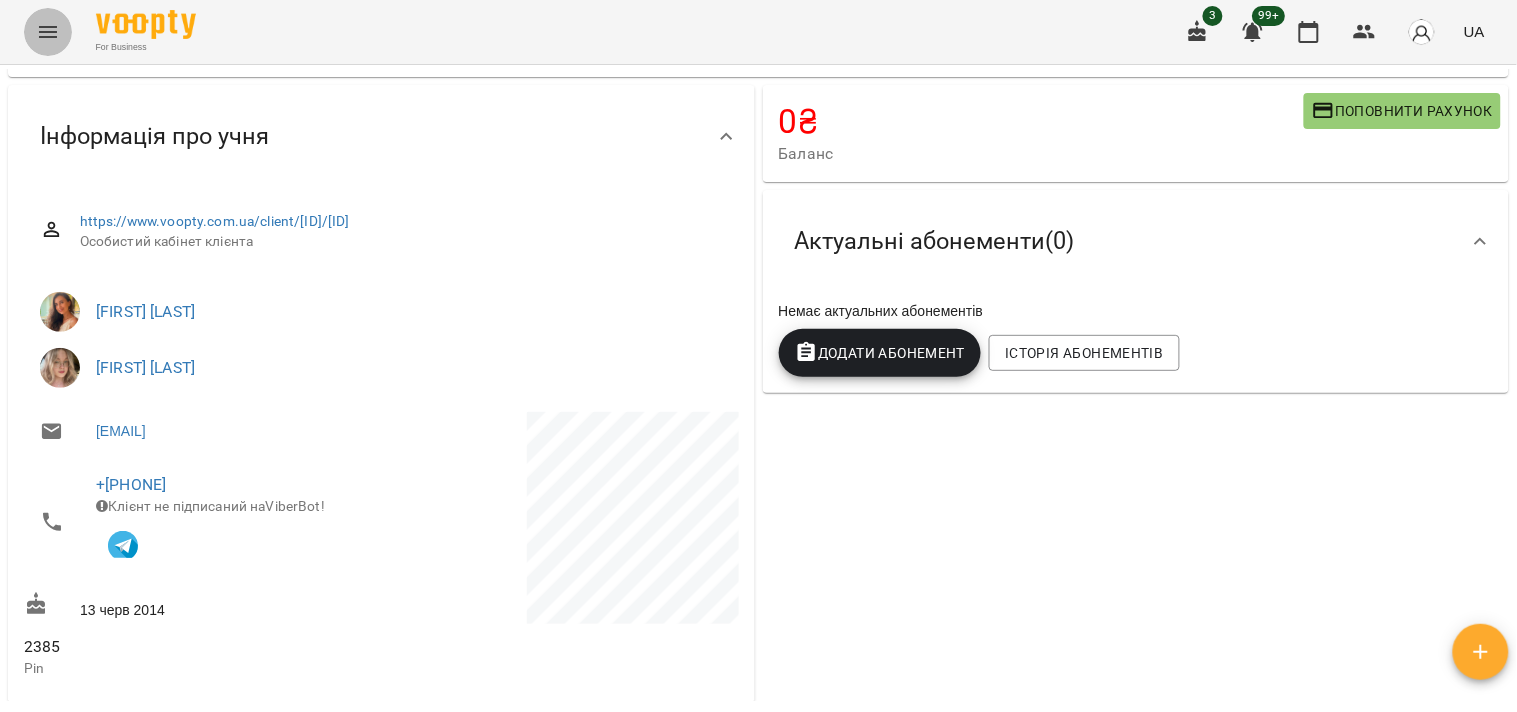 click 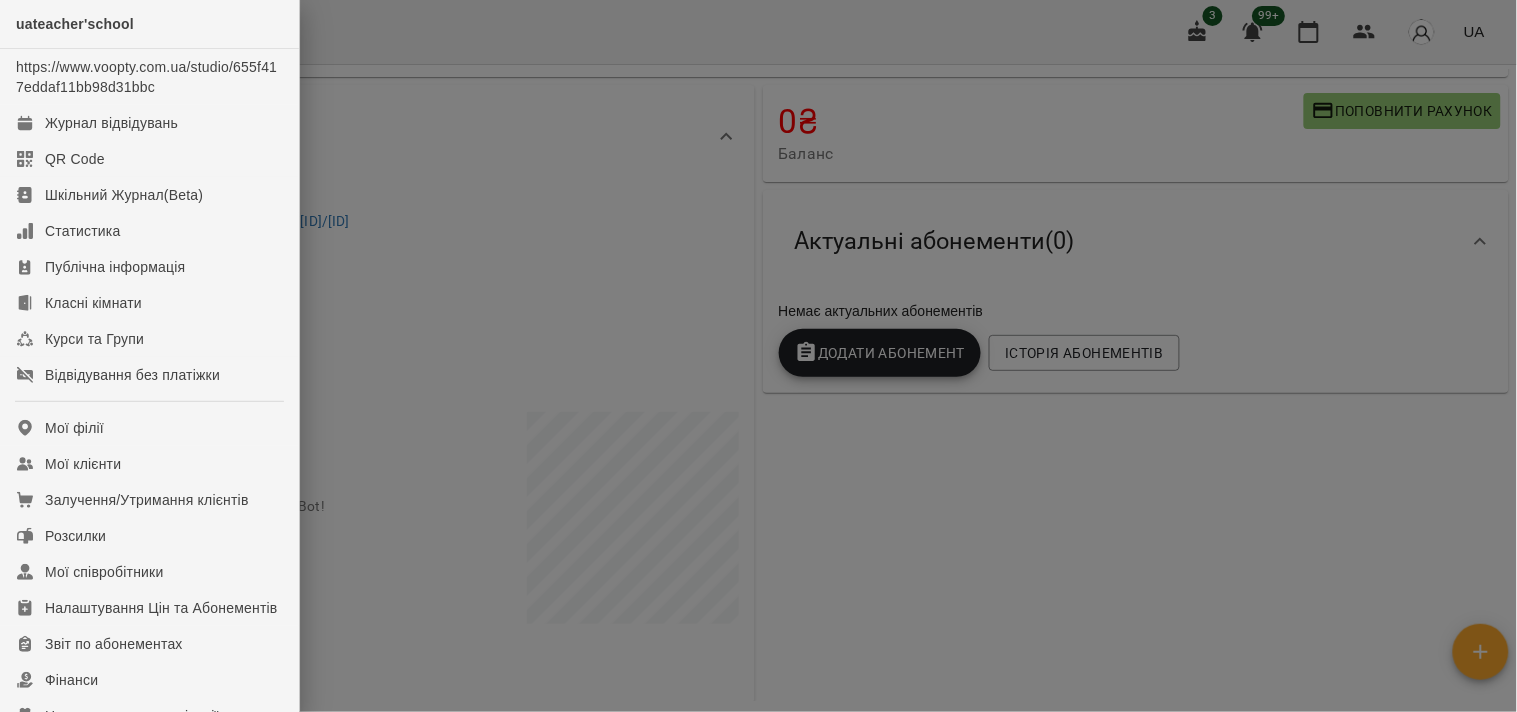 click at bounding box center (758, 356) 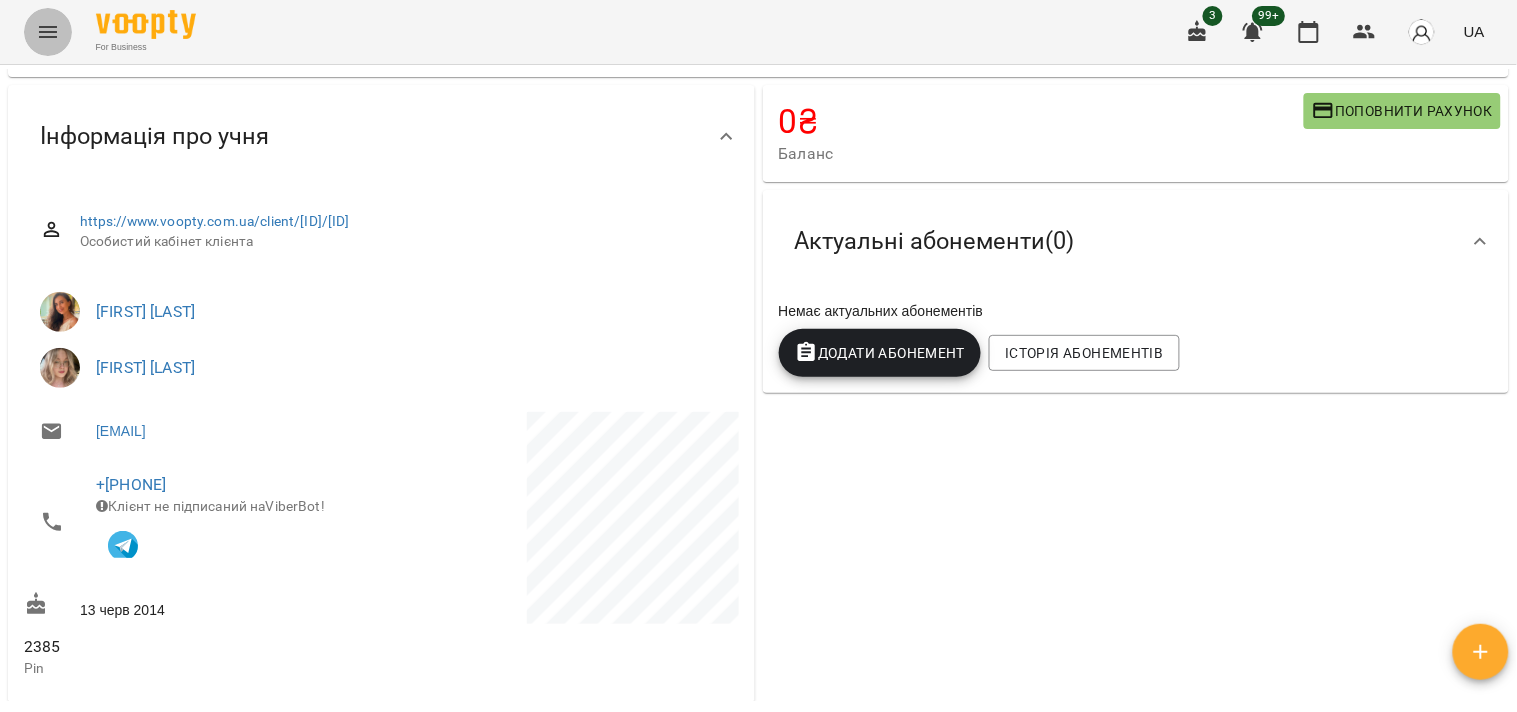 click at bounding box center (48, 32) 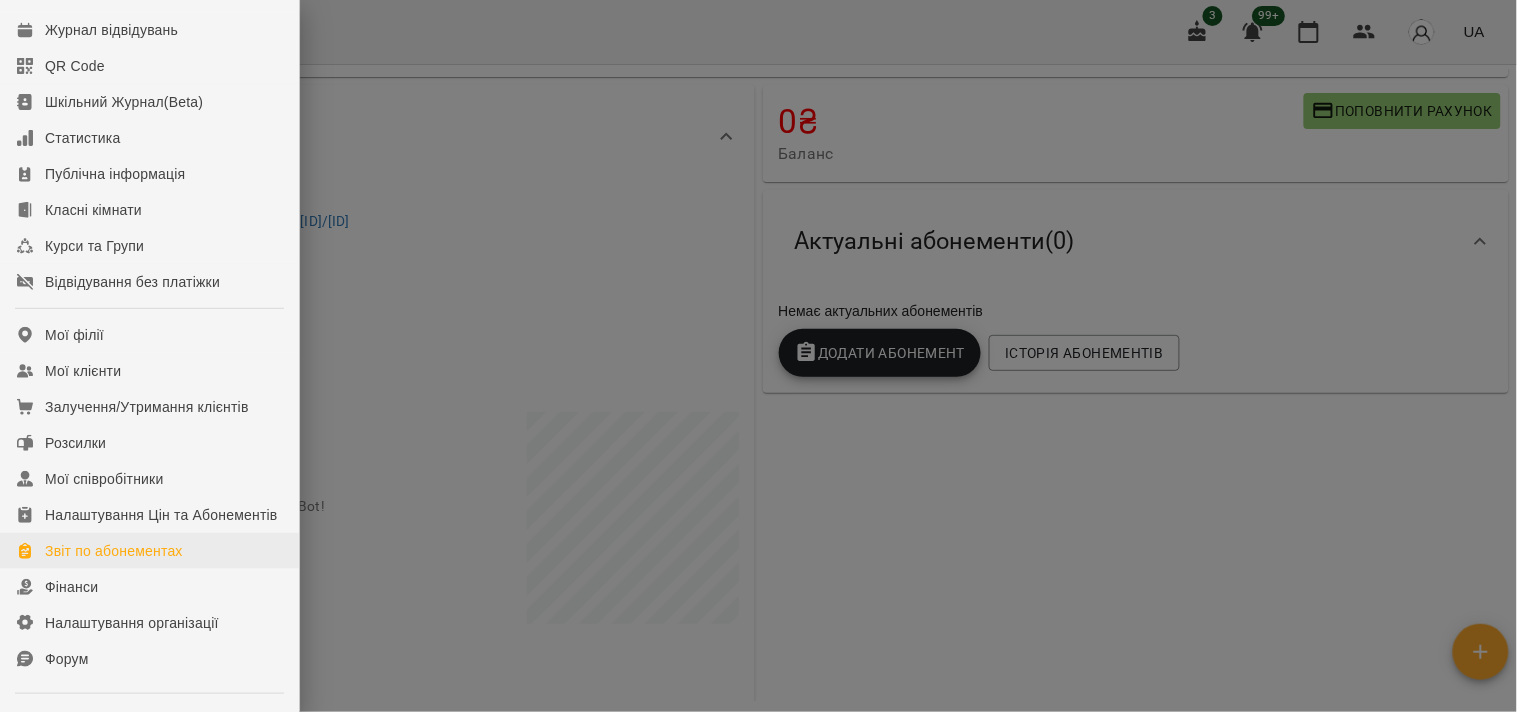 scroll, scrollTop: 222, scrollLeft: 0, axis: vertical 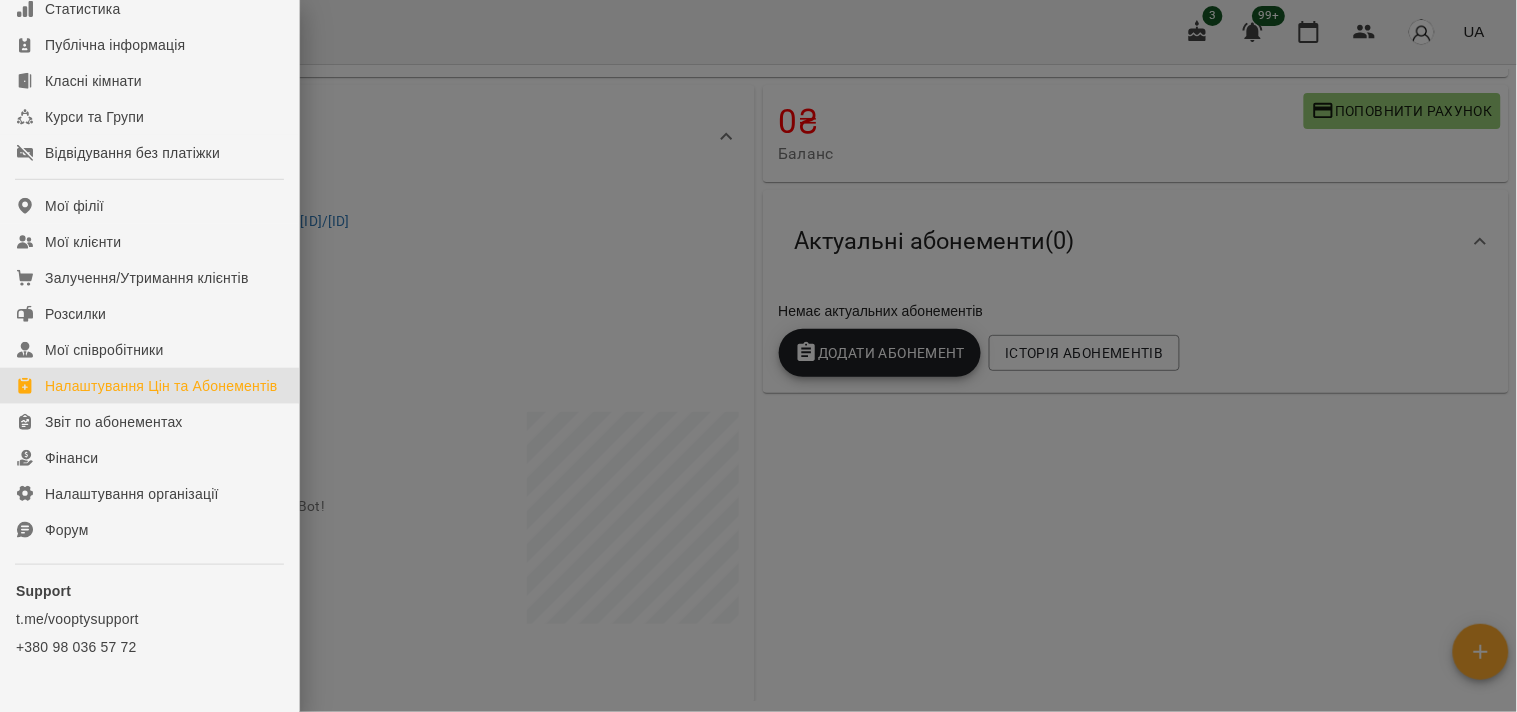 click on "Налаштування Цін та Абонементів" at bounding box center (161, 386) 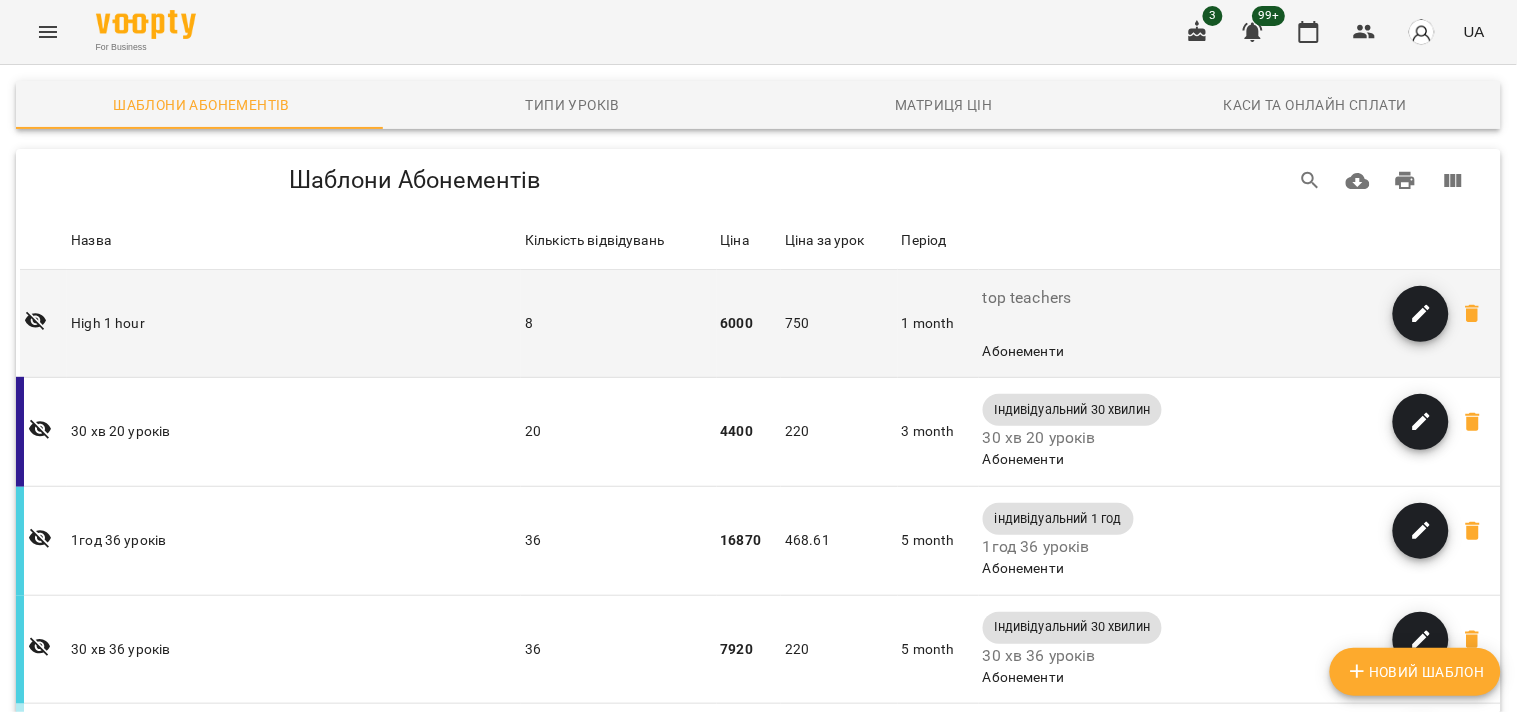 scroll, scrollTop: 0, scrollLeft: 0, axis: both 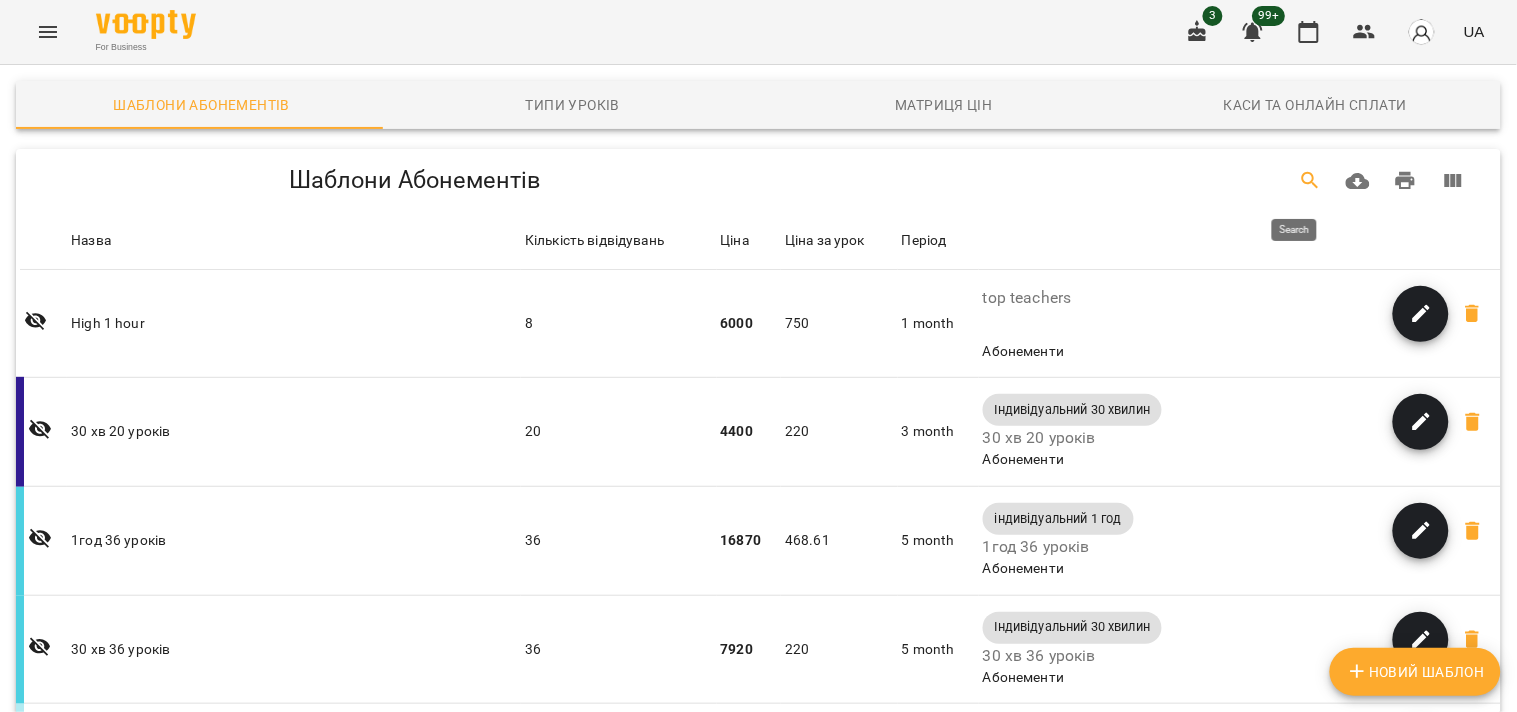 click at bounding box center (1311, 181) 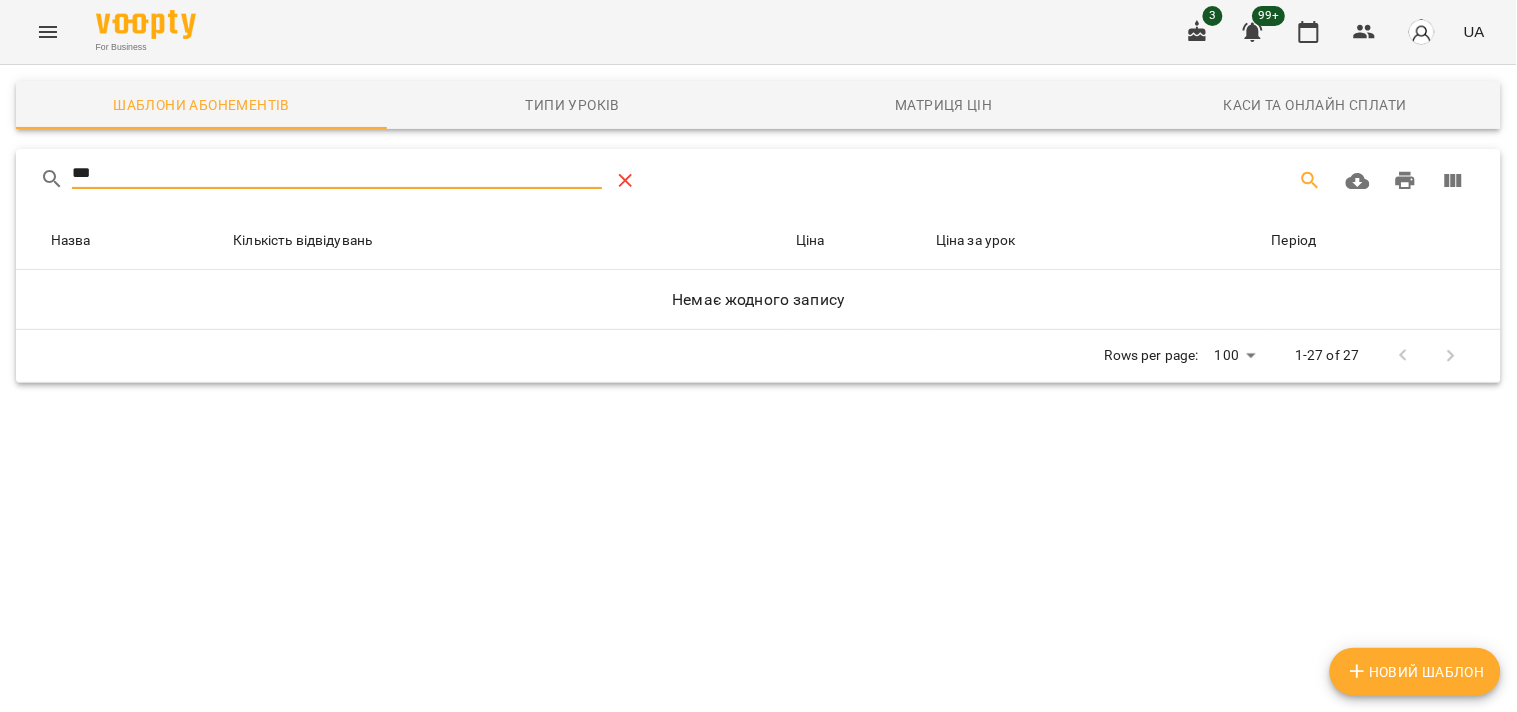 type on "***" 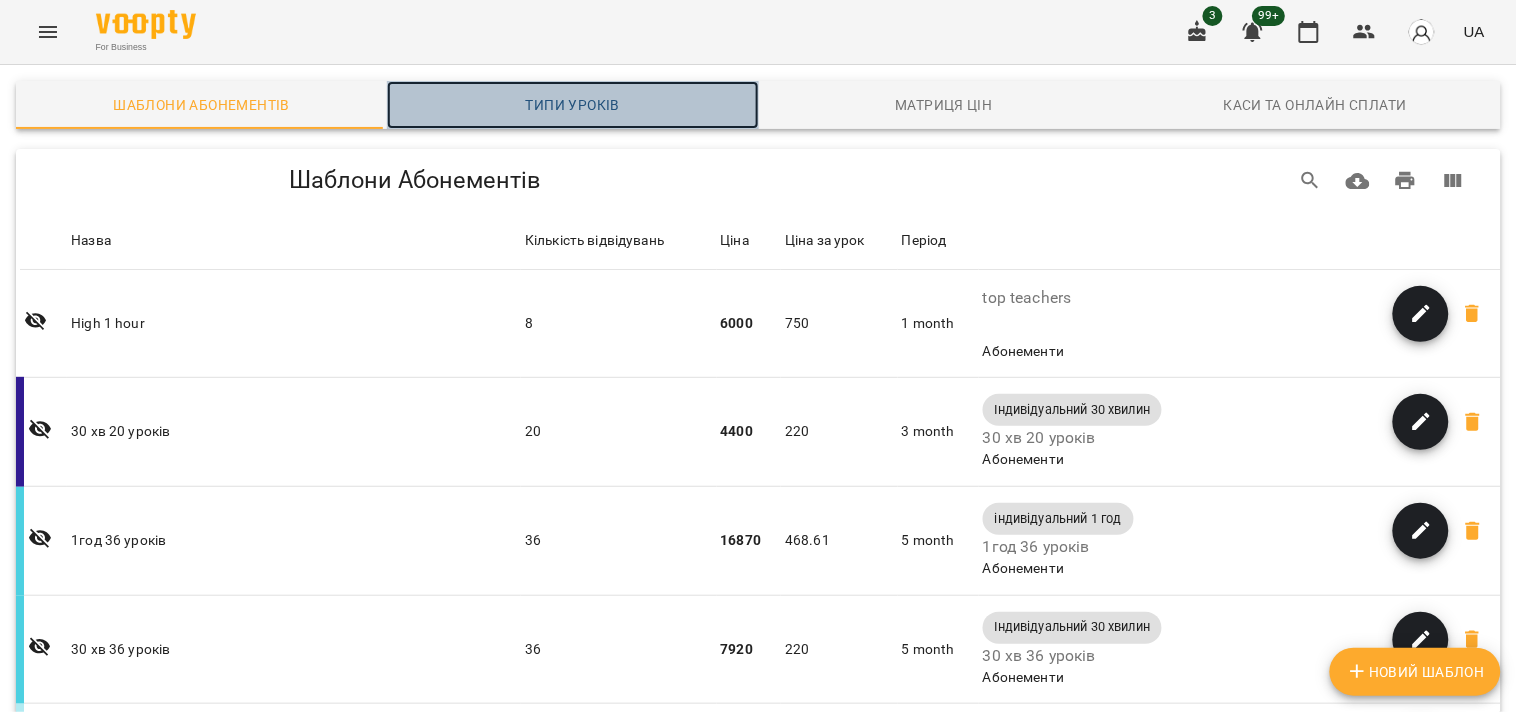 click on "Типи уроків" at bounding box center [572, 105] 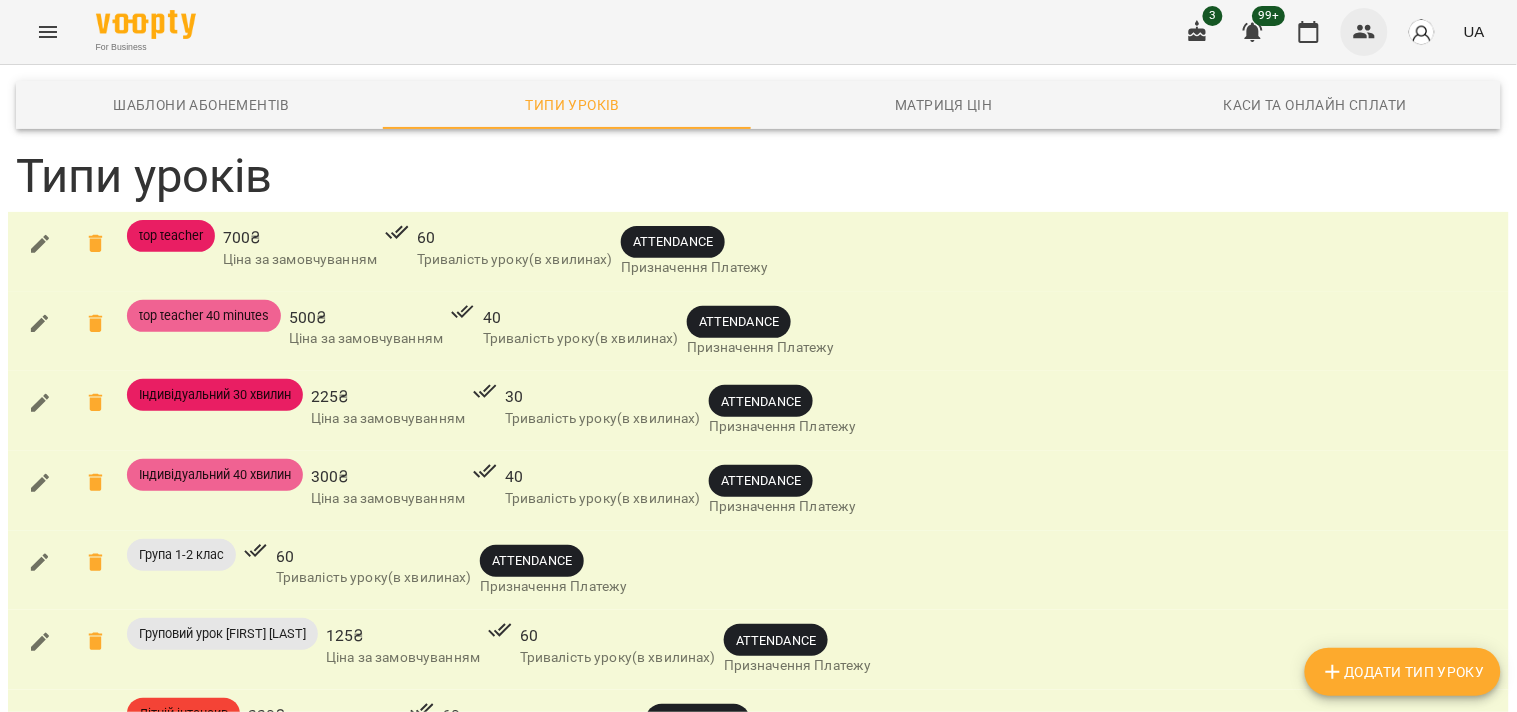 click 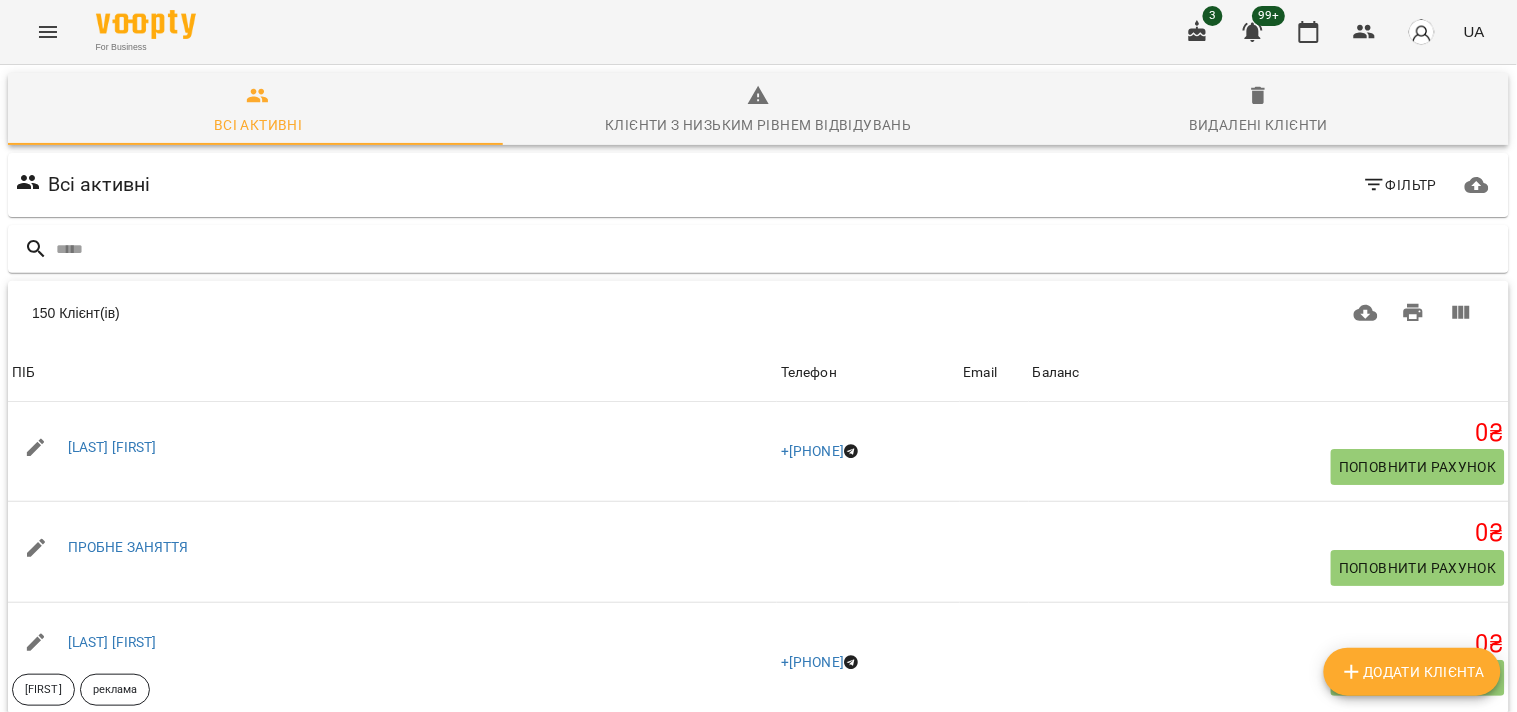 click 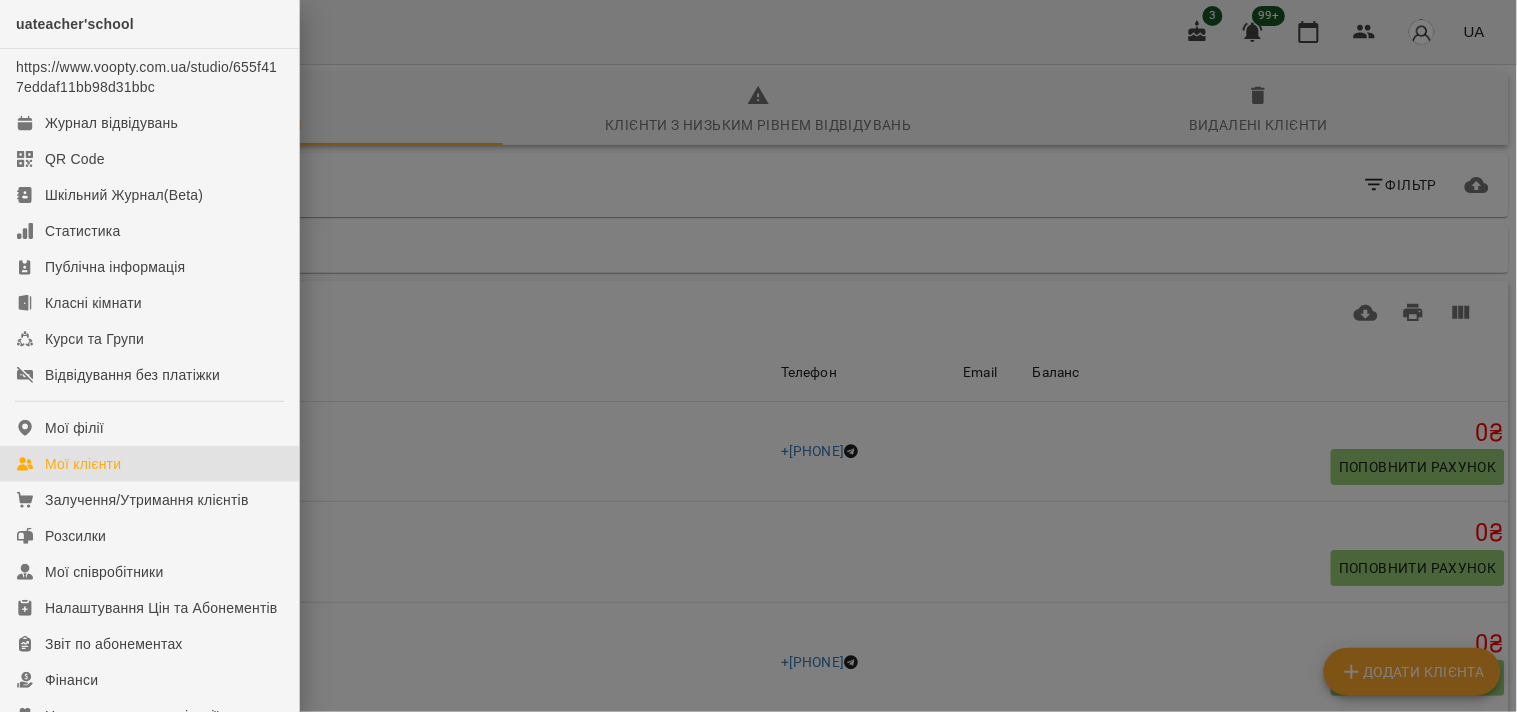 click at bounding box center [758, 356] 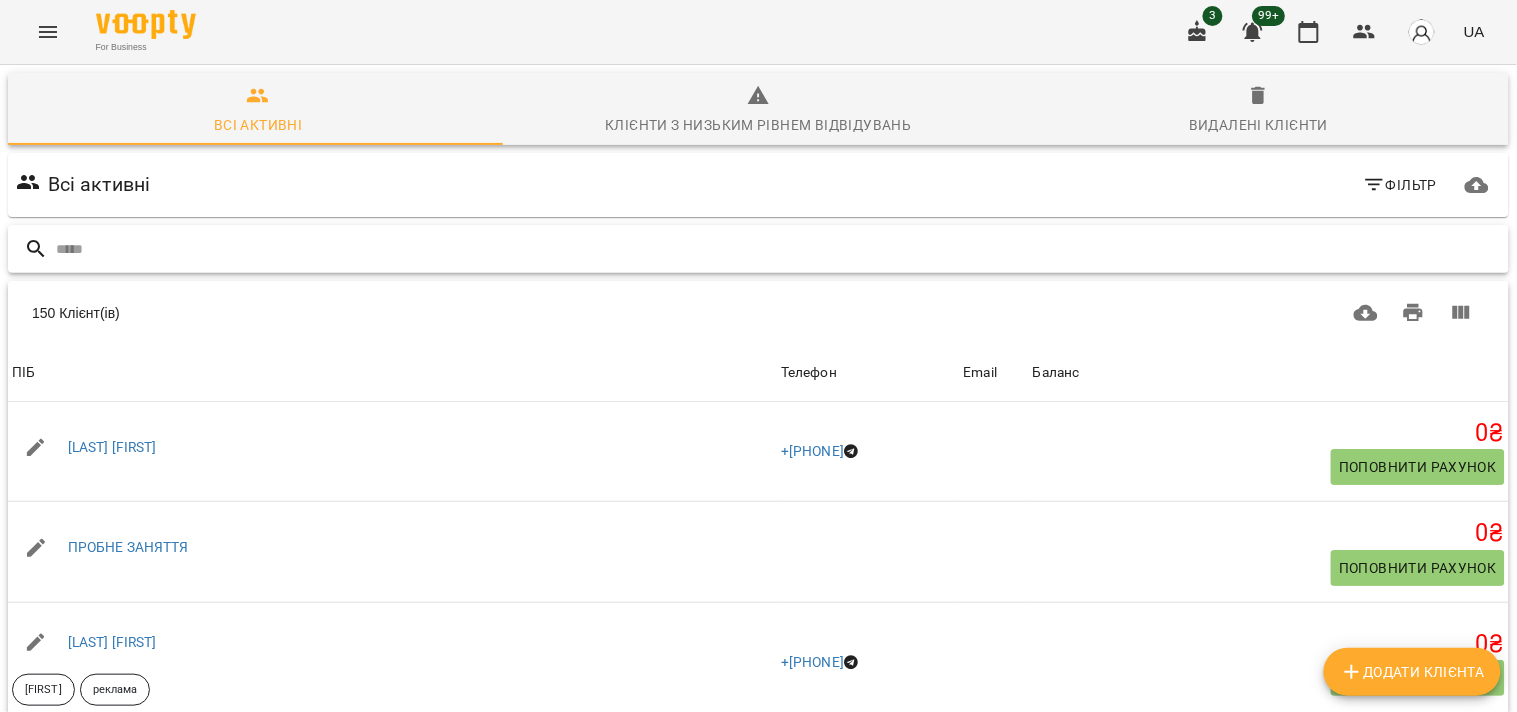 click at bounding box center (778, 249) 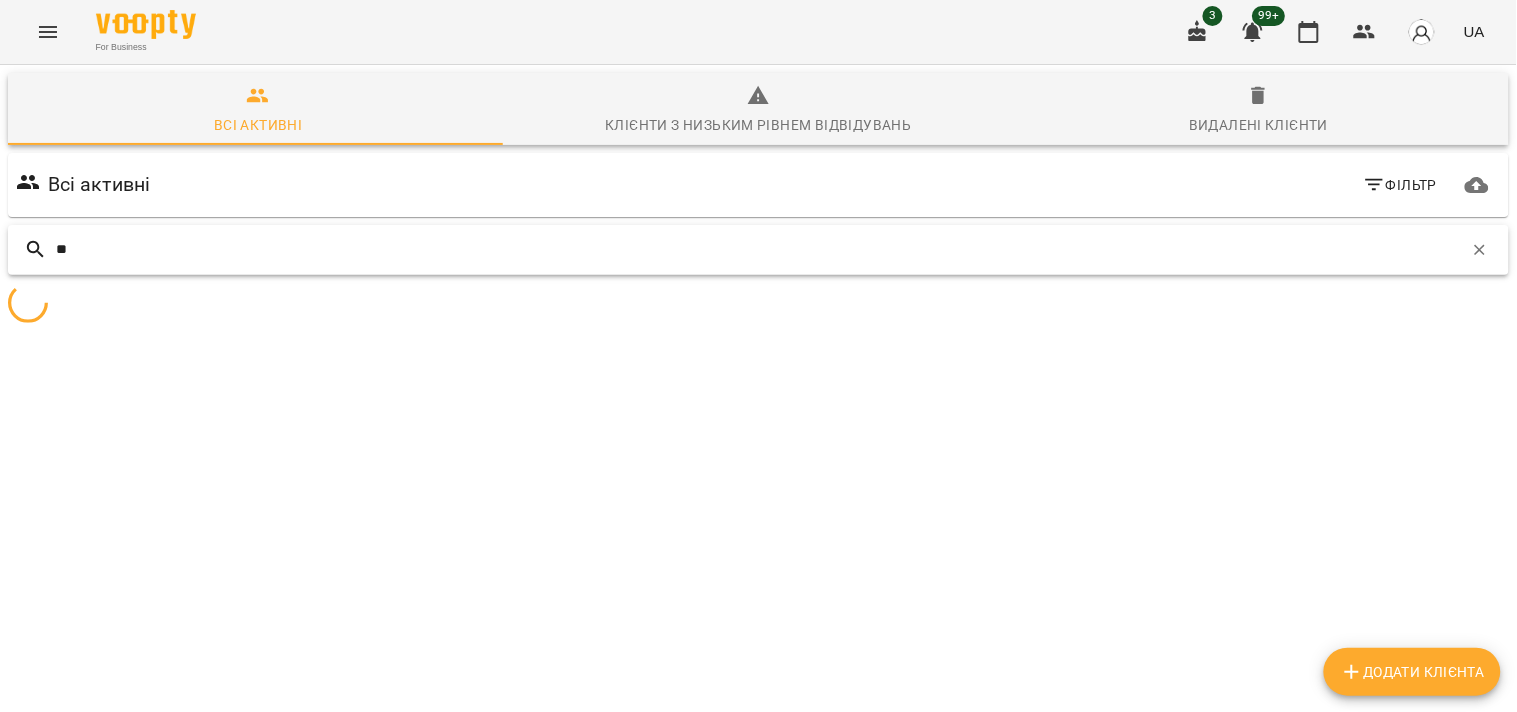 type on "*" 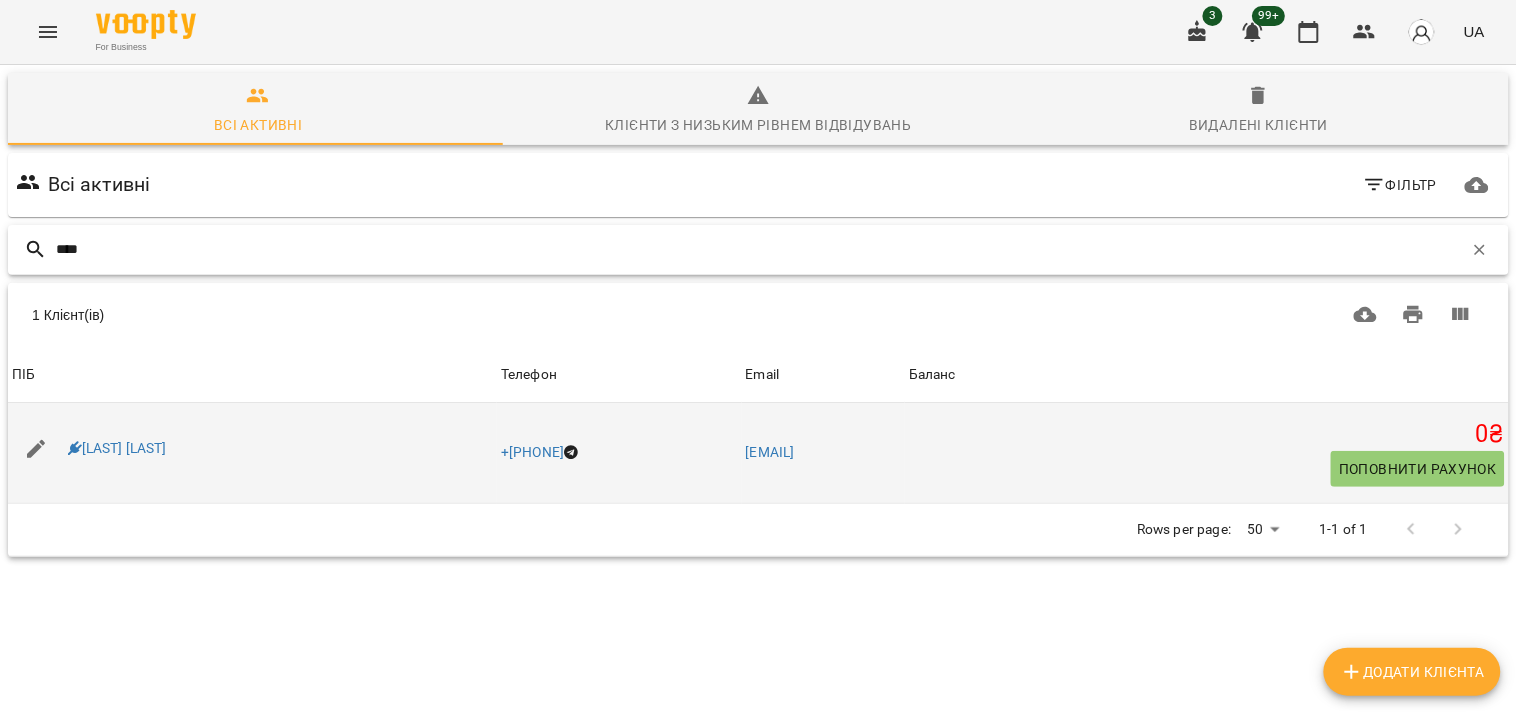 type on "****" 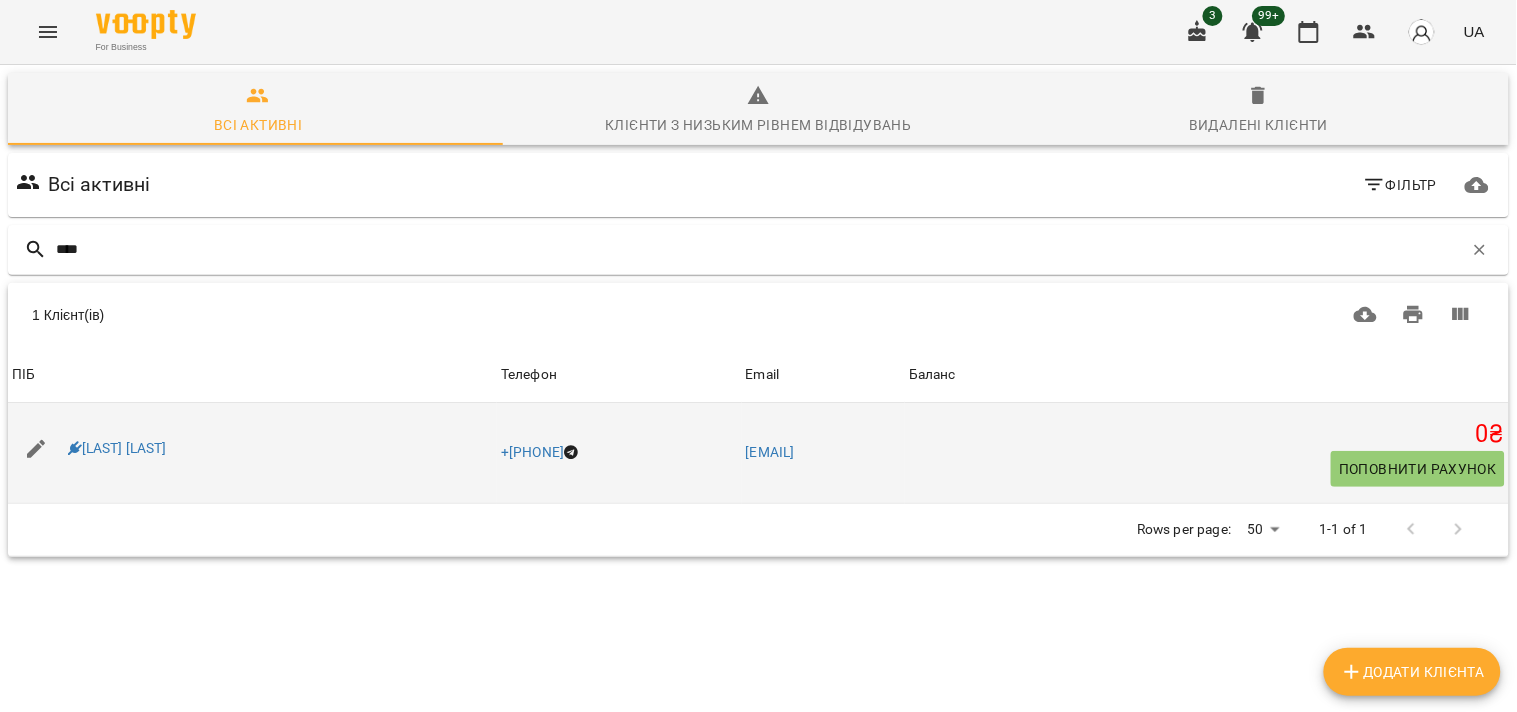 click on "[LAST] [LAST]" at bounding box center [117, 449] 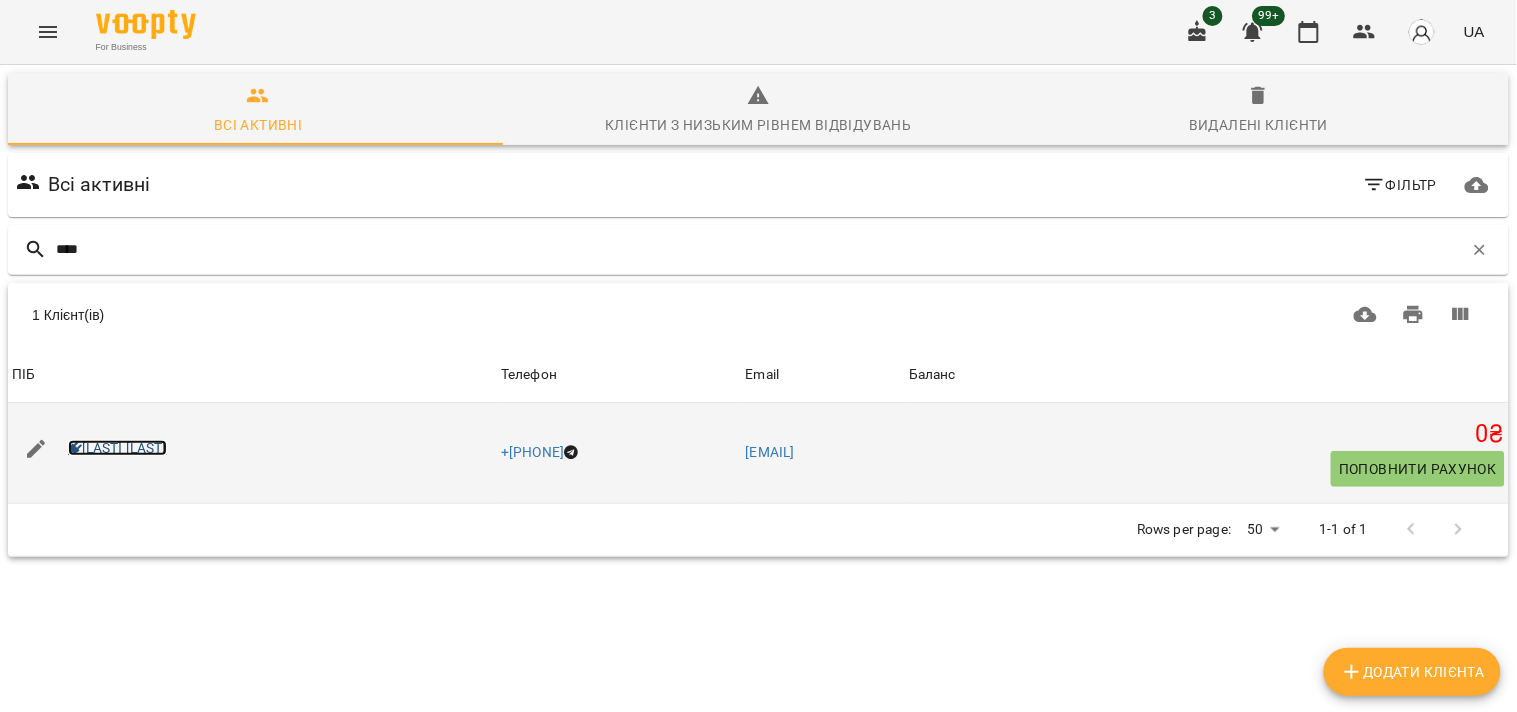 click on "[LAST] [LAST]" at bounding box center (117, 448) 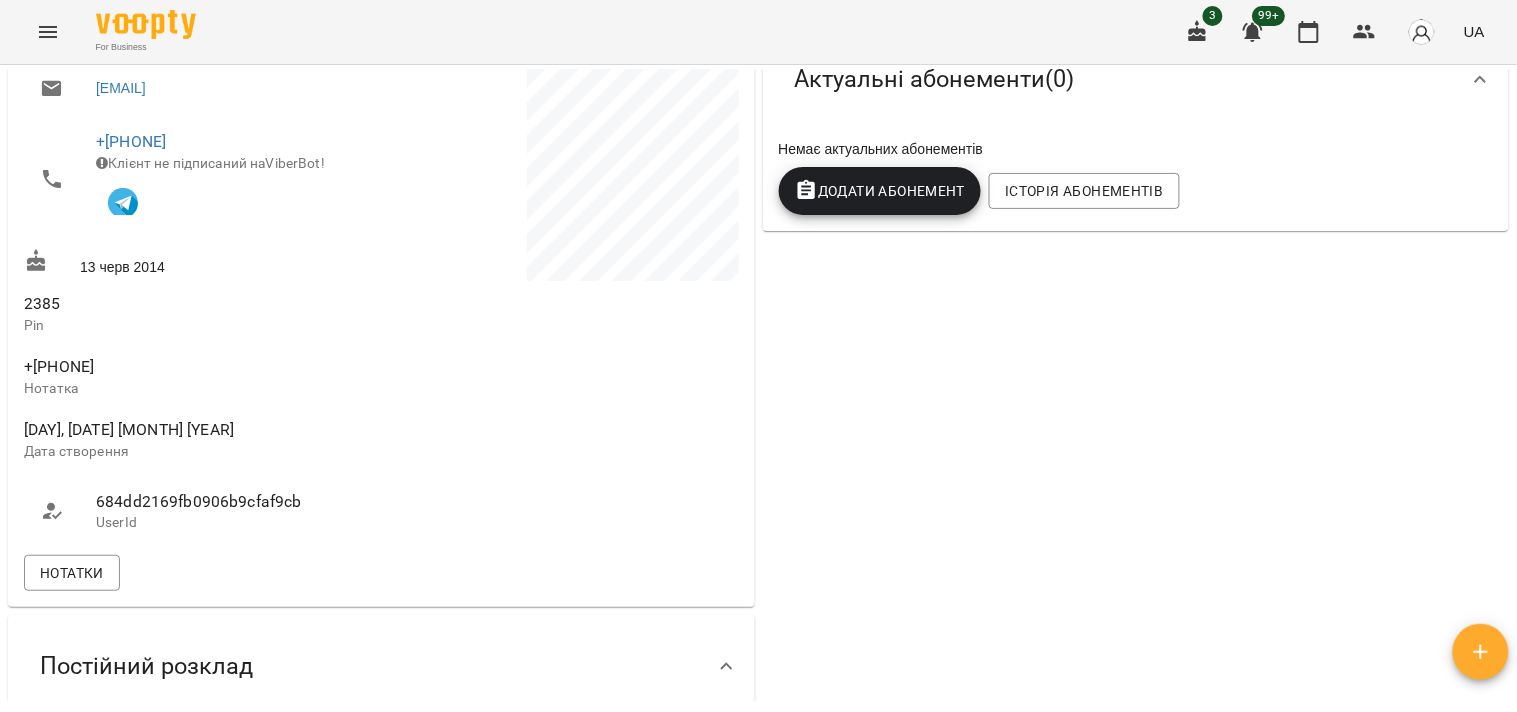 scroll, scrollTop: 273, scrollLeft: 0, axis: vertical 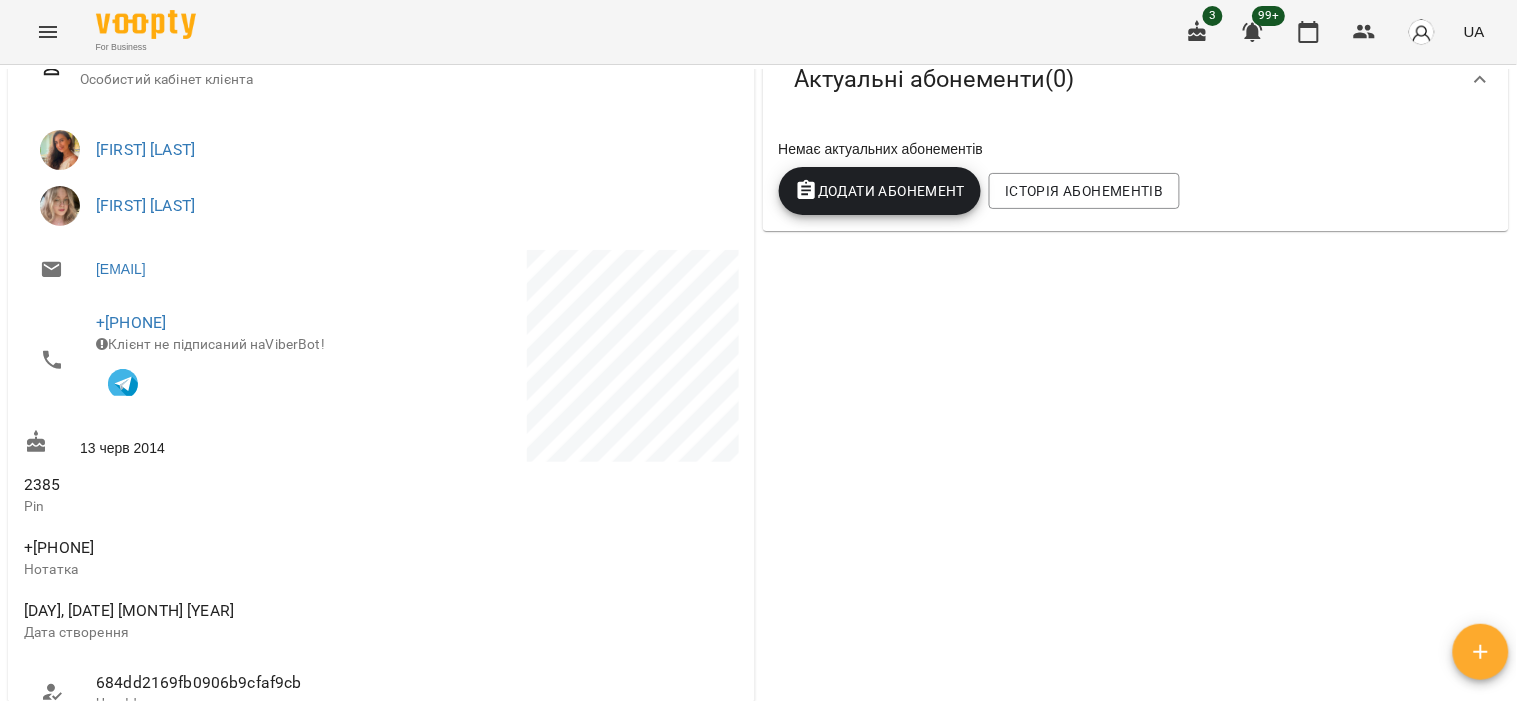 click on "Додати Абонемент" at bounding box center [880, 191] 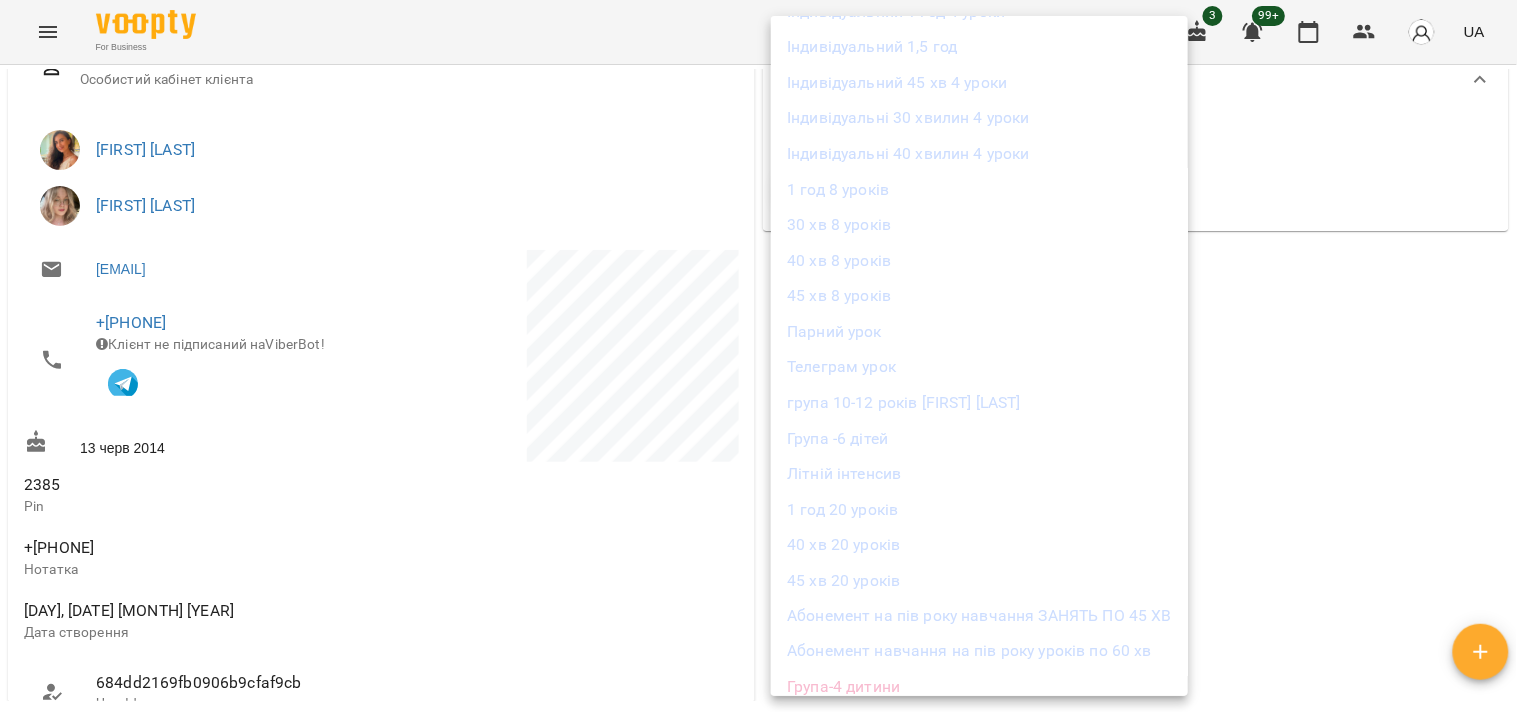 scroll, scrollTop: 372, scrollLeft: 0, axis: vertical 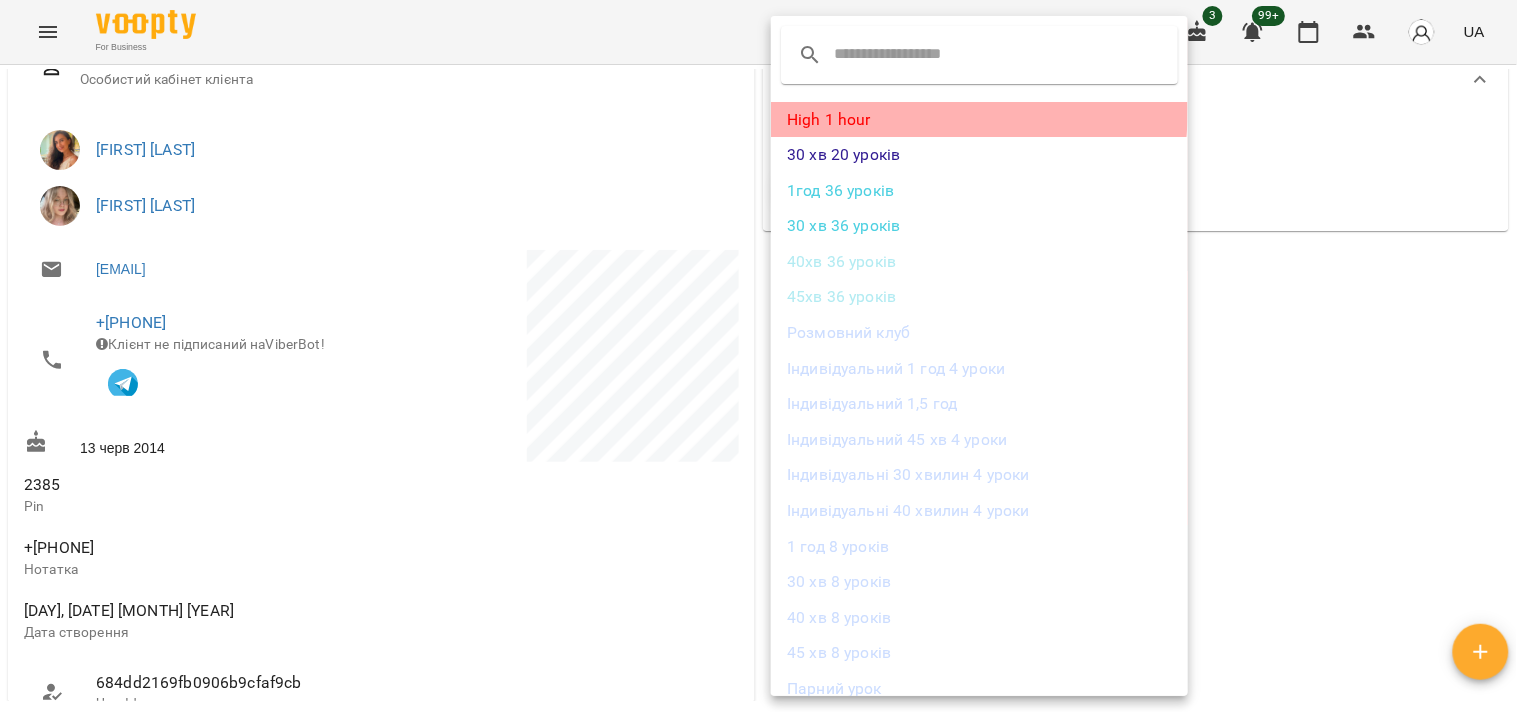 click on "High 1 hour" at bounding box center [979, 120] 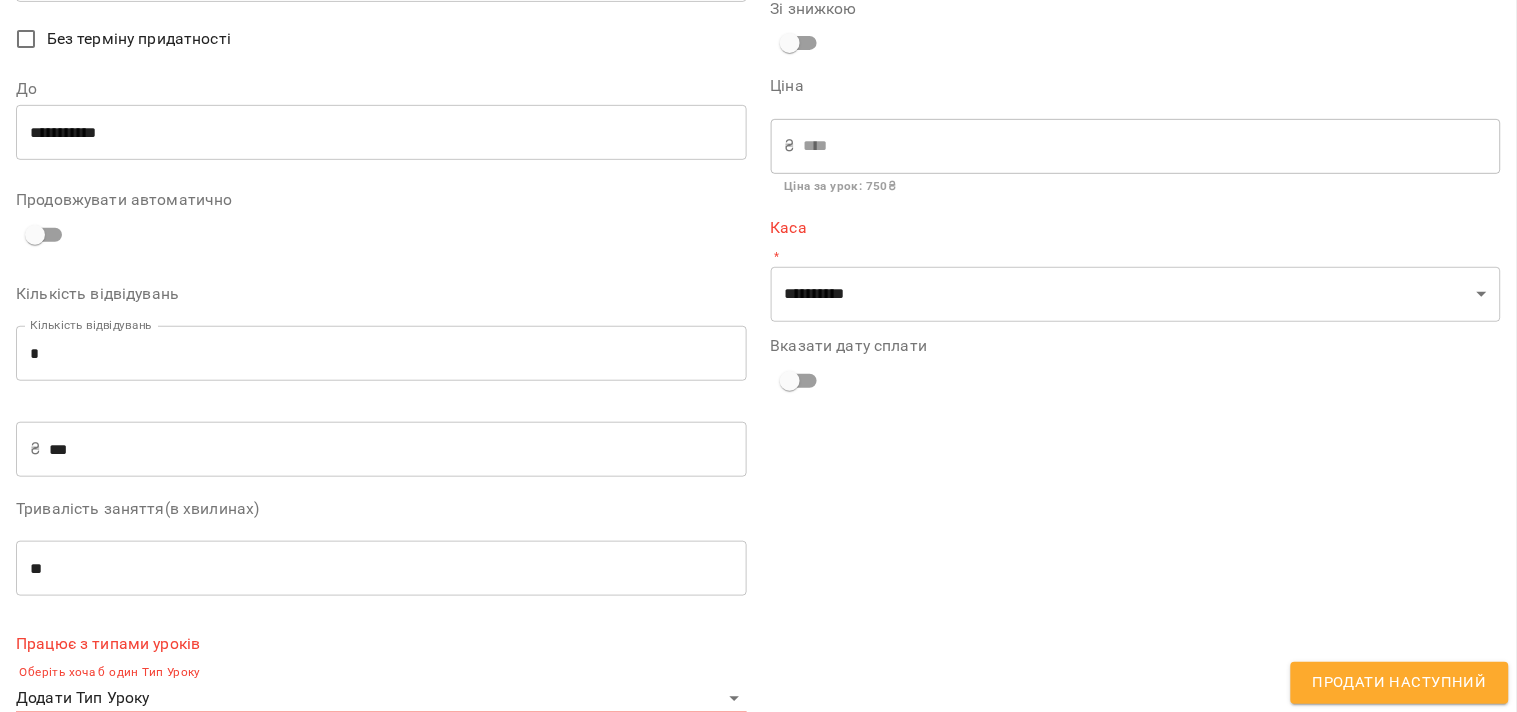 scroll, scrollTop: 206, scrollLeft: 0, axis: vertical 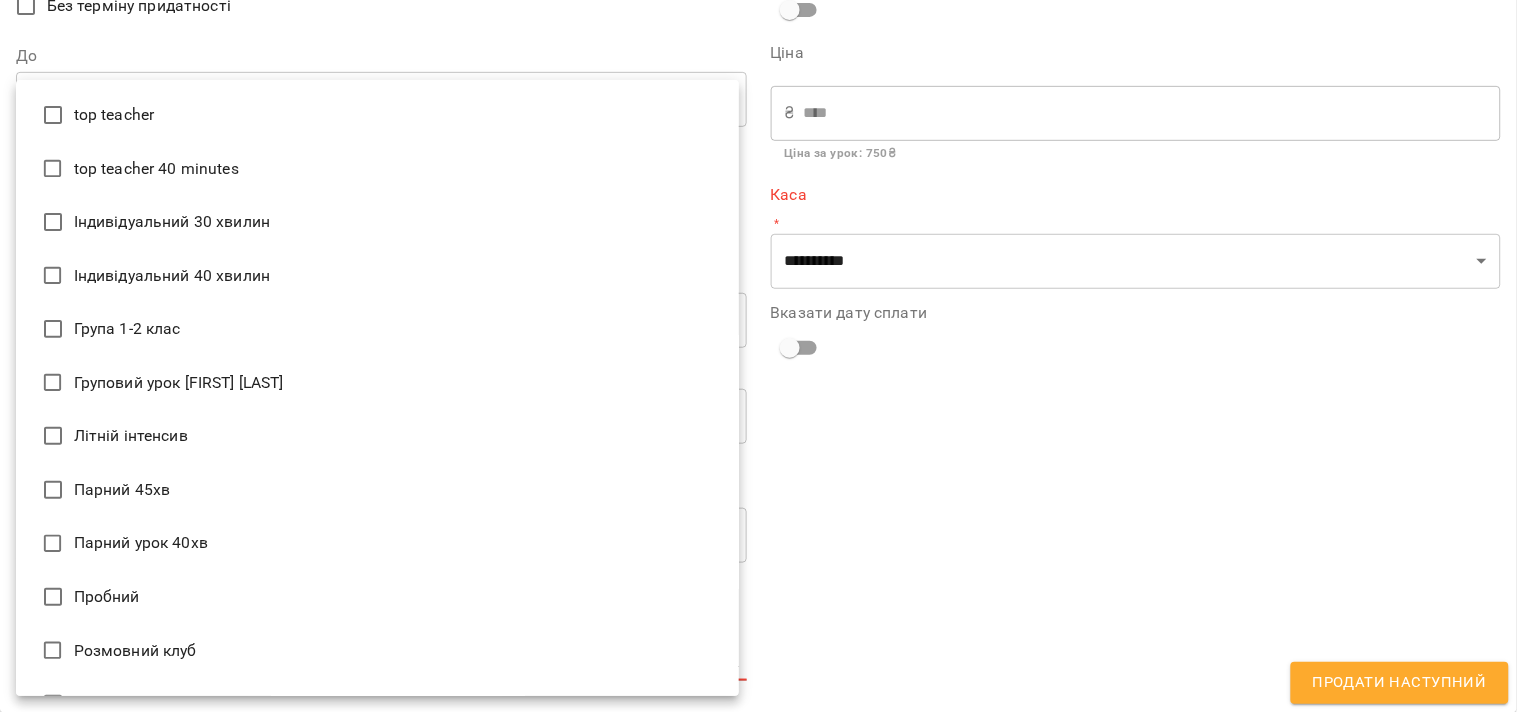 click on "For Business 3 99+ UA Мої клієнти / [LAST] [LAST]  [LAST] [LAST]  0 ₴ Баланс Поповнити рахунок 27   ₴ Послуги 27 ₴   Без призначення -27   ₴ Абонементи 0 ₴   1 год 8 уроків 0 ₴   45 хв 20 уроків -27 ₴   45 хв 8 уроків  0 ₴   Індивідуальний 45 хв 4 уроки
0 ₴   Індивідуальні 40 хвилин 4 уроки  0 ₴   Індивідуальний 1 год 4 уроки Актуальні абонементи ( 0 ) Немає актуальних абонементів Додати Абонемент Історія абонементів Інформація про учня https://www.voopty.com.ua/client/[ID]/[ID] Особистий кабінет клієнта [FIRST] [LAST] +[PHONE] ViberBot!" at bounding box center [758, 388] 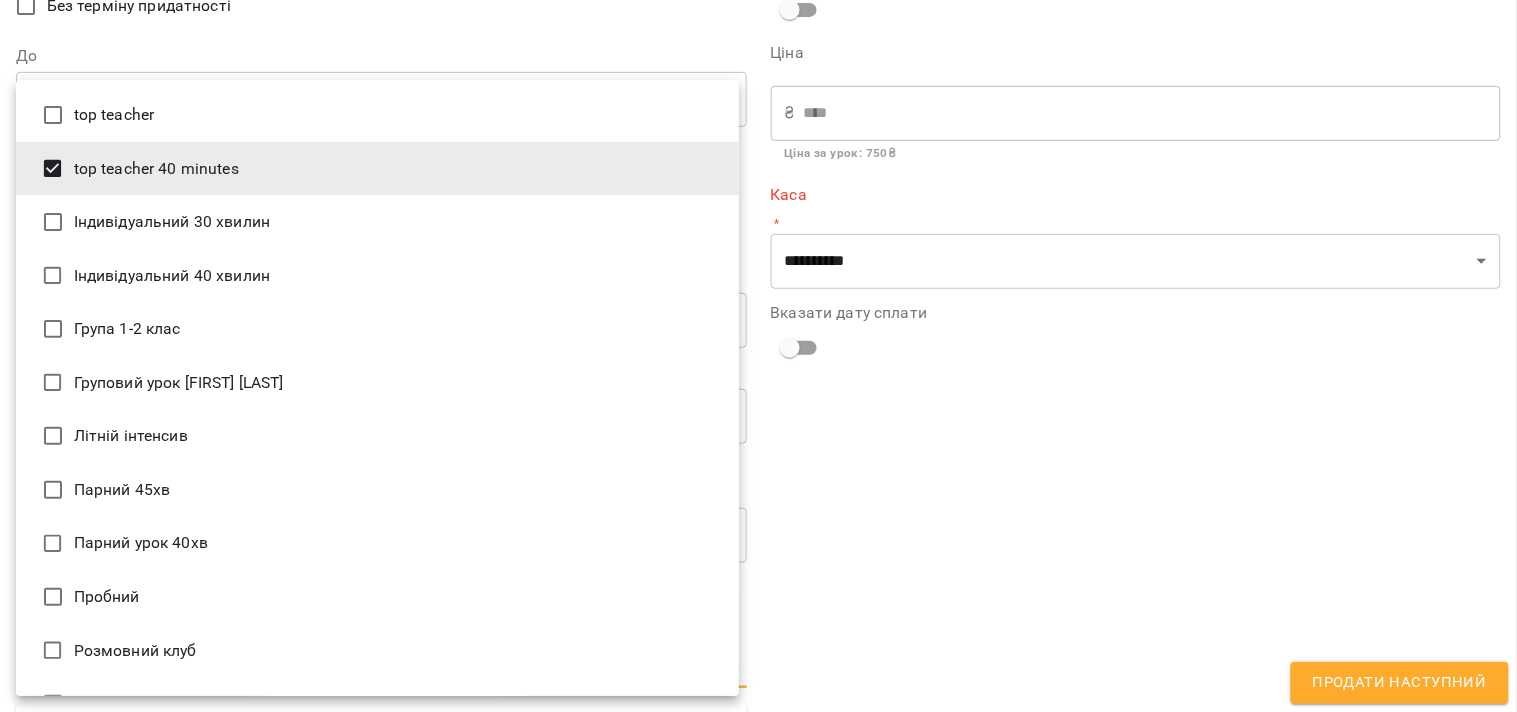 click at bounding box center (758, 356) 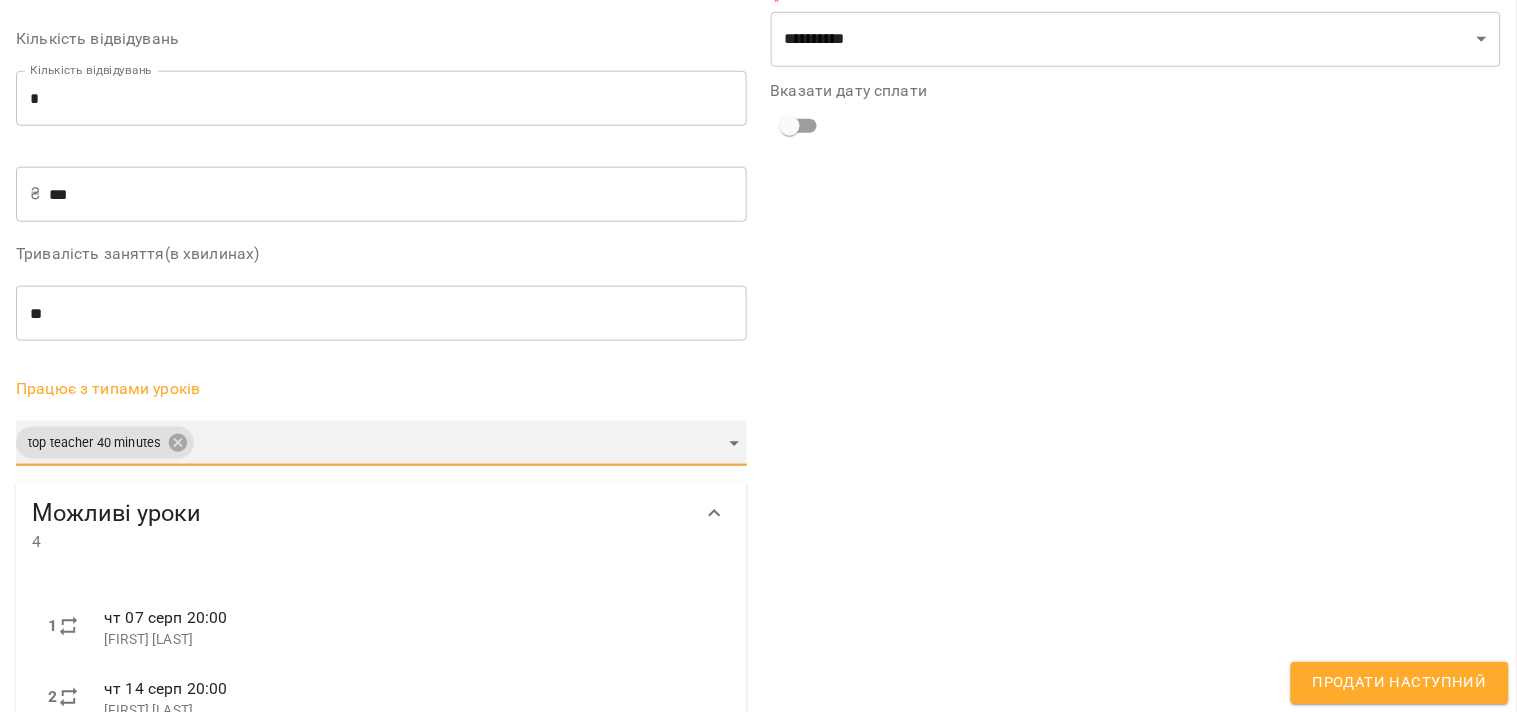 scroll, scrollTop: 206, scrollLeft: 0, axis: vertical 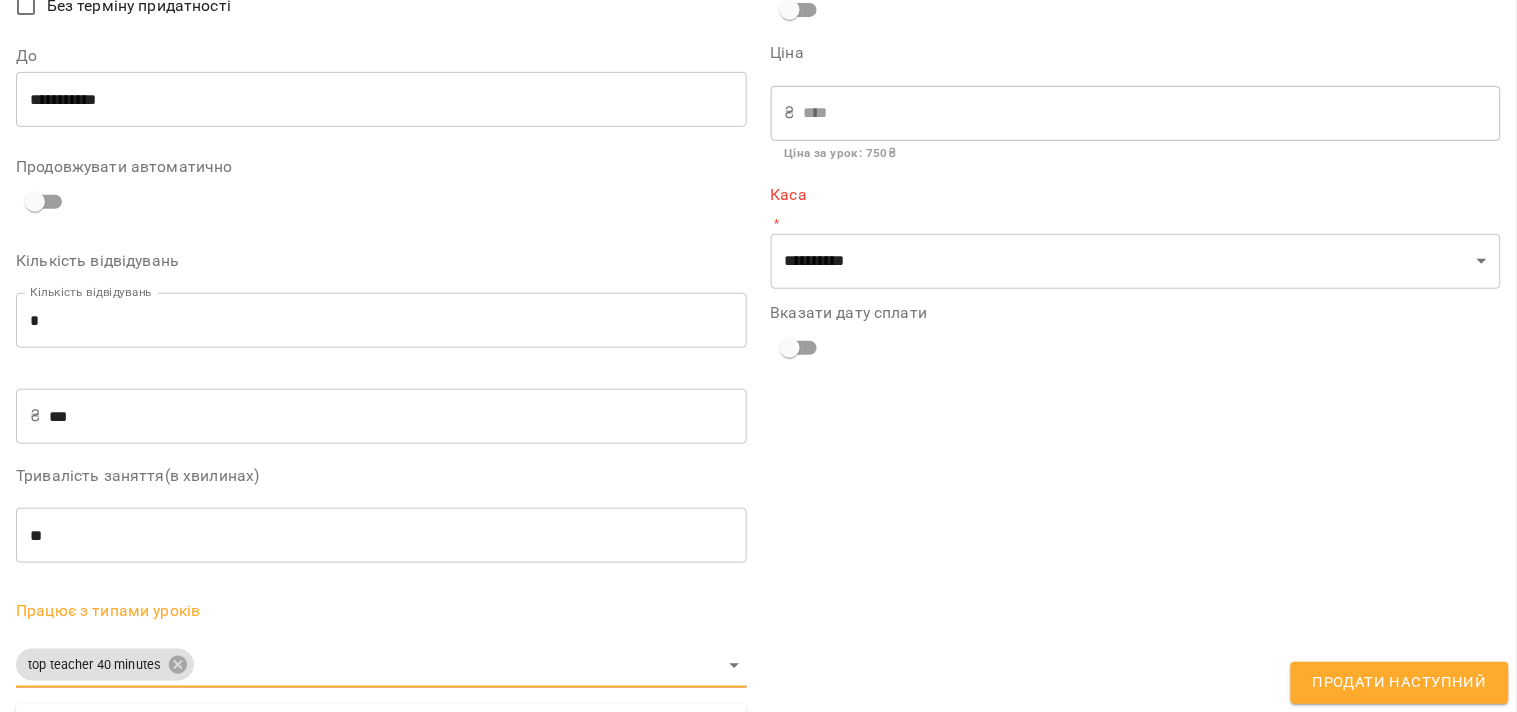 click on "**" at bounding box center (381, 536) 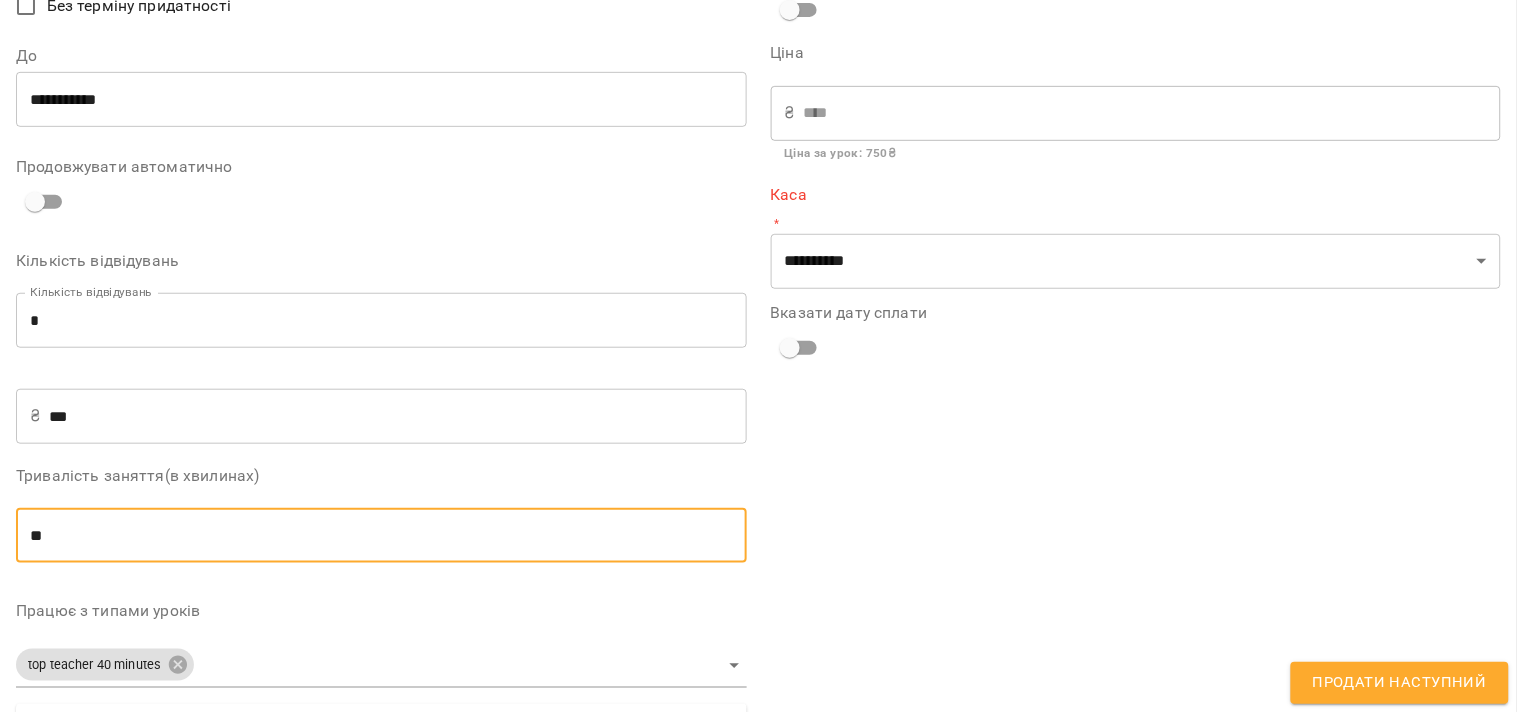 click on "**" at bounding box center (381, 536) 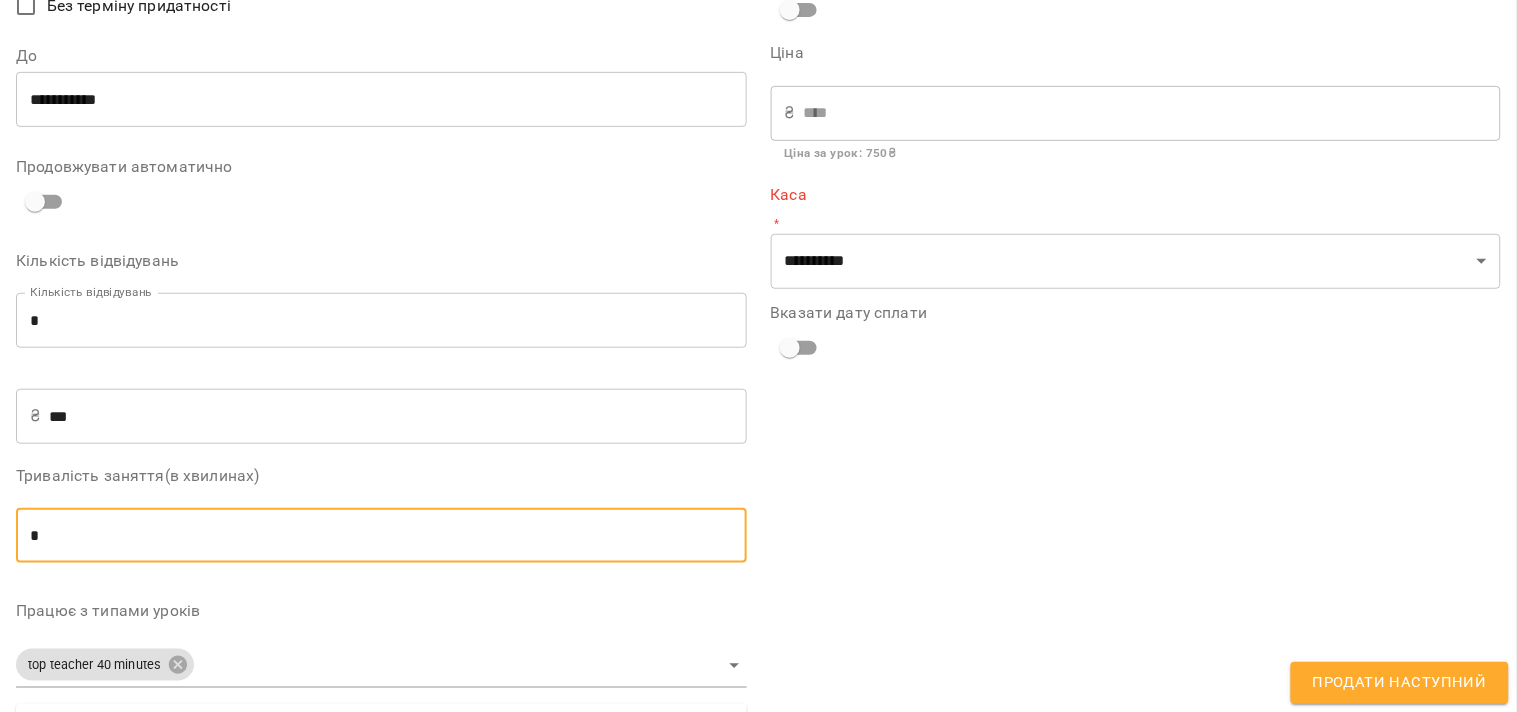 type on "**" 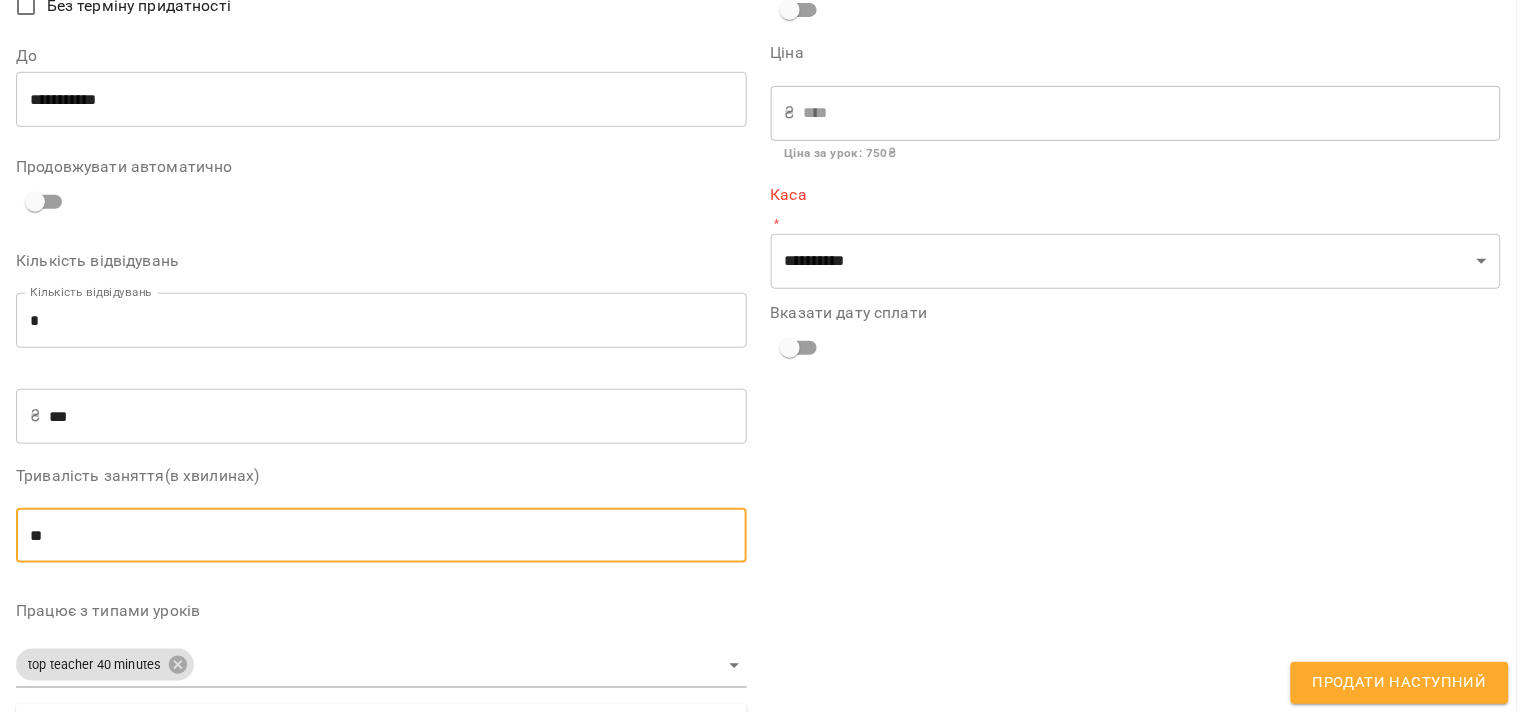 scroll, scrollTop: 95, scrollLeft: 0, axis: vertical 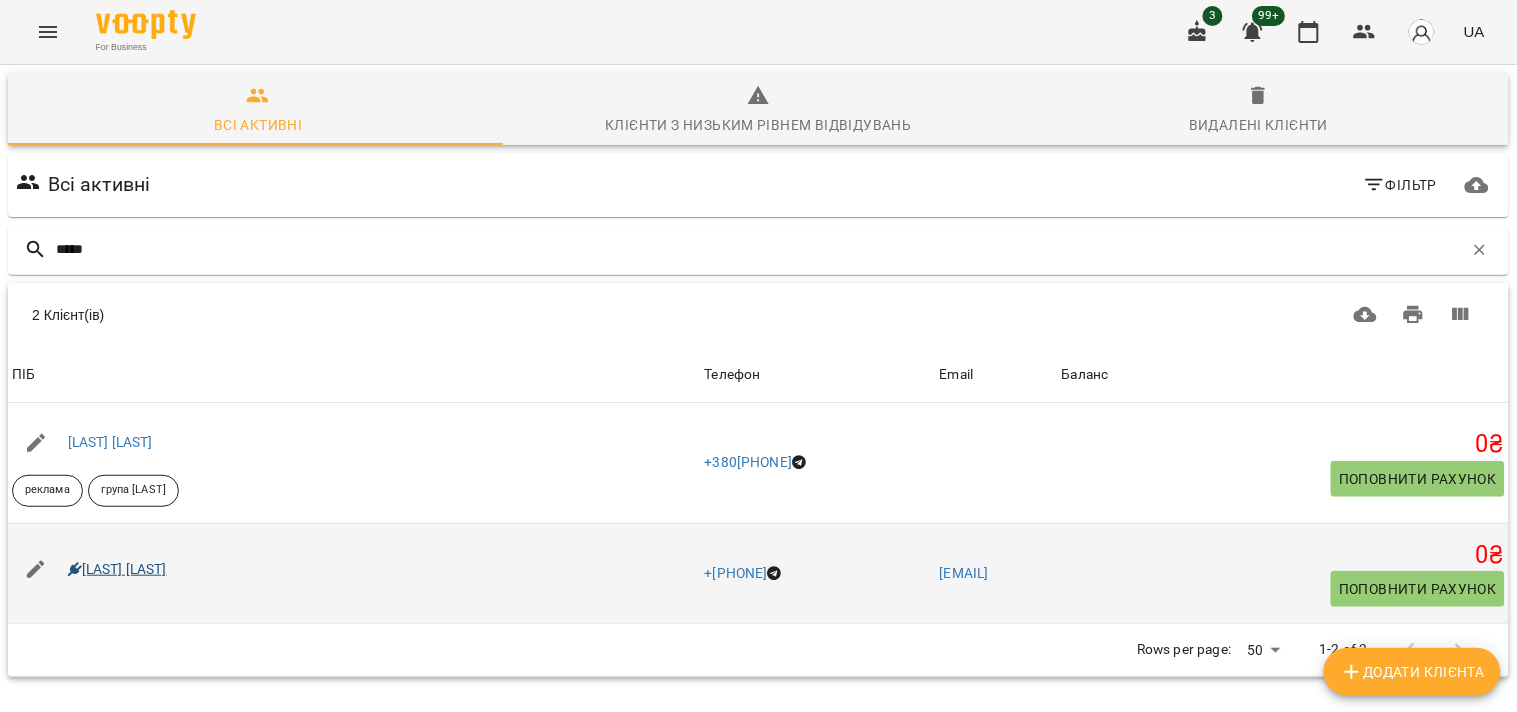 type on "*****" 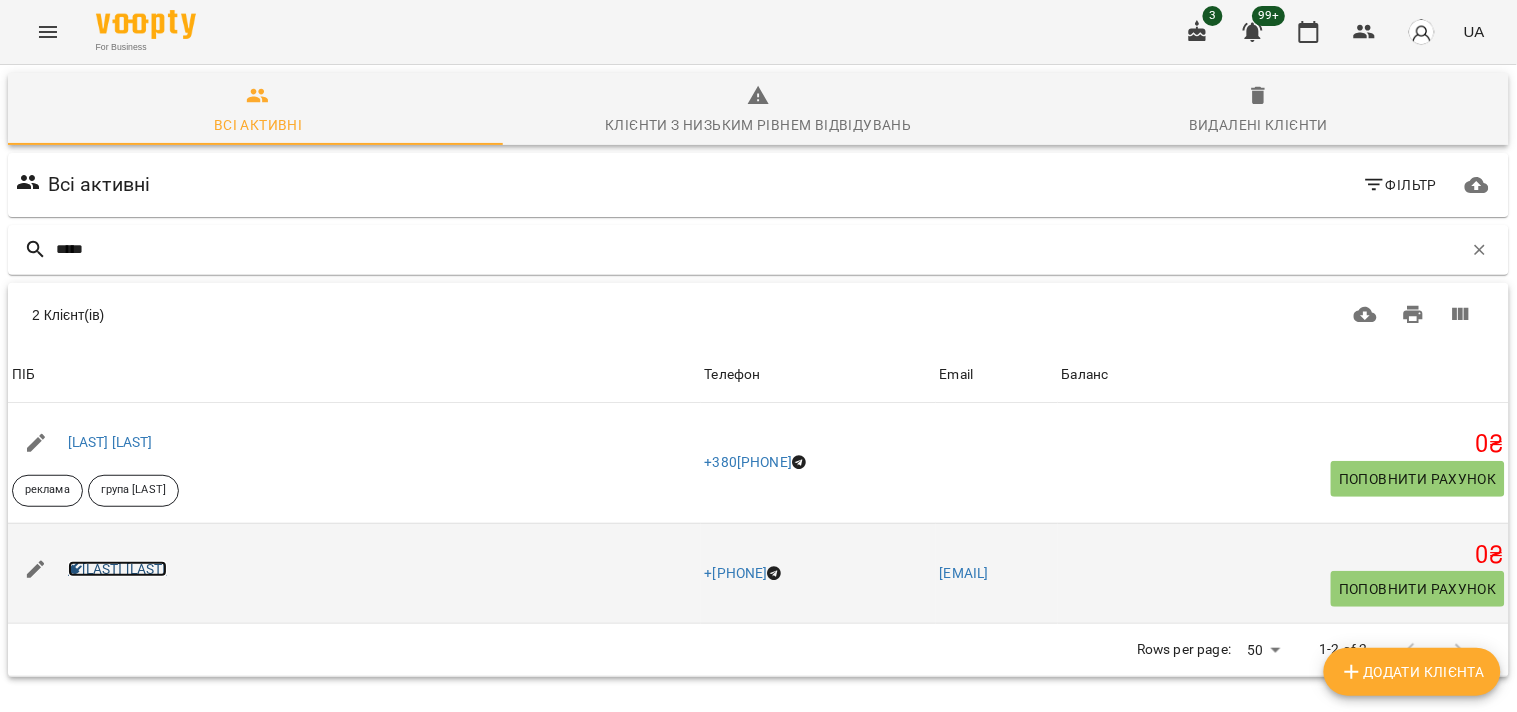 click on "[LAST] [LAST]" at bounding box center (117, 569) 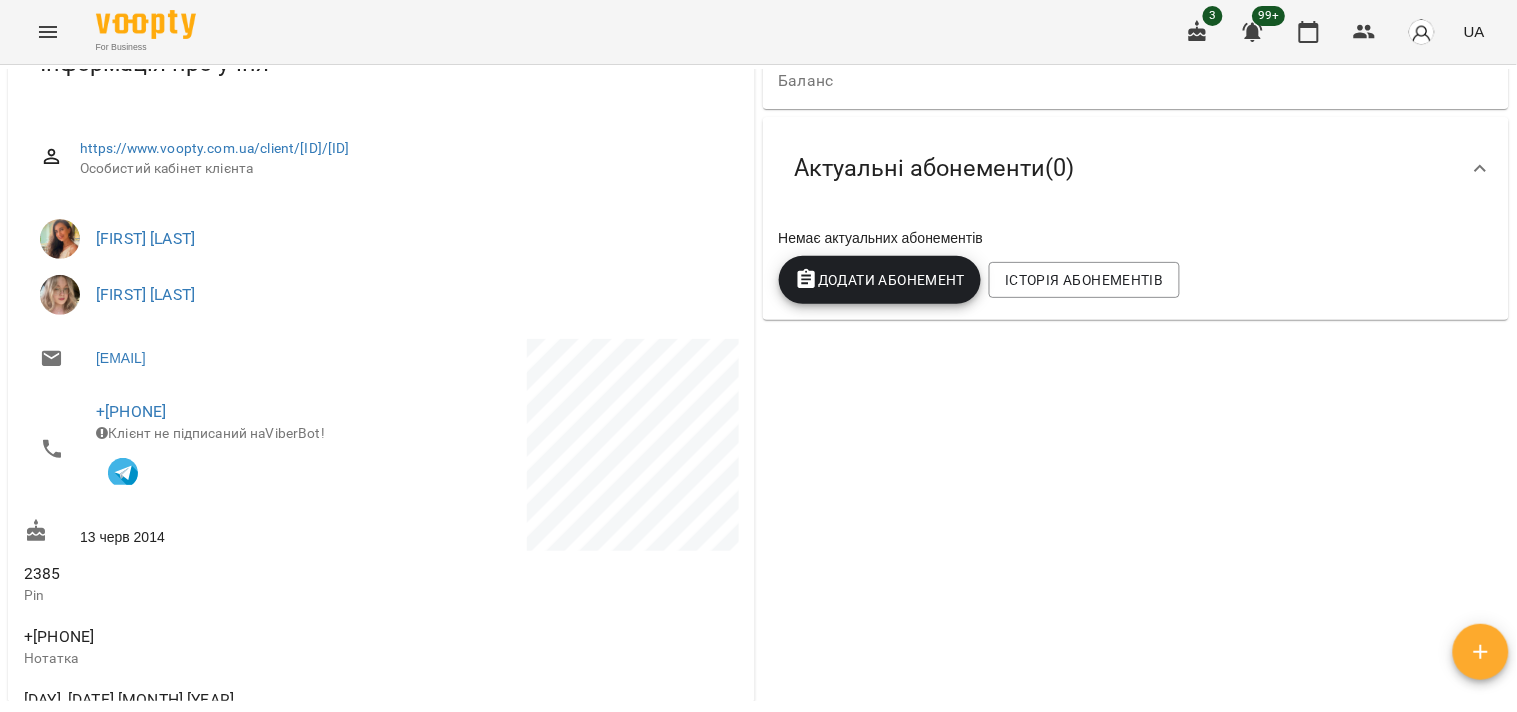 scroll, scrollTop: 86, scrollLeft: 0, axis: vertical 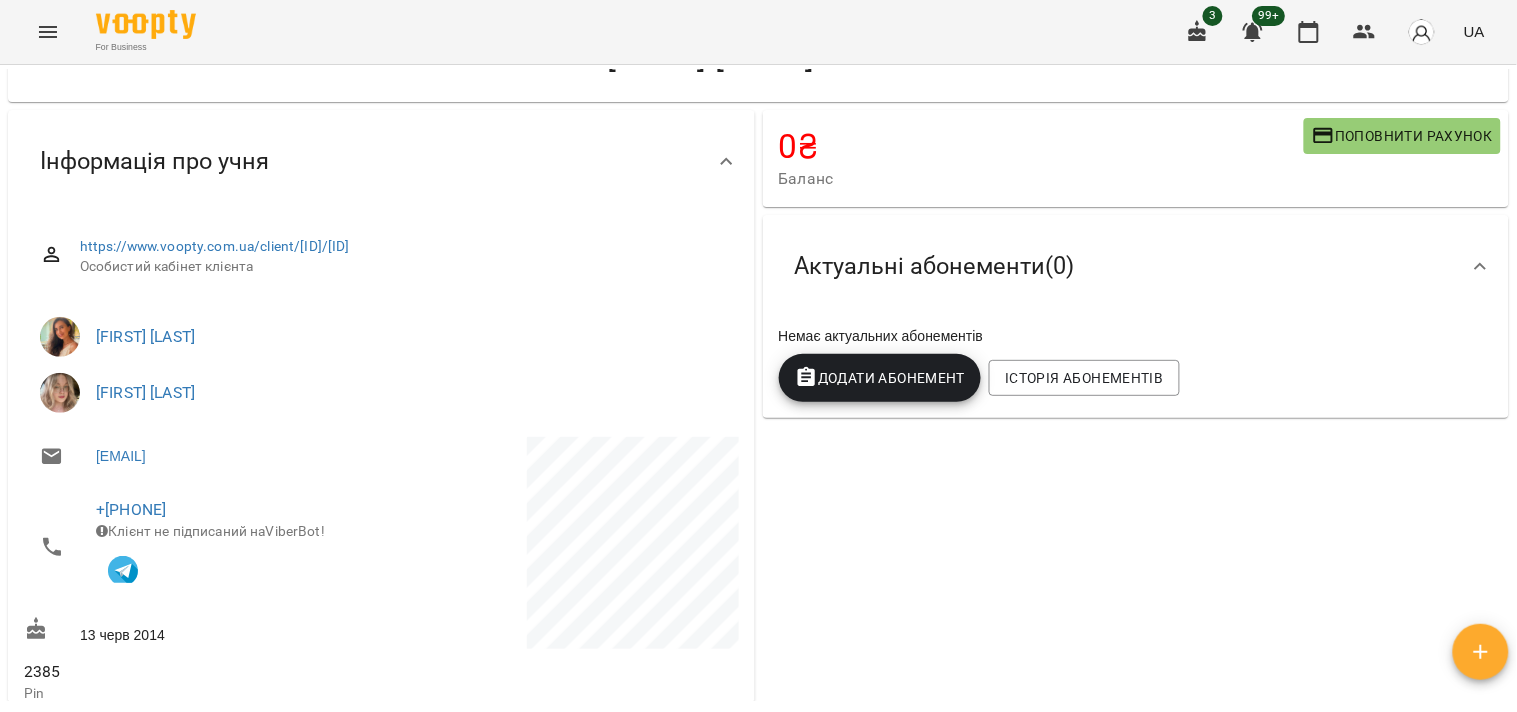 click on "Додати Абонемент" at bounding box center (880, 378) 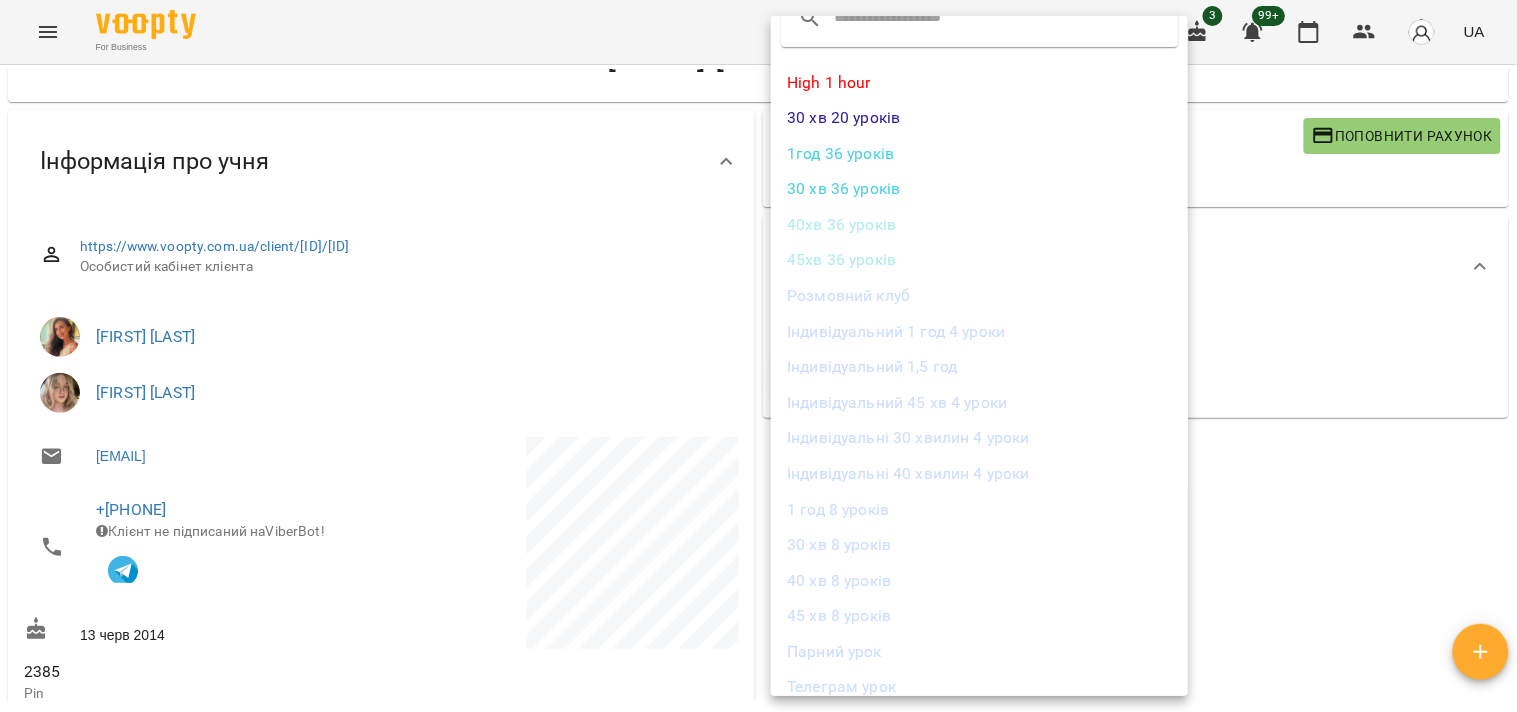scroll, scrollTop: 0, scrollLeft: 0, axis: both 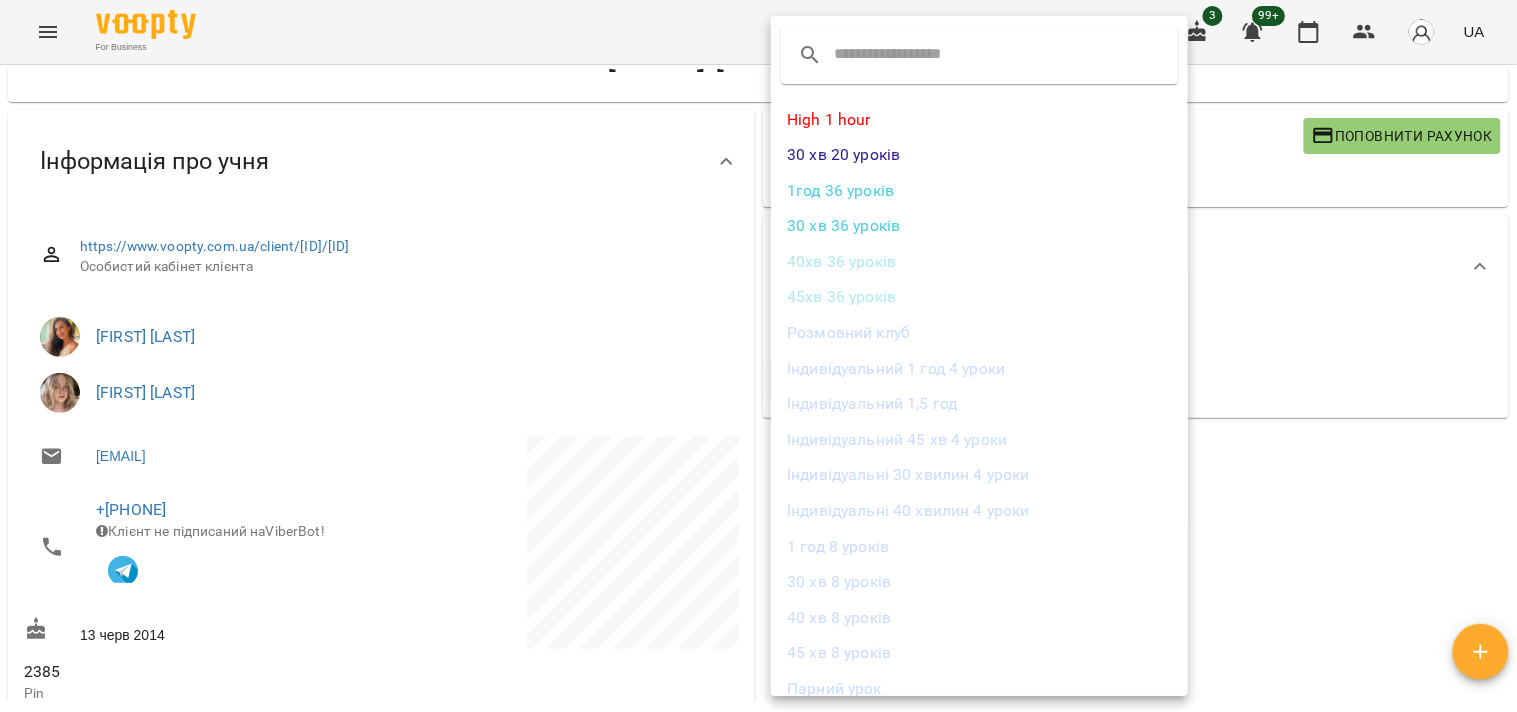 click on "High 1 hour" at bounding box center (979, 120) 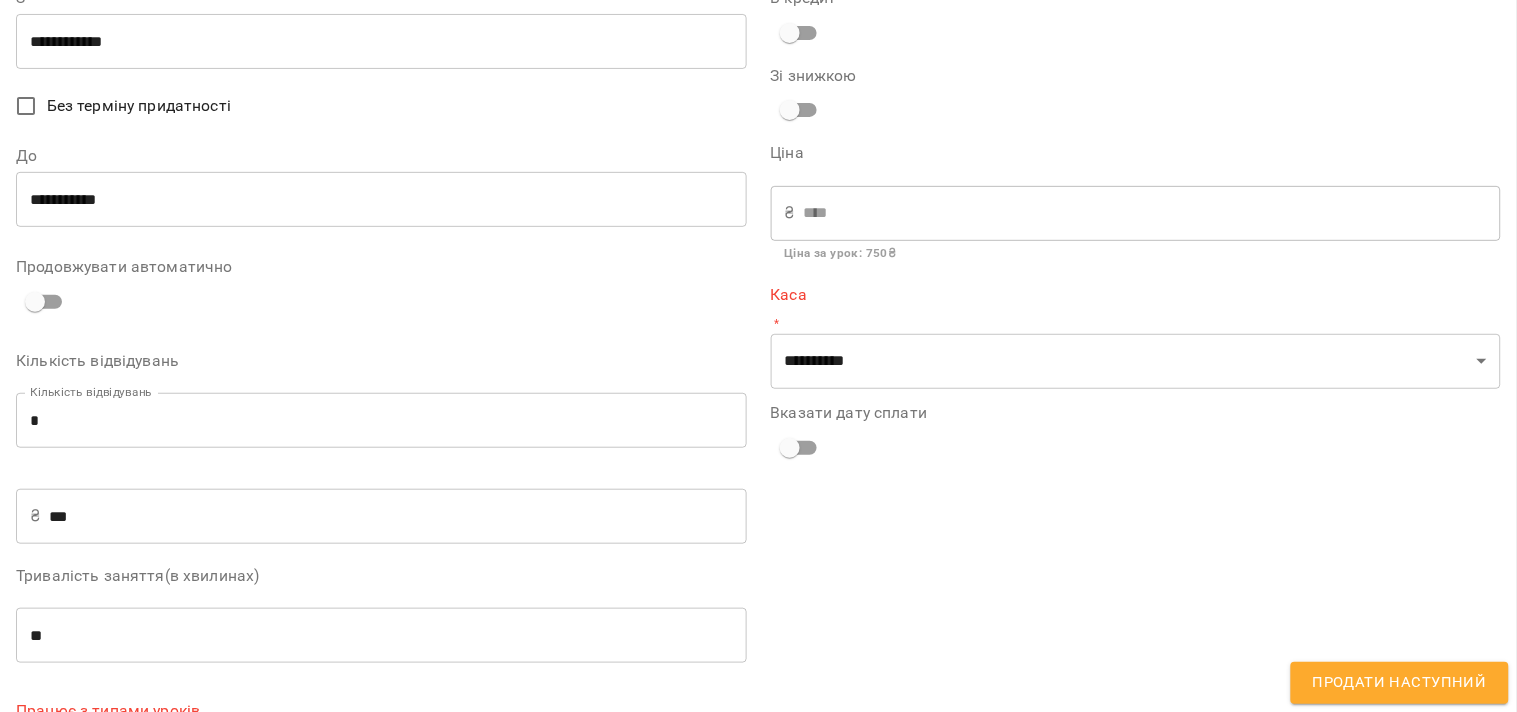 scroll, scrollTop: 206, scrollLeft: 0, axis: vertical 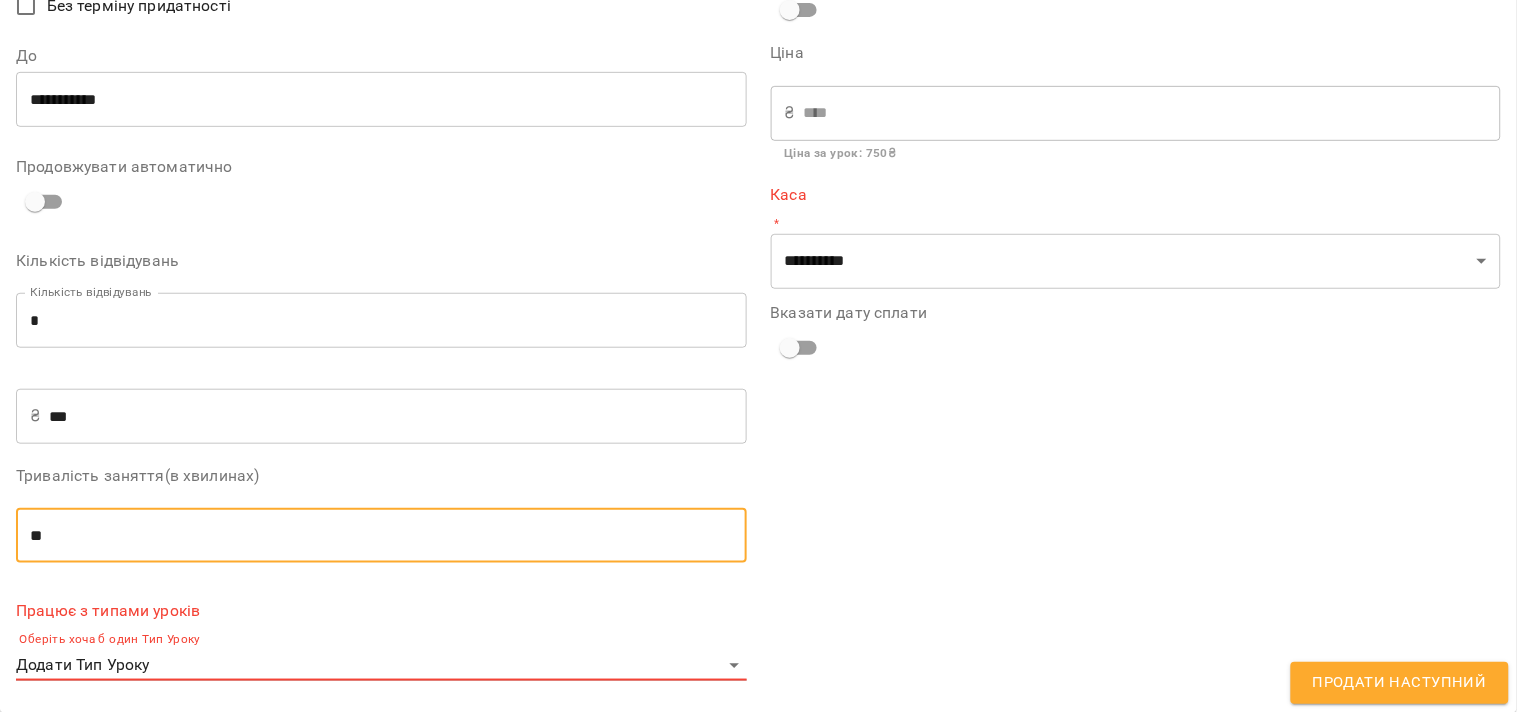 click on "**" at bounding box center (381, 536) 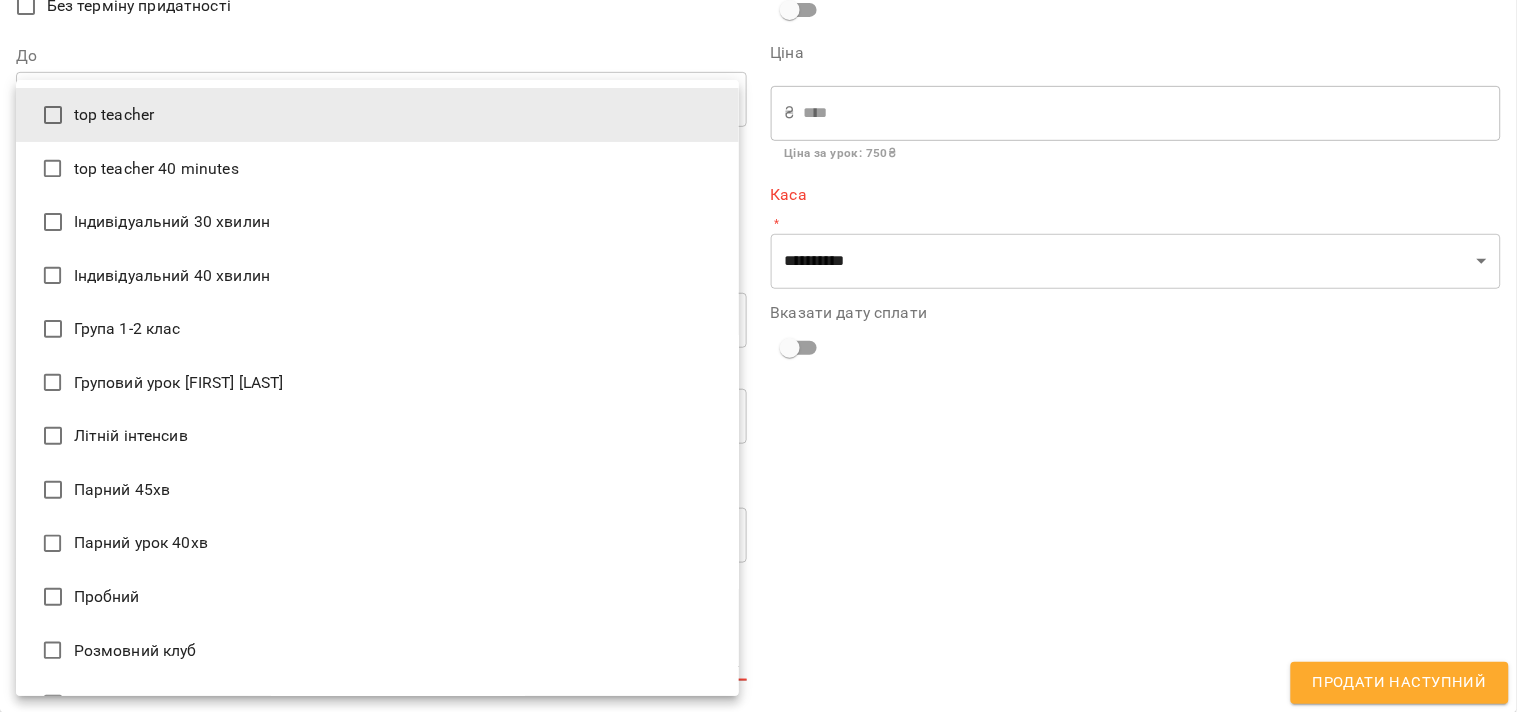 click on "For Business 3 99+ UA Мої клієнти / [LAST] [LAST]  [LAST] [LAST]  0 ₴ Баланс Поповнити рахунок -27   ₴ Абонементи 0 ₴   45 хв 20 уроків -27 ₴   45 хв 8 уроків  0 ₴   Індивідуальні 40 хвилин 4 уроки  0 ₴   Індивідуальний 45 хв 4 уроки
0 ₴   Індивідуальний 1 год 4 уроки 0 ₴   1 год 8 уроків 27   ₴ Послуги 27 ₴   Без призначення Актуальні абонементи ( 0 ) Немає актуальних абонементів Додати Абонемент Історія абонементів Інформація про учня https://www.voopty.com.ua/client/655f417eddaf11bb98d31bb9/658c27f0c0cf25ef6ac403aa Особистий кабінет клієнта [LAST] [LAST] +[PHONE] ViberBot!" at bounding box center [758, 388] 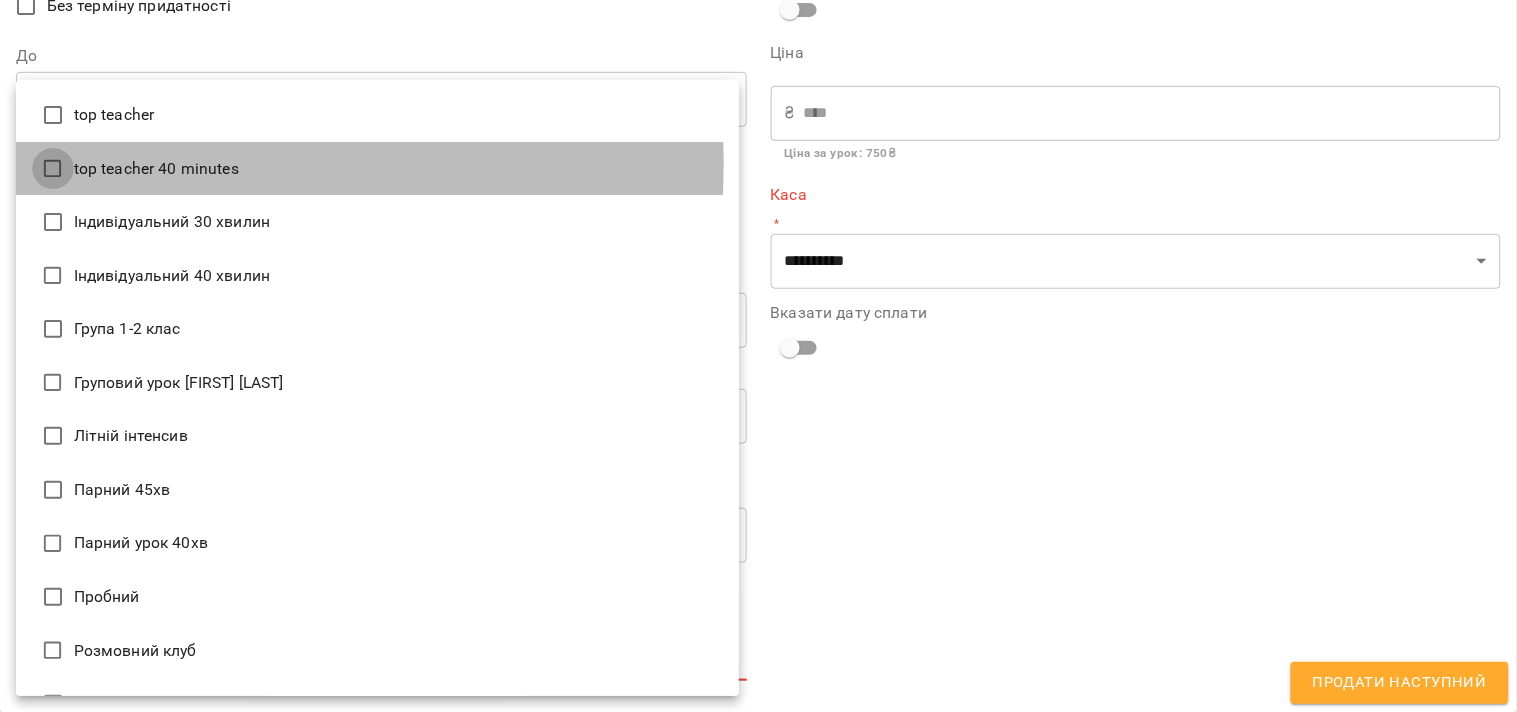 type on "**********" 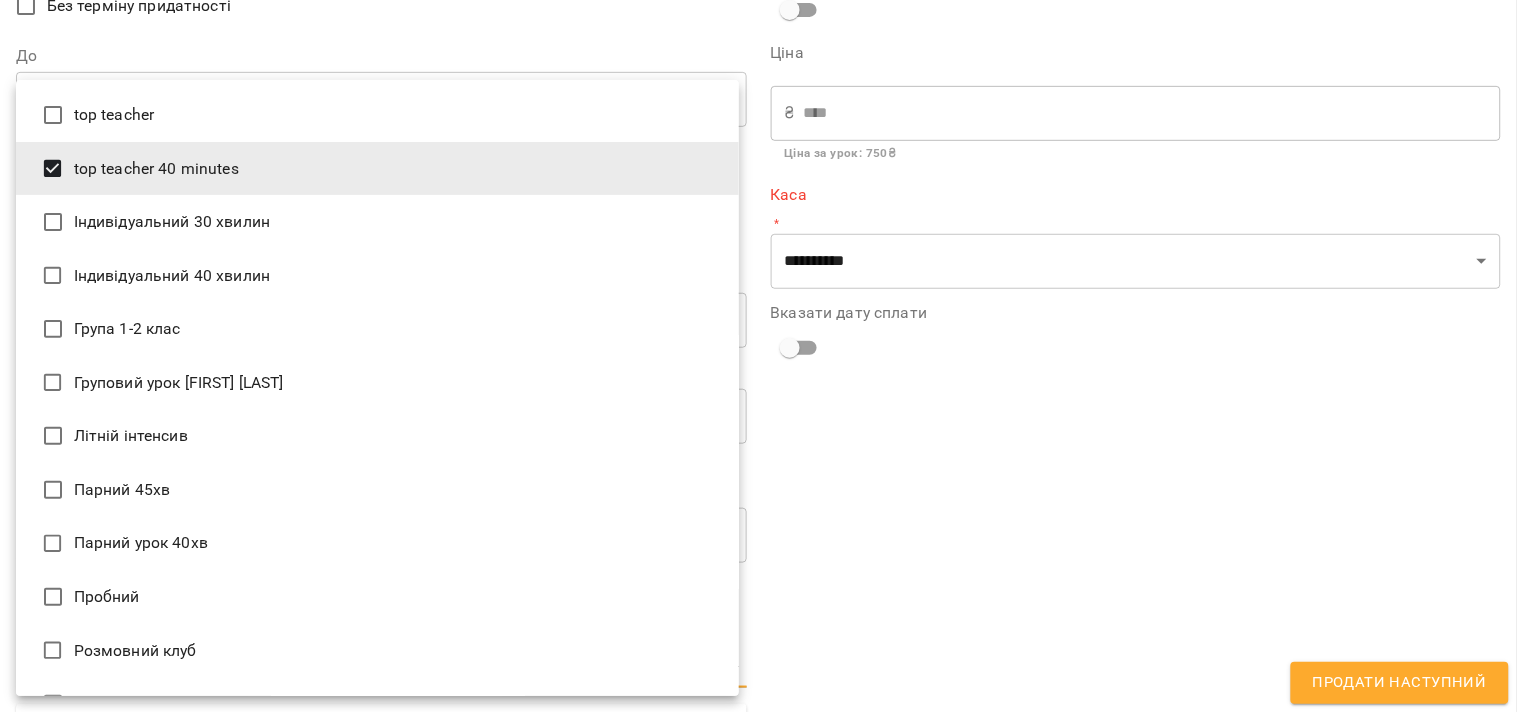 click at bounding box center [758, 356] 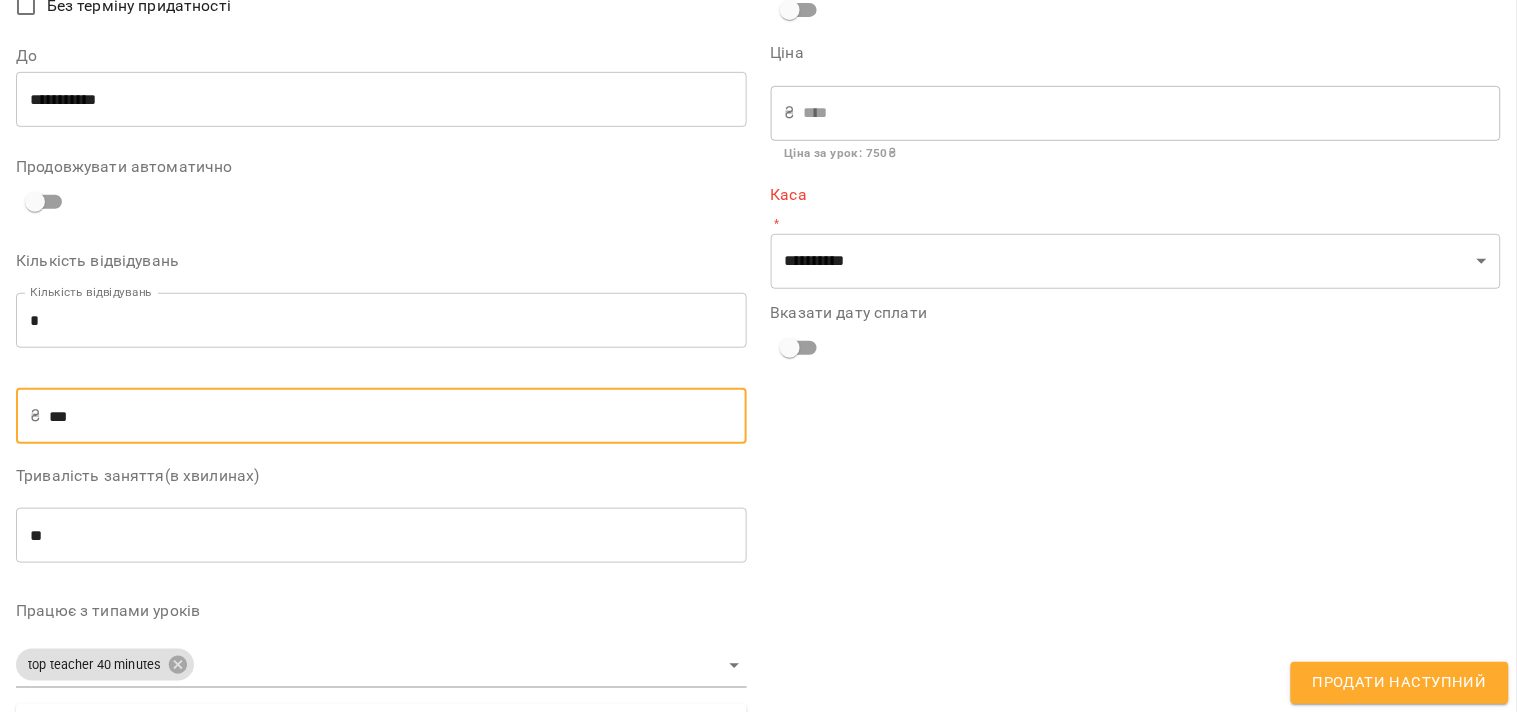 drag, startPoint x: 105, startPoint y: 428, endPoint x: 35, endPoint y: 426, distance: 70.028564 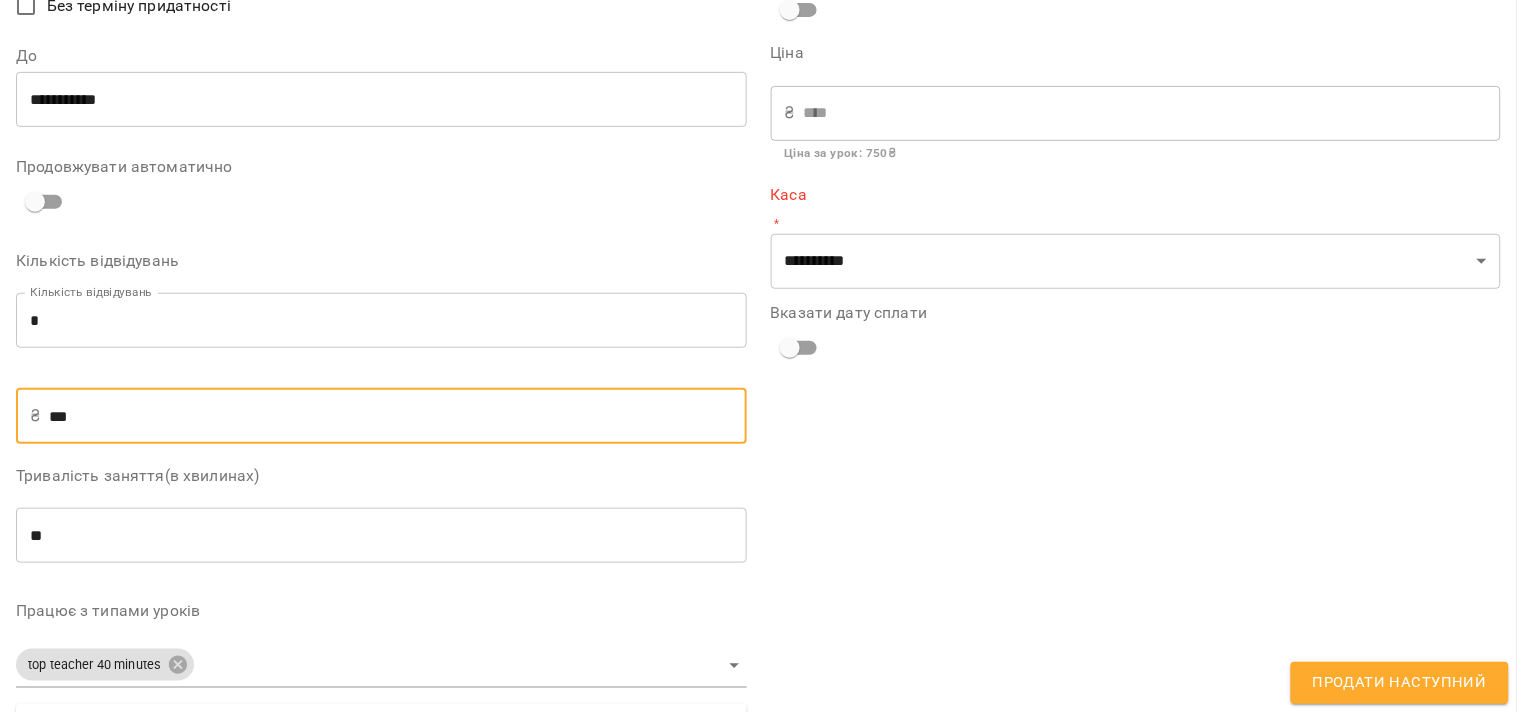 type on "*" 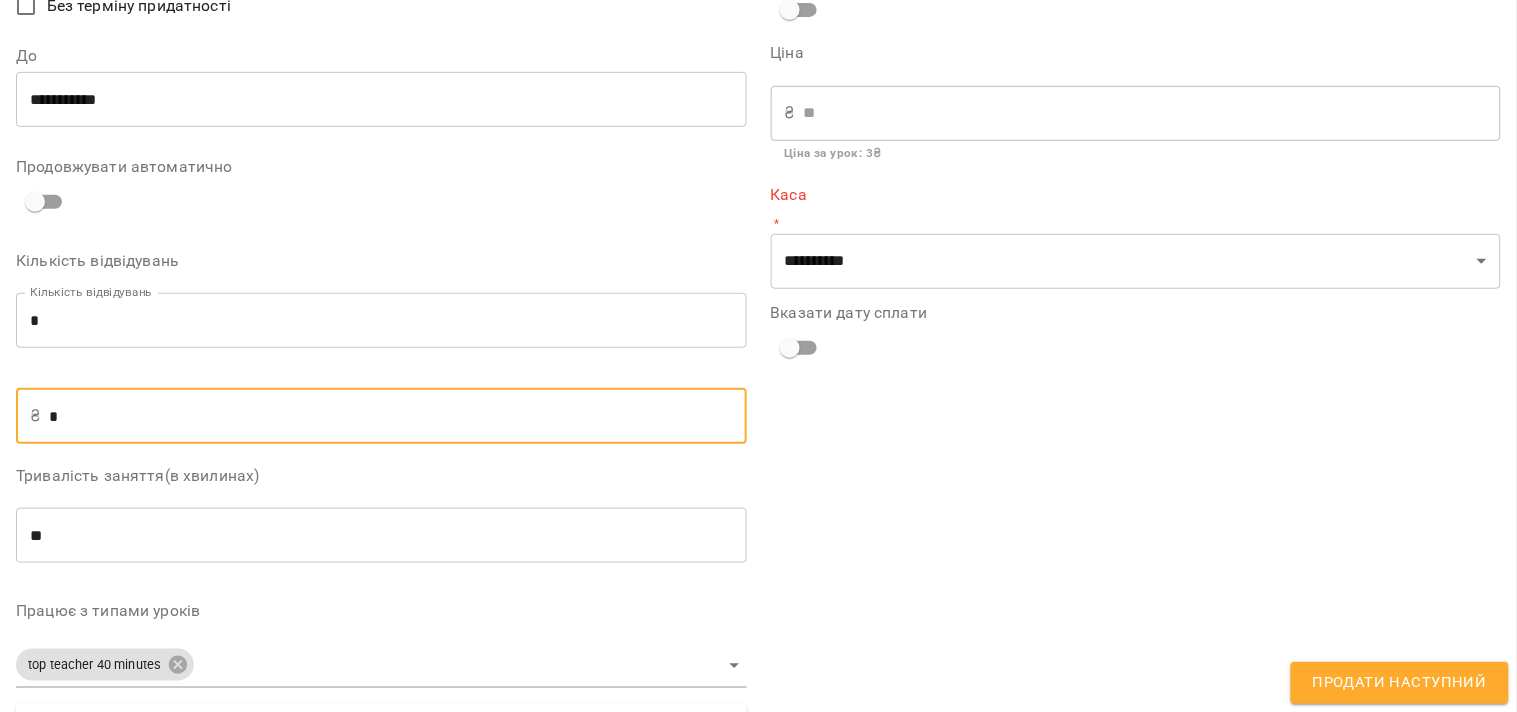 type on "**" 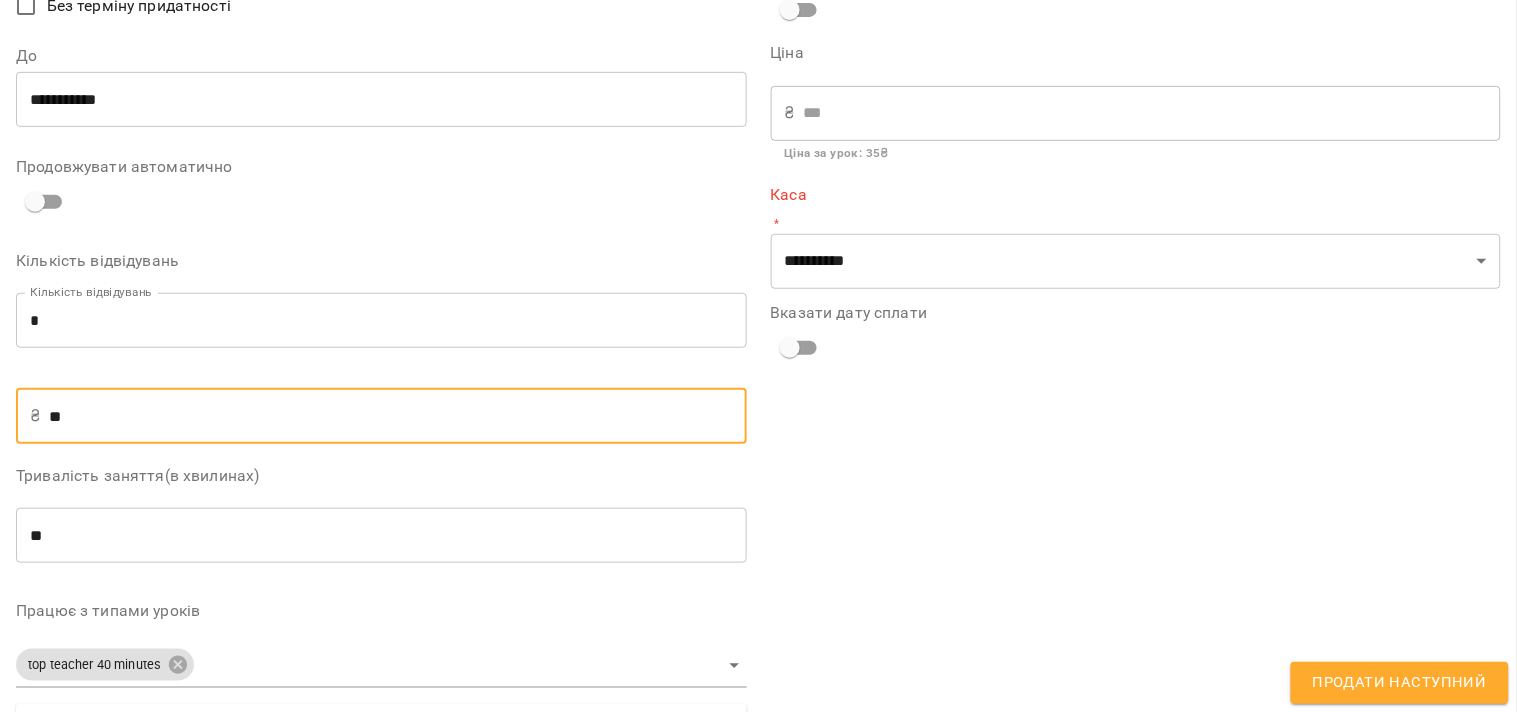 type on "***" 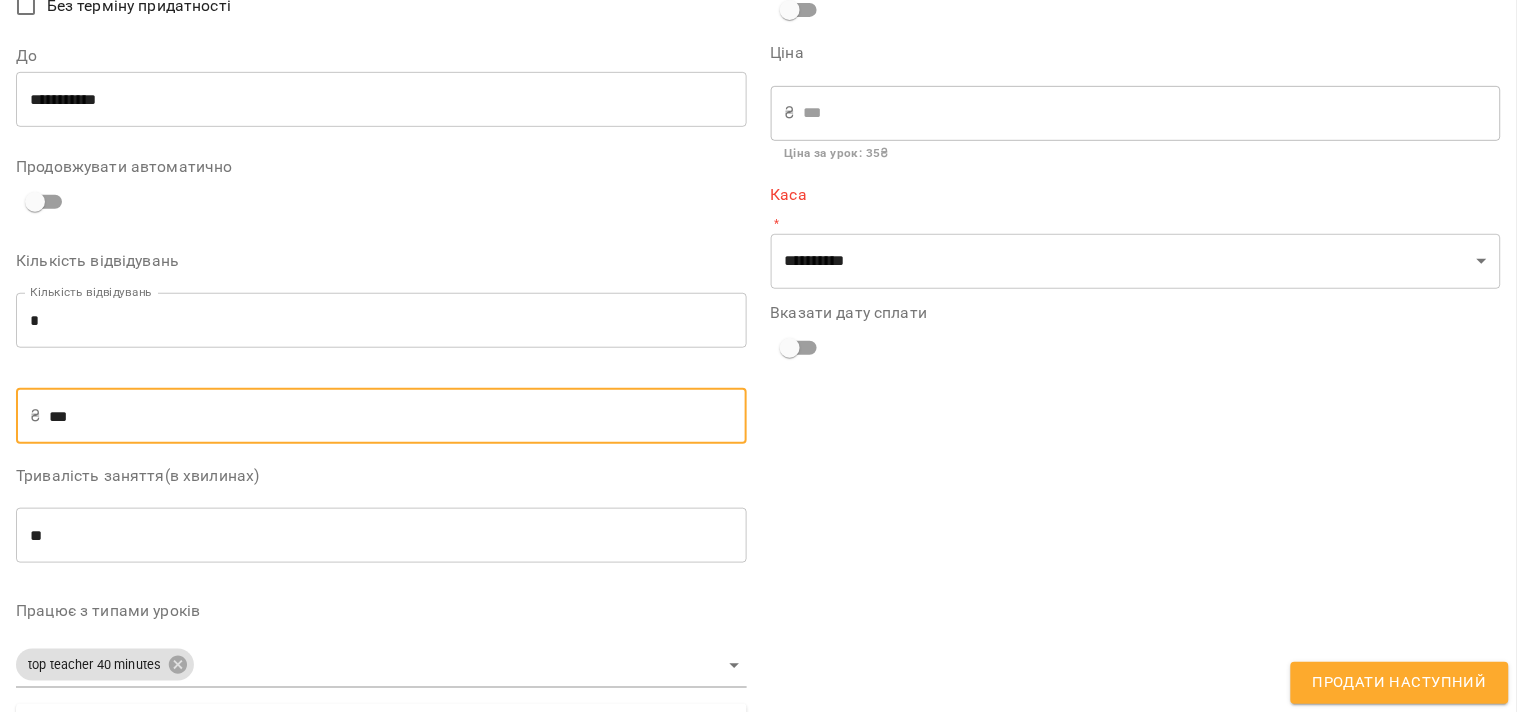 type on "****" 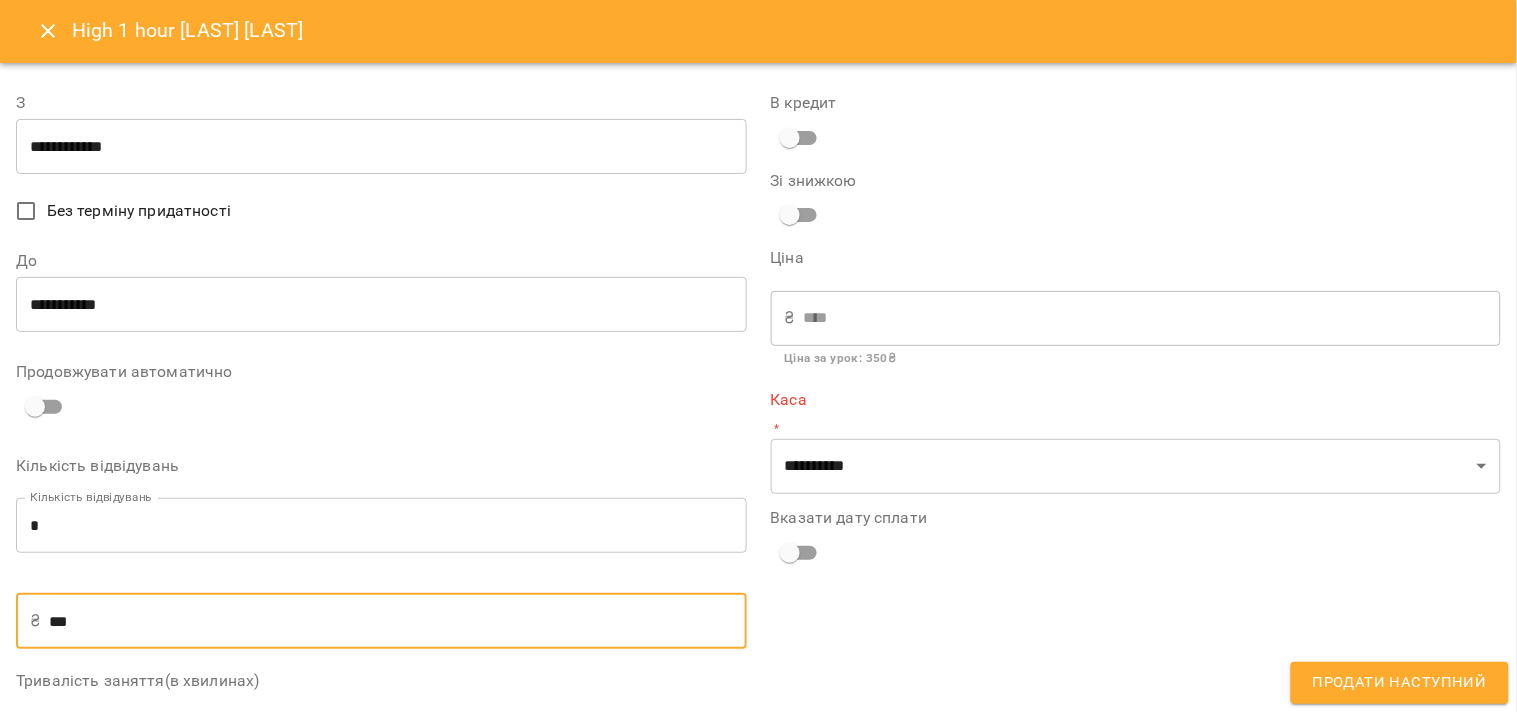 scroll, scrollTop: 0, scrollLeft: 0, axis: both 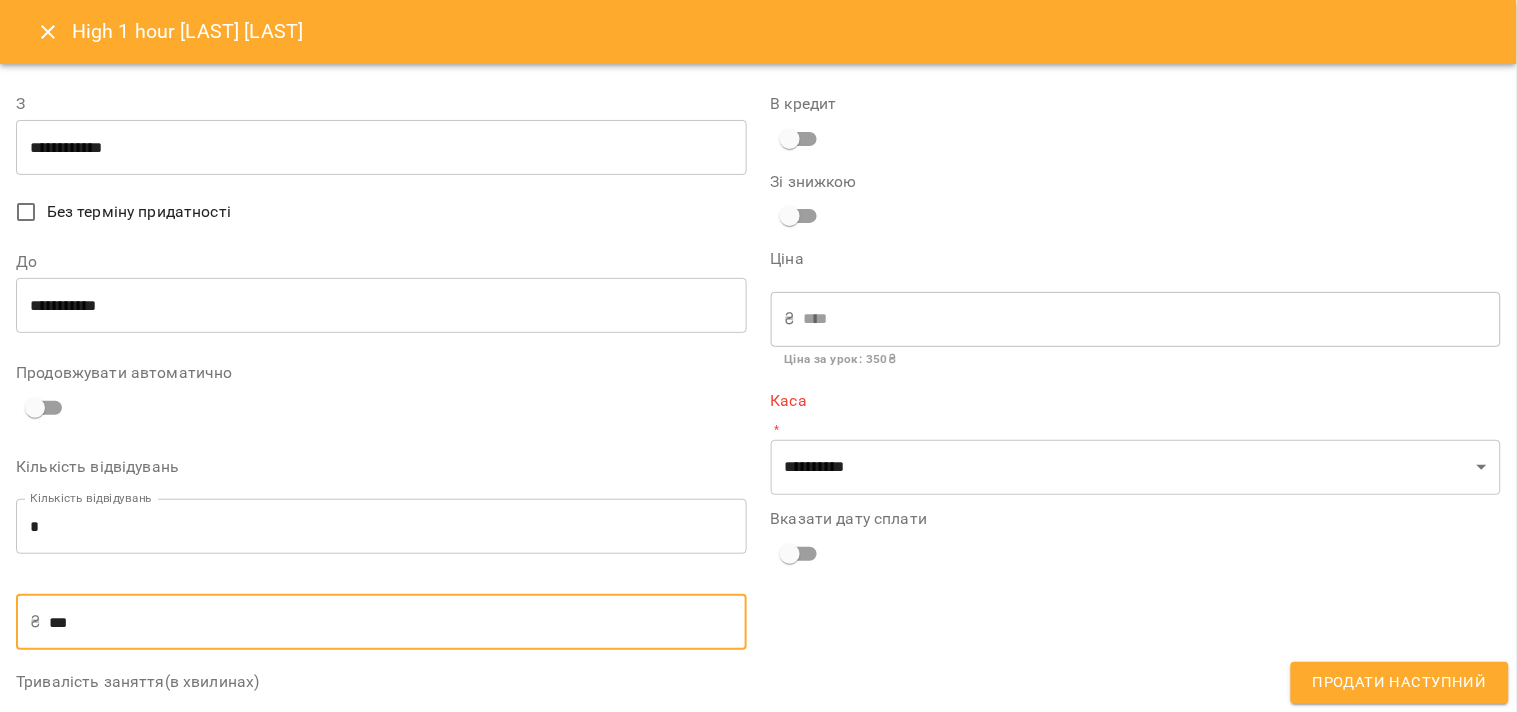 type on "***" 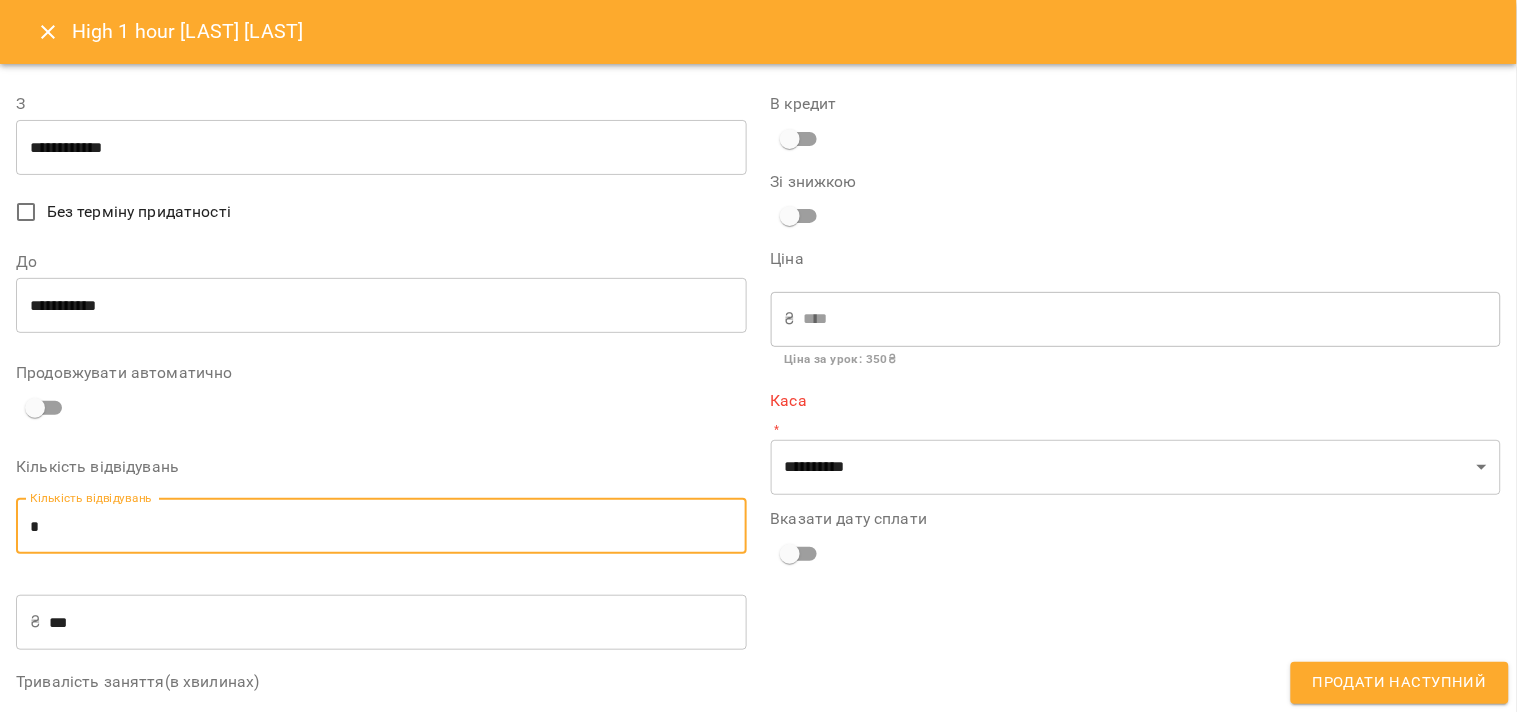 drag, startPoint x: 30, startPoint y: 522, endPoint x: 0, endPoint y: 537, distance: 33.54102 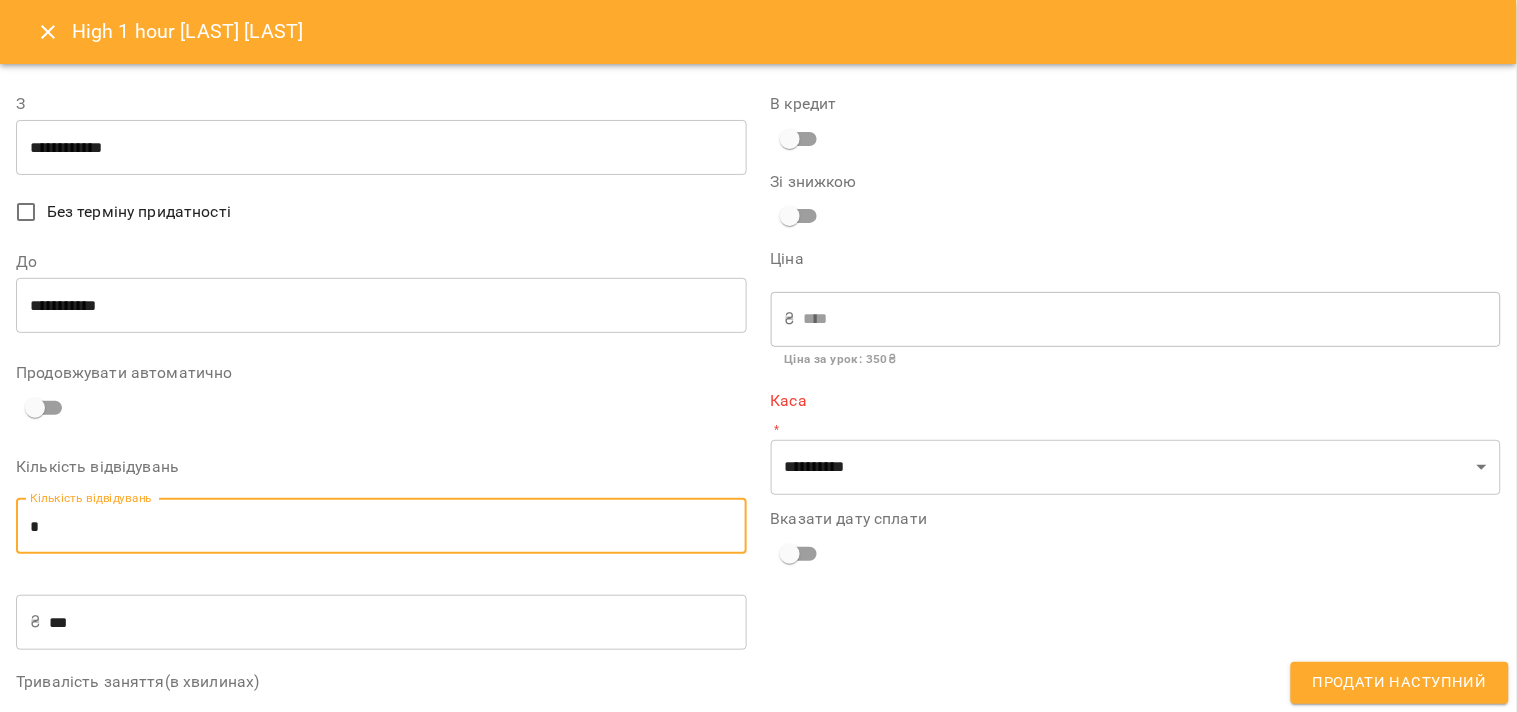 type on "*" 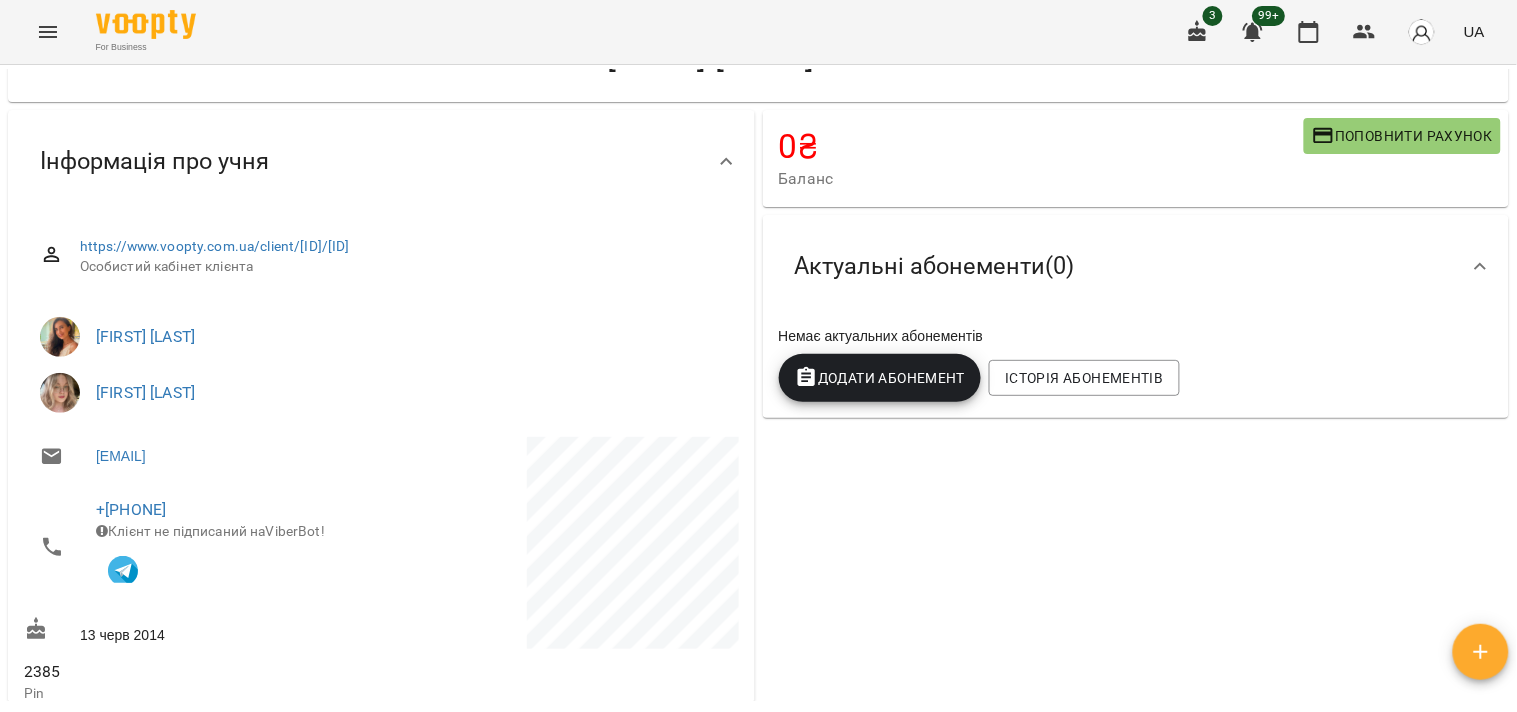 click on "Додати Абонемент" at bounding box center (880, 378) 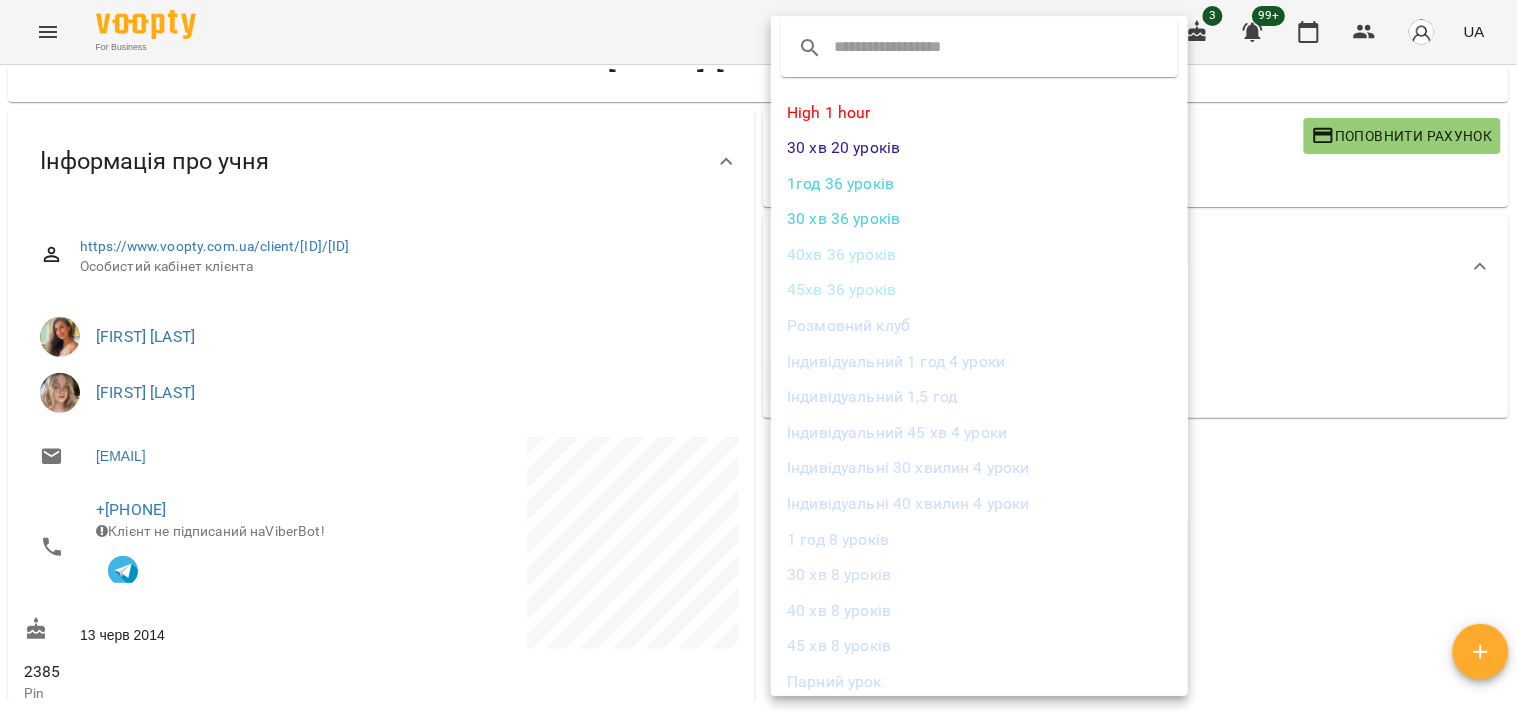 scroll, scrollTop: 0, scrollLeft: 0, axis: both 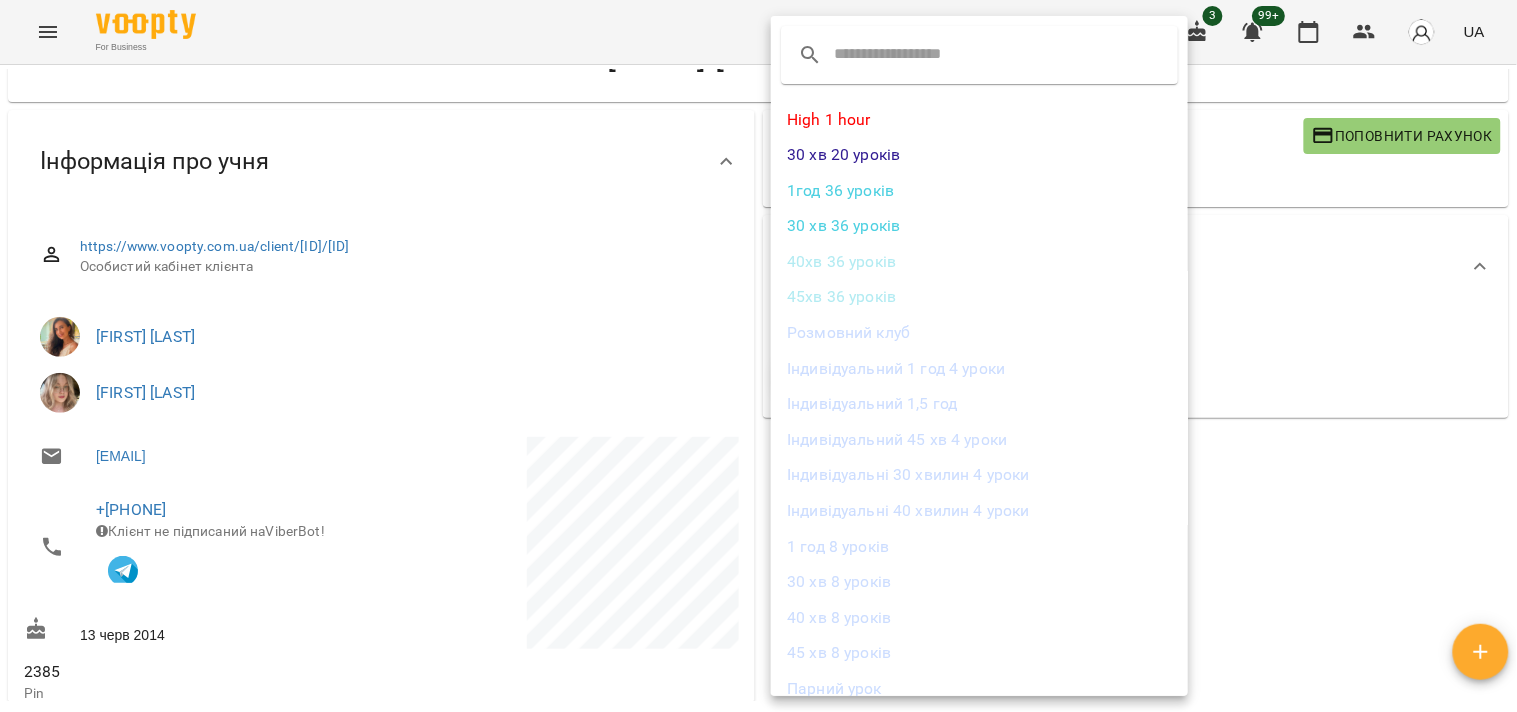 click on "High 1 hour" at bounding box center [979, 120] 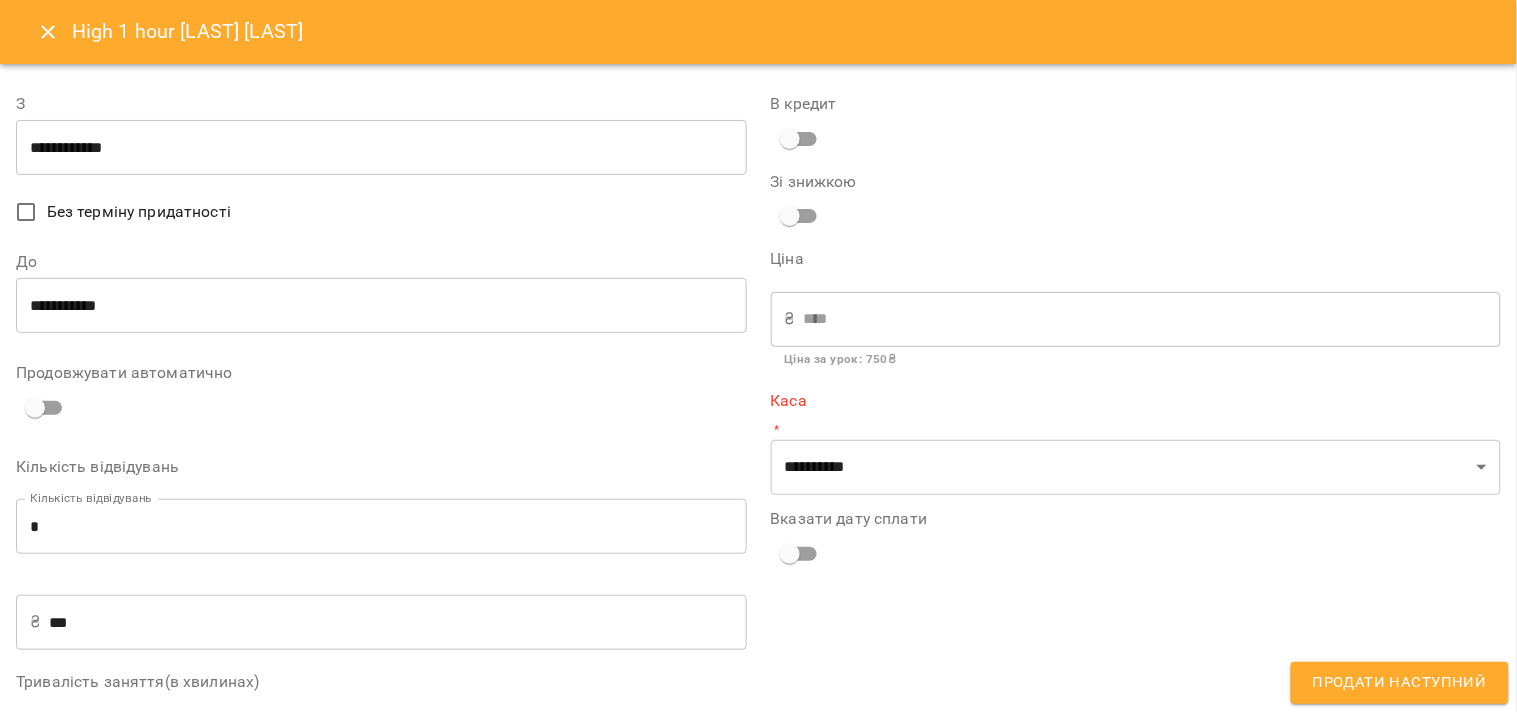 click on "*" at bounding box center [381, 527] 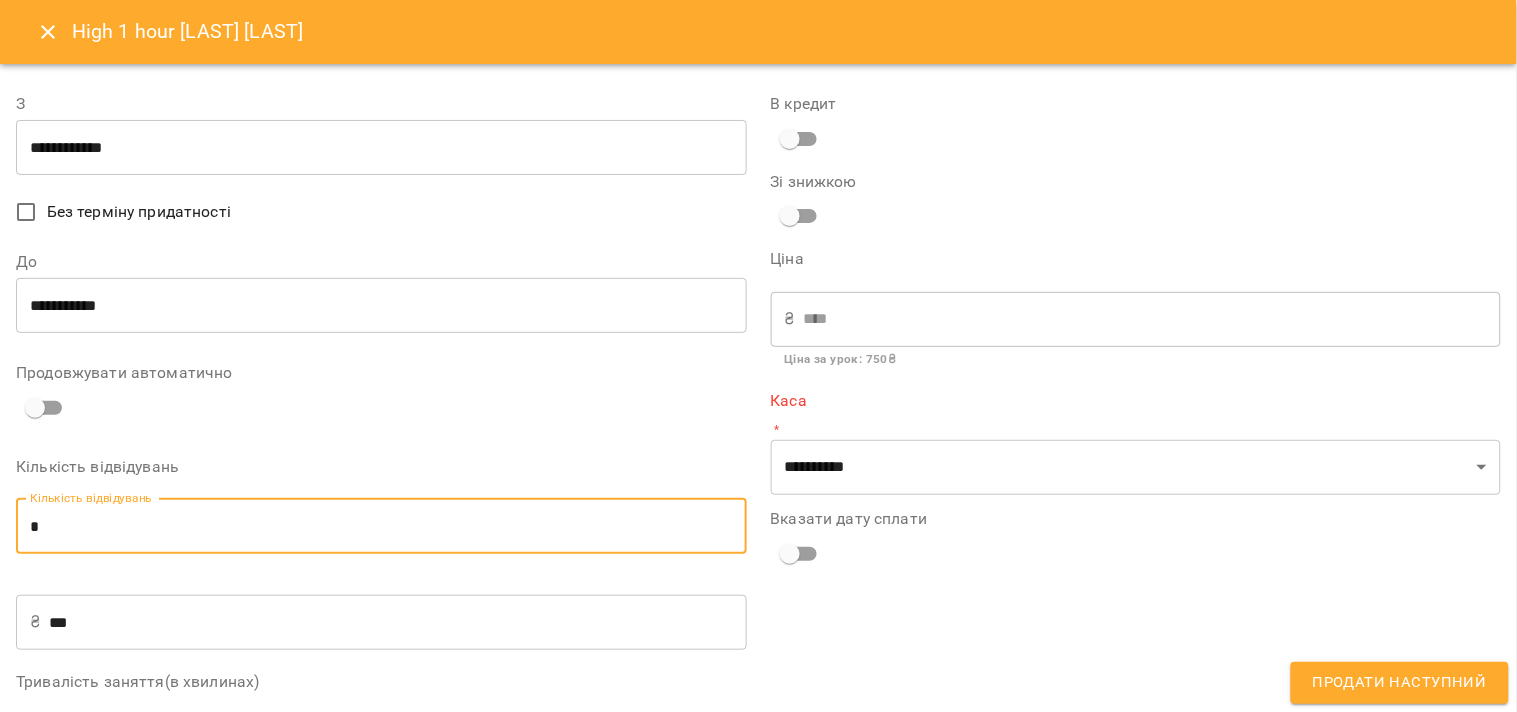 click on "*" at bounding box center (381, 527) 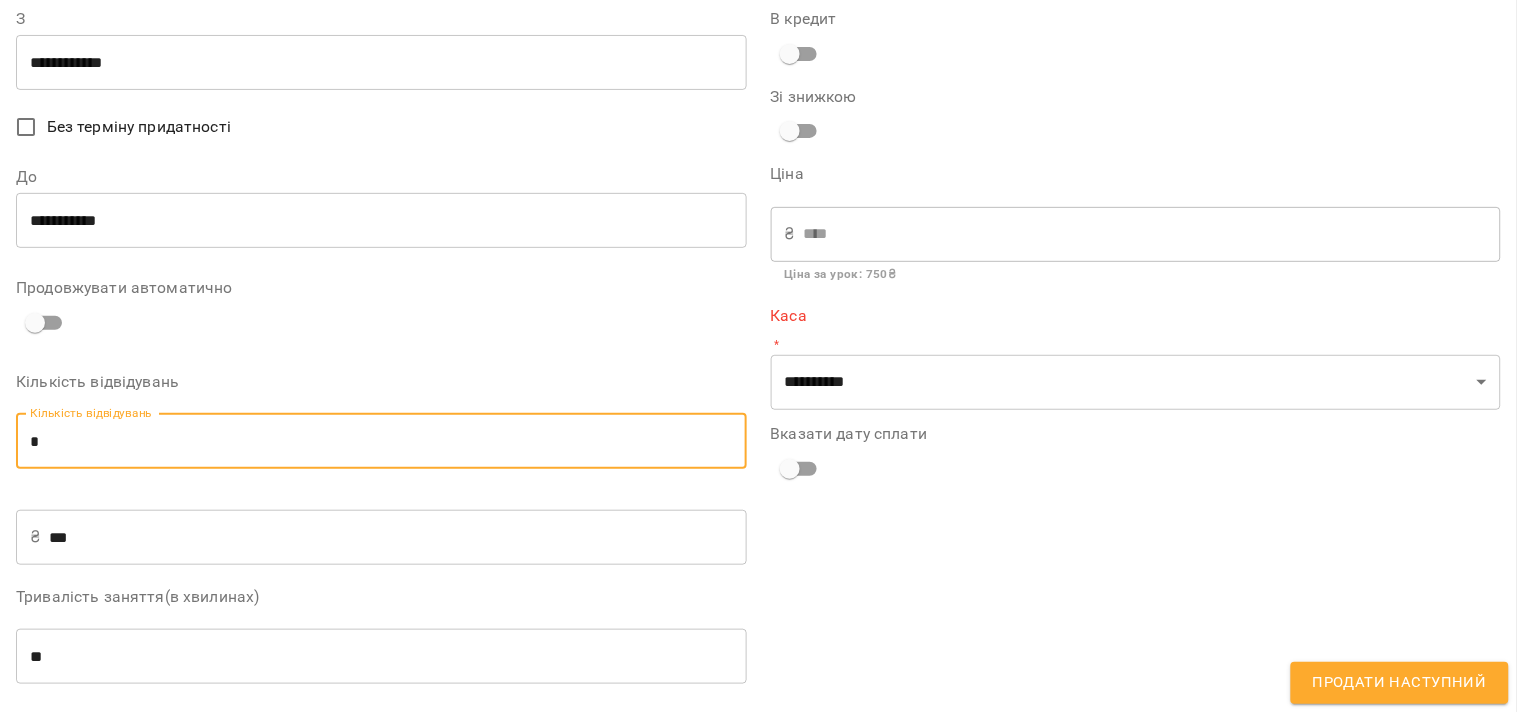 scroll, scrollTop: 206, scrollLeft: 0, axis: vertical 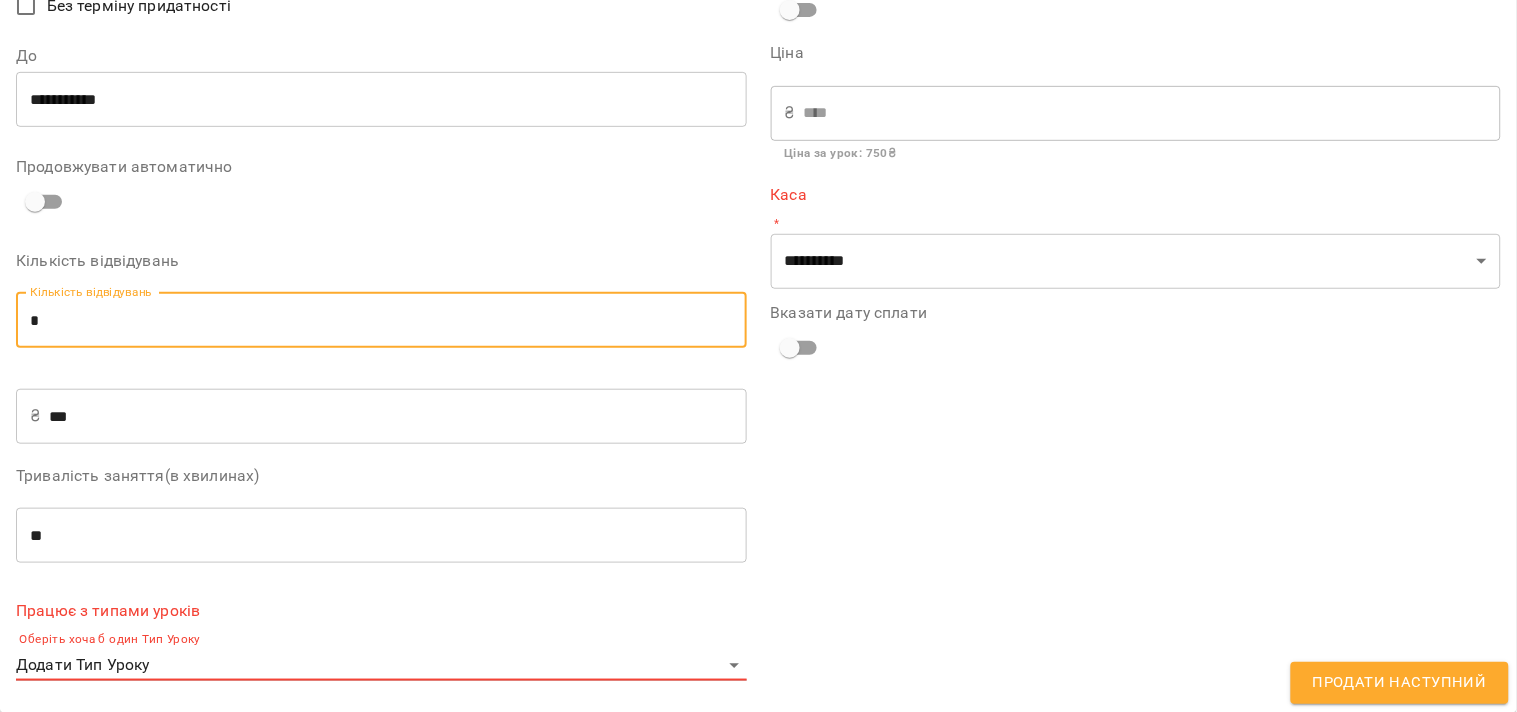 click on "**" at bounding box center [381, 536] 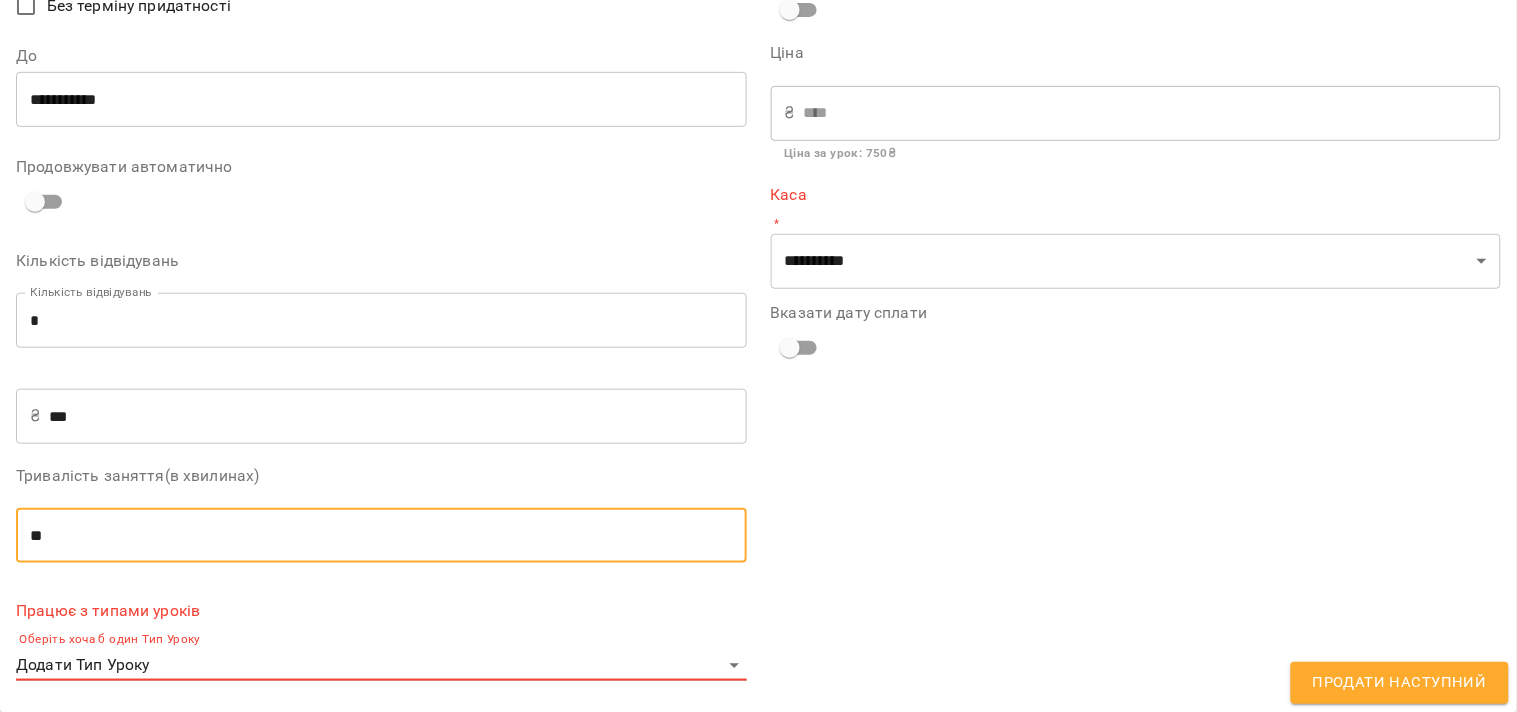 click on "**" at bounding box center (381, 536) 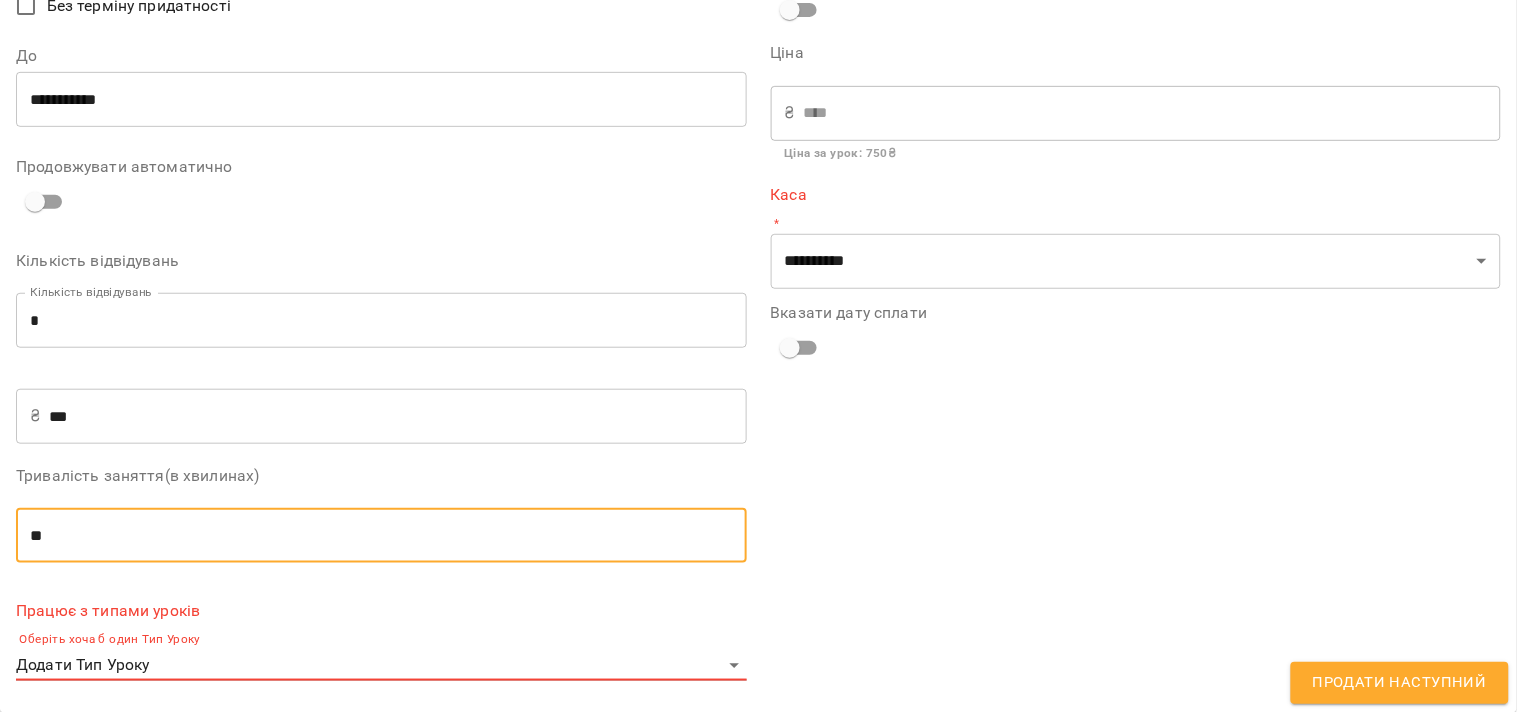 type on "**" 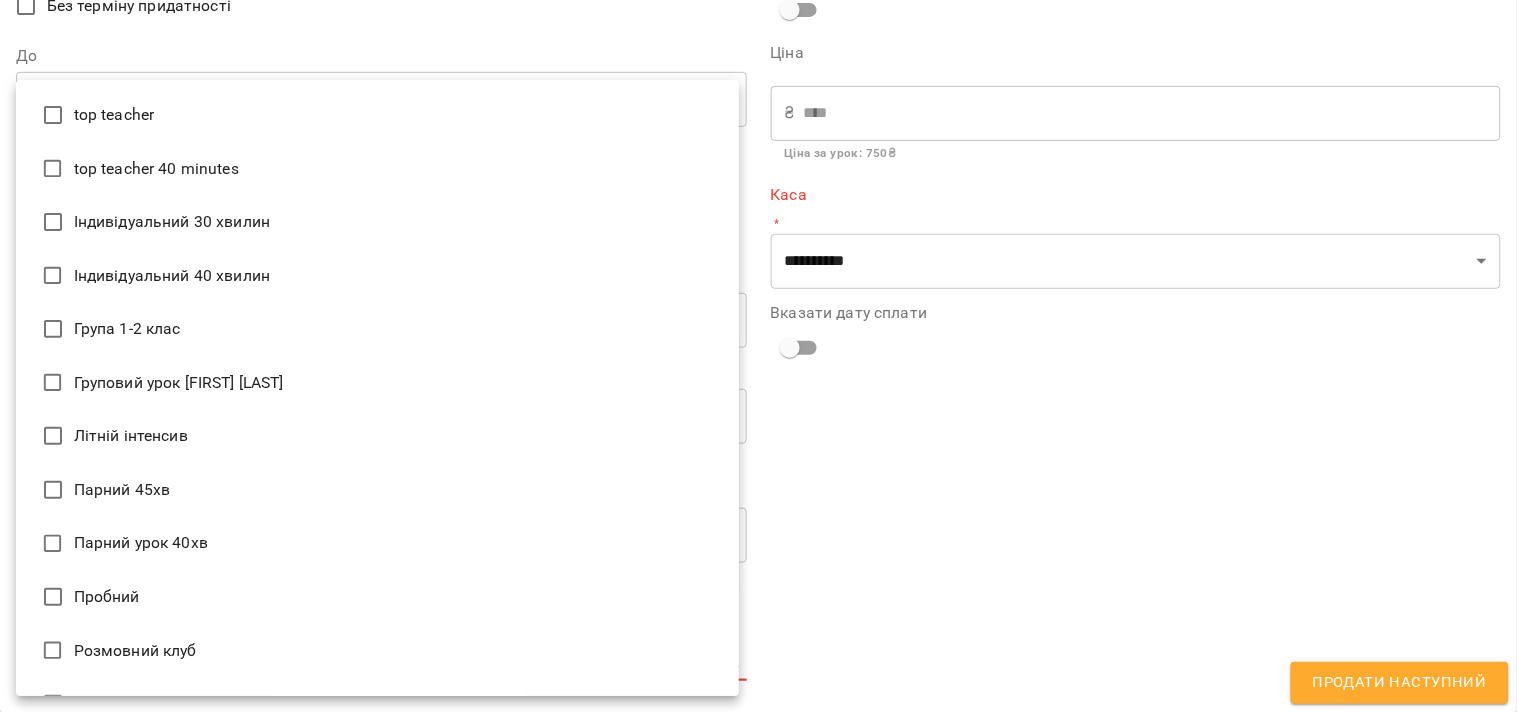 click on "For Business 3 99+ UA Мої клієнти / [LAST] [FIRST]  [LAST] [FIRST]  0 ₴ Баланс Поповнити рахунок 27   ₴ Послуги 27 ₴   Без призначення -27   ₴ Абонементи 0 ₴   45 хв 20 уроків 0 ₴   1 год 8 уроків 0 ₴   Індивідуальний 1 год 4 уроки 0 ₴   Індивідуальні 40 хвилин 4 уроки  -27 ₴   45 хв 8 уроків  0 ₴   Індивідуальний 45 хв 4 уроки
Актуальні абонементи ( 0 ) Немає актуальних абонементів Додати Абонемент Історія абонементів Інформація про учня https://www.voopty.com.ua/client/[ID]/[ID] Особистий кабінет клієнта [FIRST] [LAST] [FIRST] [LAST] +380[PHONE] ViberBot!" at bounding box center (758, 388) 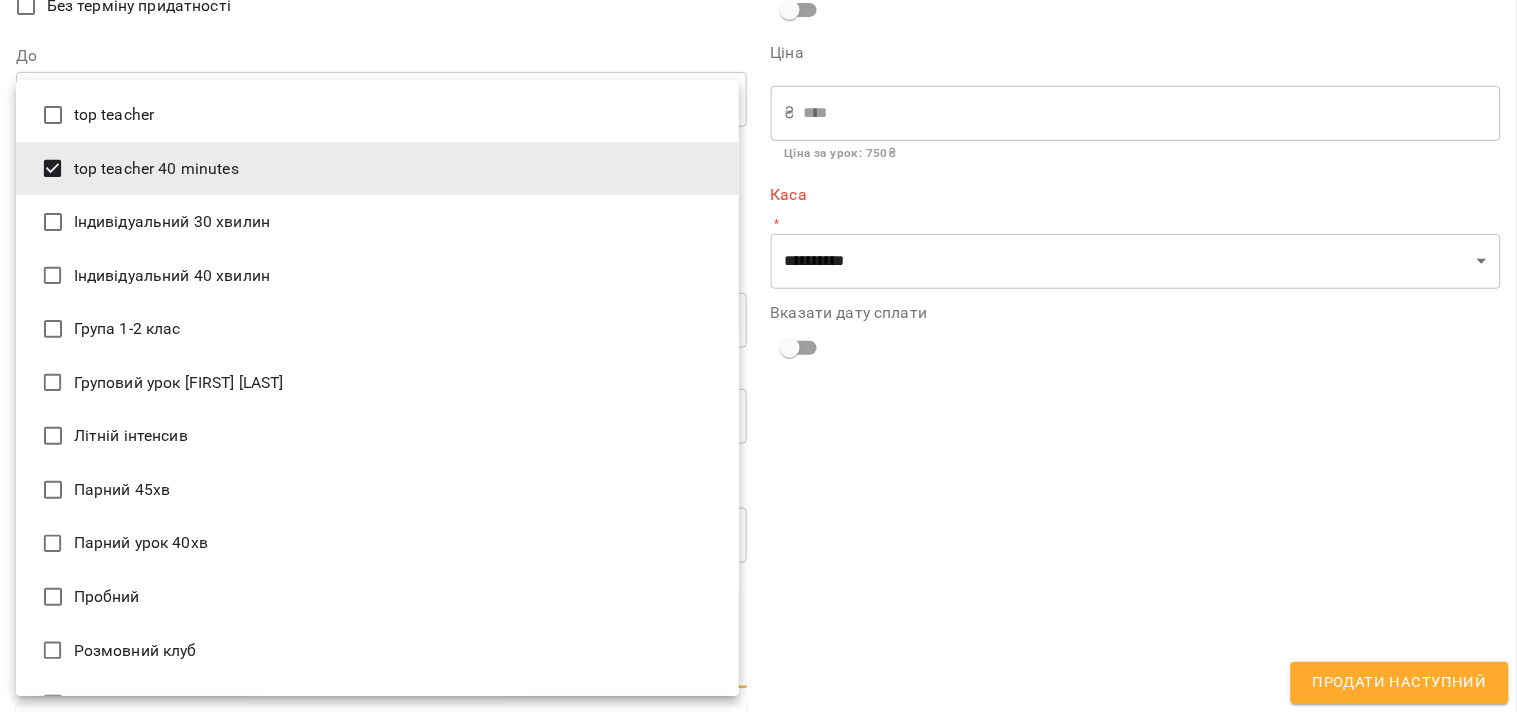 click at bounding box center (758, 356) 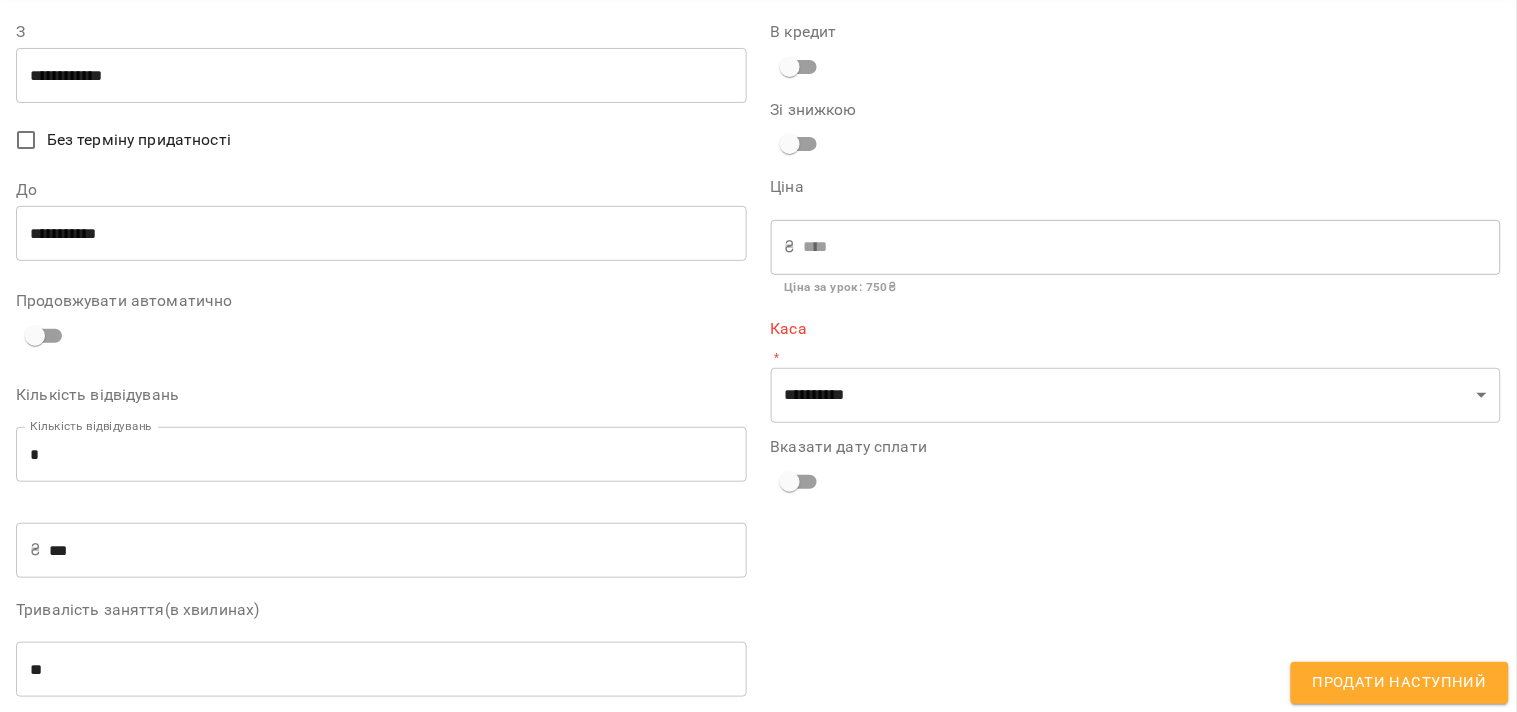 scroll, scrollTop: 111, scrollLeft: 0, axis: vertical 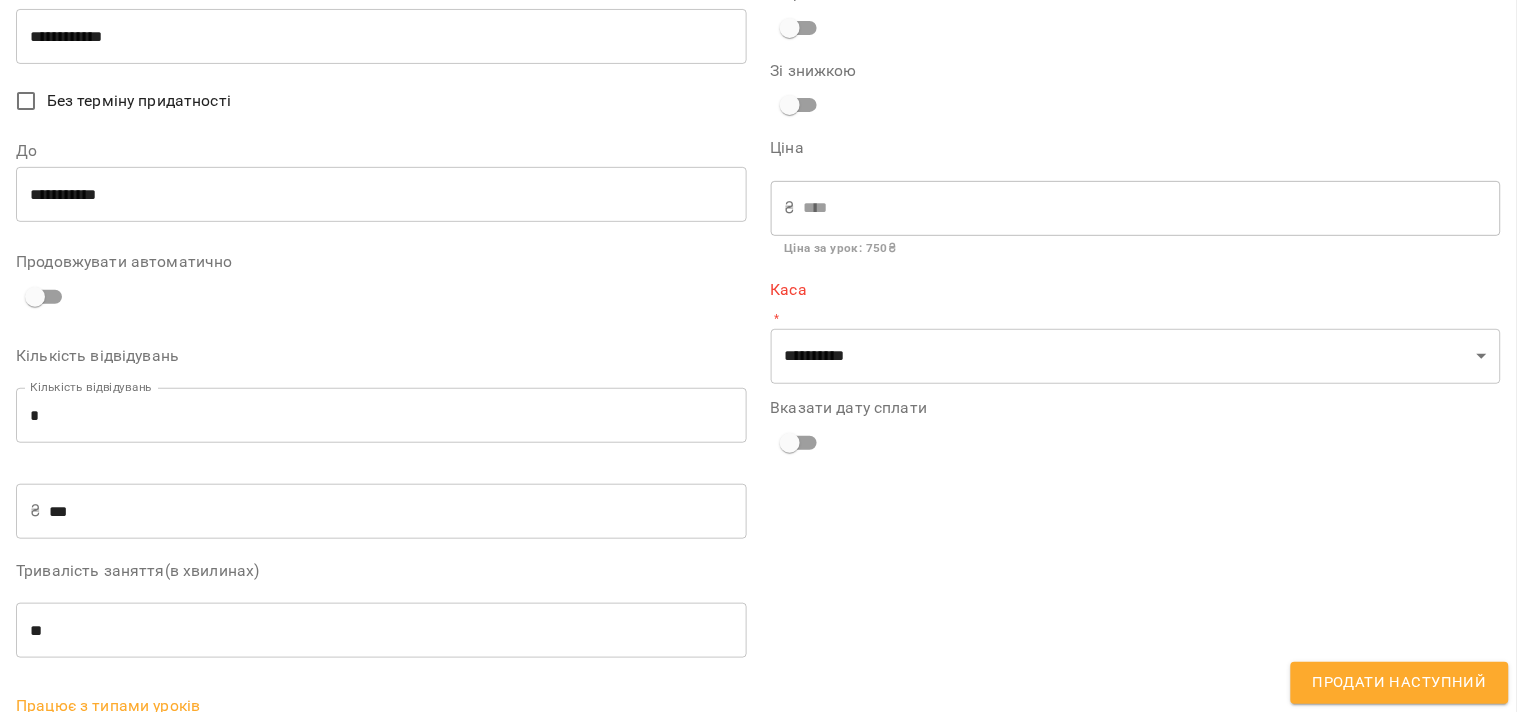 click on "*" at bounding box center (381, 416) 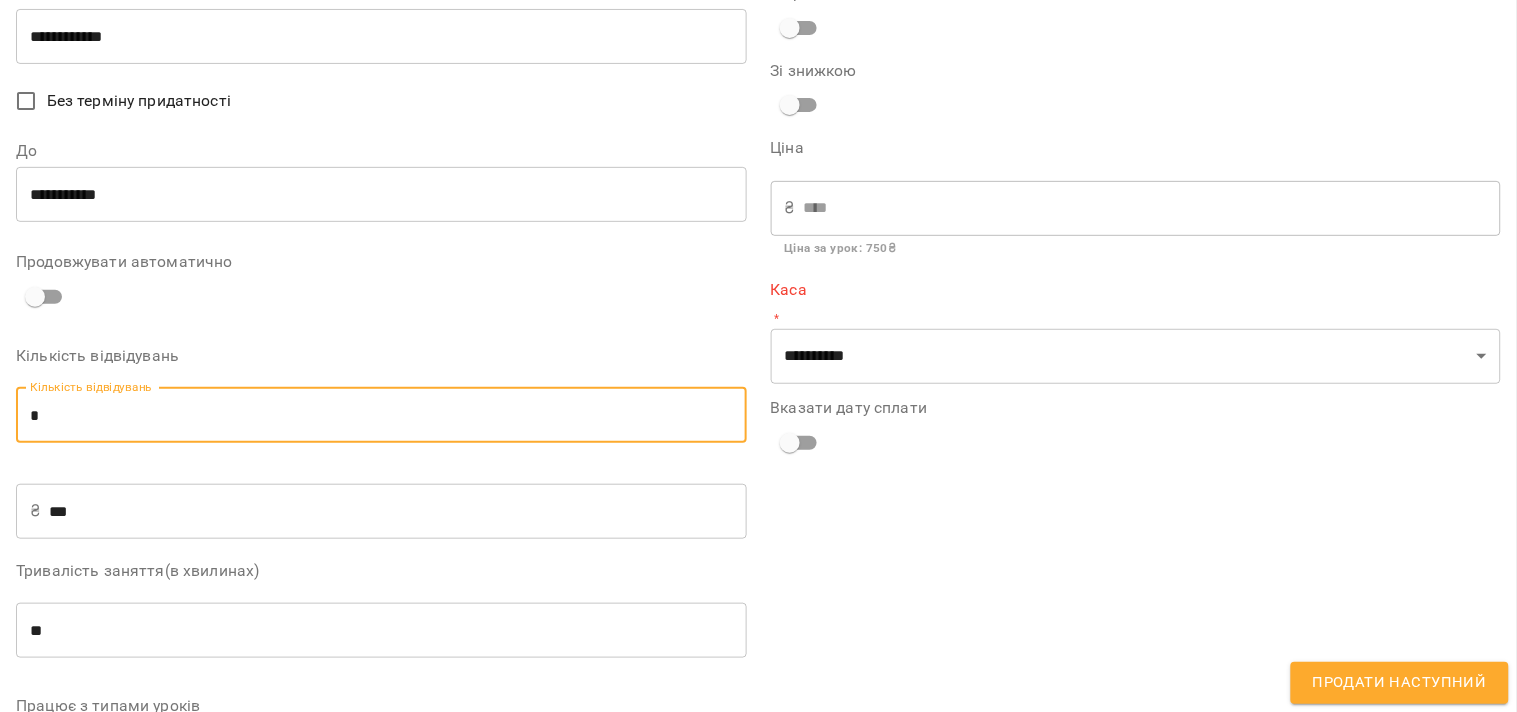 click on "*" at bounding box center (381, 416) 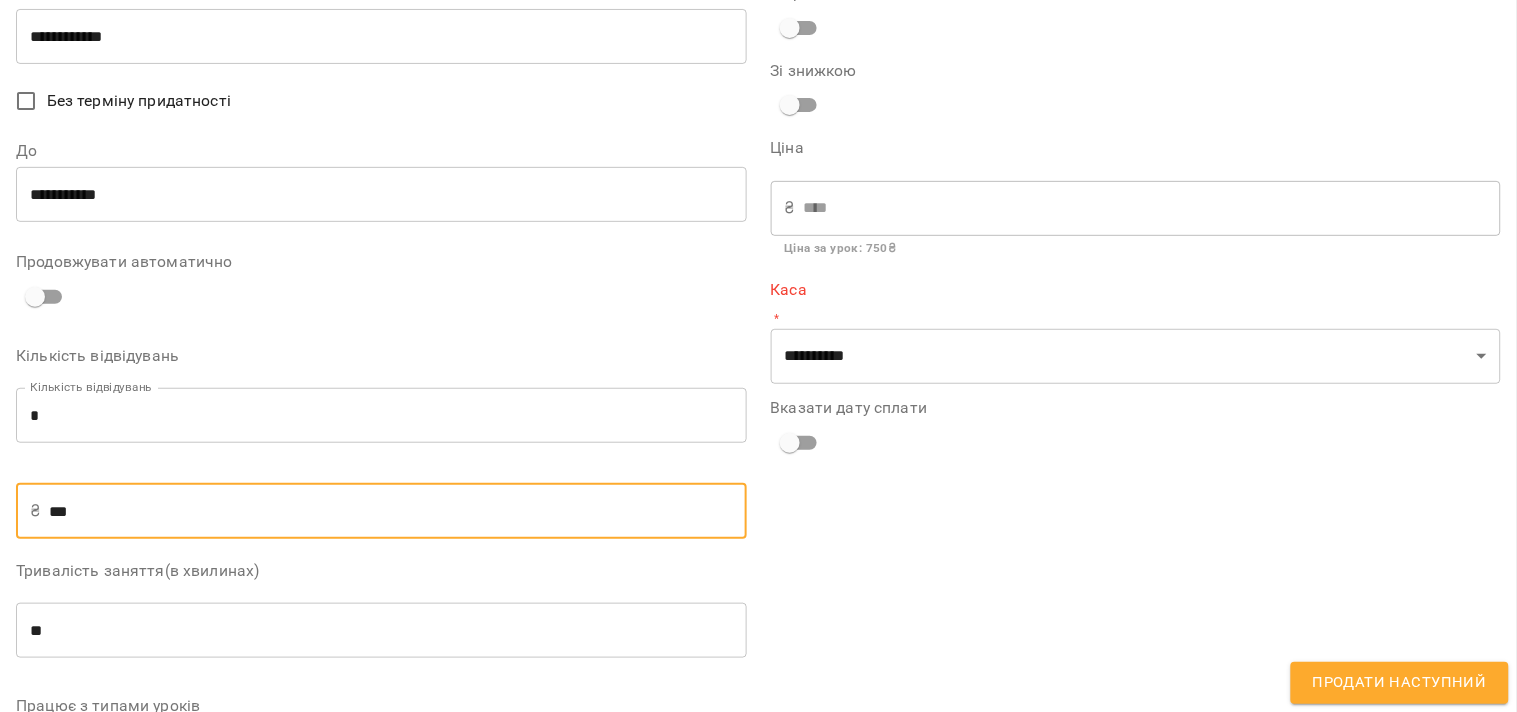click on "***" at bounding box center (397, 511) 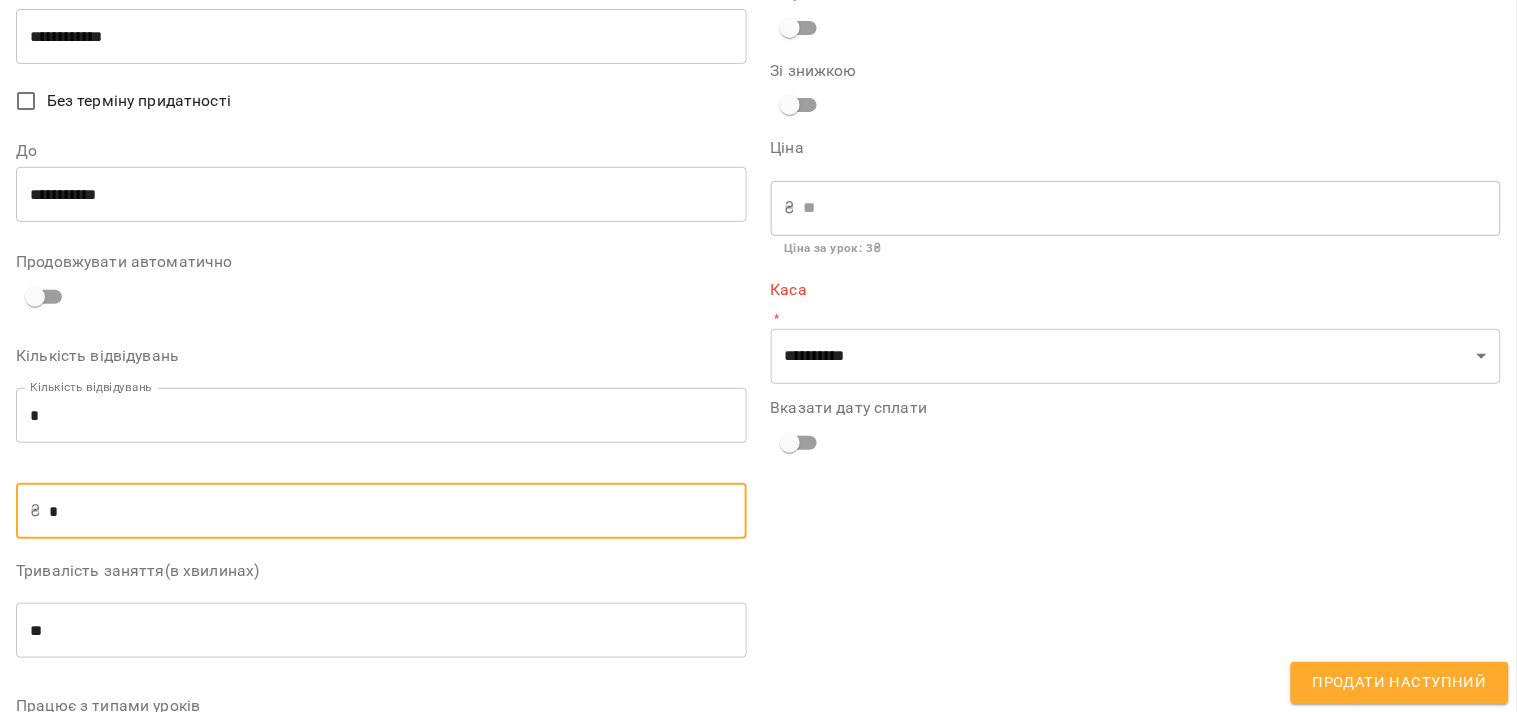 type on "**" 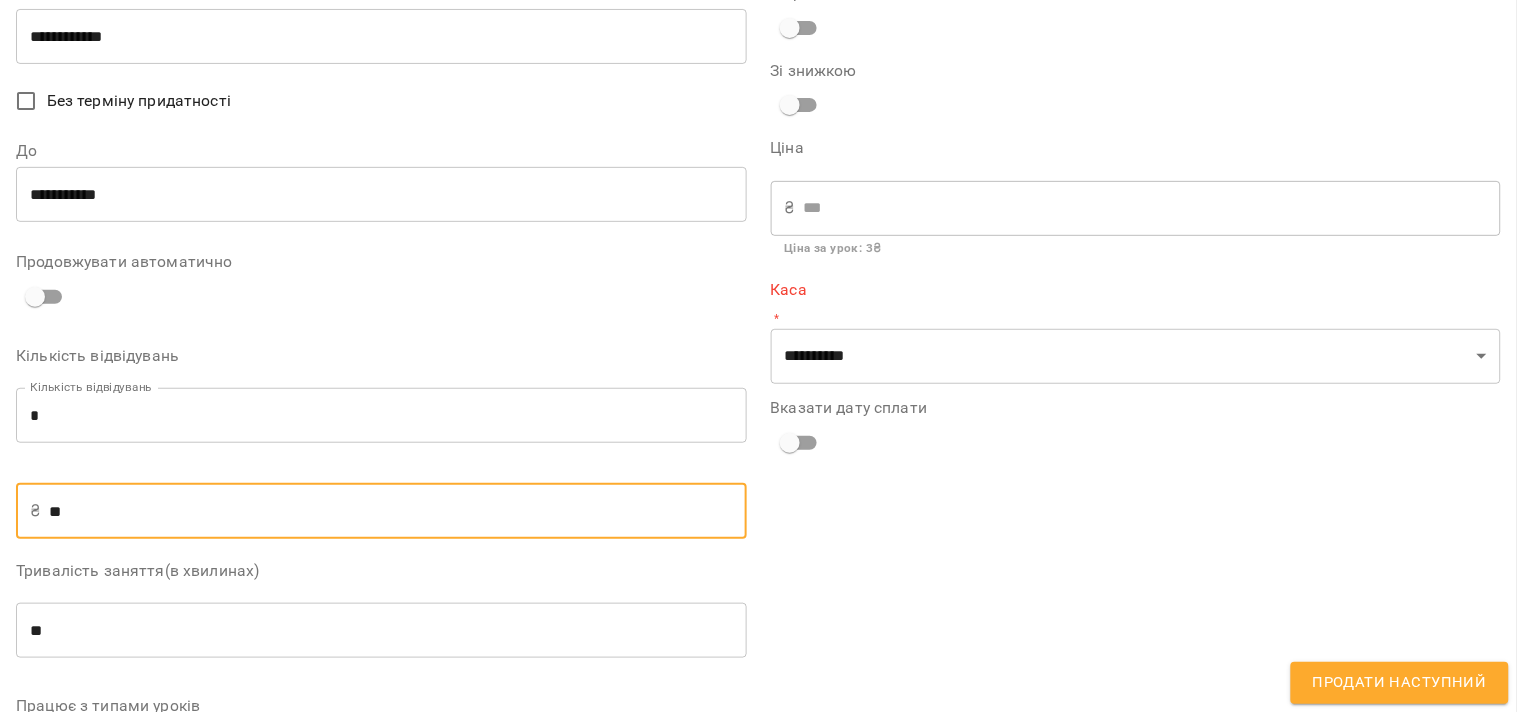 type on "***" 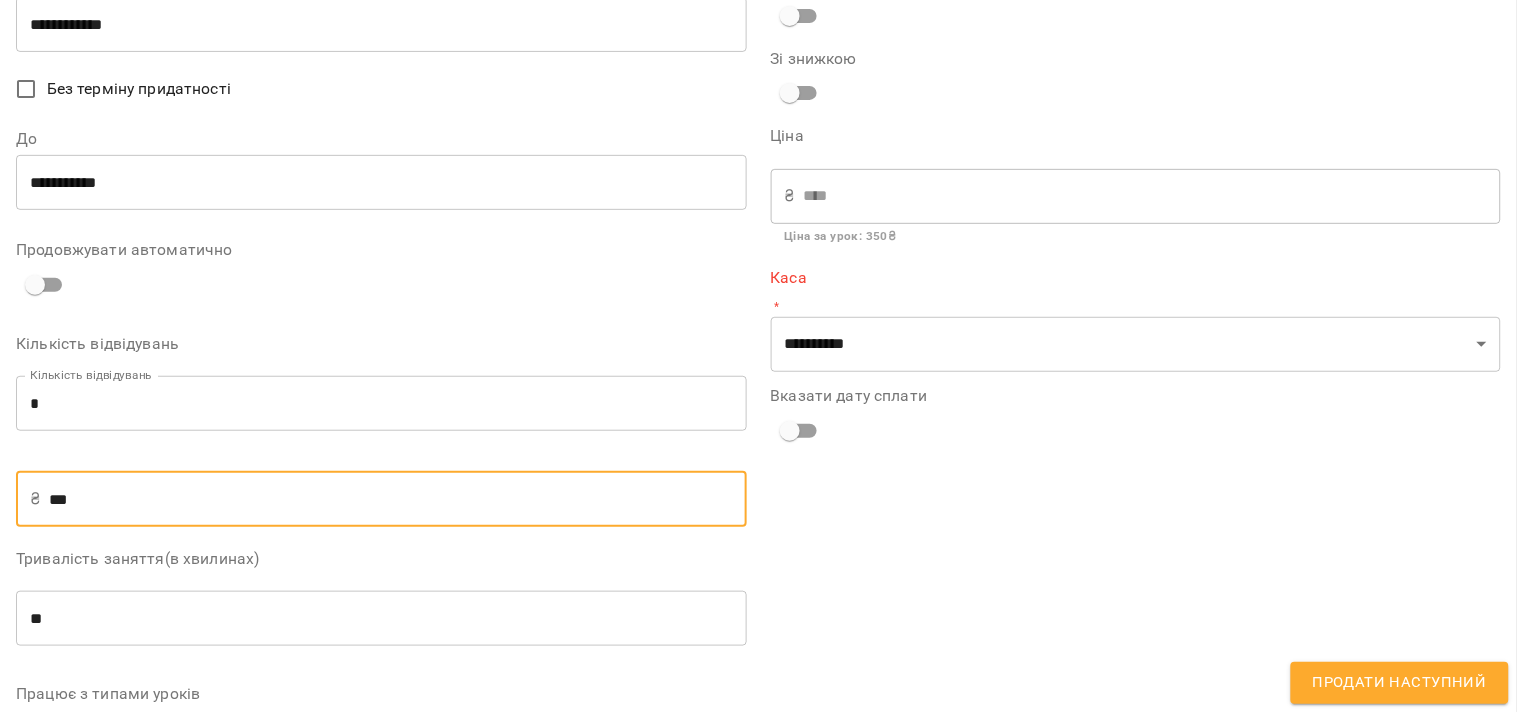 scroll, scrollTop: 0, scrollLeft: 0, axis: both 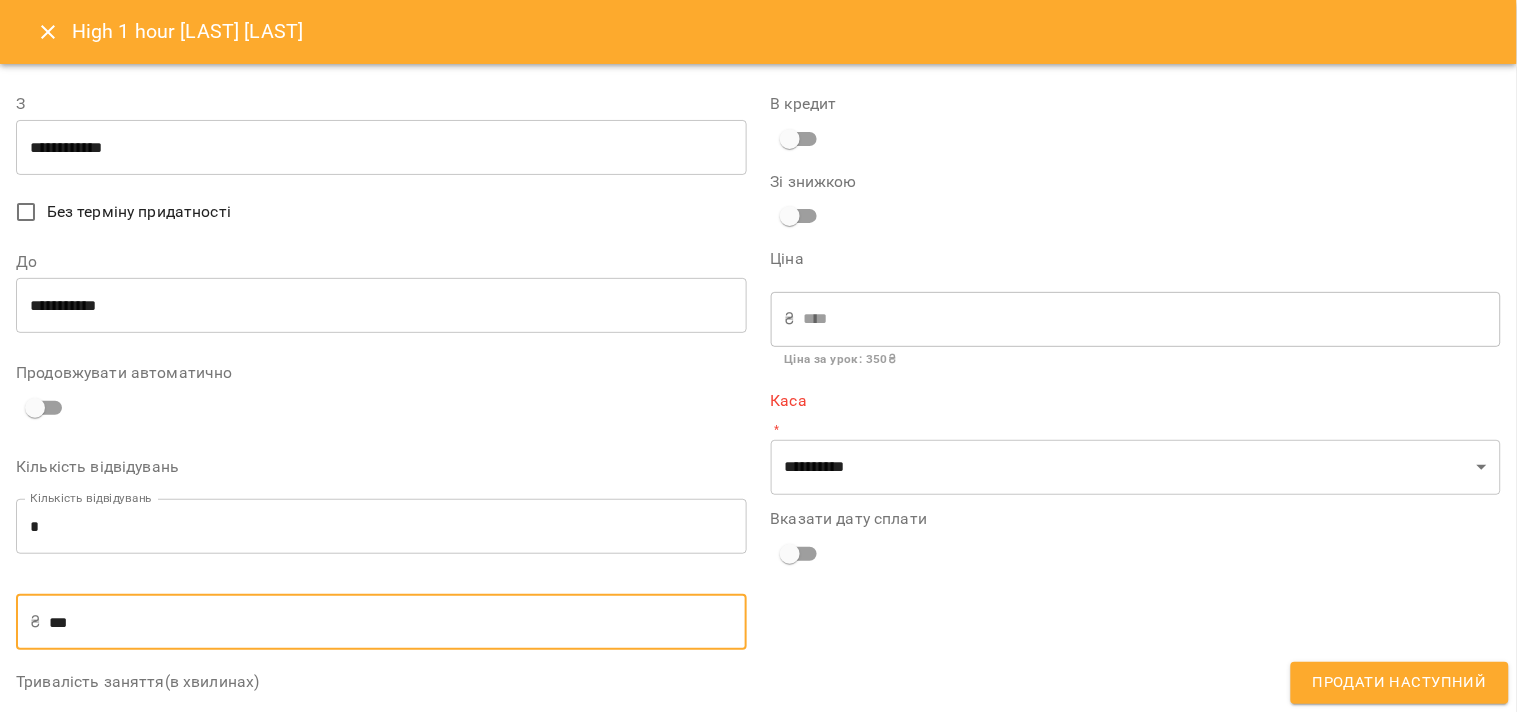 type on "***" 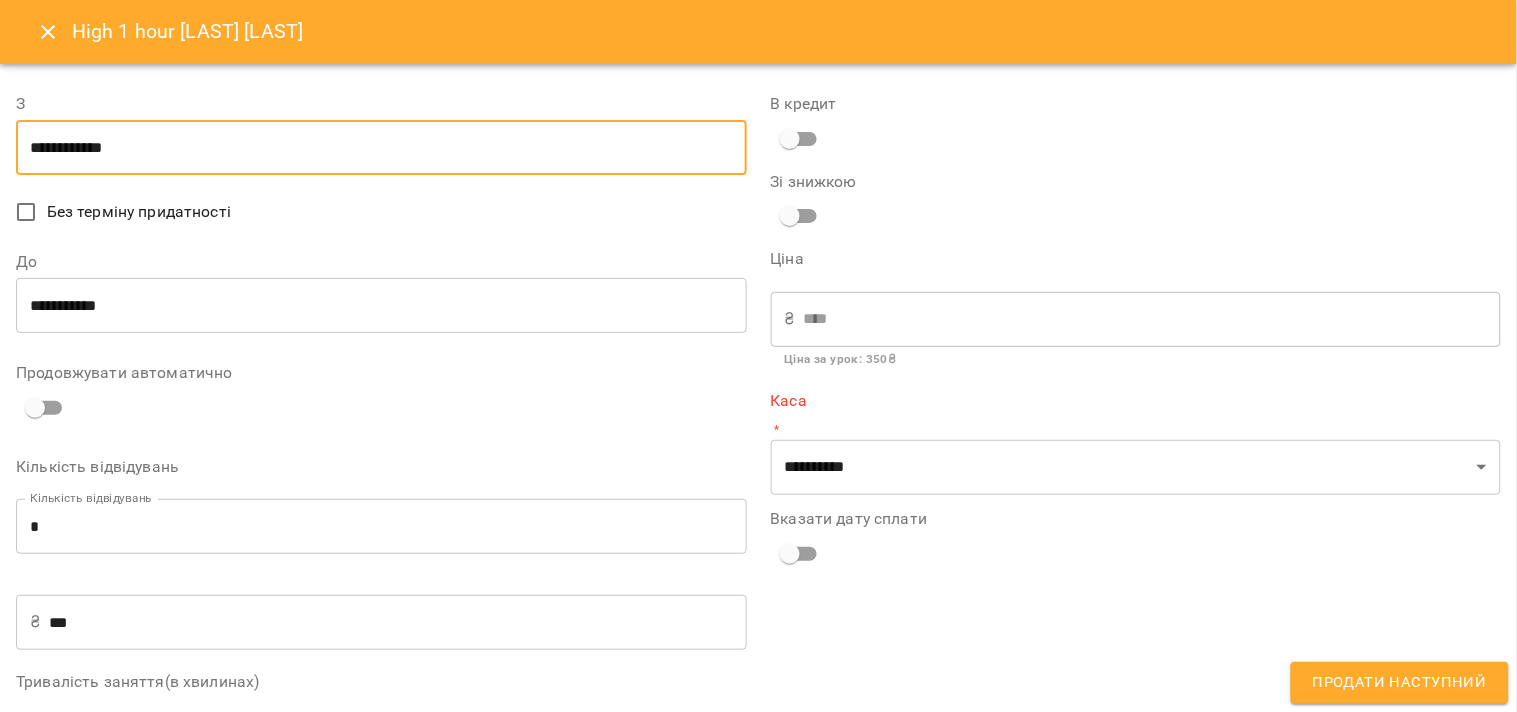 click on "**********" at bounding box center [381, 148] 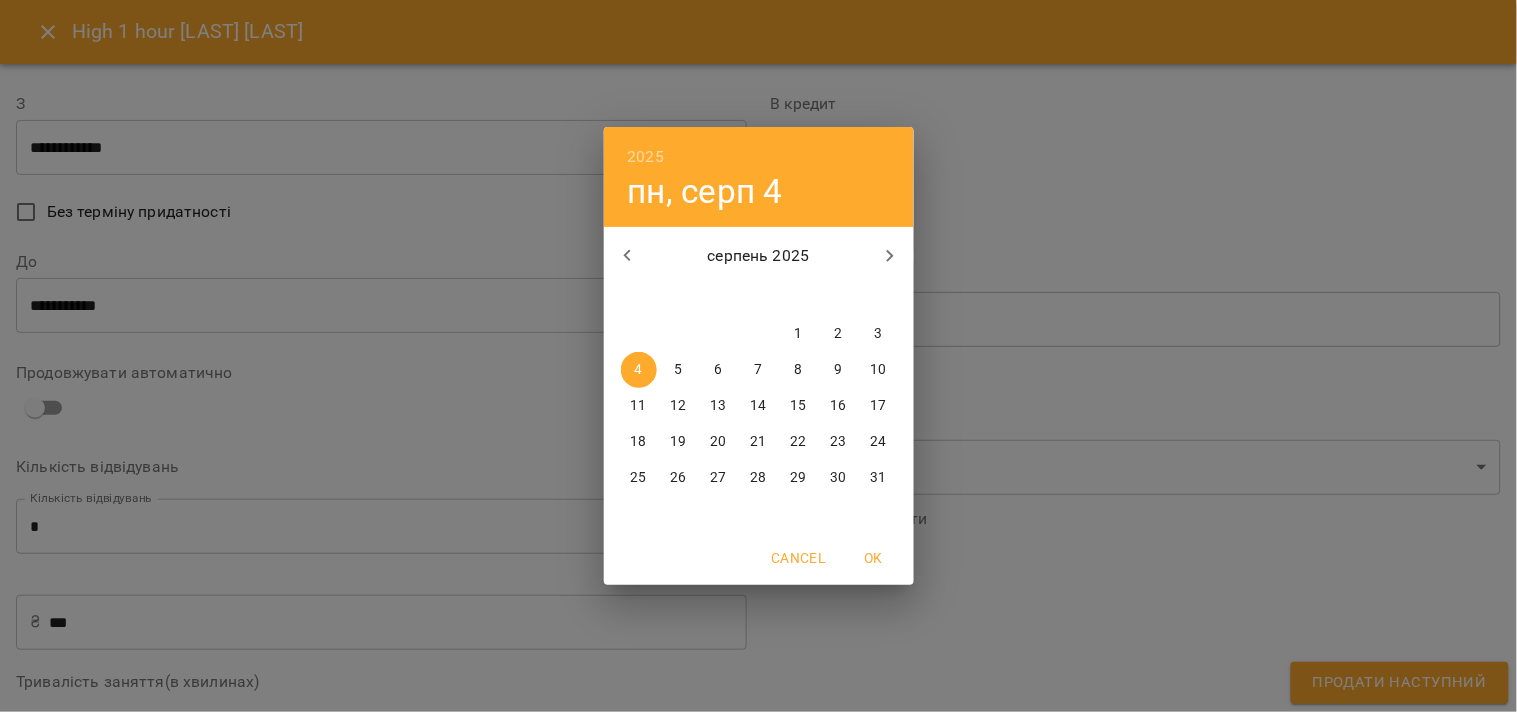 click on "3" at bounding box center (879, 334) 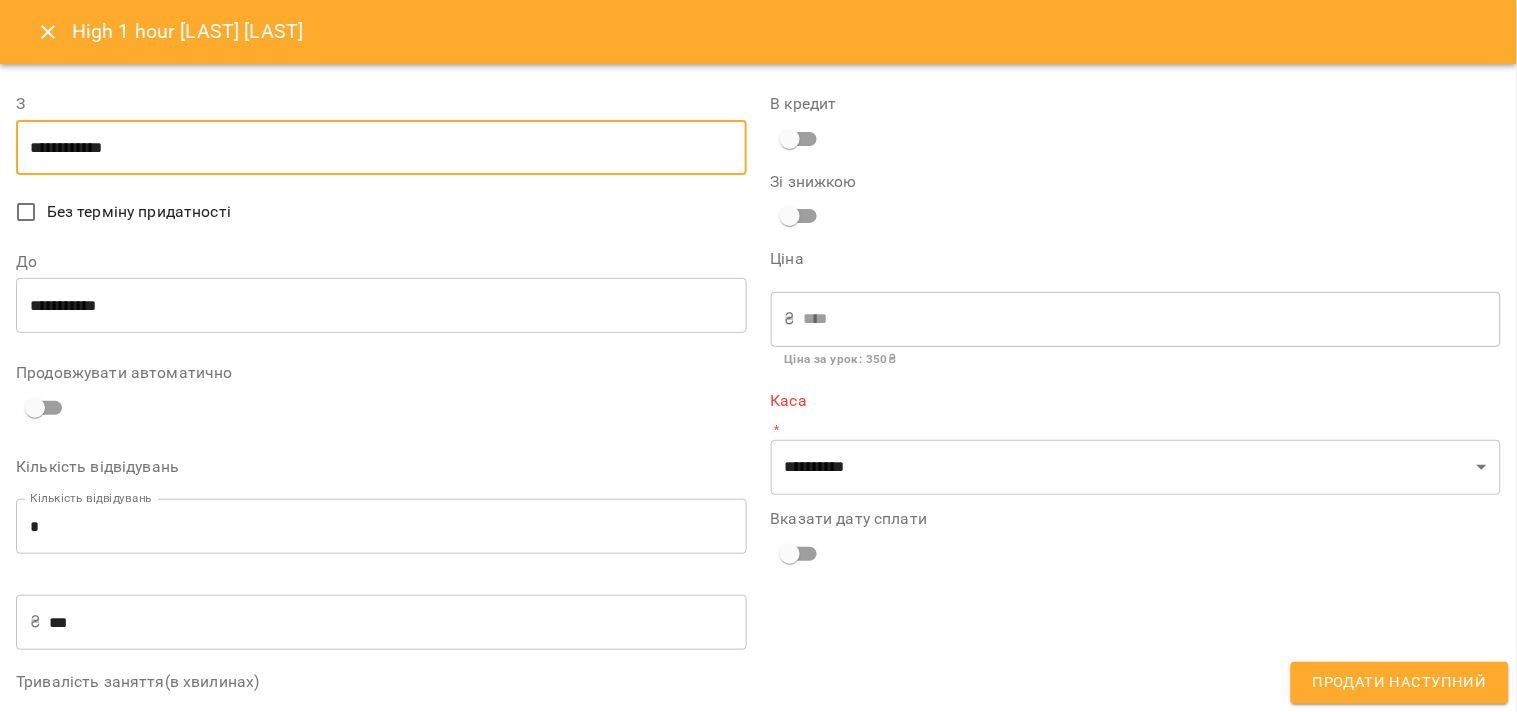 click 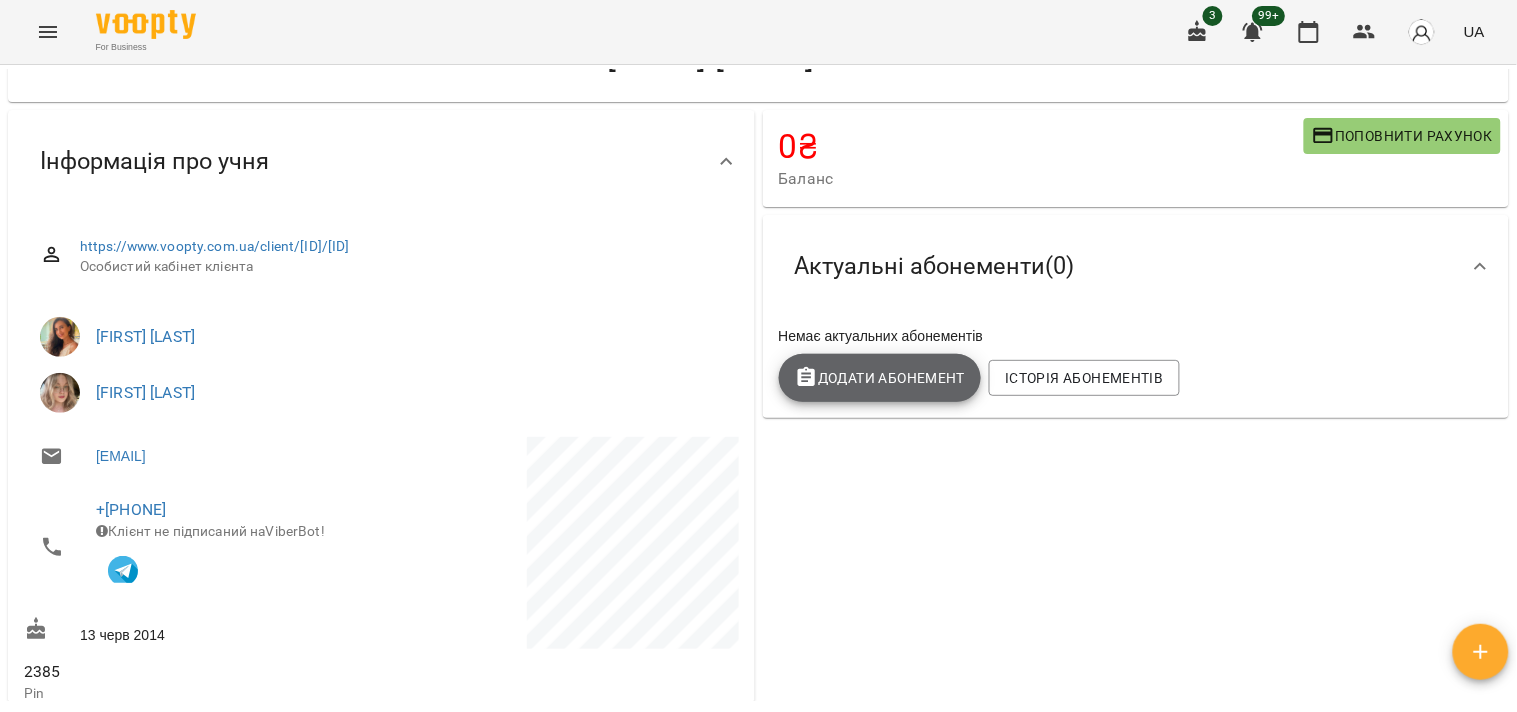 click on "Додати Абонемент" at bounding box center [880, 378] 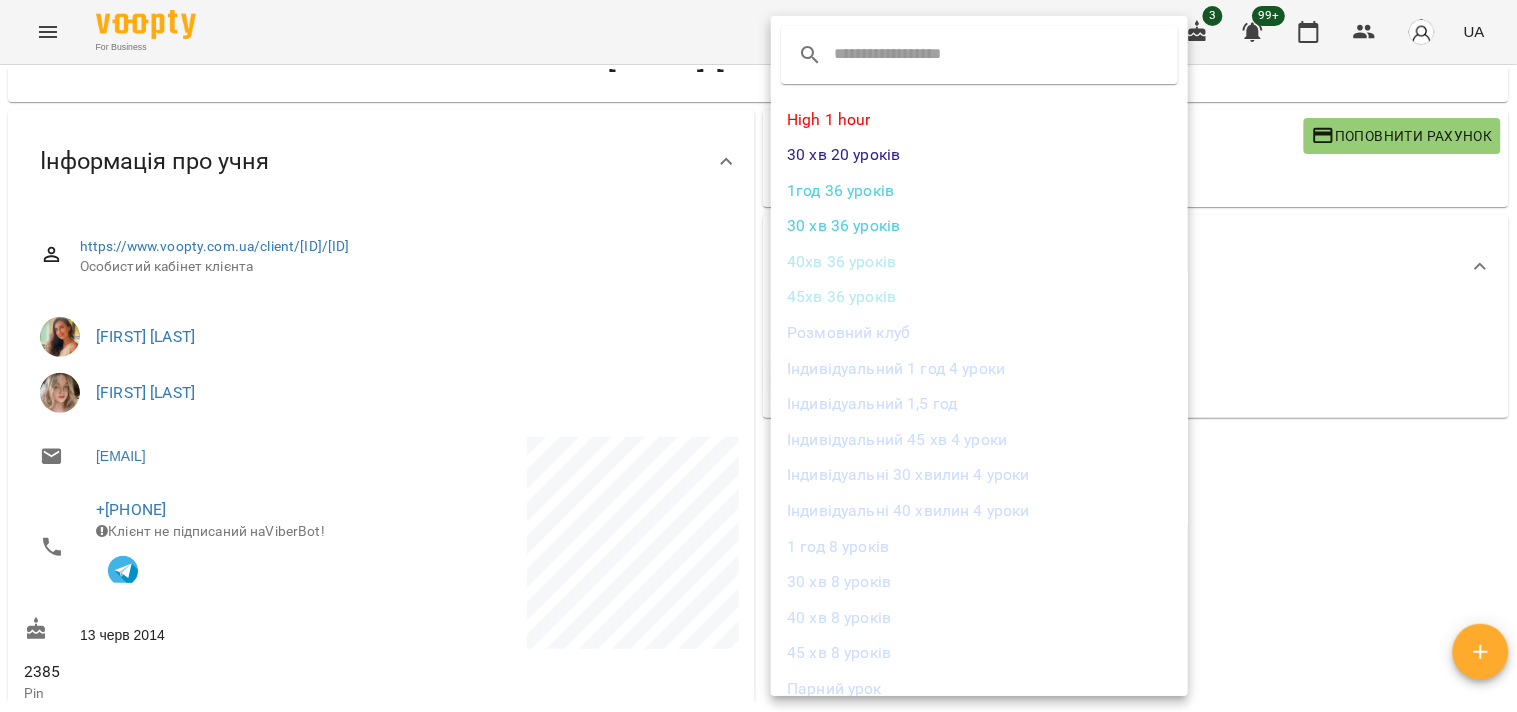 click at bounding box center [758, 356] 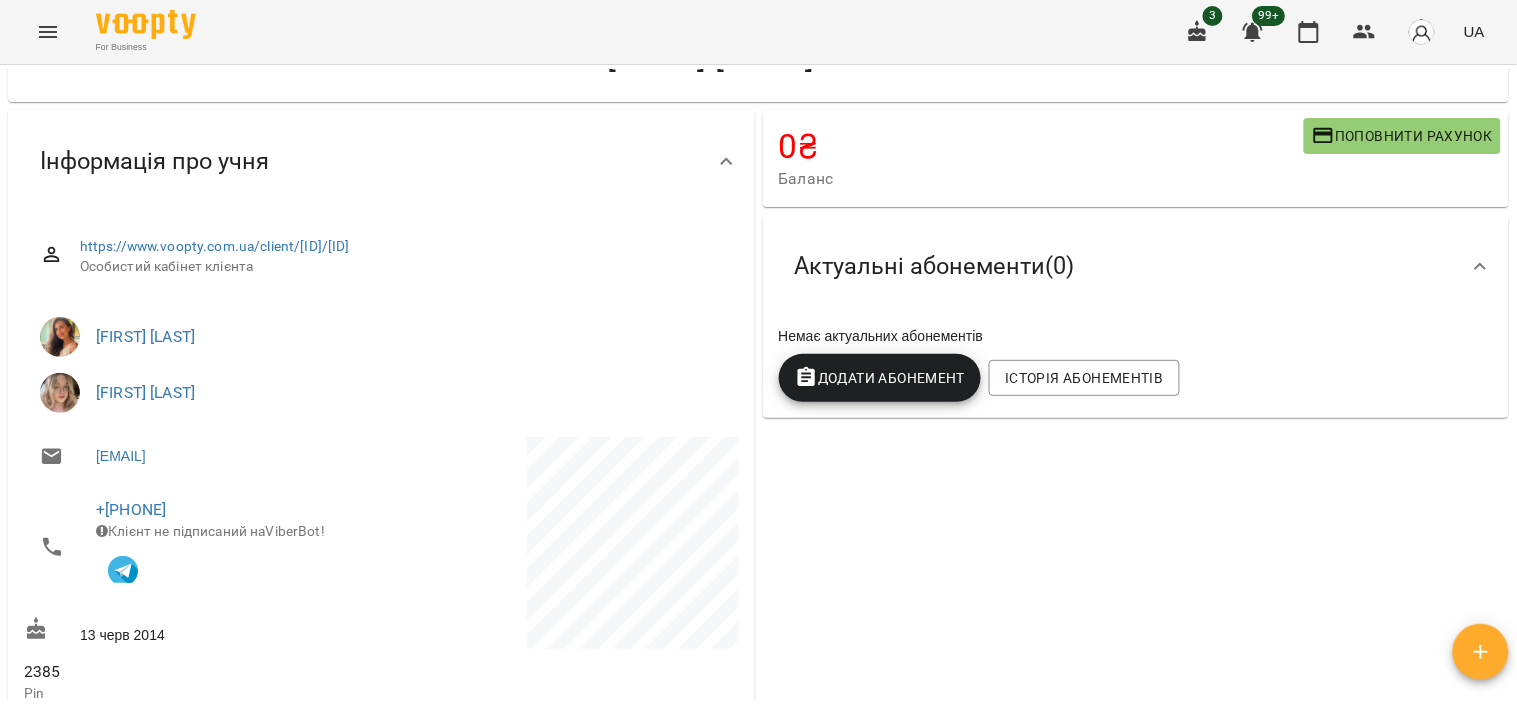 click 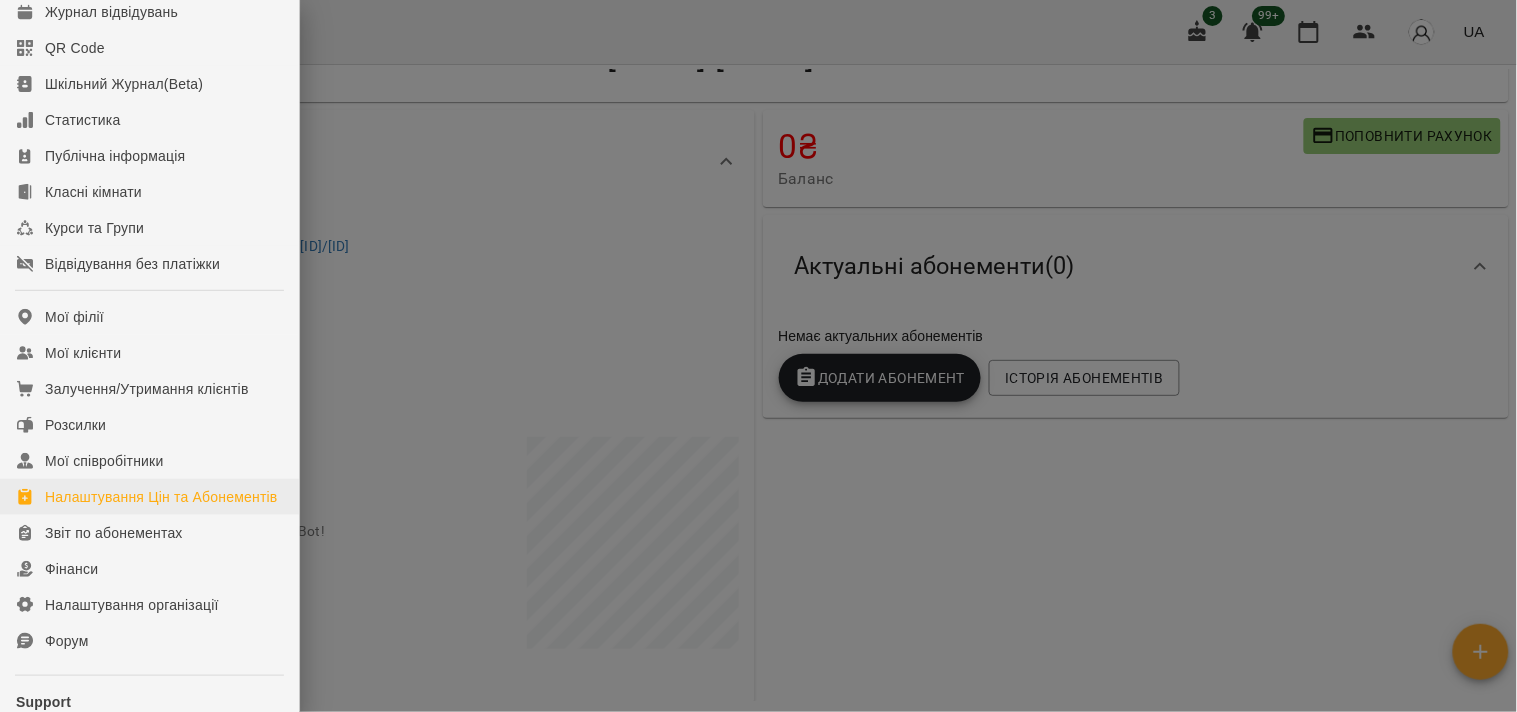 scroll, scrollTop: 222, scrollLeft: 0, axis: vertical 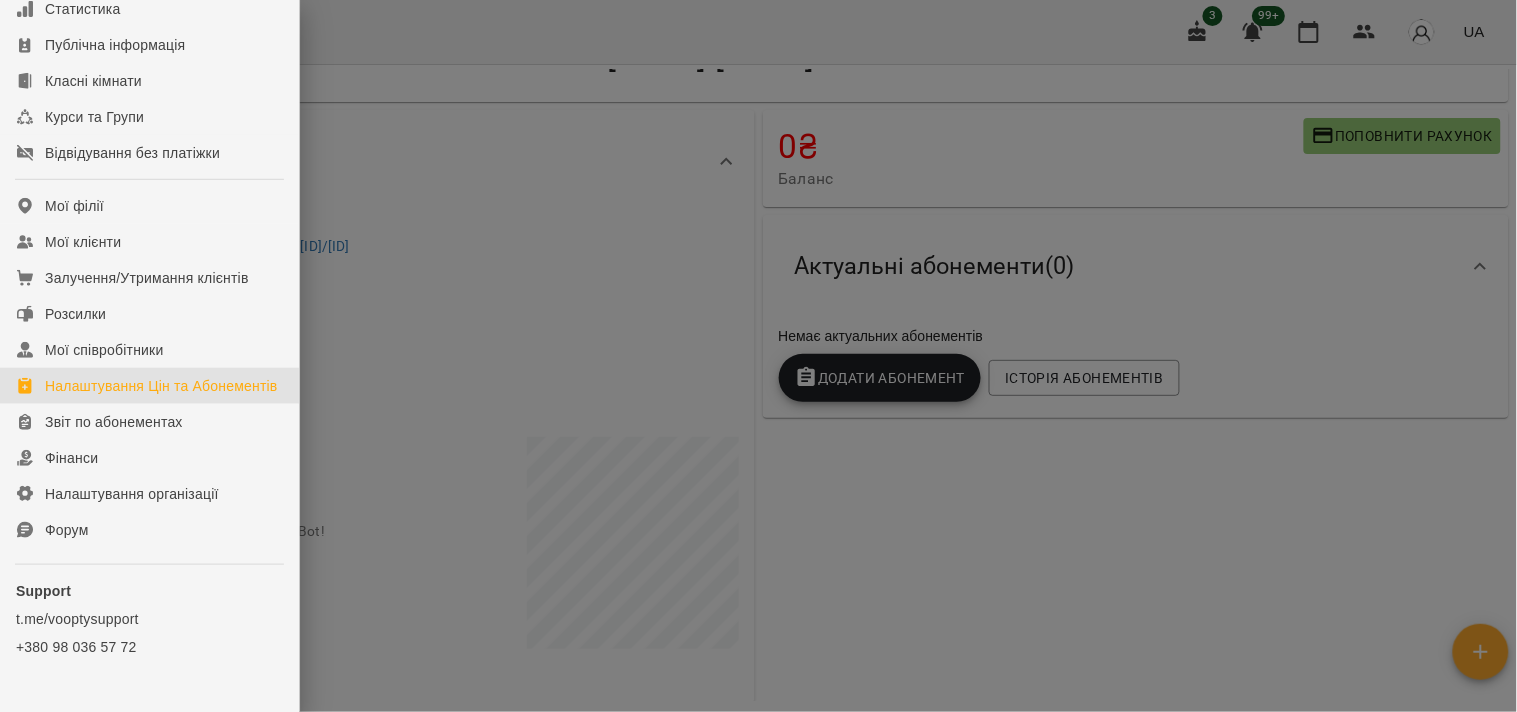click on "Налаштування Цін та Абонементів" at bounding box center [161, 386] 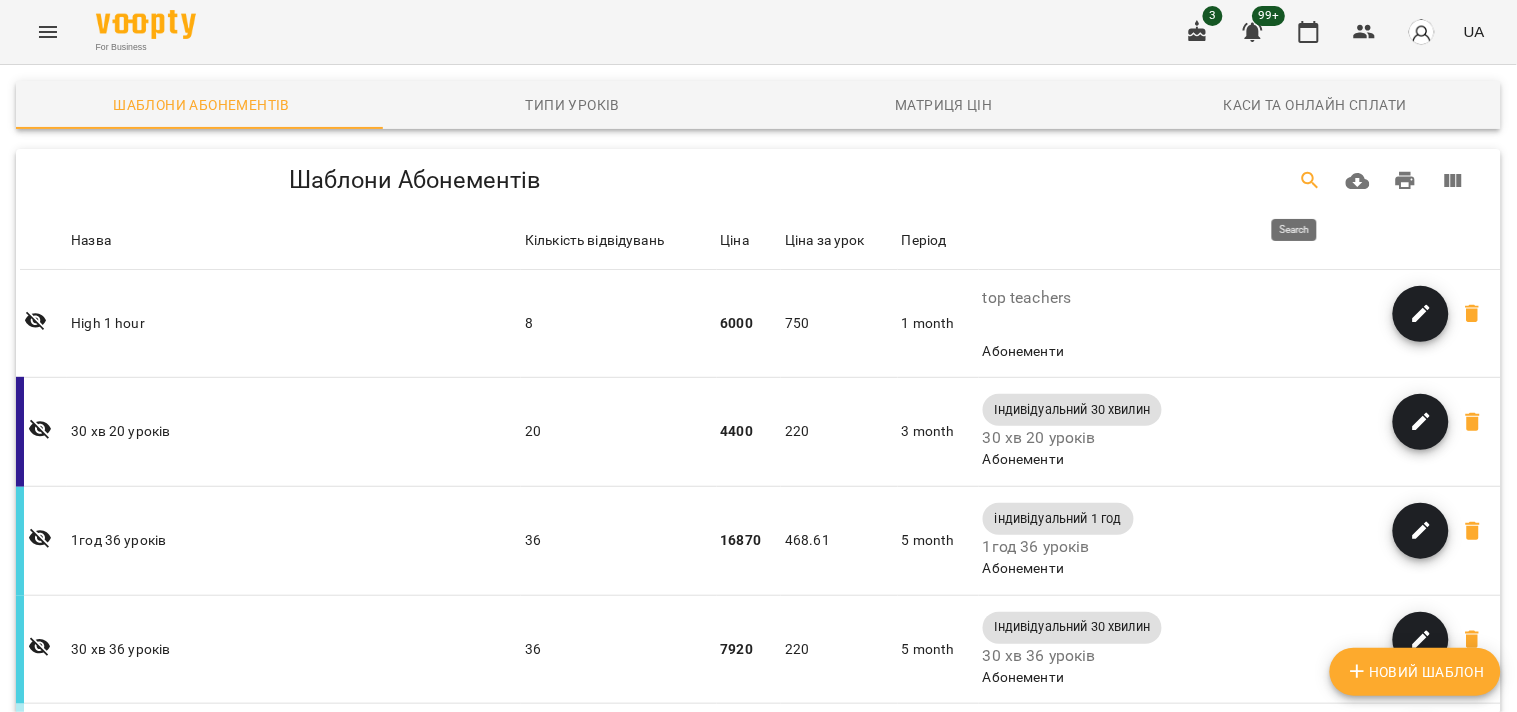 click 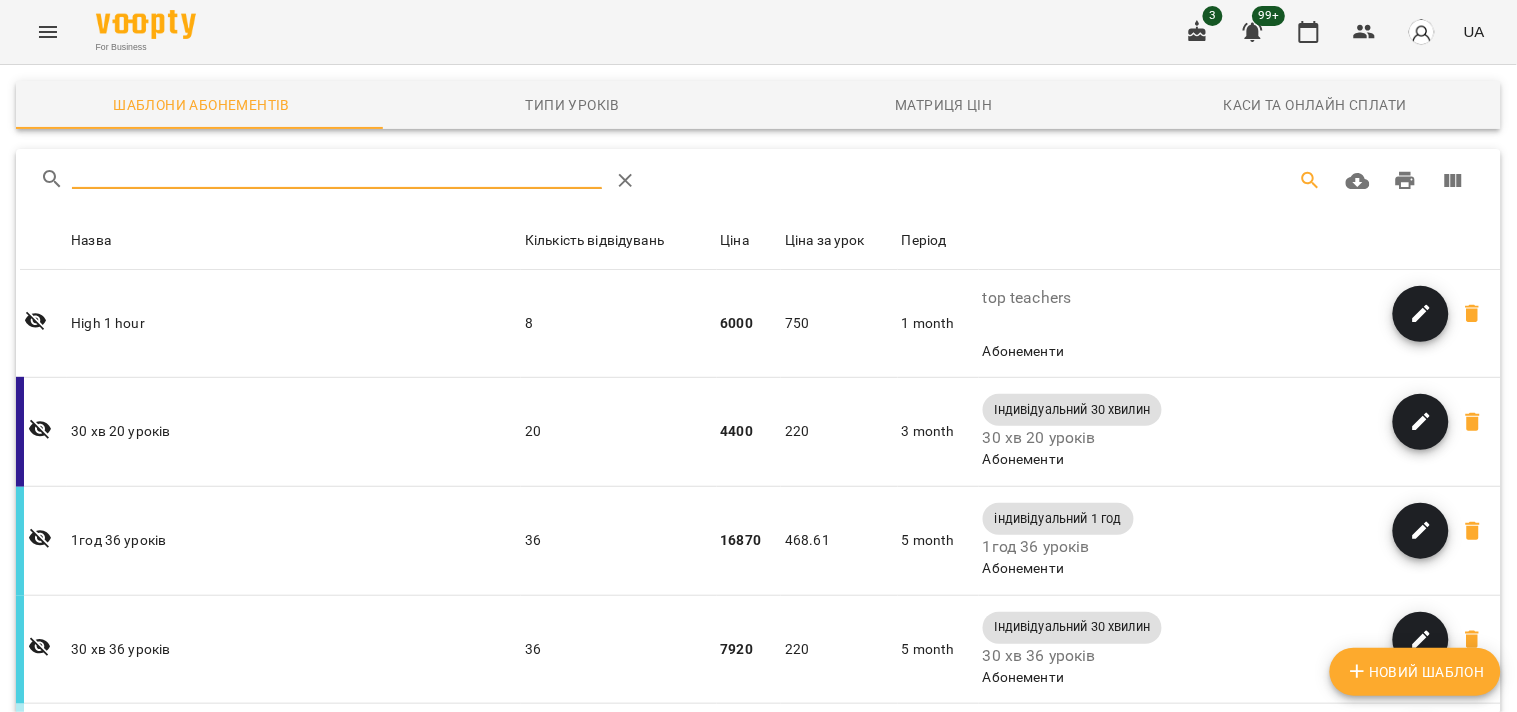 click at bounding box center [1311, 181] 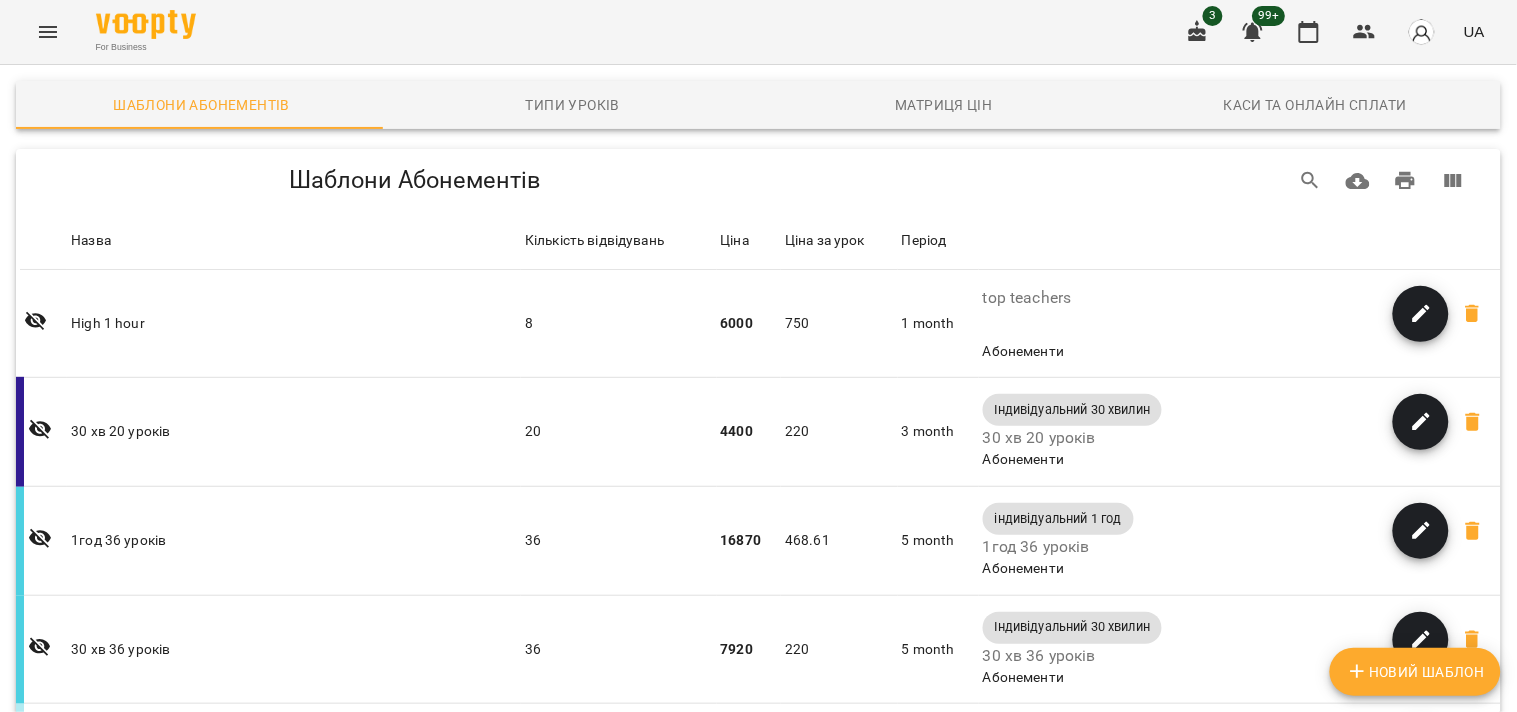 scroll, scrollTop: 0, scrollLeft: 0, axis: both 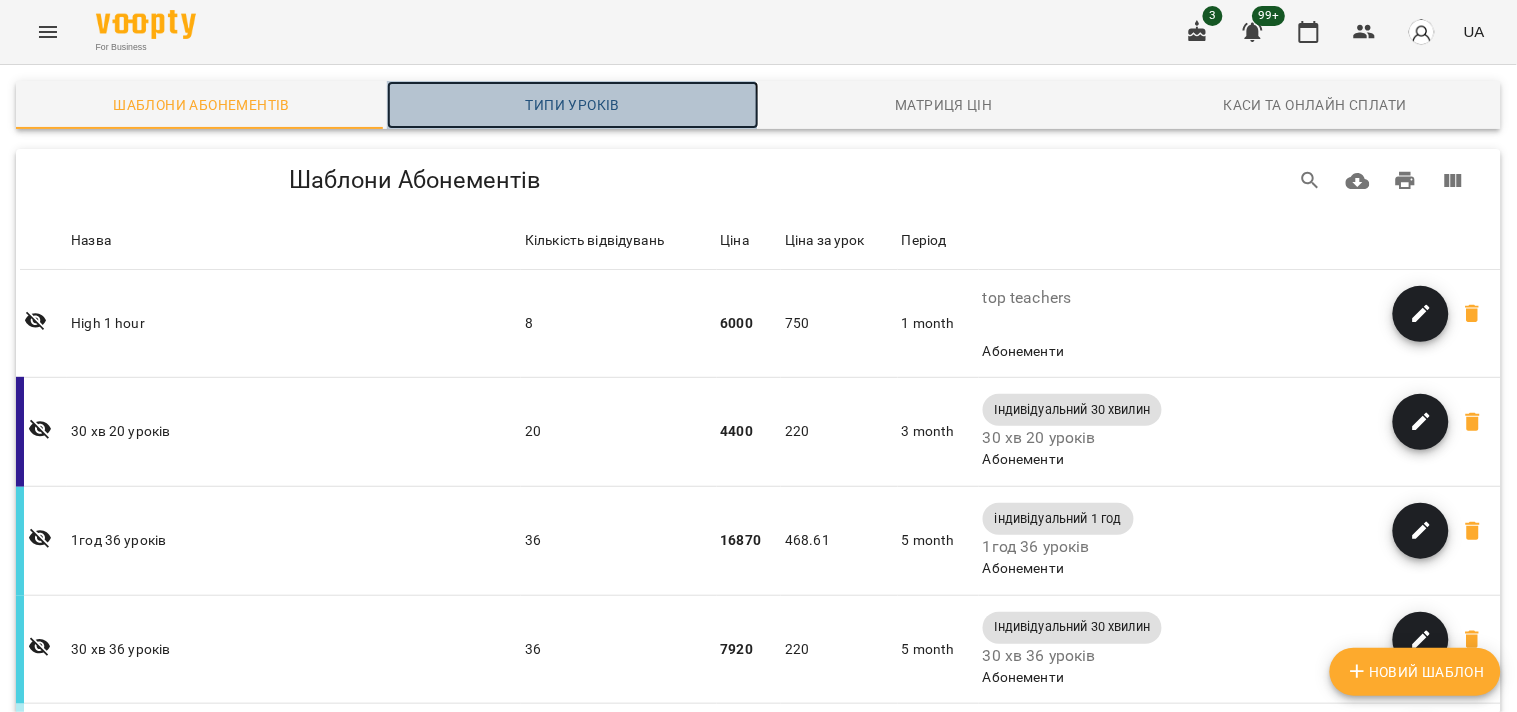 click on "Типи уроків" at bounding box center (572, 105) 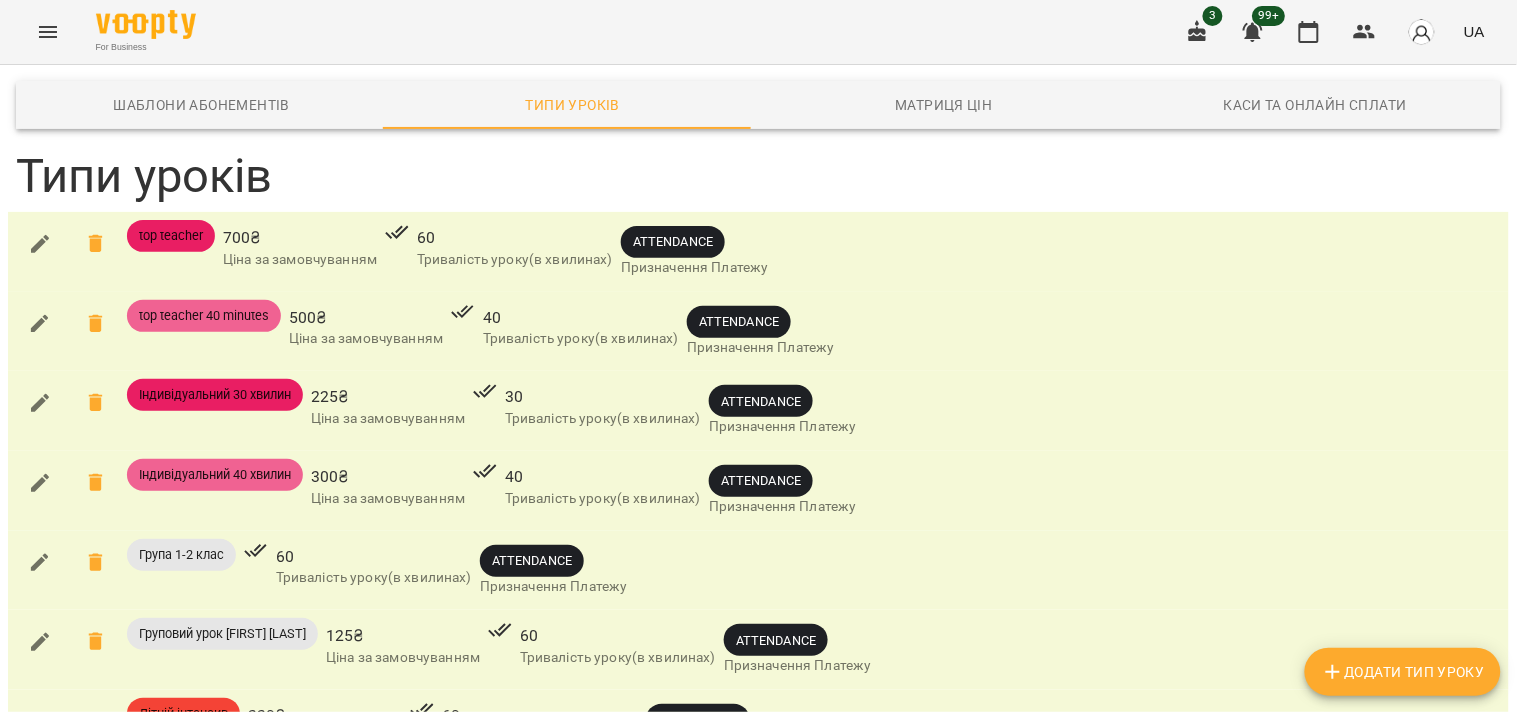click on "500 ₴" at bounding box center [366, 318] 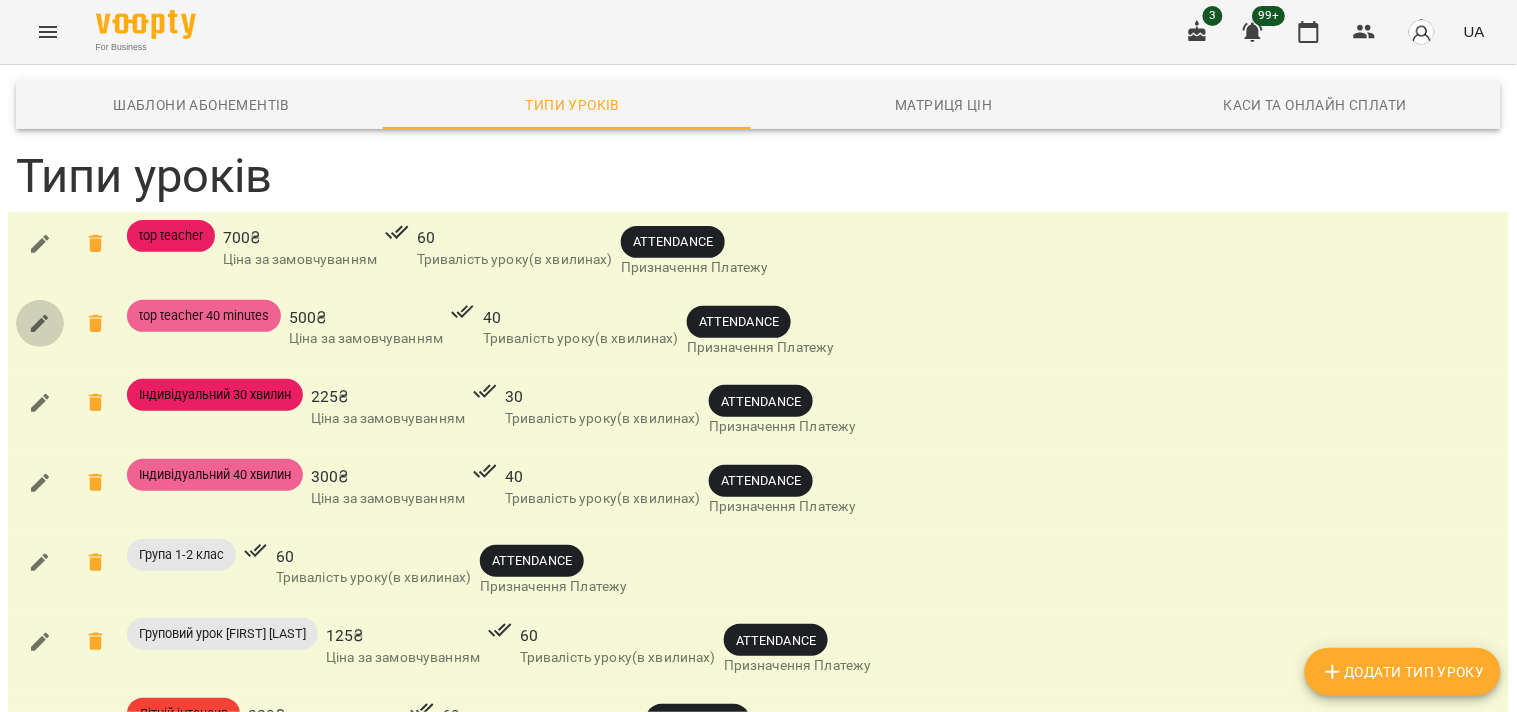 click 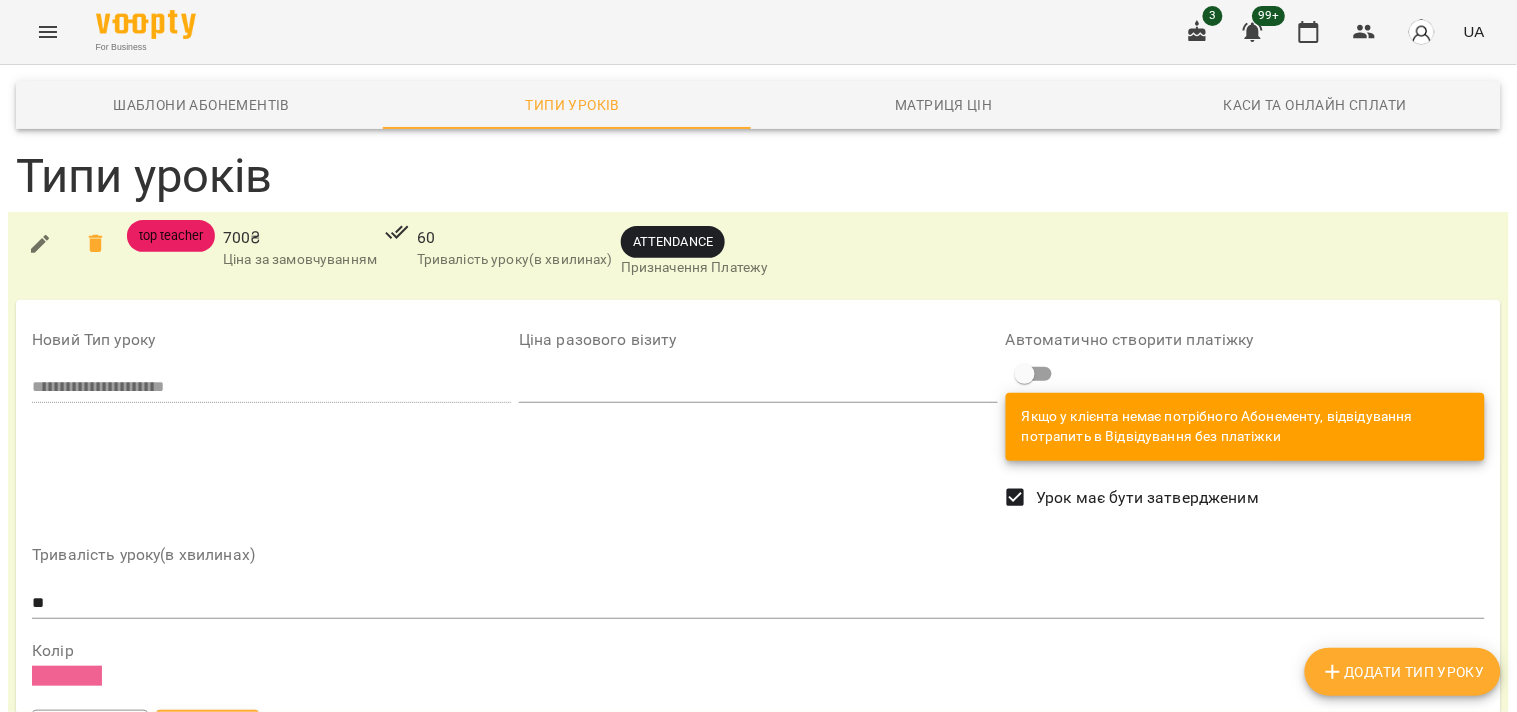 scroll, scrollTop: 0, scrollLeft: 0, axis: both 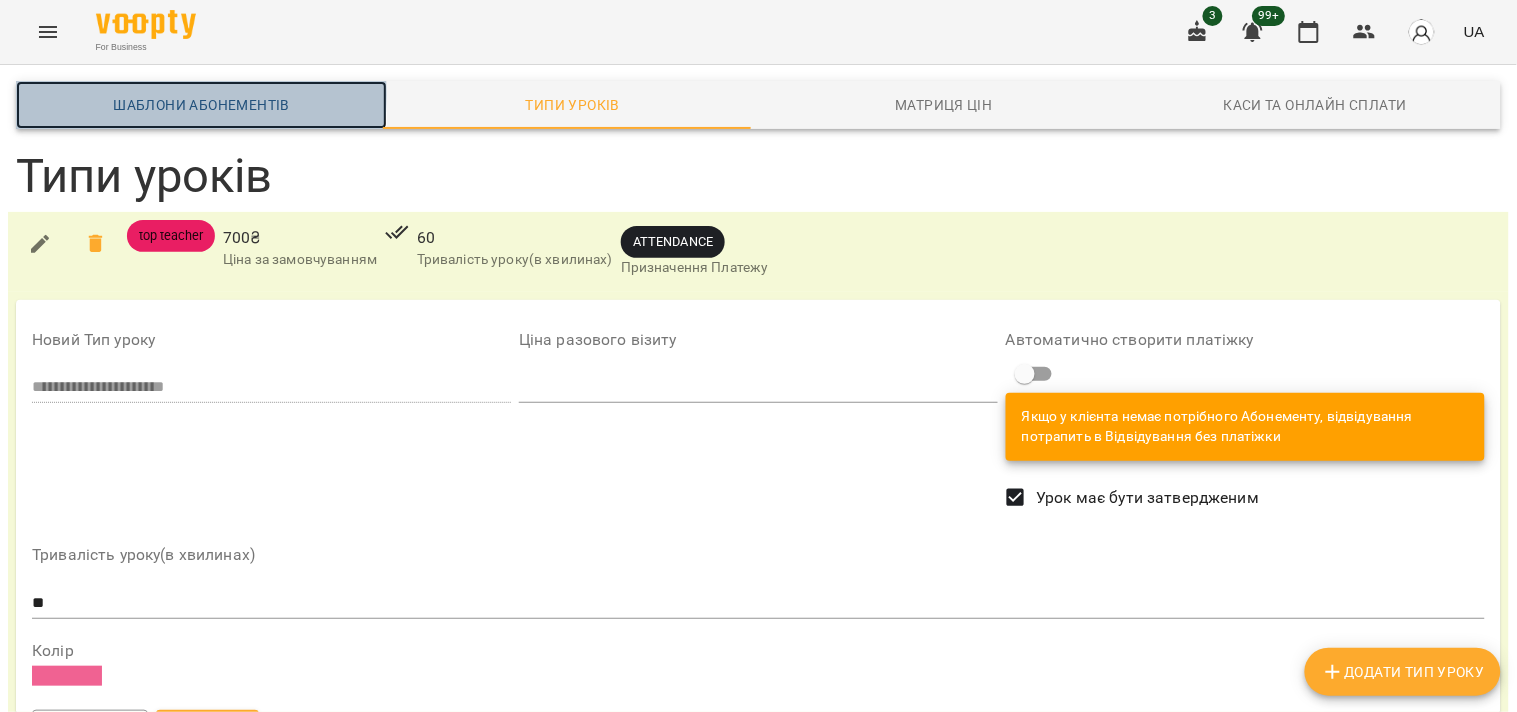 click on "Шаблони Абонементів" at bounding box center [201, 105] 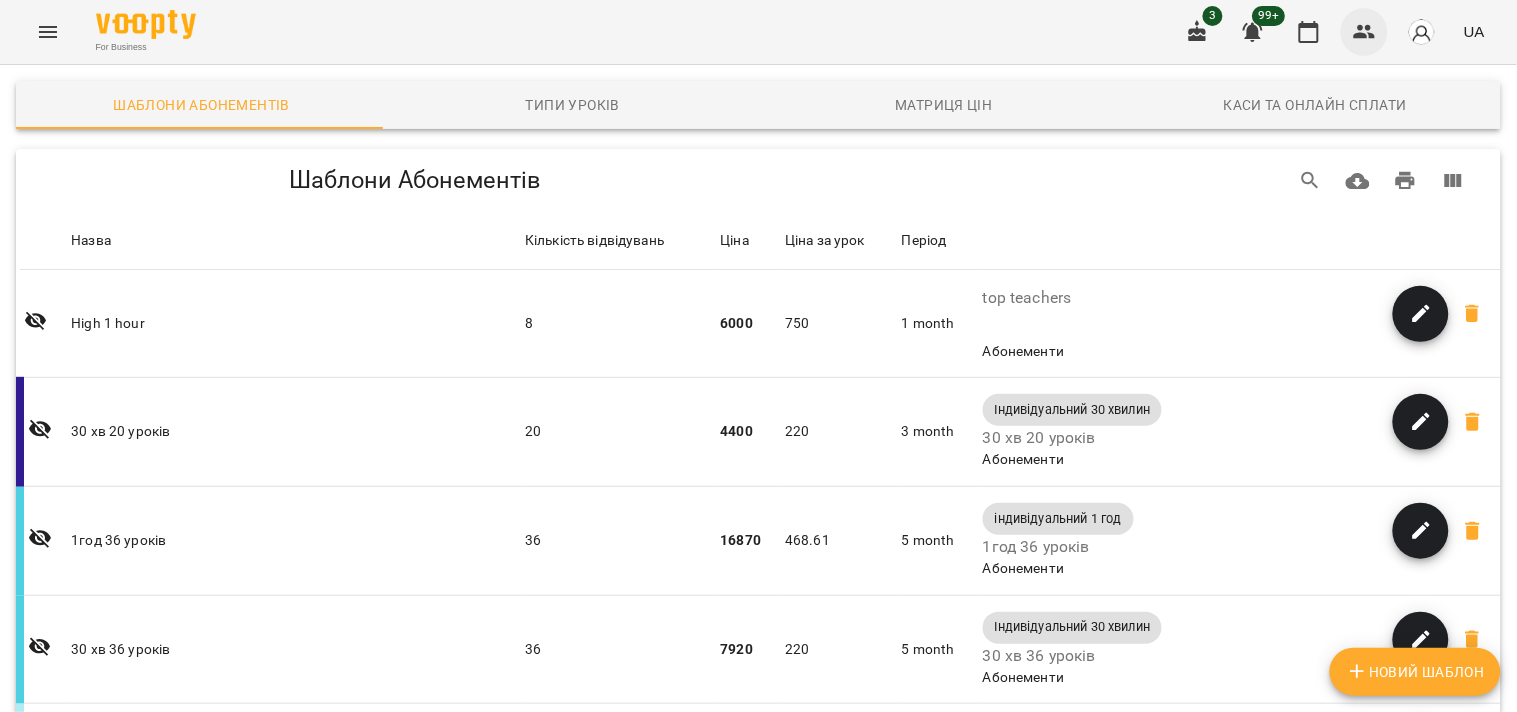 click 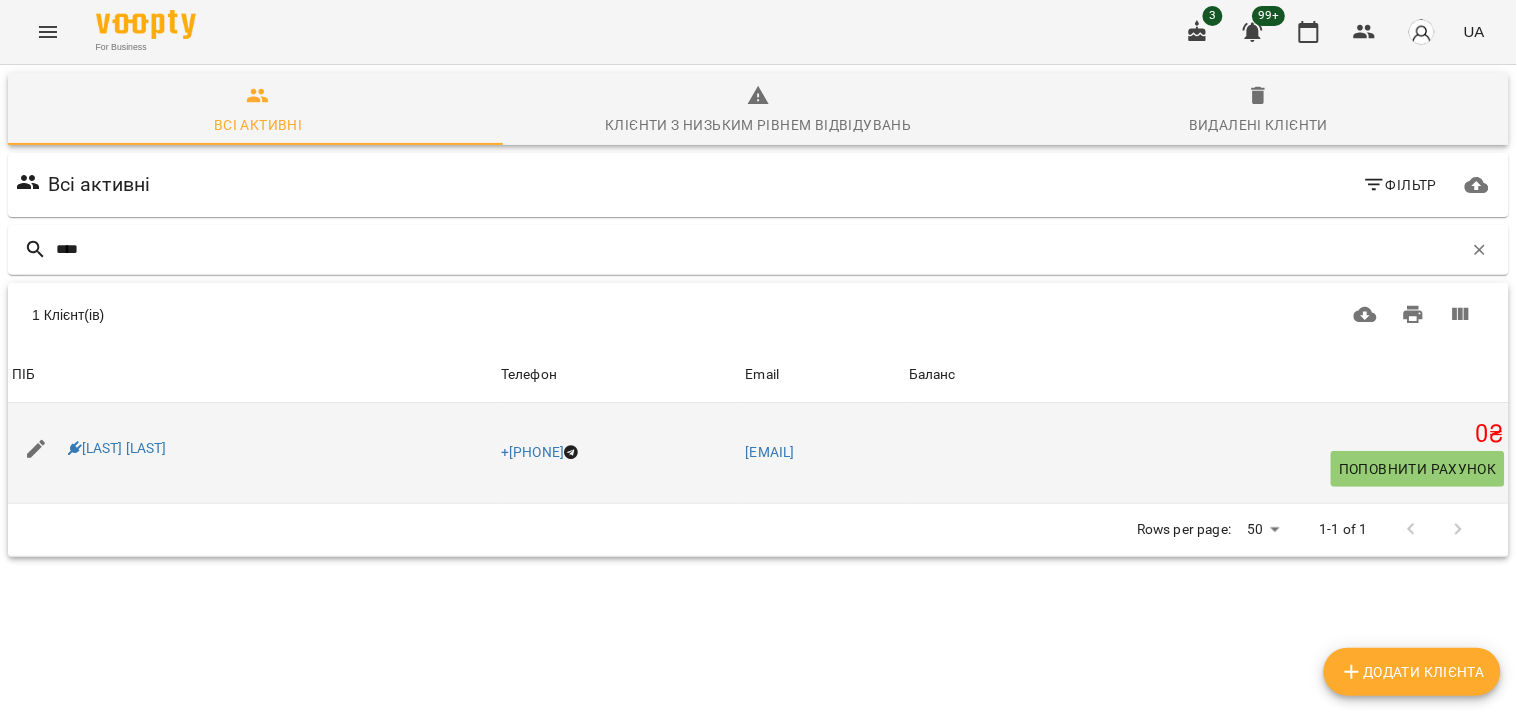 type on "****" 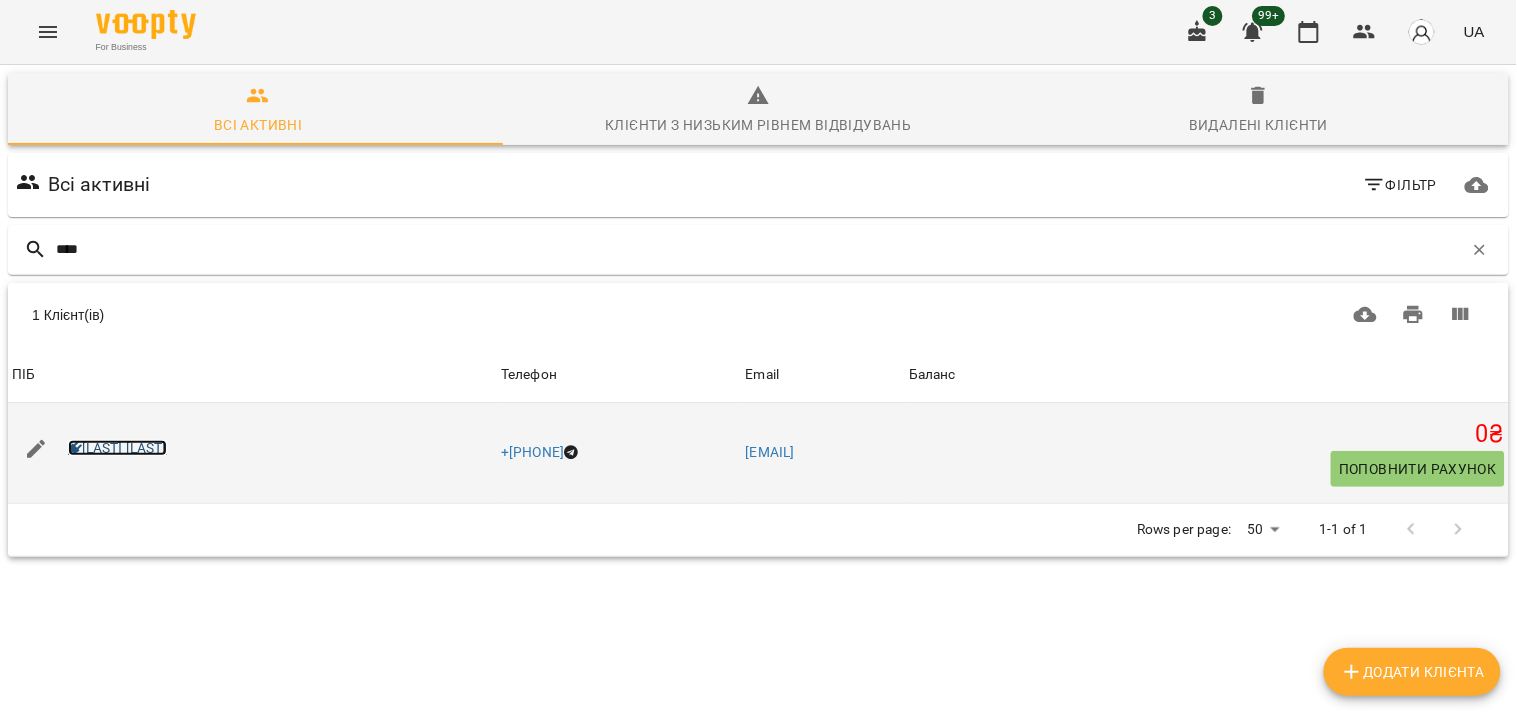 click on "[LAST] [LAST]" at bounding box center (117, 448) 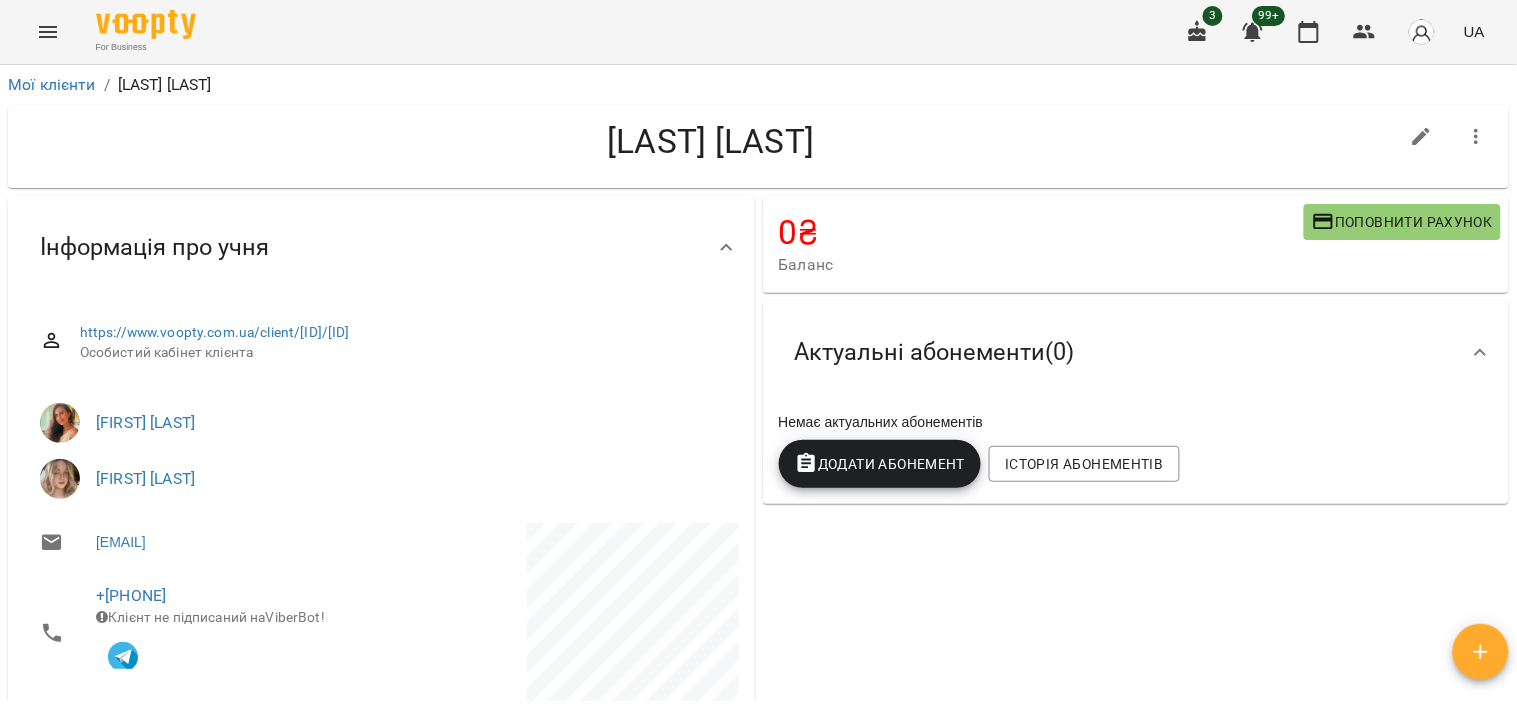 click on "Додати Абонемент" at bounding box center [880, 464] 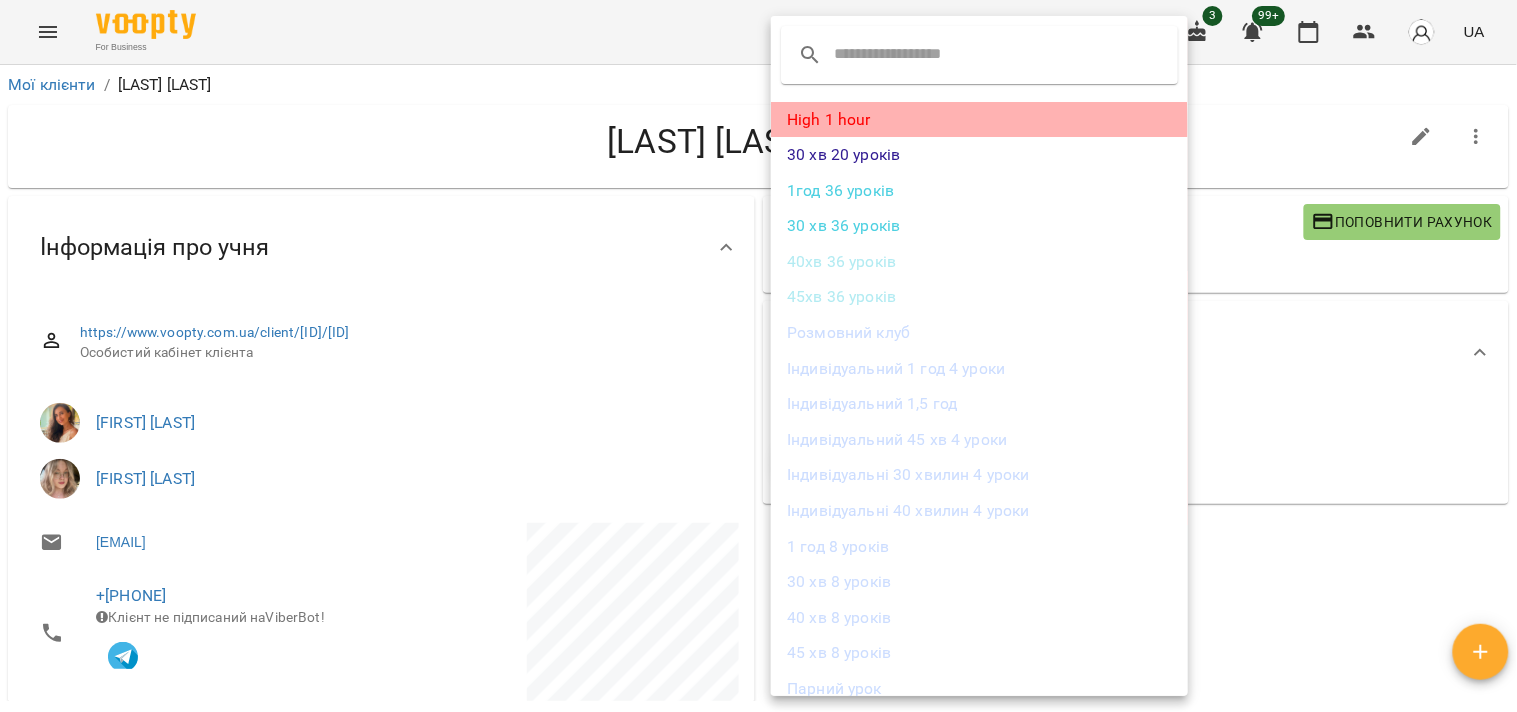 click on "High 1 hour" at bounding box center [979, 120] 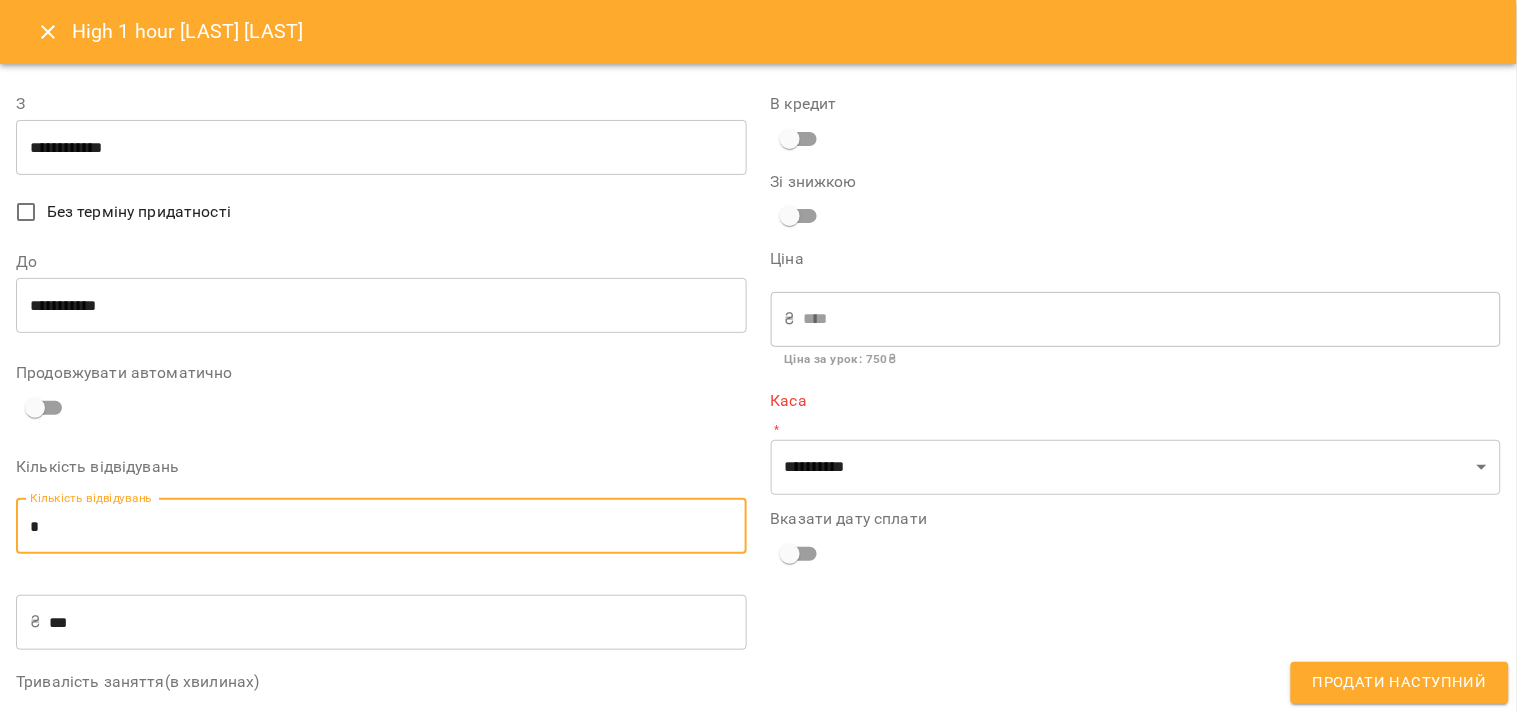 click on "*" at bounding box center [381, 527] 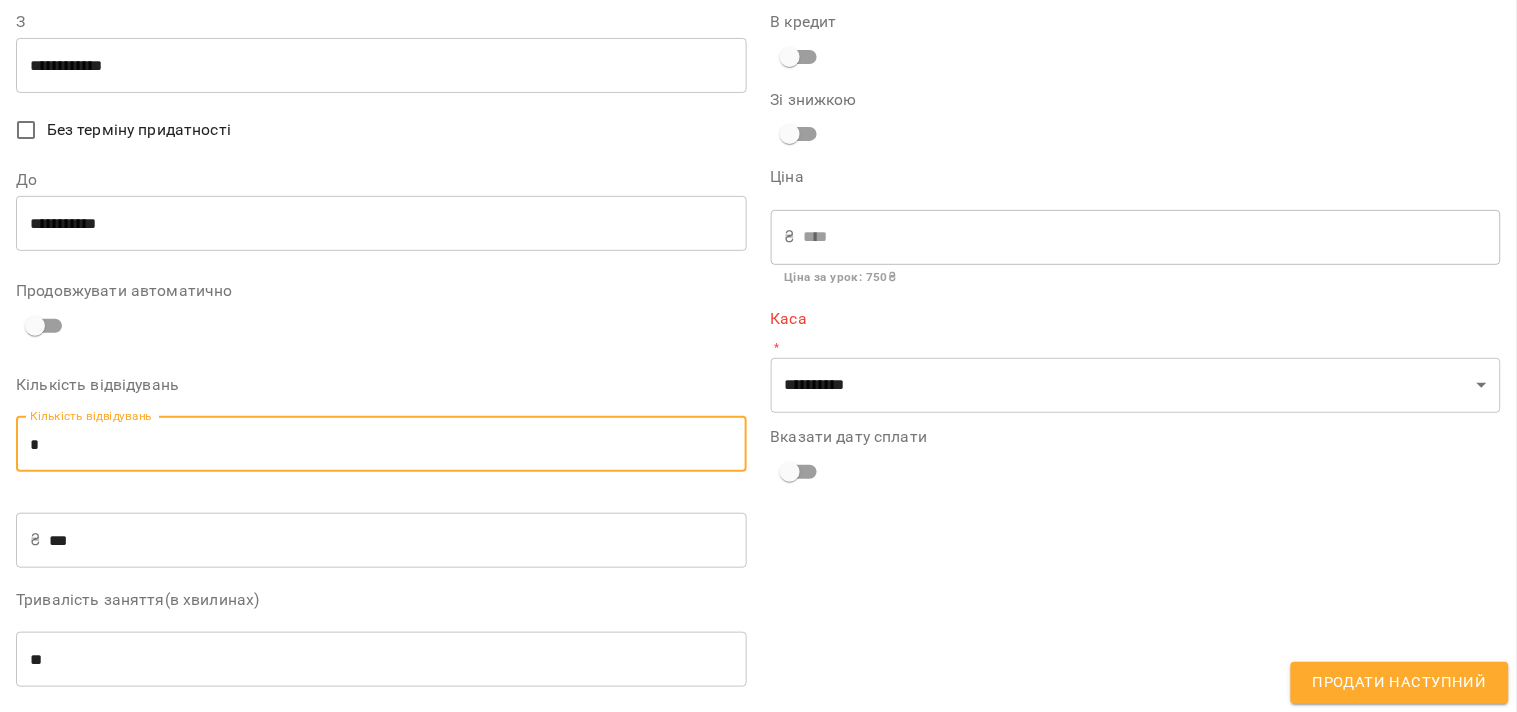 scroll, scrollTop: 206, scrollLeft: 0, axis: vertical 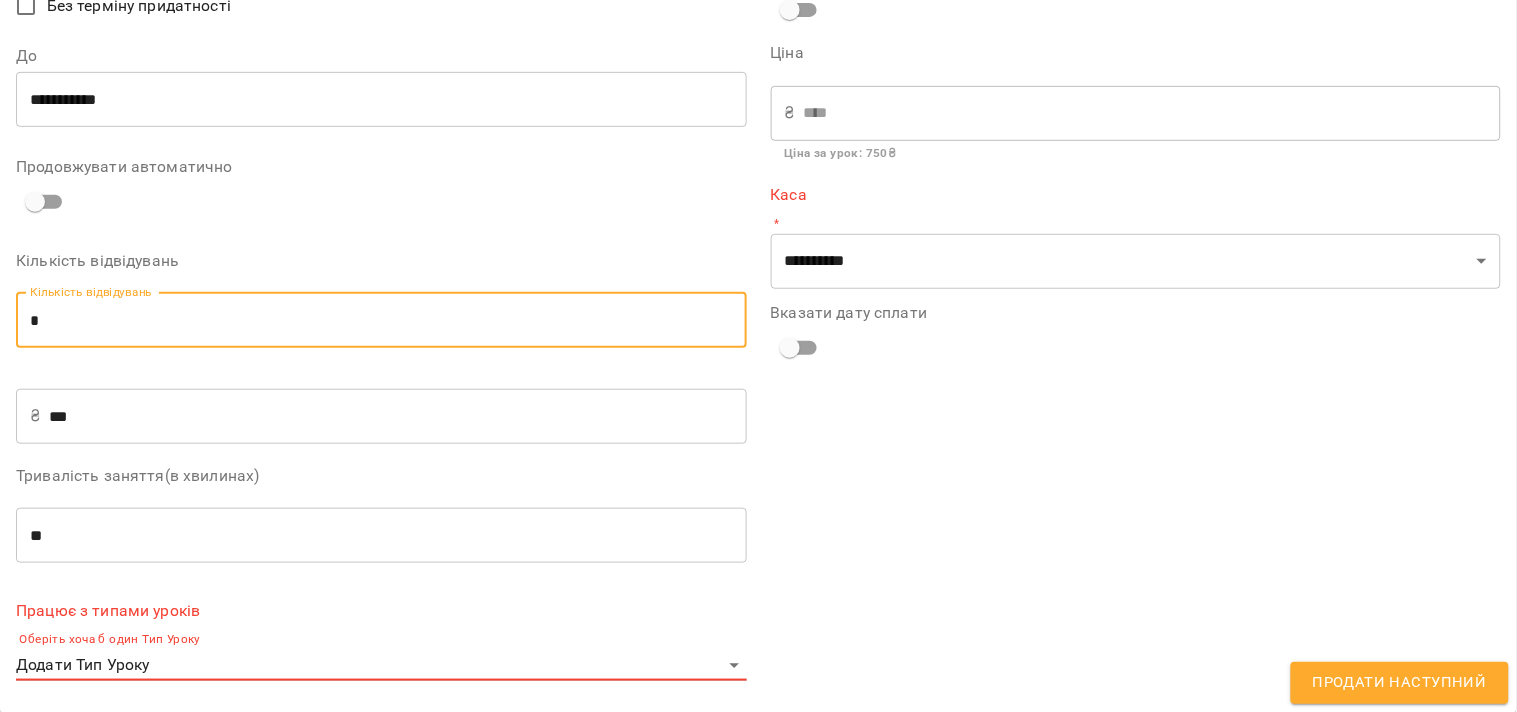 type on "*" 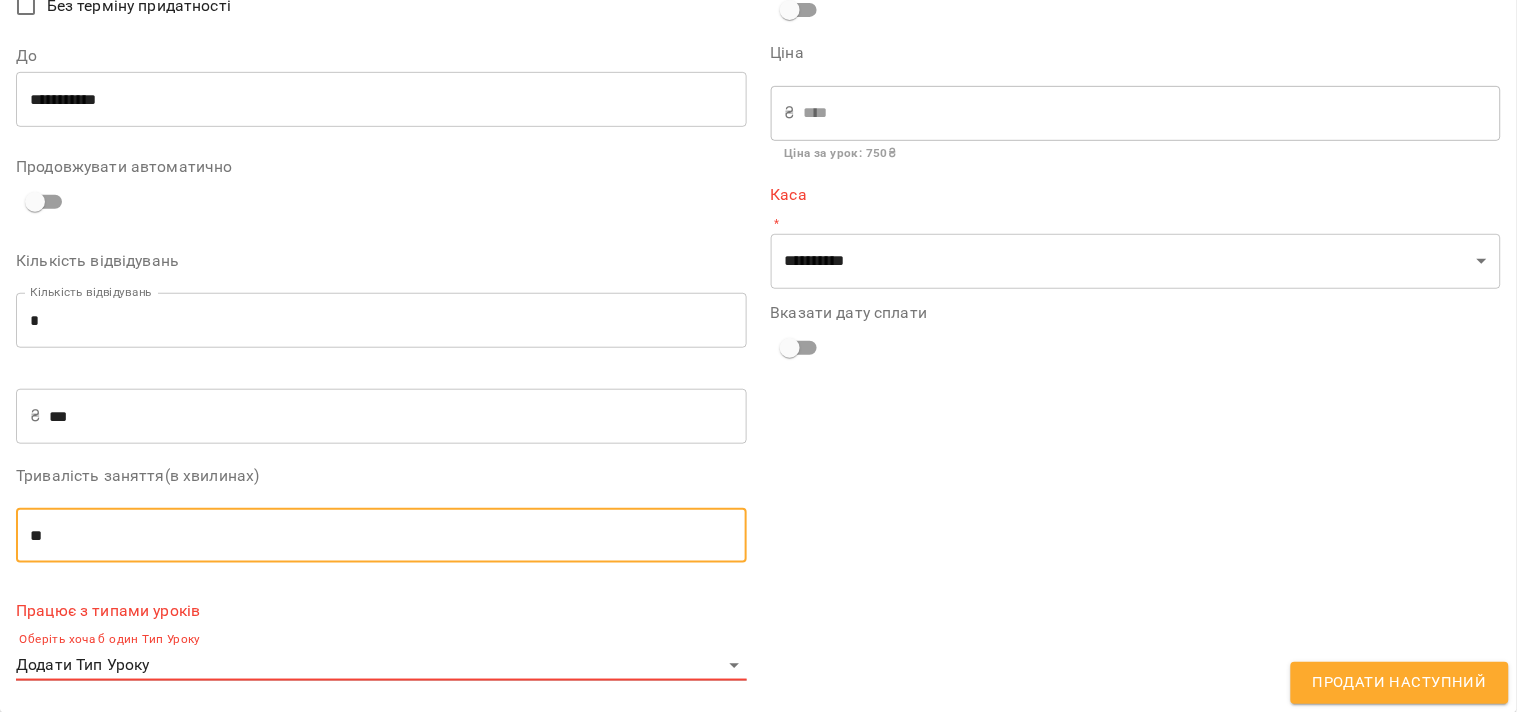 click on "**" at bounding box center (381, 536) 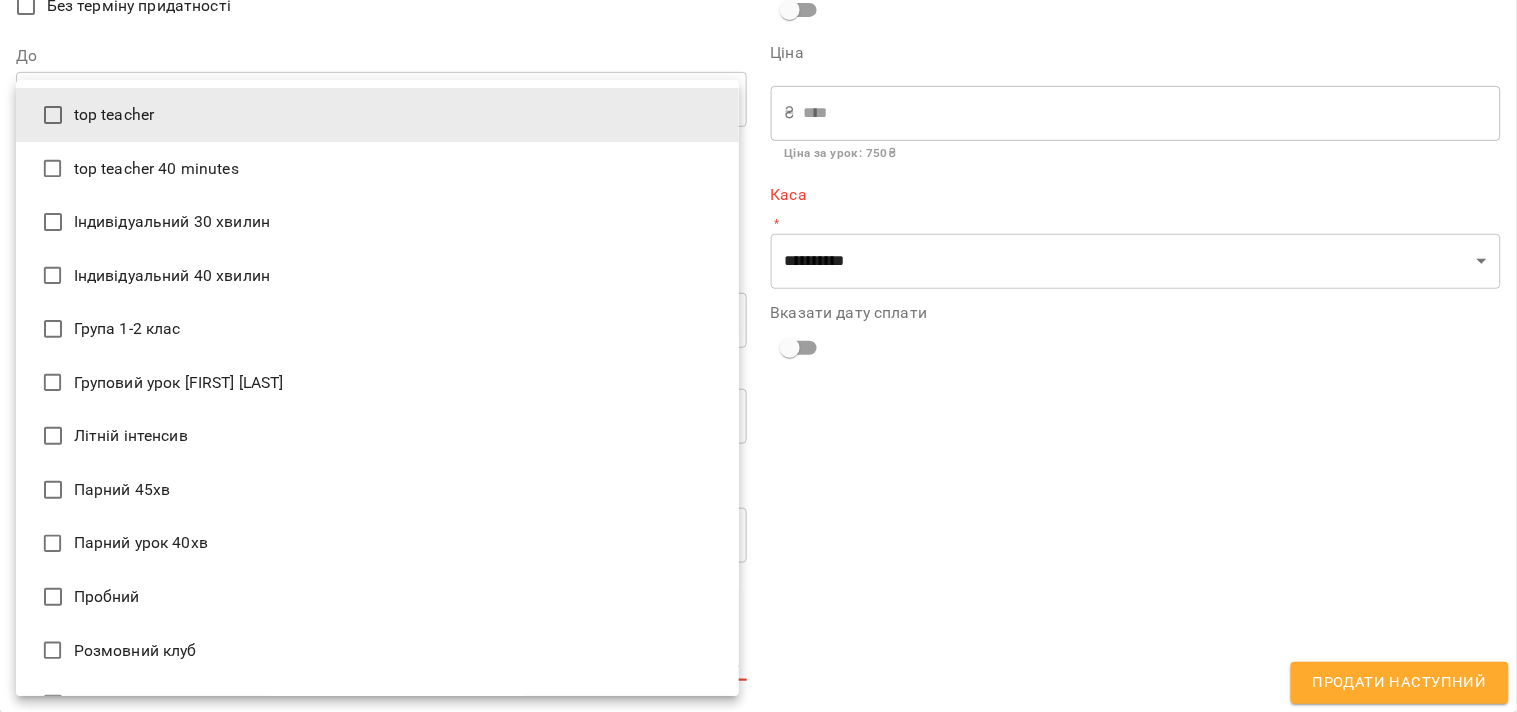 click on "For Business 3 99+ UA Мої клієнти / [LAST] [FIRST]  [LAST] [FIRST]  0 ₴ Баланс Поповнити рахунок 27   ₴ Послуги 27 ₴   Без призначення -27   ₴ Абонементи 0 ₴   Індивідуальний 1 год 4 уроки 0 ₴   1 год 8 уроків 0 ₴   Індивідуальний 45 хв 4 уроки
-27 ₴   45 хв 8 уроків  0 ₴   Індивідуальні 40 хвилин 4 уроки  0 ₴   45 хв 20 уроків Актуальні абонементи ( 0 ) Немає актуальних абонементів Додати Абонемент Історія абонементів Інформація про учня https://www.voopty.com.ua/client/[ID]/[ID] Особистий кабінет клієнта [FIRST] [LAST] [FIRST] [LAST] +380[PHONE] ViberBot!" at bounding box center [758, 388] 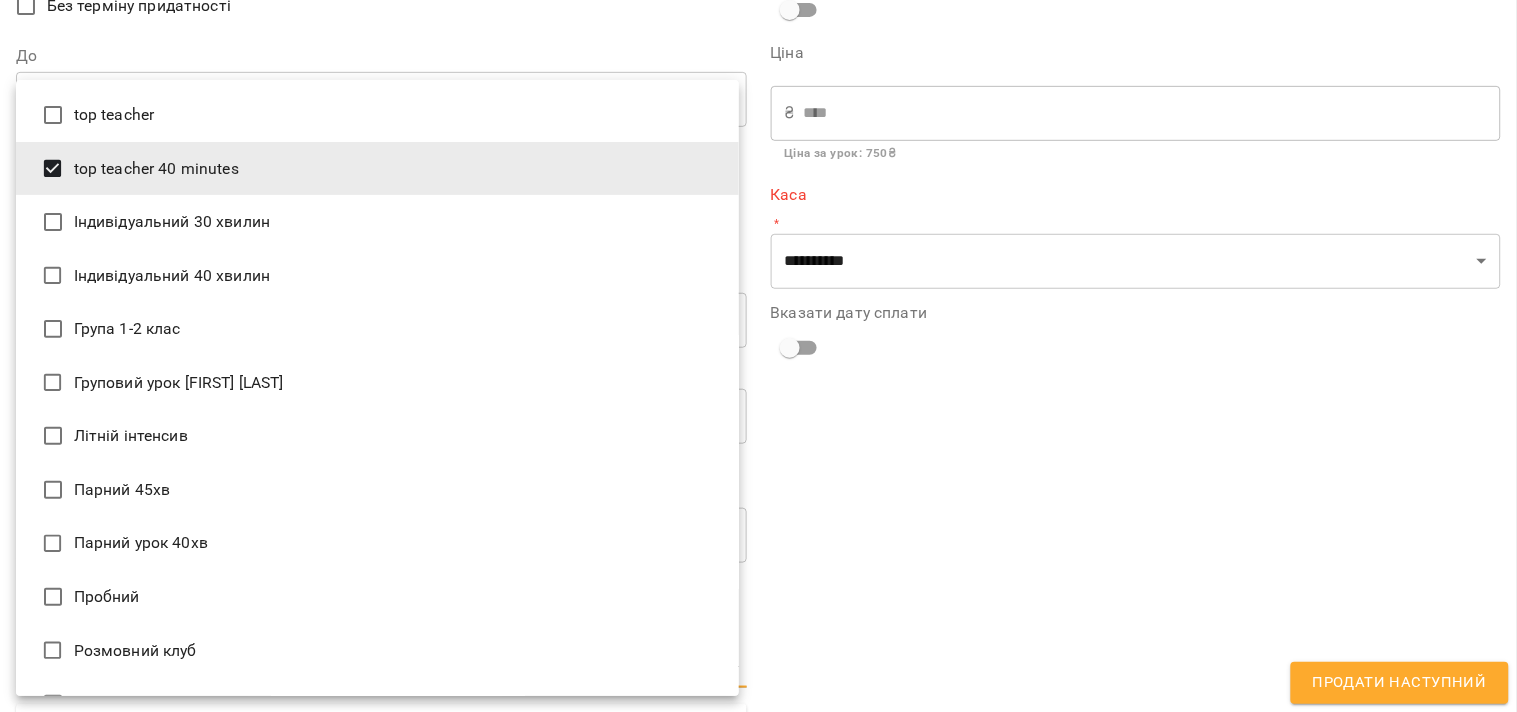 click at bounding box center (758, 356) 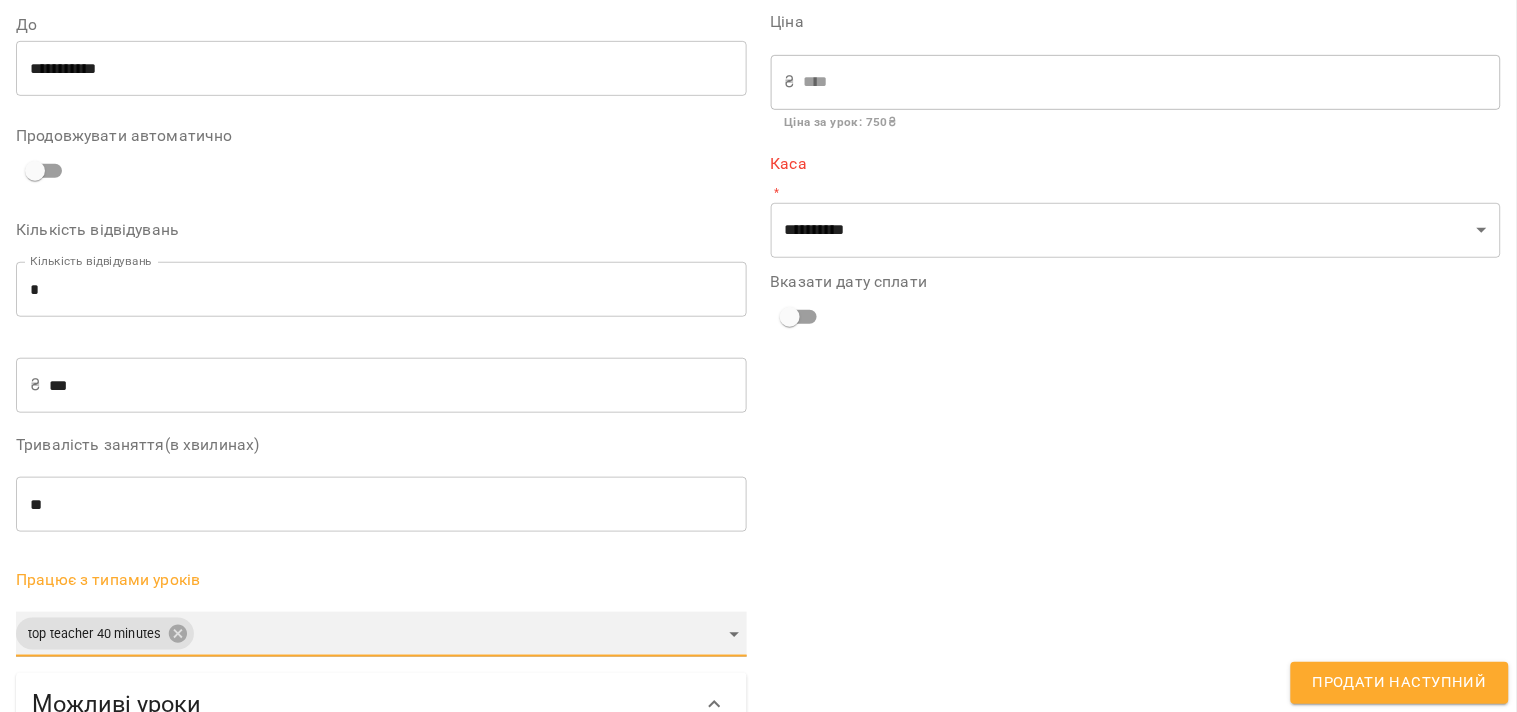 scroll, scrollTop: 174, scrollLeft: 0, axis: vertical 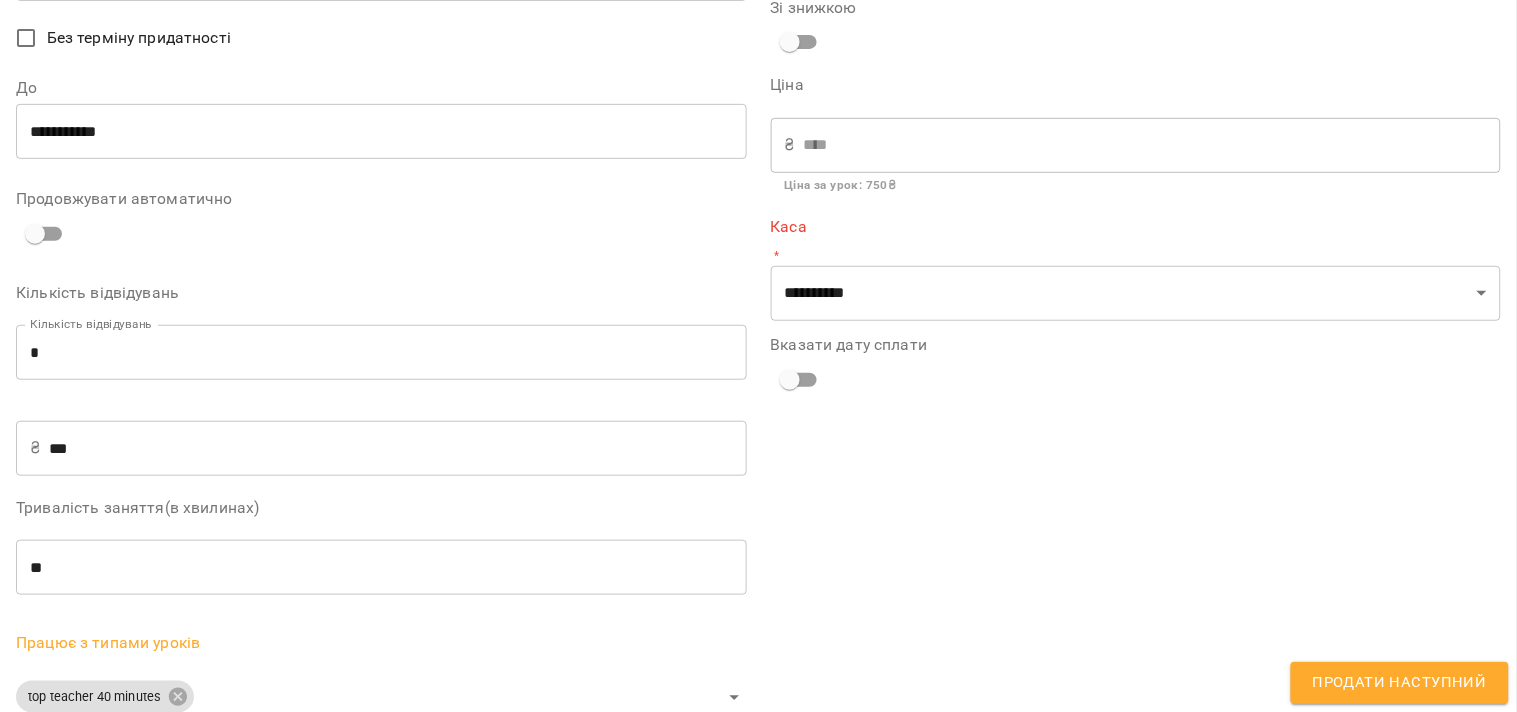 click on "***" at bounding box center (397, 448) 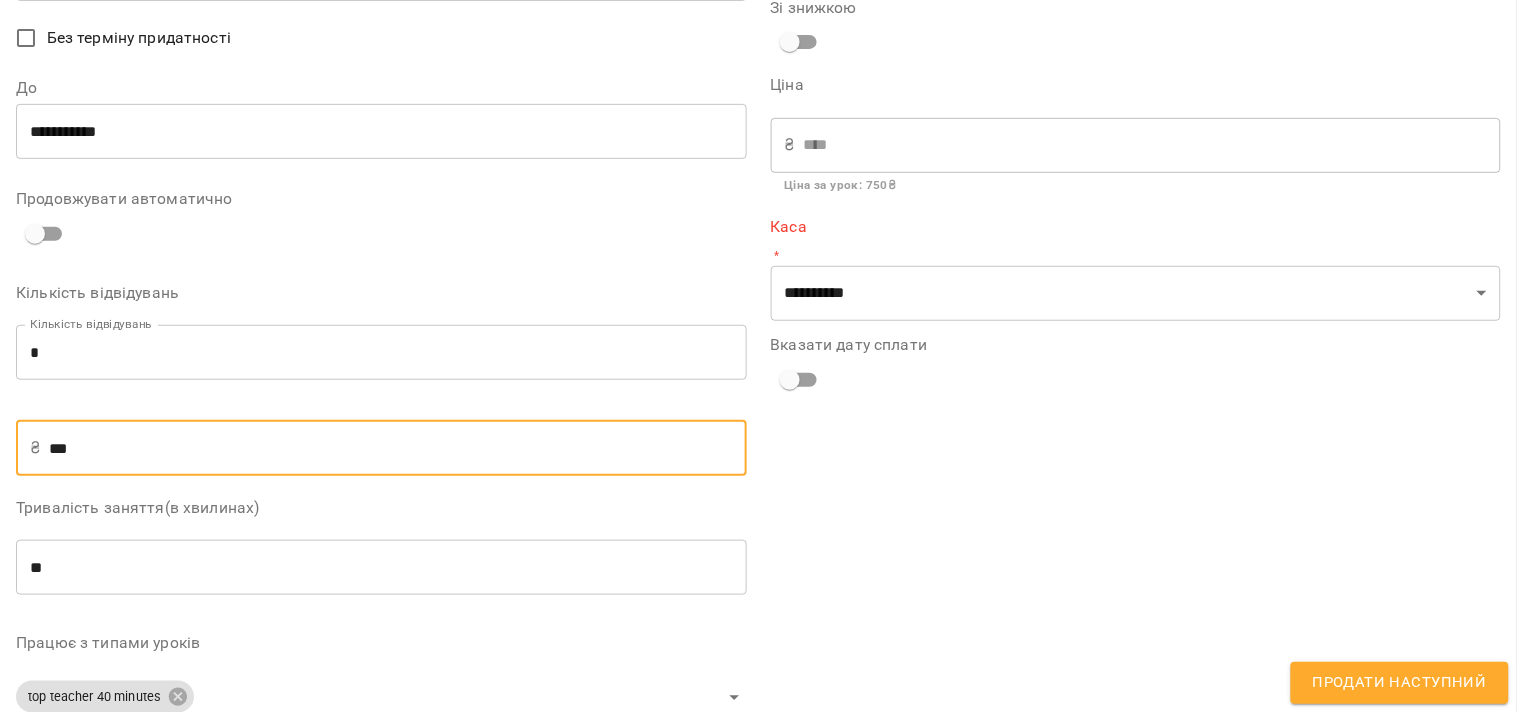 click on "***" at bounding box center [397, 448] 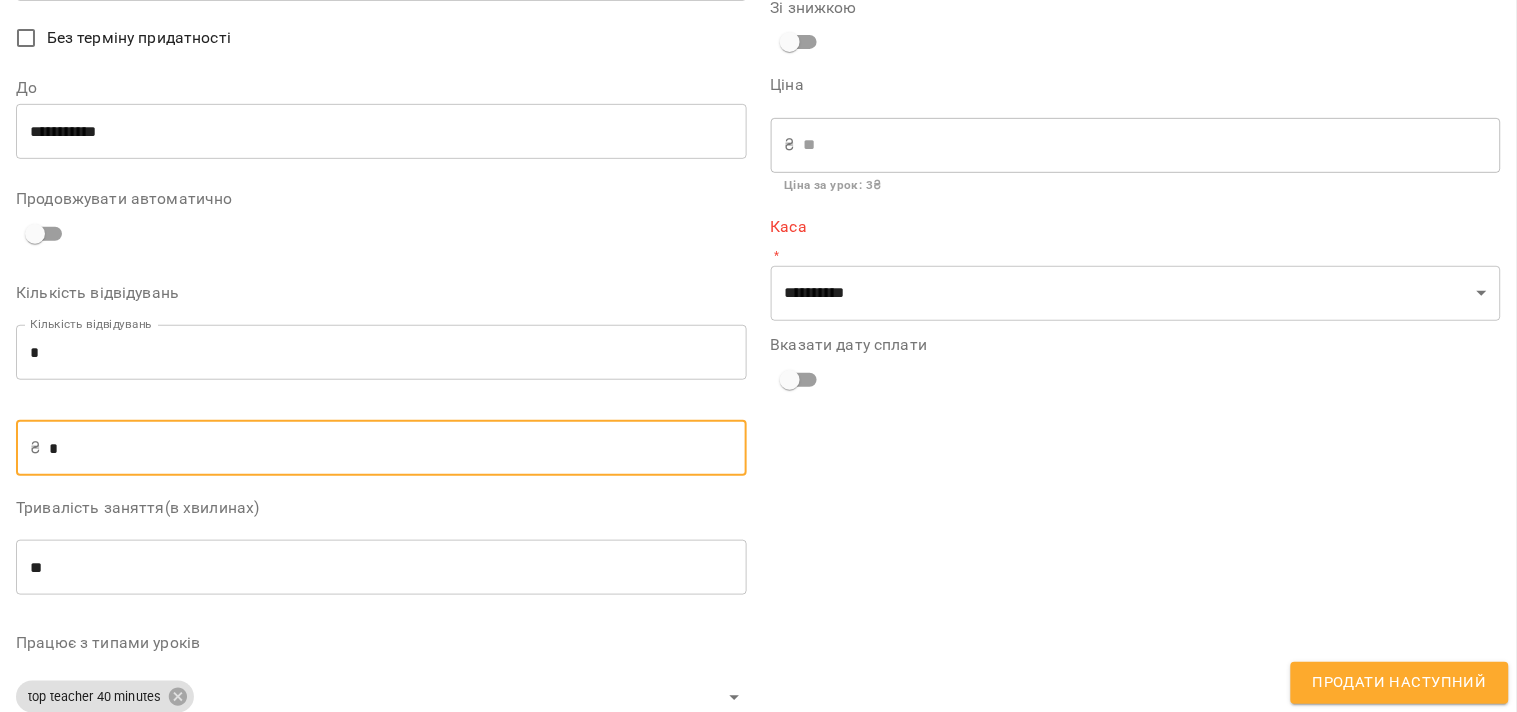 type on "**" 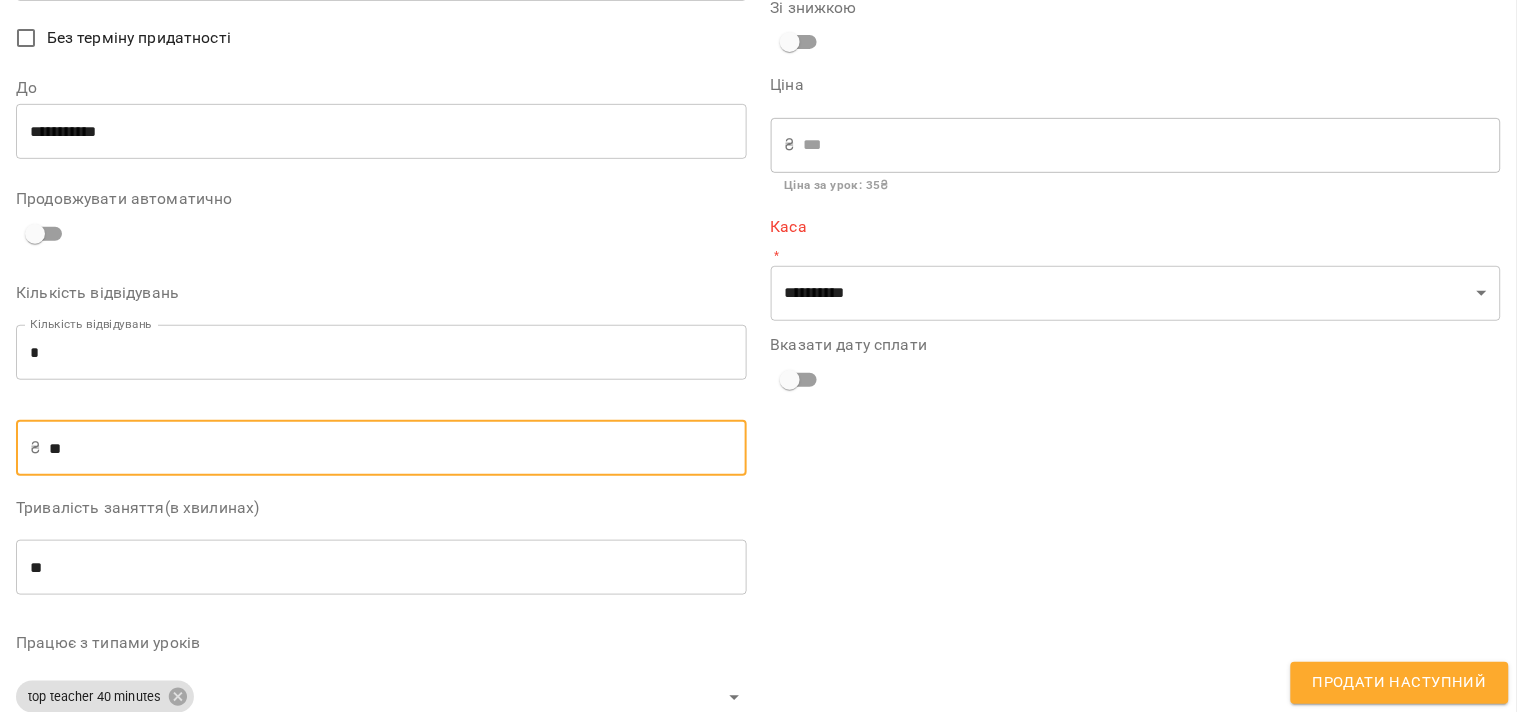 type on "***" 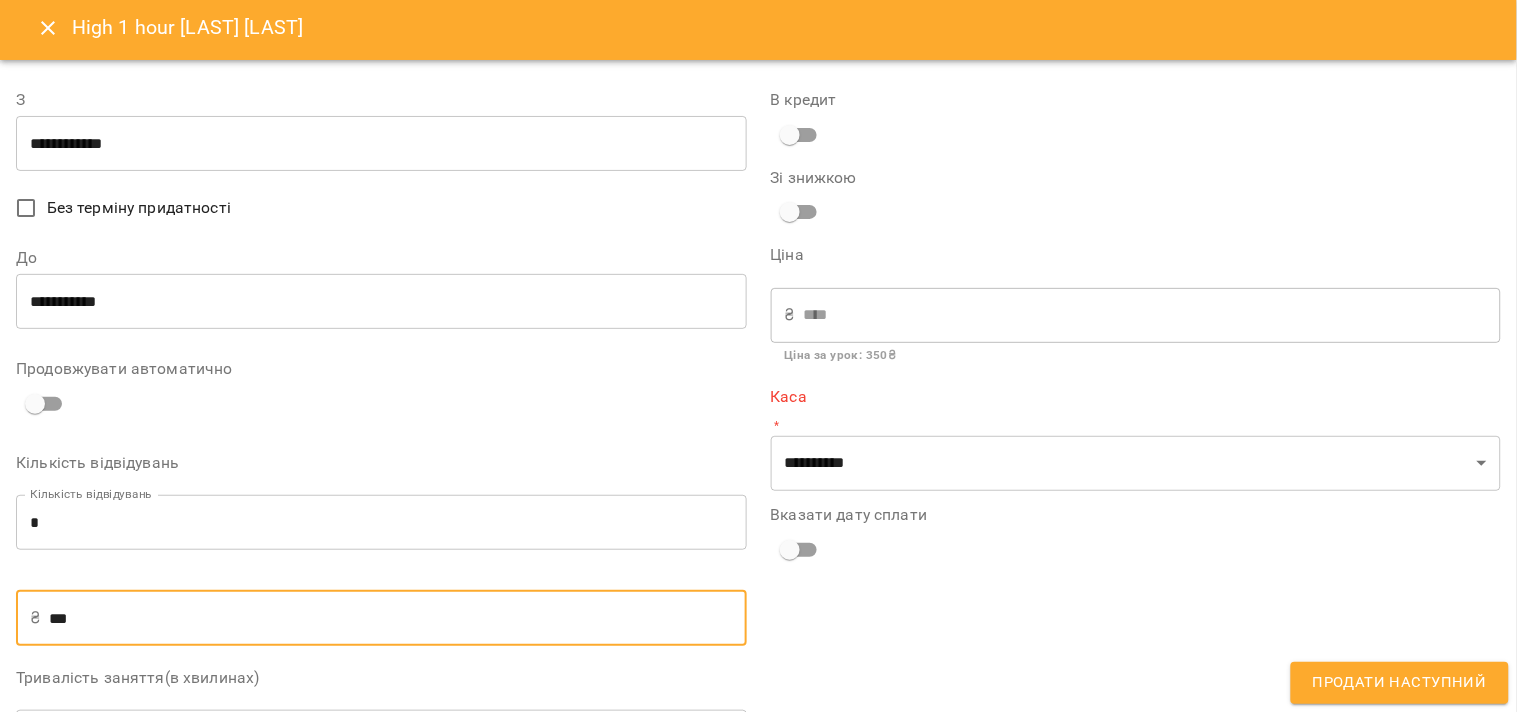 scroll, scrollTop: 0, scrollLeft: 0, axis: both 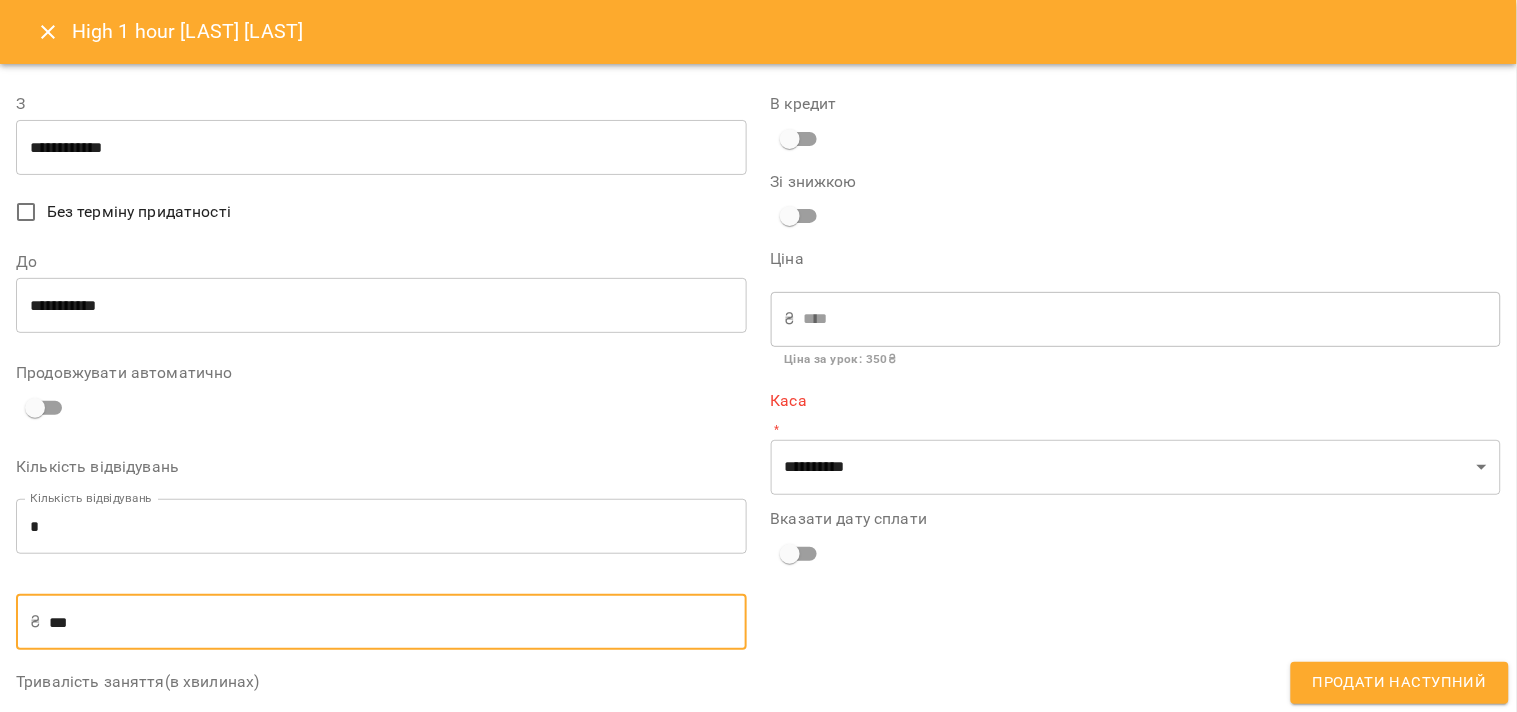 type on "***" 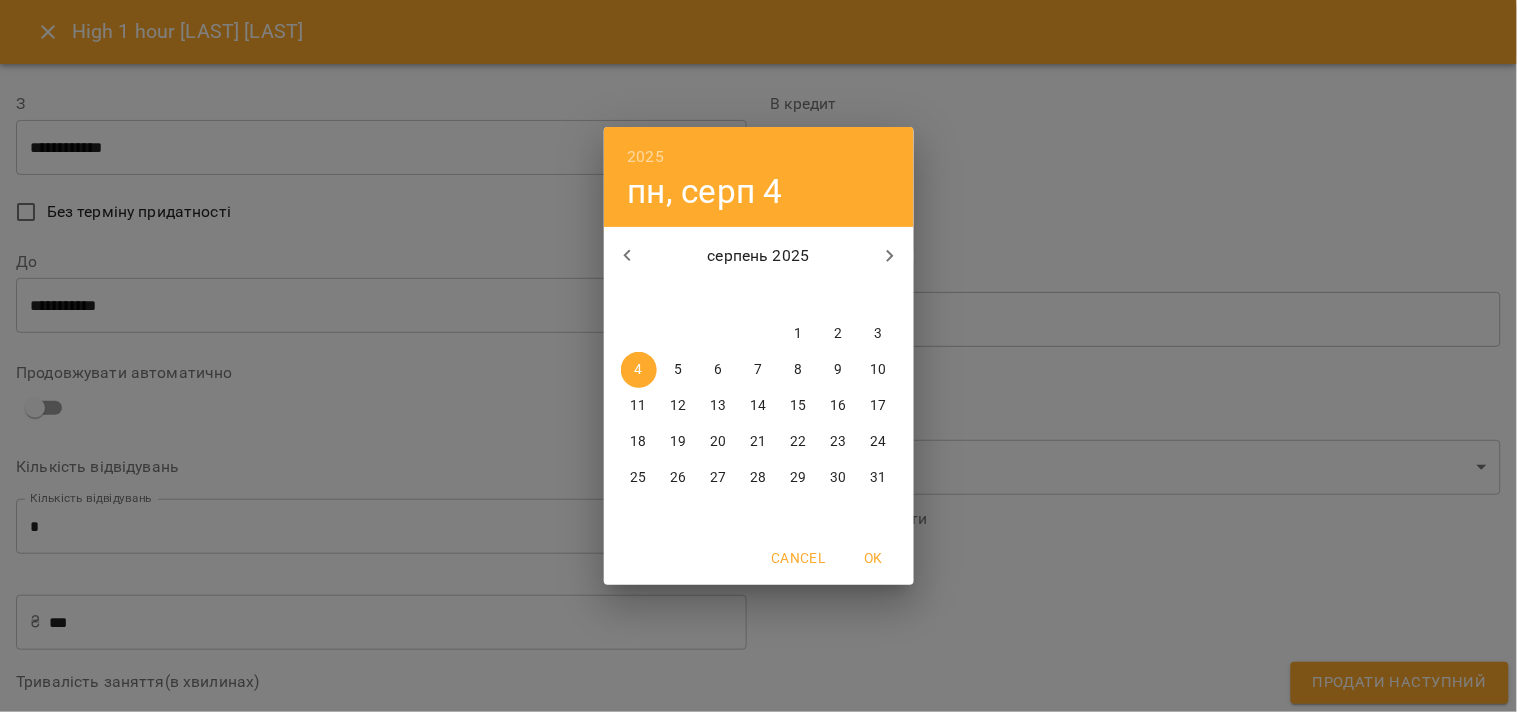 click 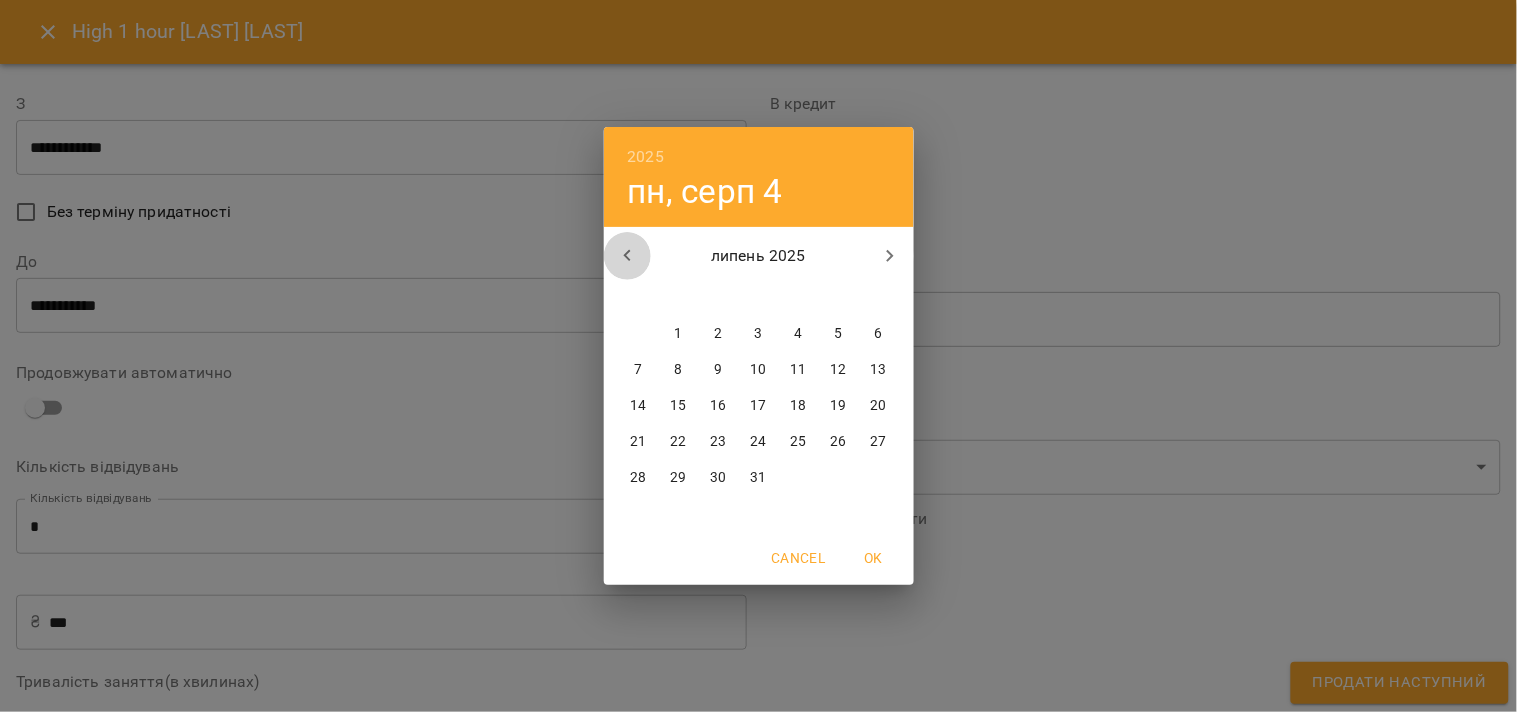click 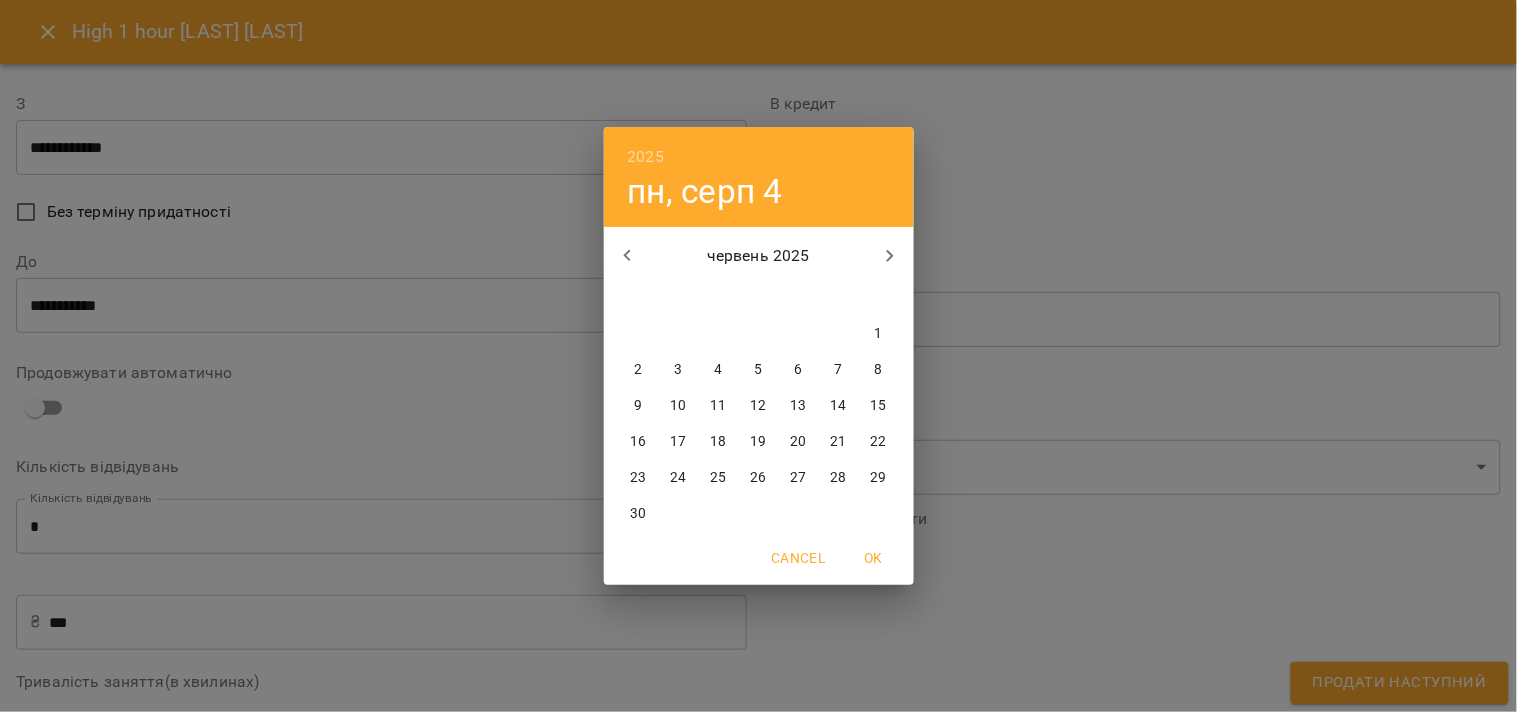 click 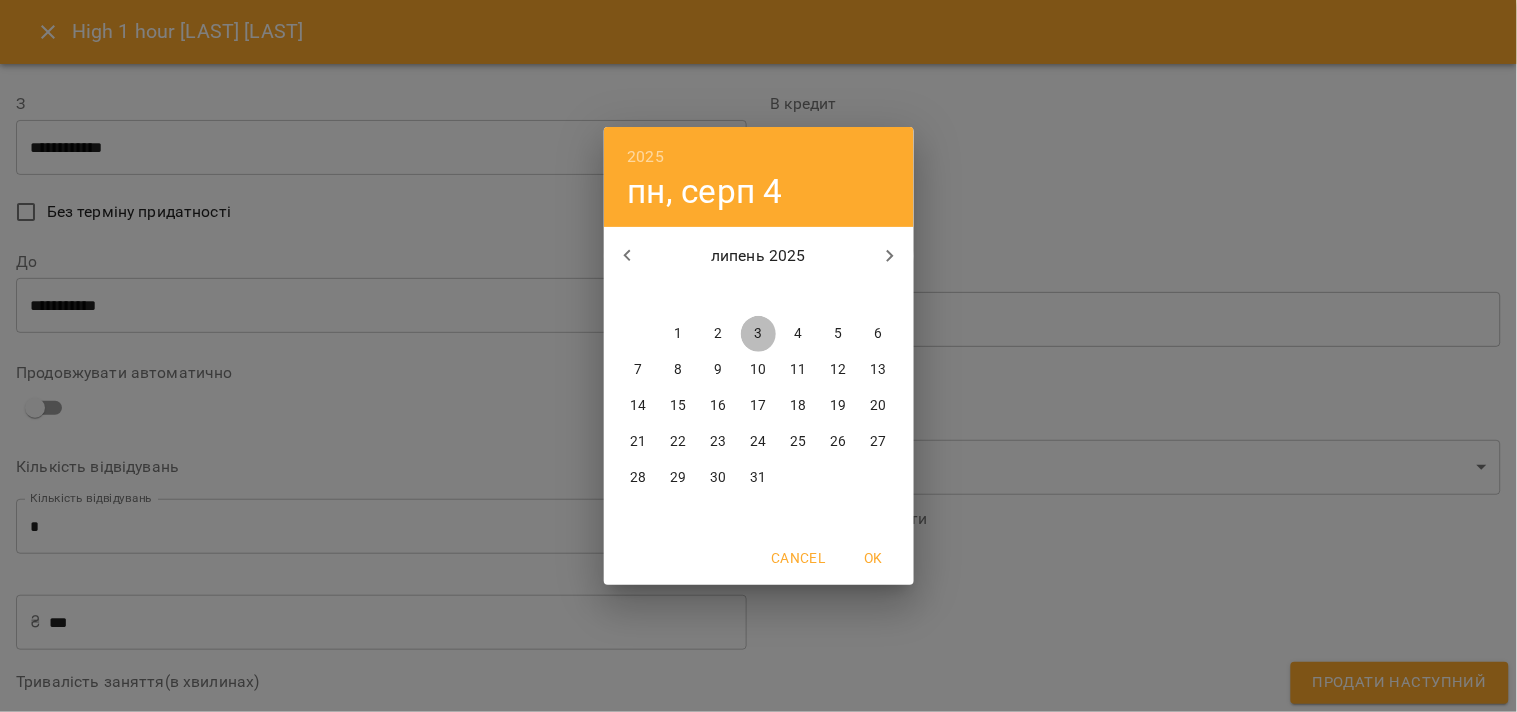 click on "3" at bounding box center [758, 334] 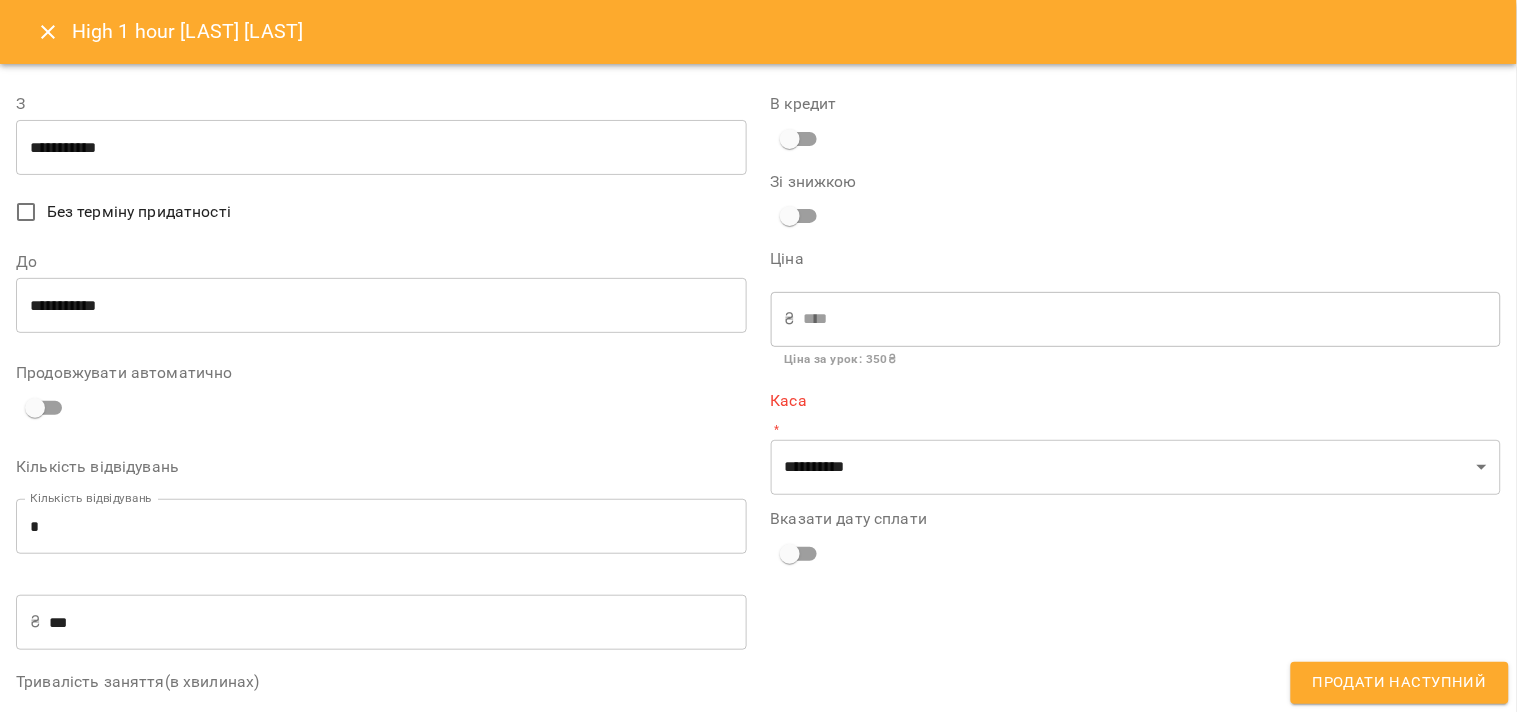 drag, startPoint x: 246, startPoint y: 270, endPoint x: 251, endPoint y: 286, distance: 16.763054 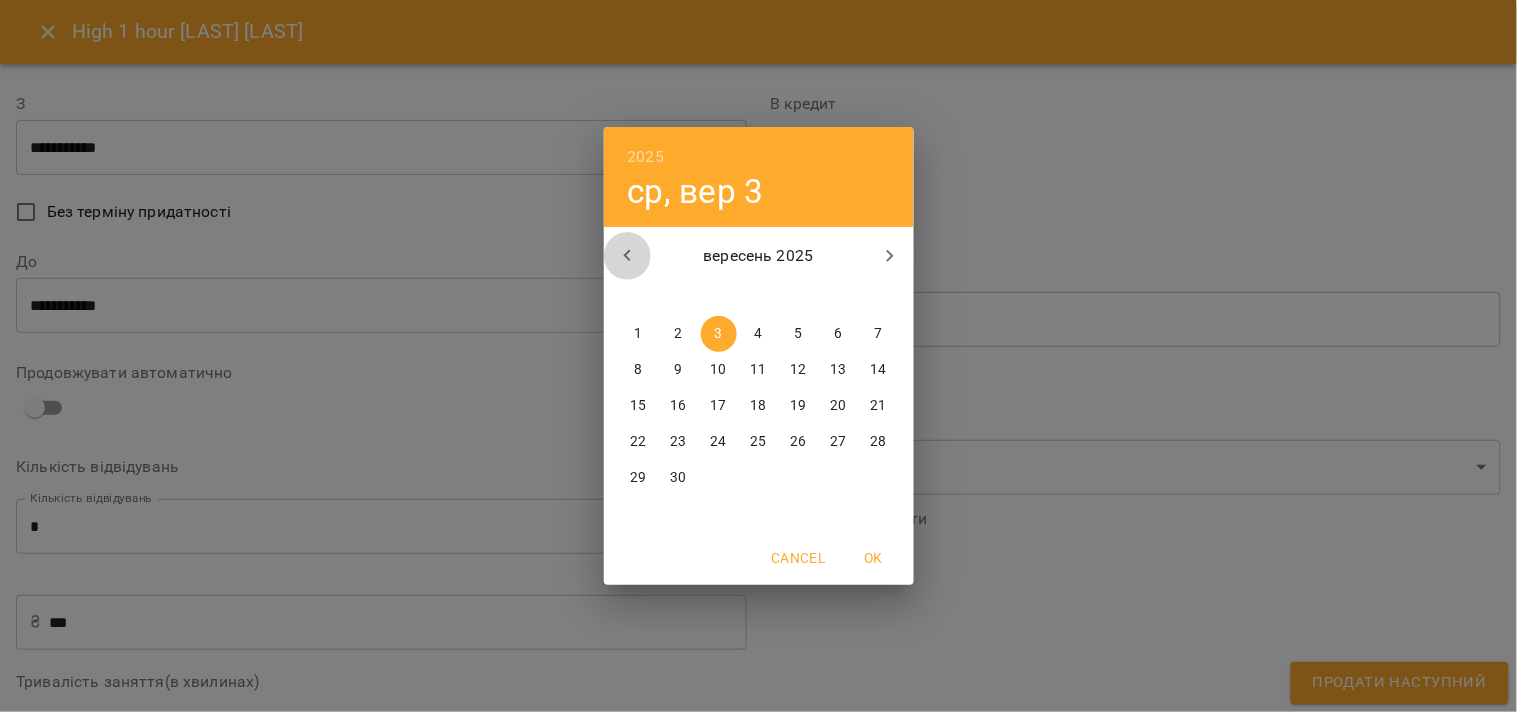 click 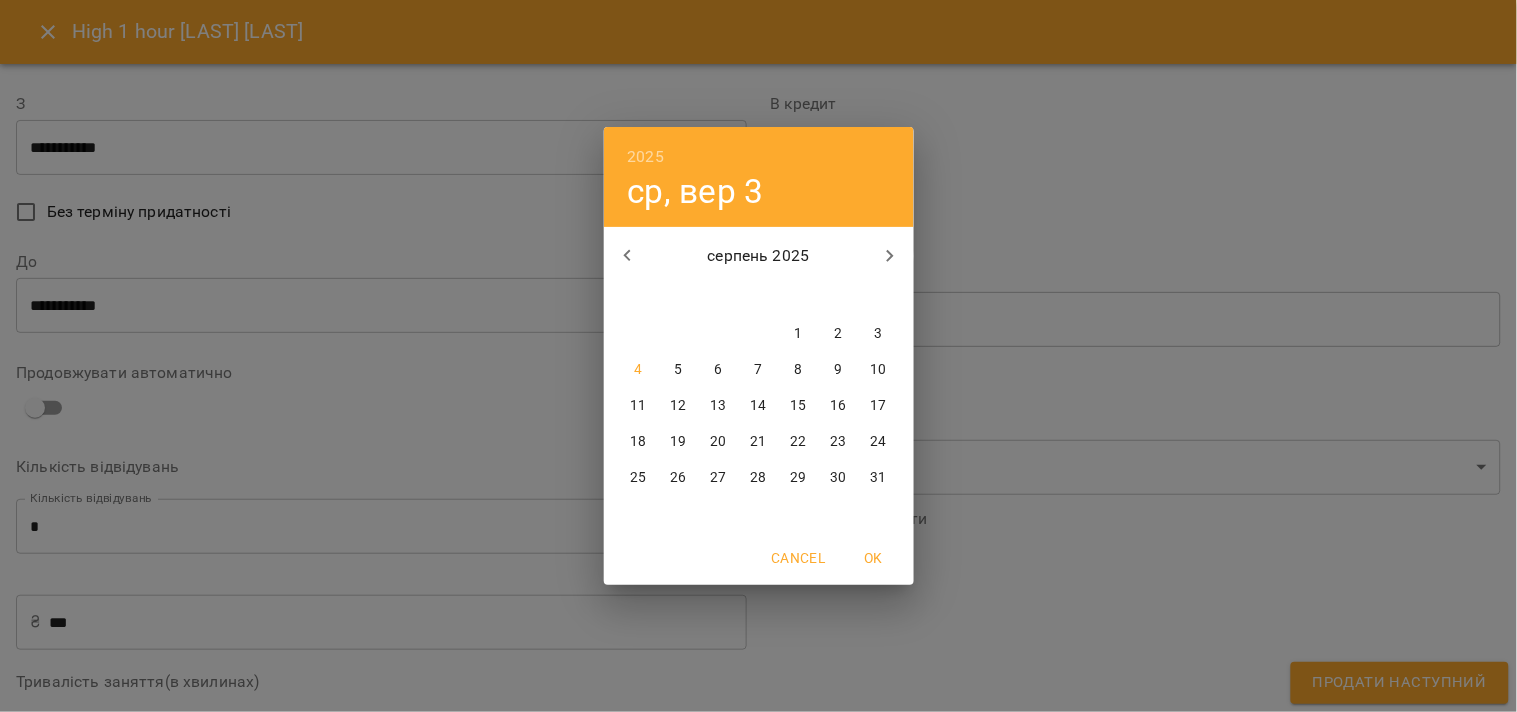 click 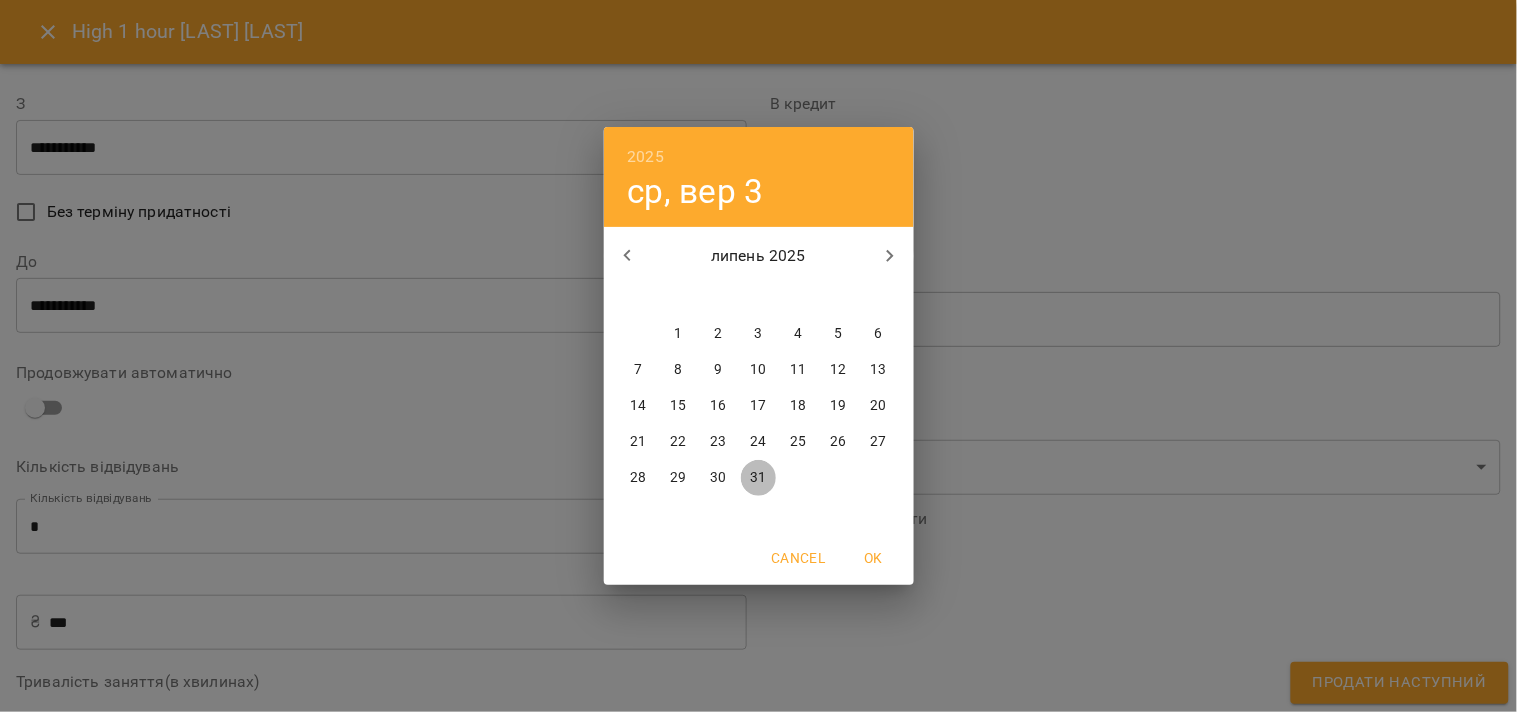 click on "31" at bounding box center (758, 478) 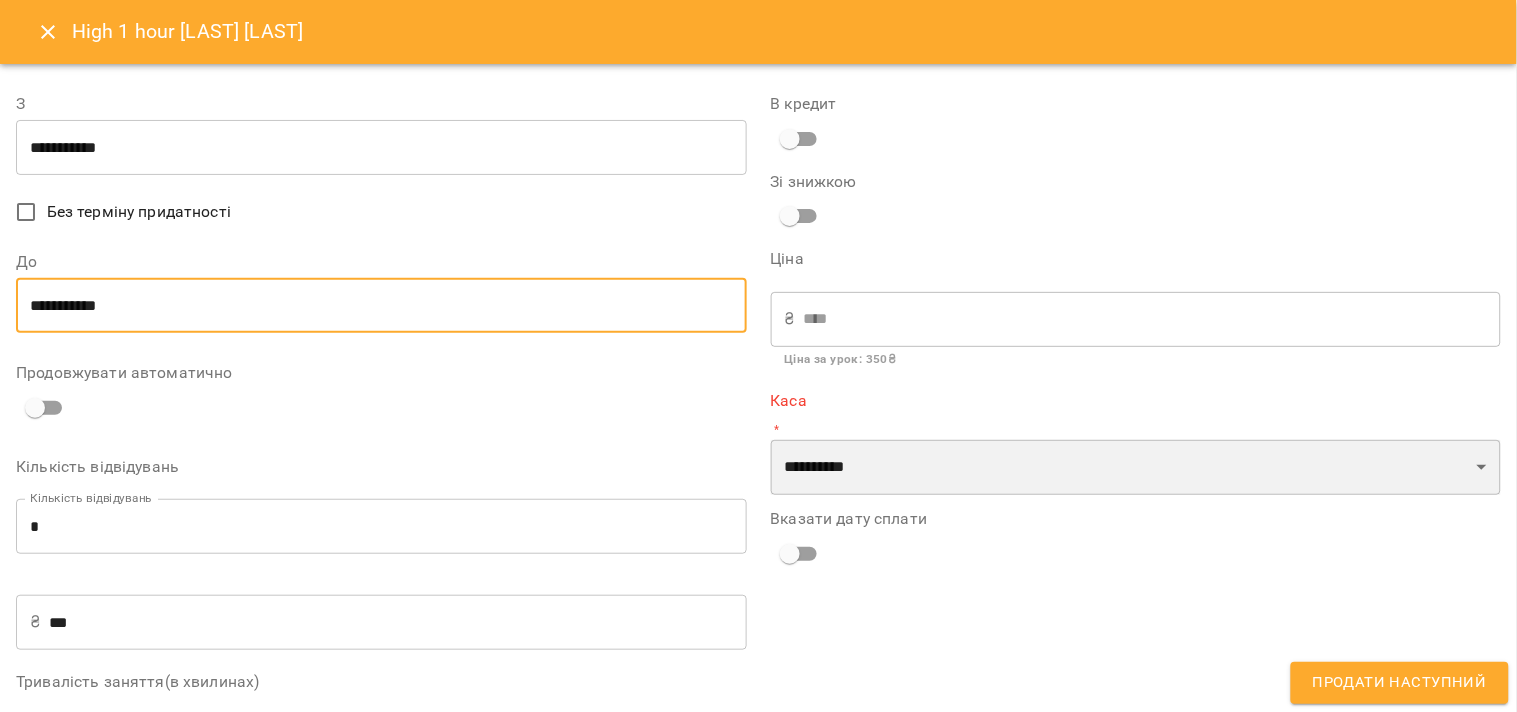 click on "**********" at bounding box center (1136, 468) 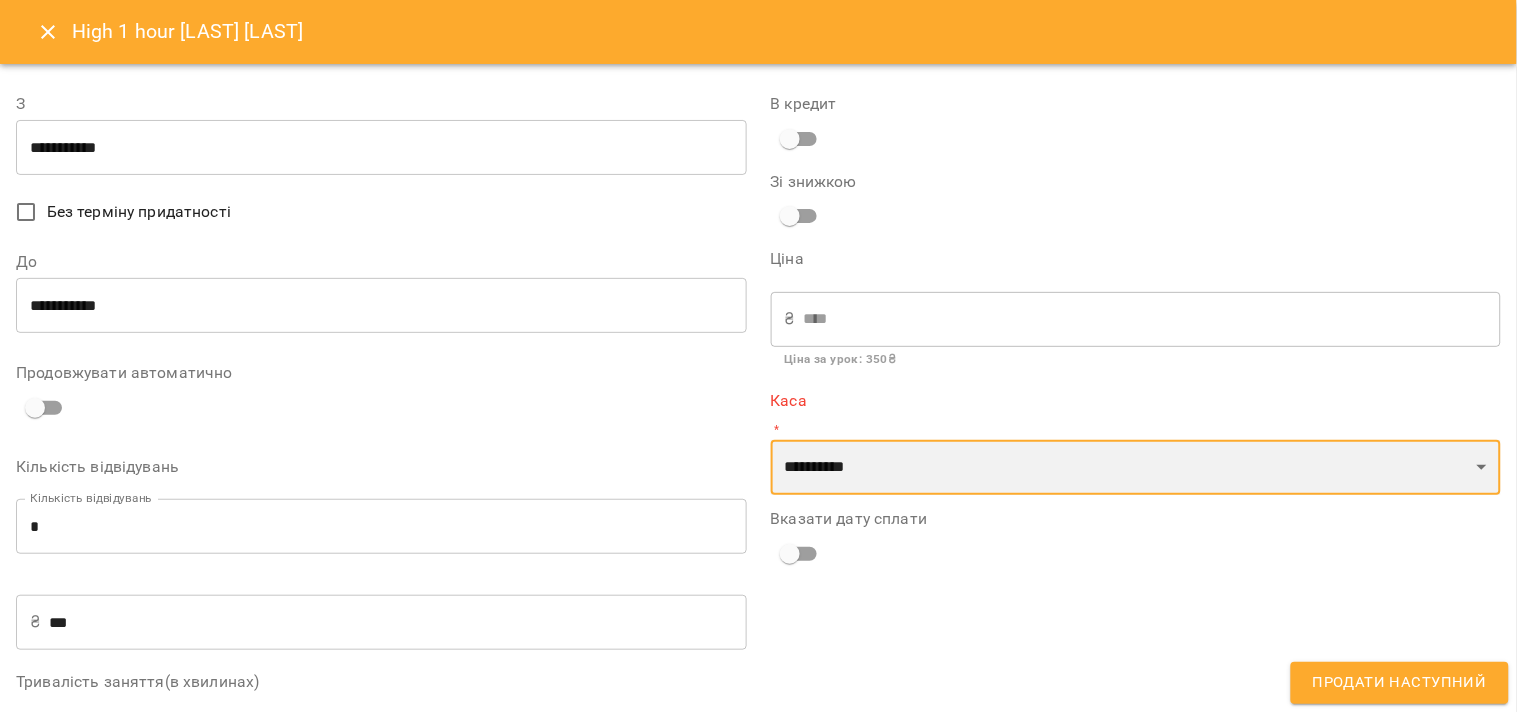 select on "****" 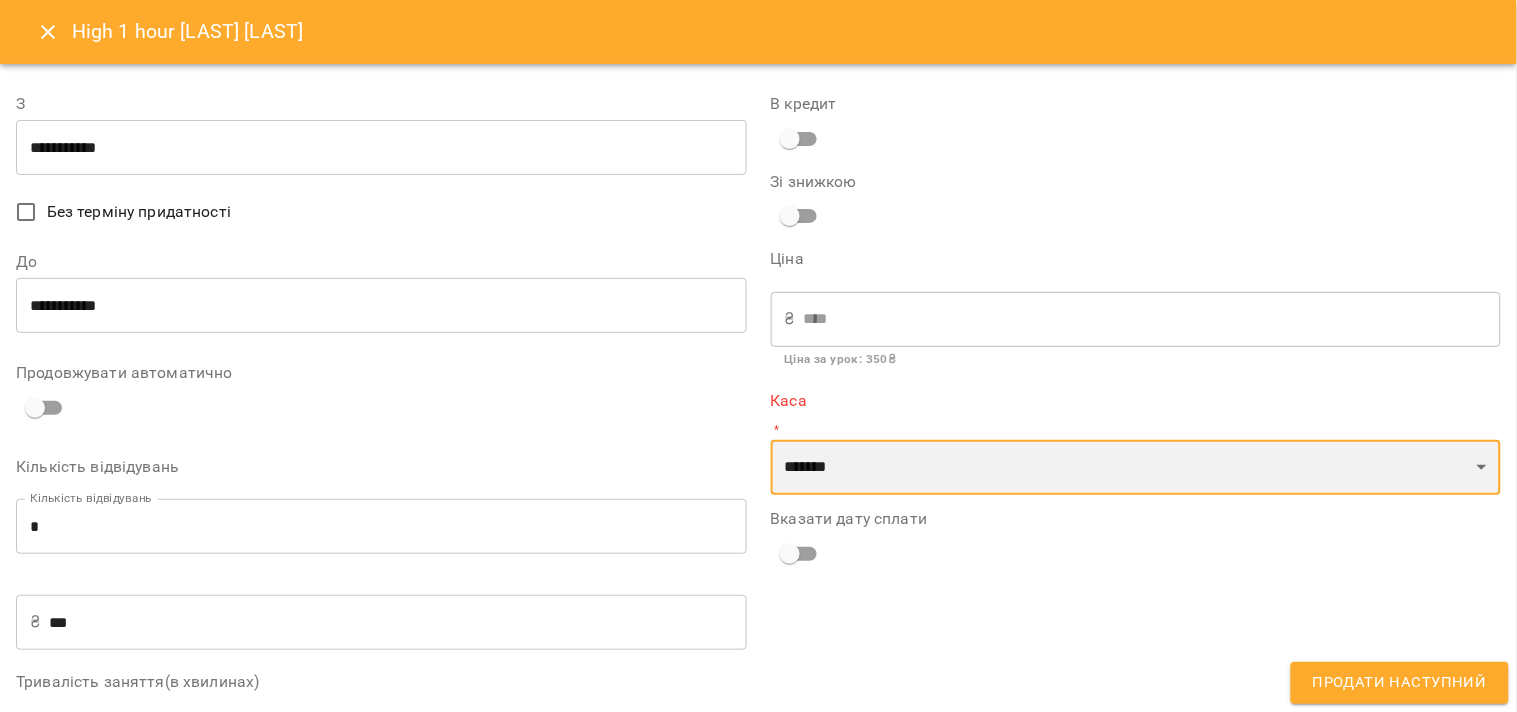 click on "**********" at bounding box center [1136, 468] 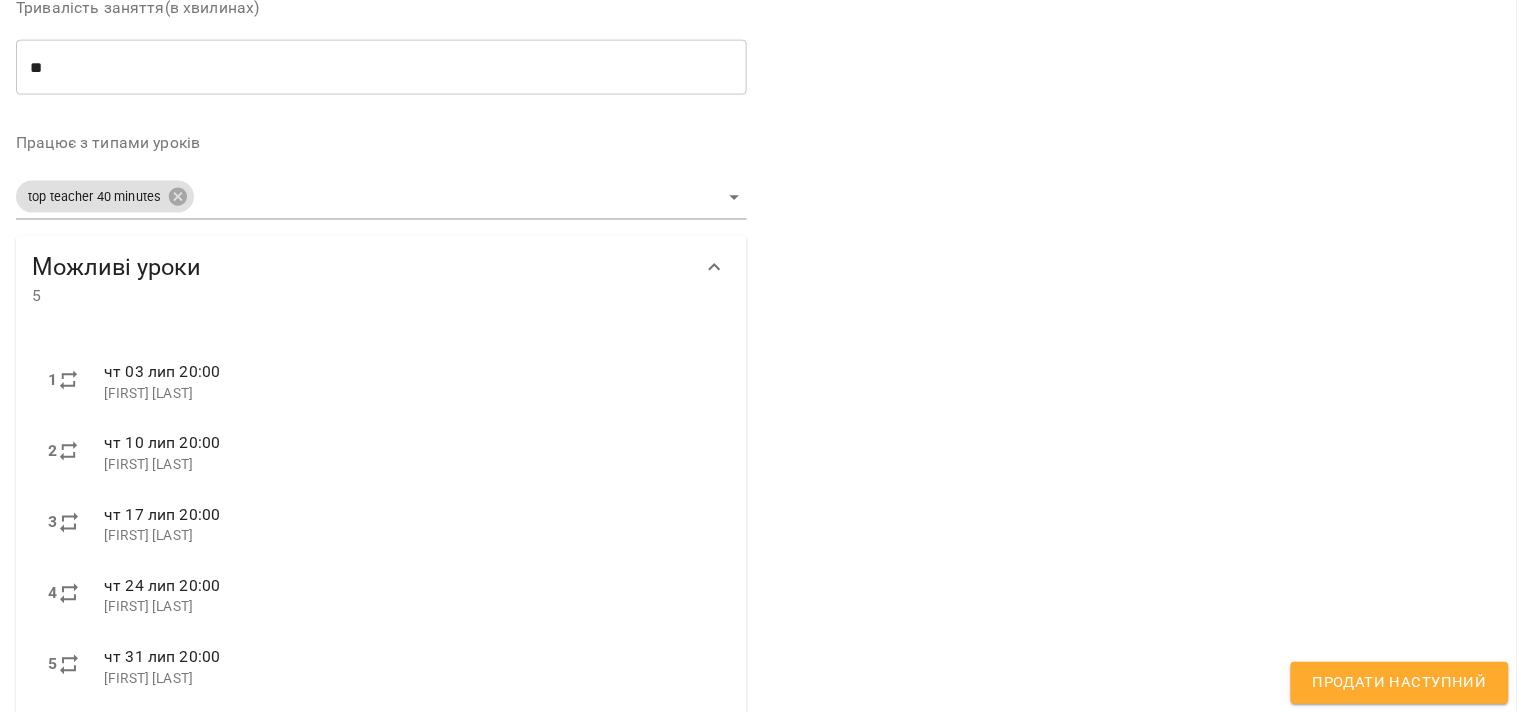 scroll, scrollTop: 756, scrollLeft: 0, axis: vertical 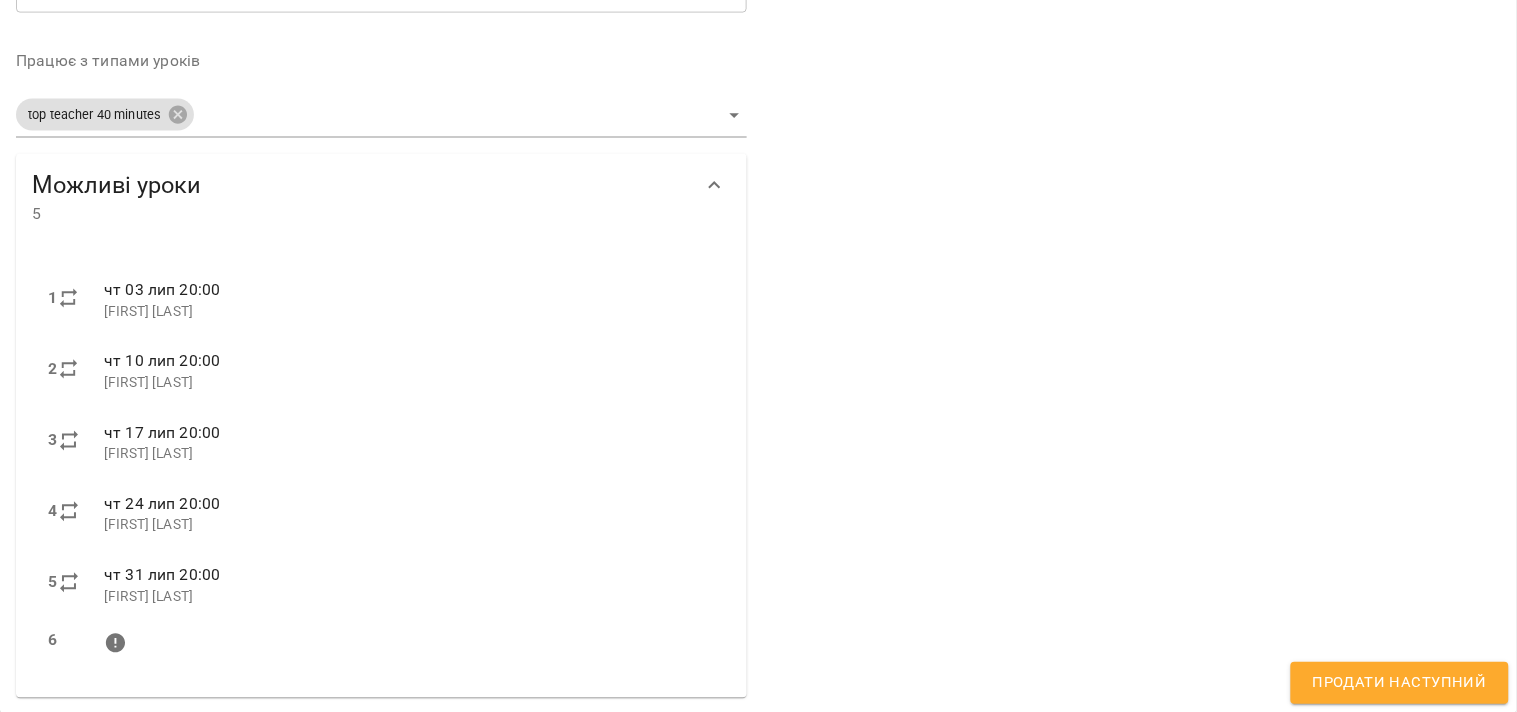 click on "Продати наступний" at bounding box center [1400, 683] 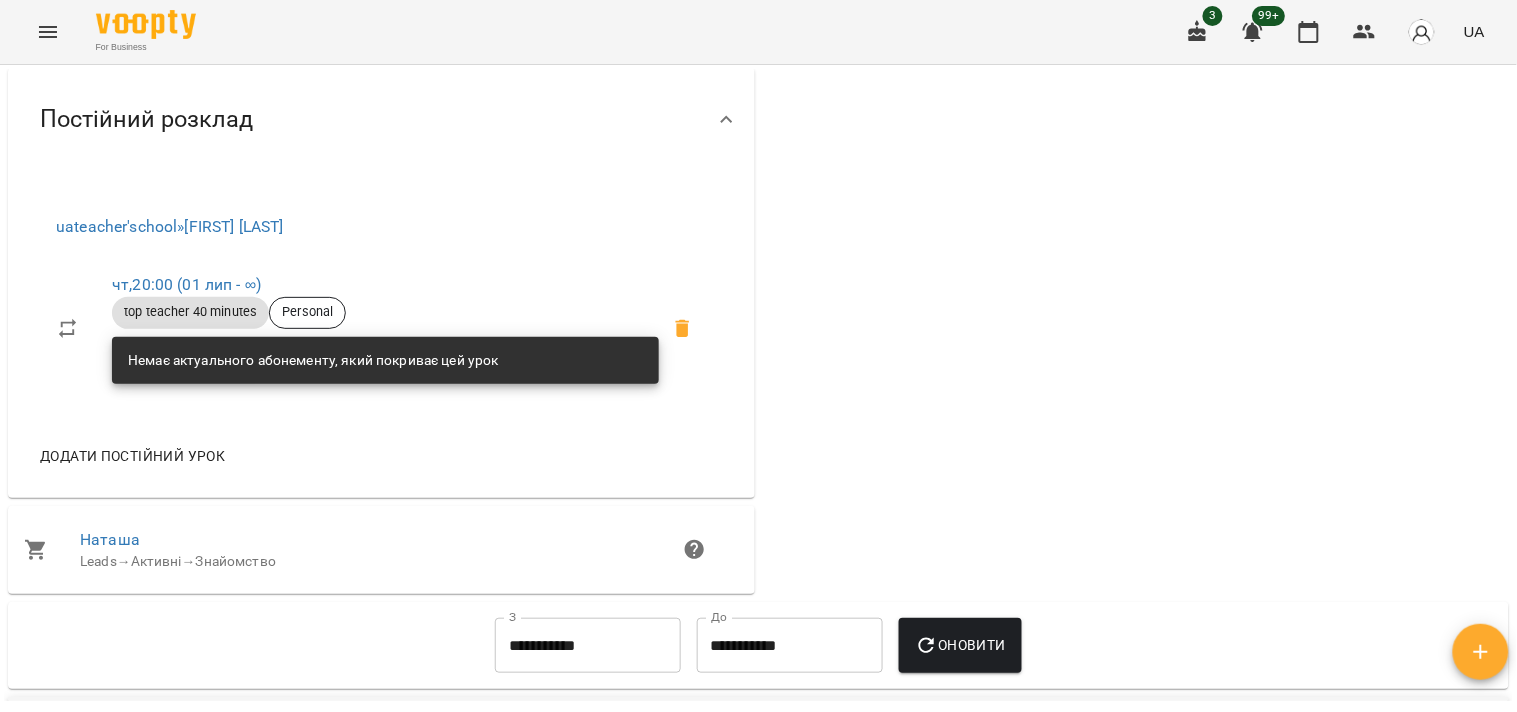 scroll, scrollTop: 1111, scrollLeft: 0, axis: vertical 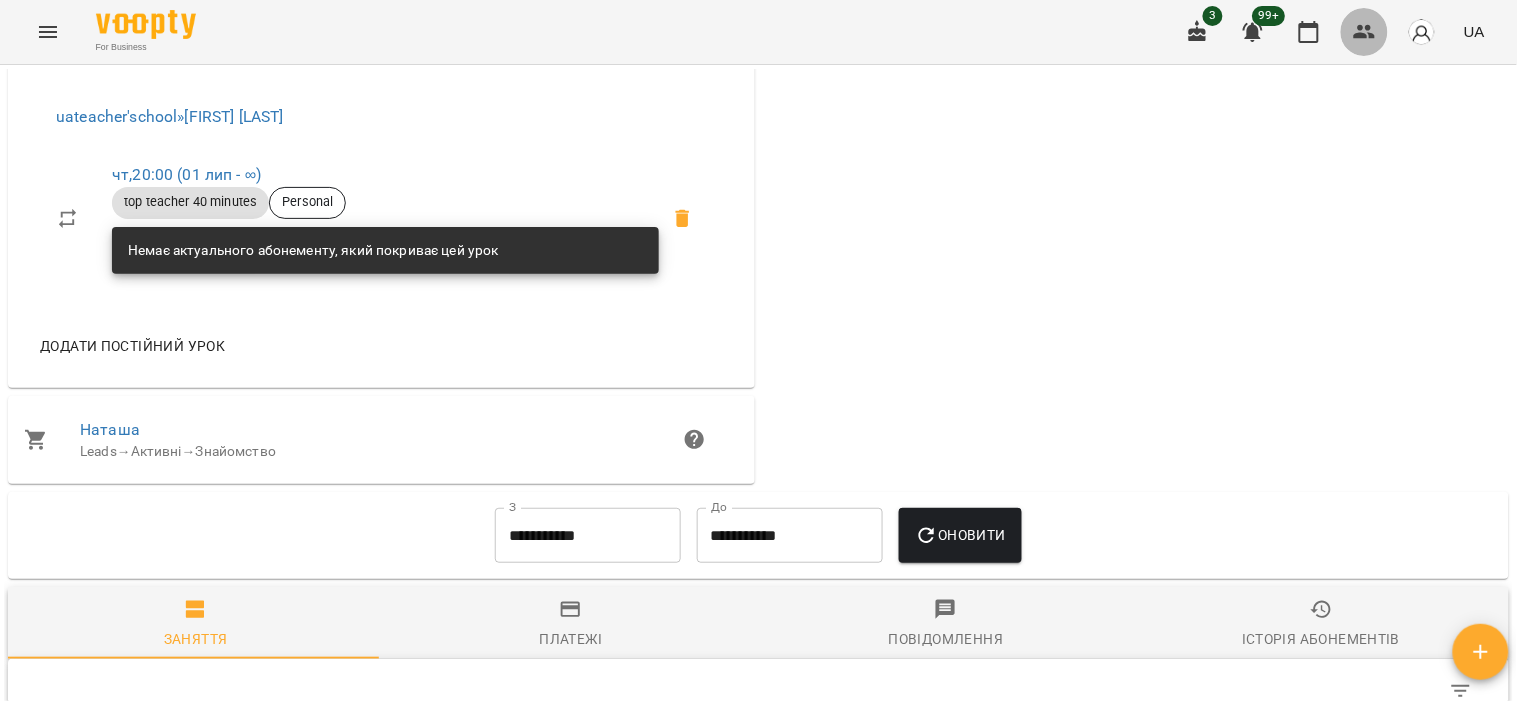 click 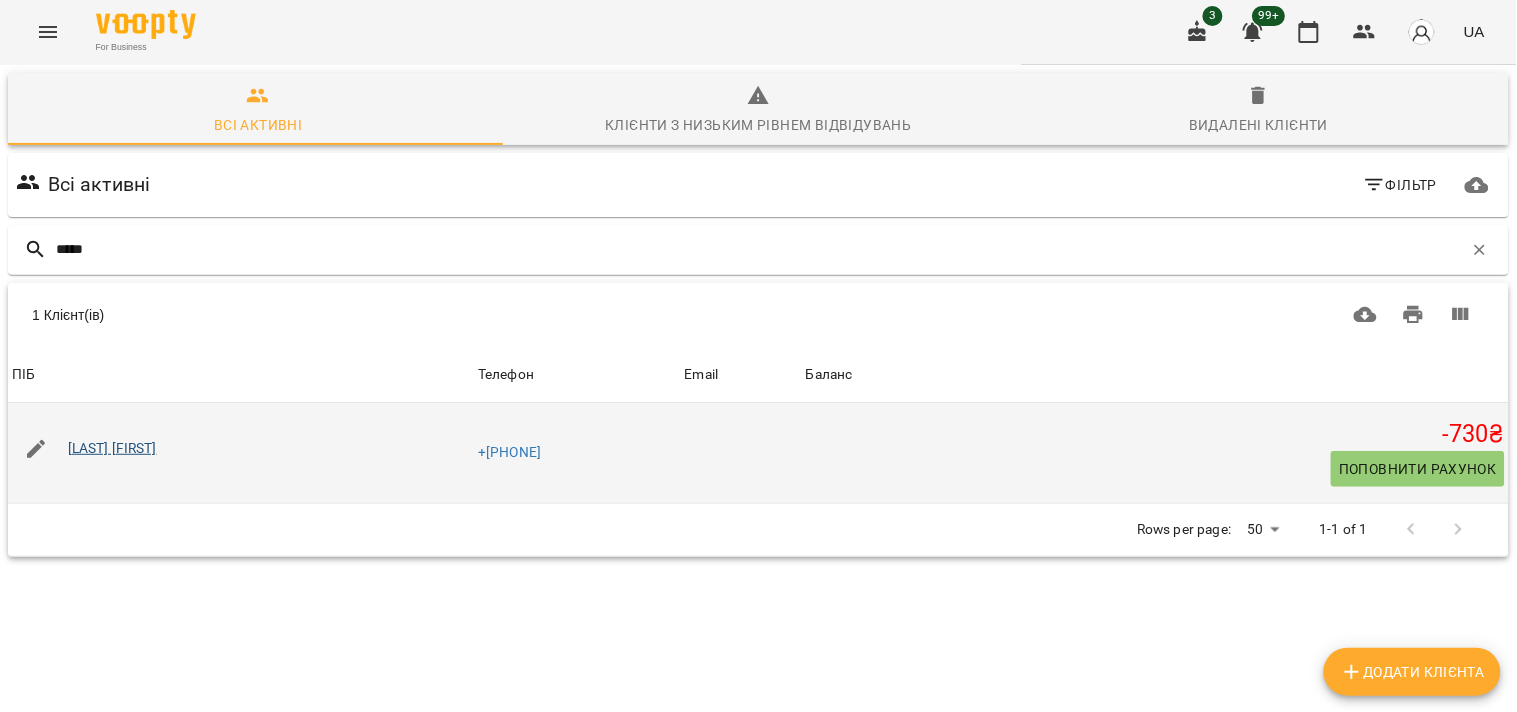 type on "*****" 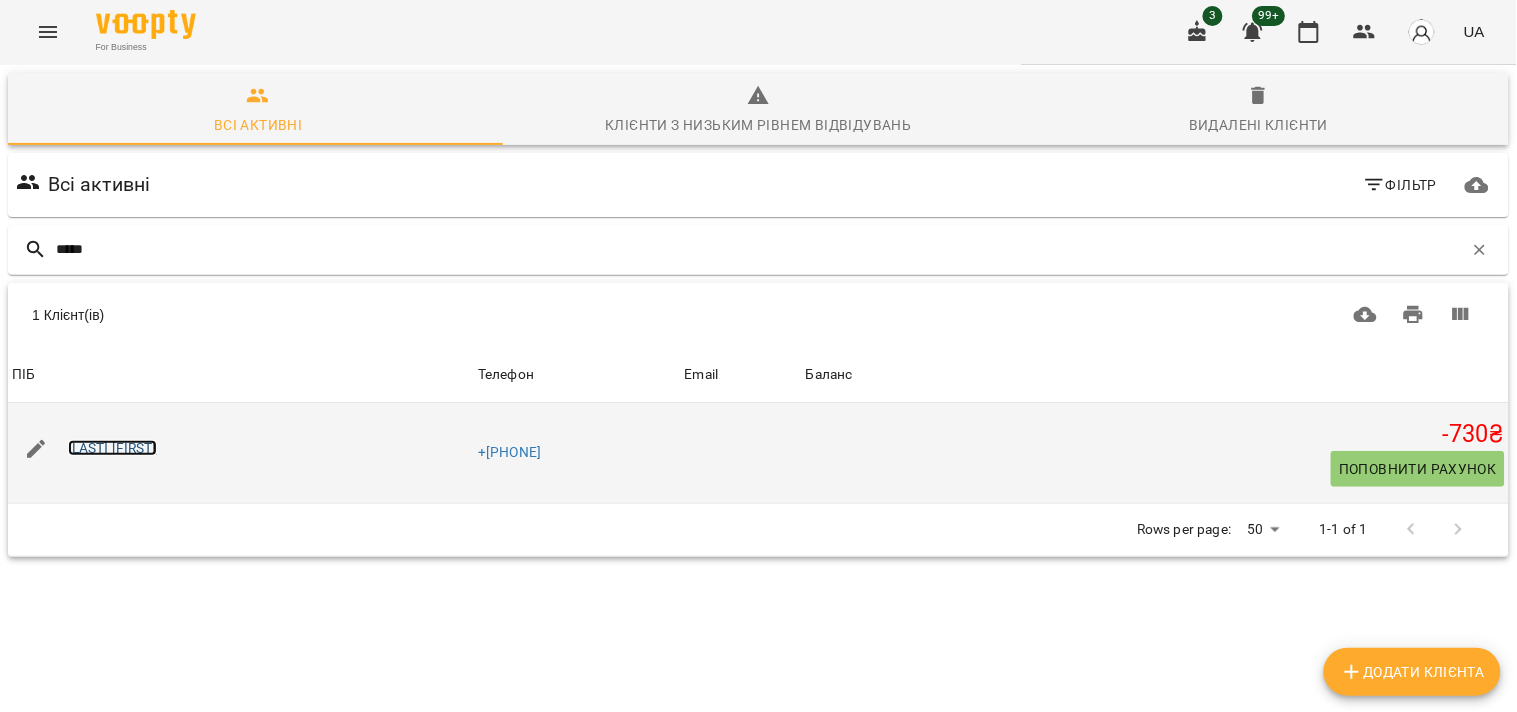 click on "[LAST] [FIRST]" at bounding box center [112, 448] 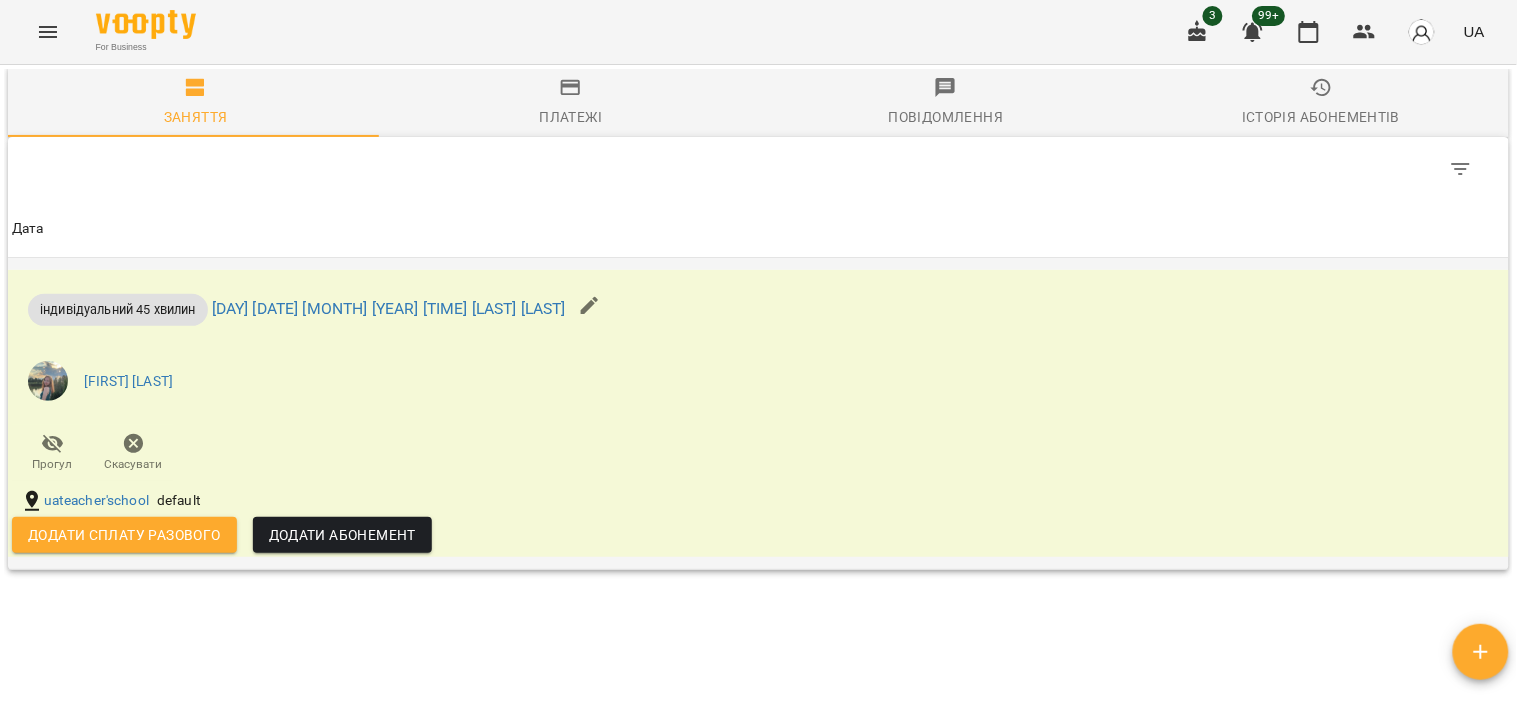 scroll, scrollTop: 888, scrollLeft: 0, axis: vertical 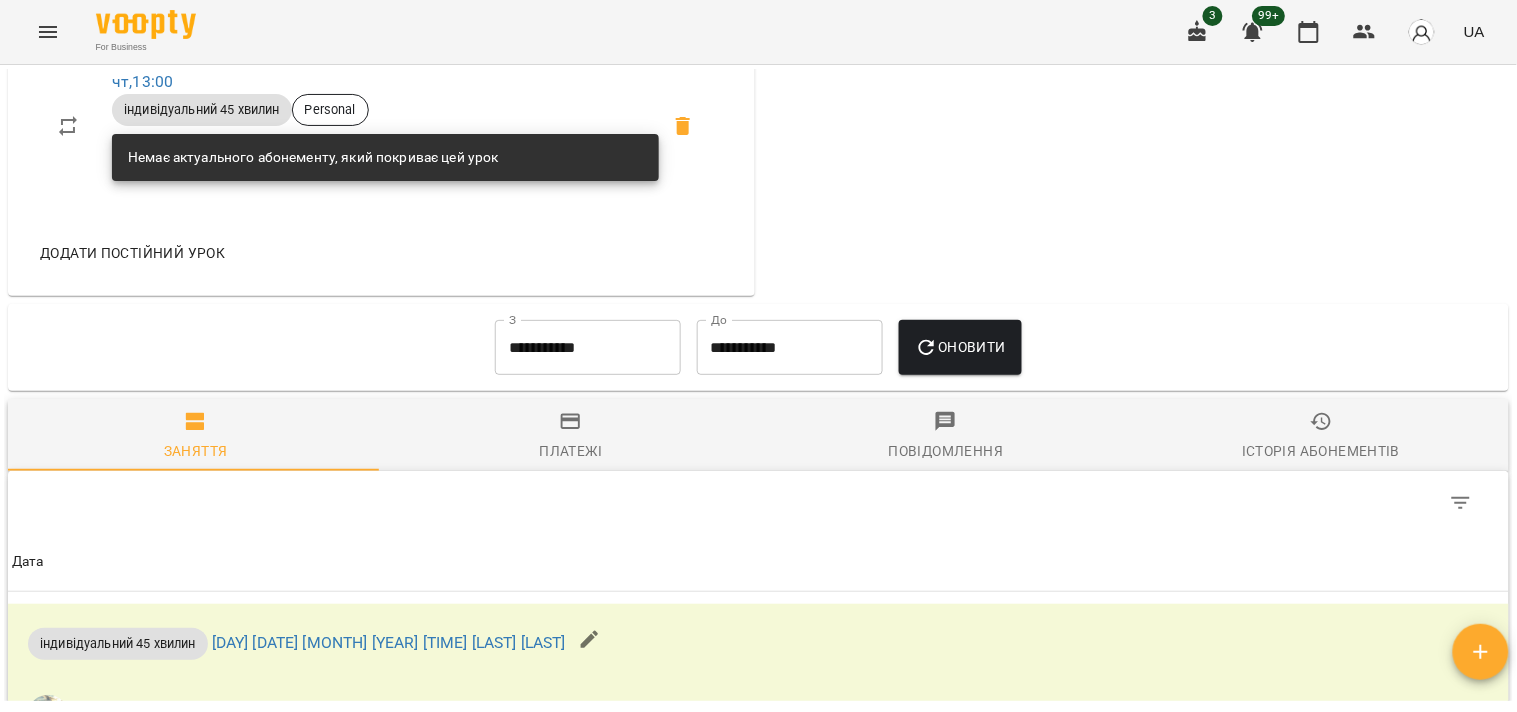 click on "**********" at bounding box center (588, 348) 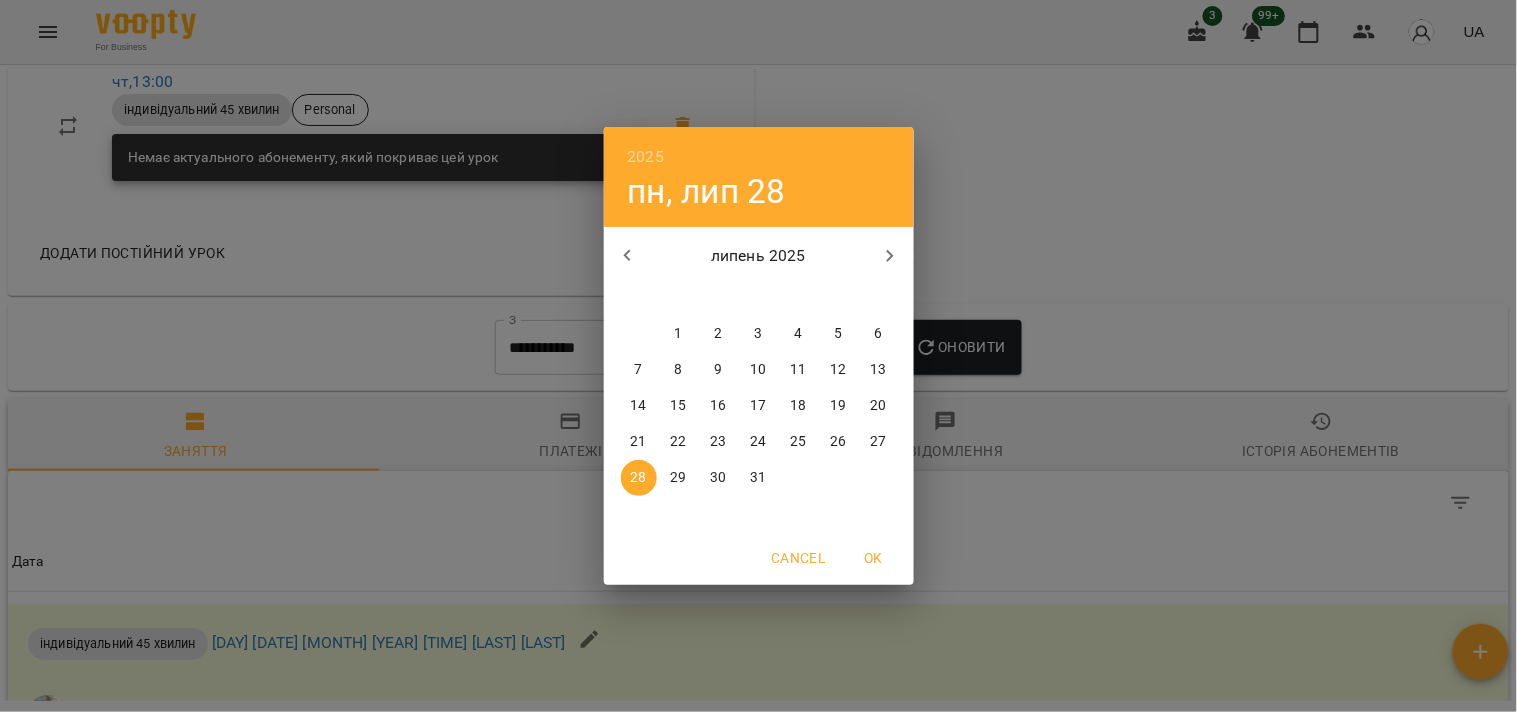 click on "липень 2025 пн вт ср чт пт сб нд 30 1 2 3 4 5 6 7 8 9 10 11 12 13 14 15 16 17 18 19 20 21 22 23 24 25 26 27 28 29 30 31 1 2 3" at bounding box center (759, 379) 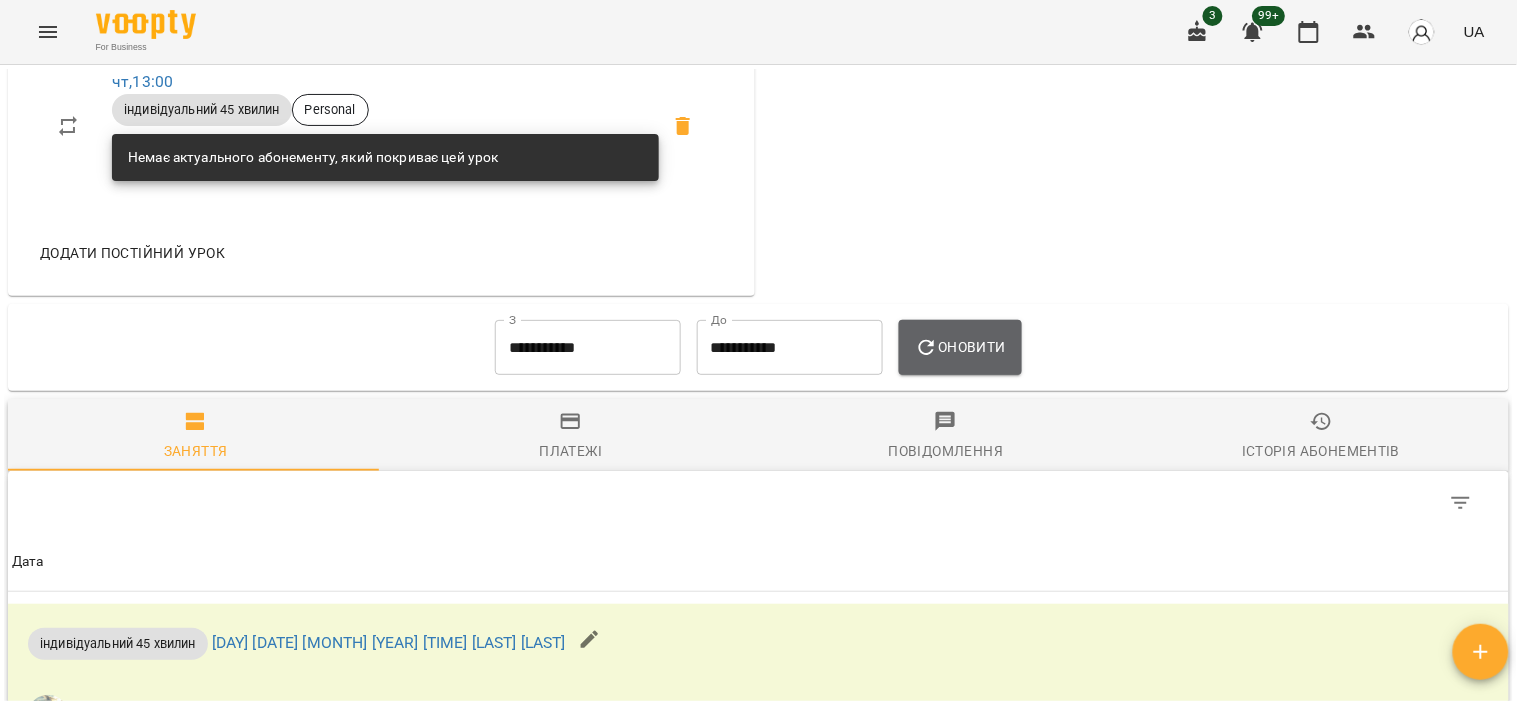 click on "Оновити" at bounding box center [960, 347] 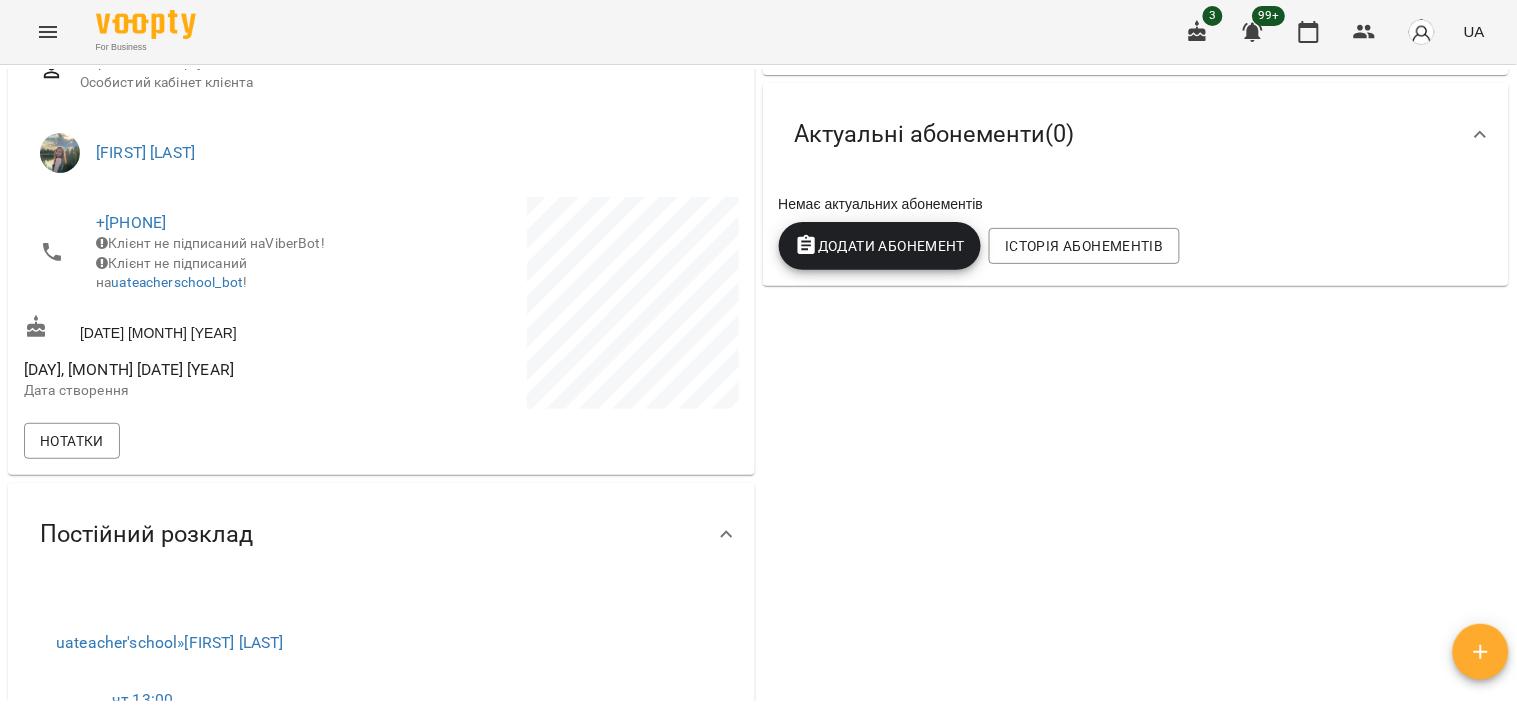 scroll, scrollTop: 102, scrollLeft: 0, axis: vertical 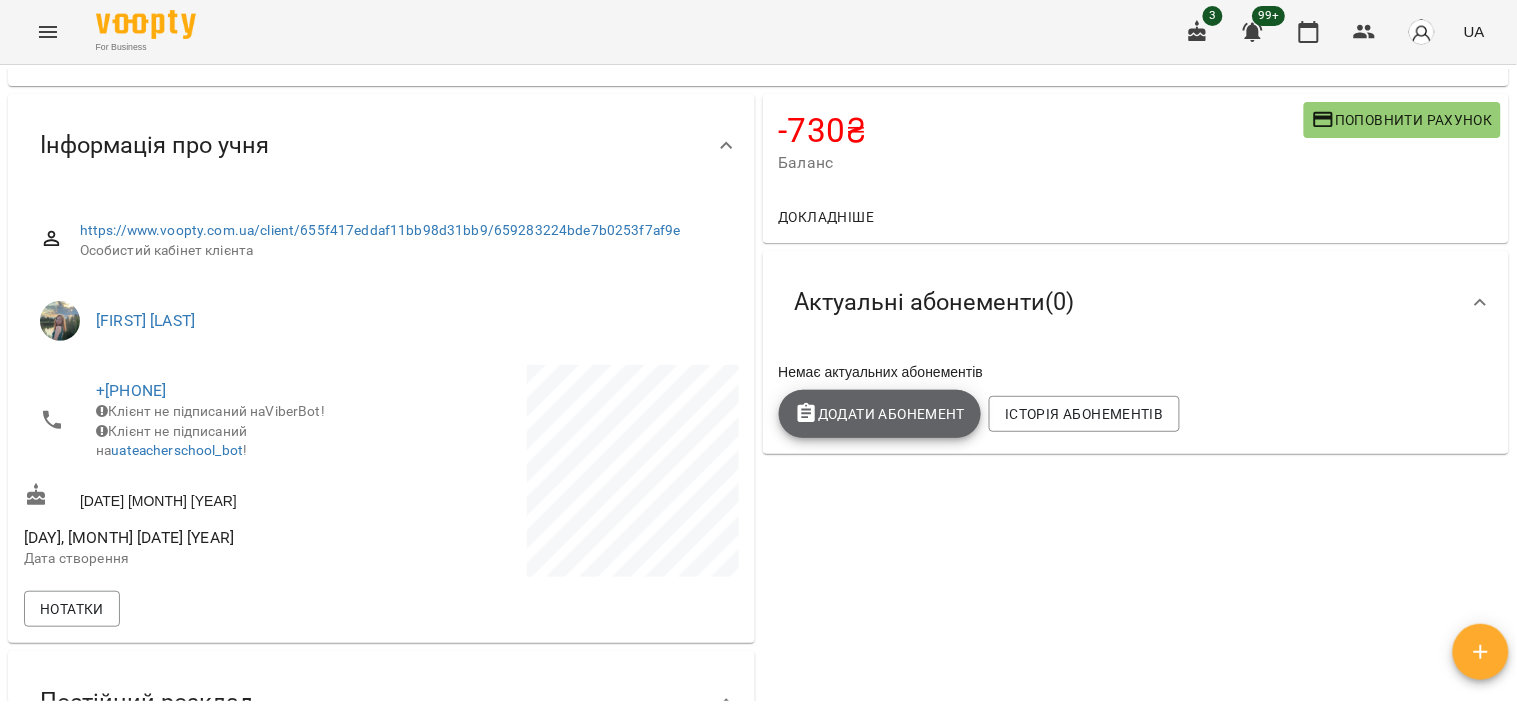 click on "Додати Абонемент" at bounding box center [880, 414] 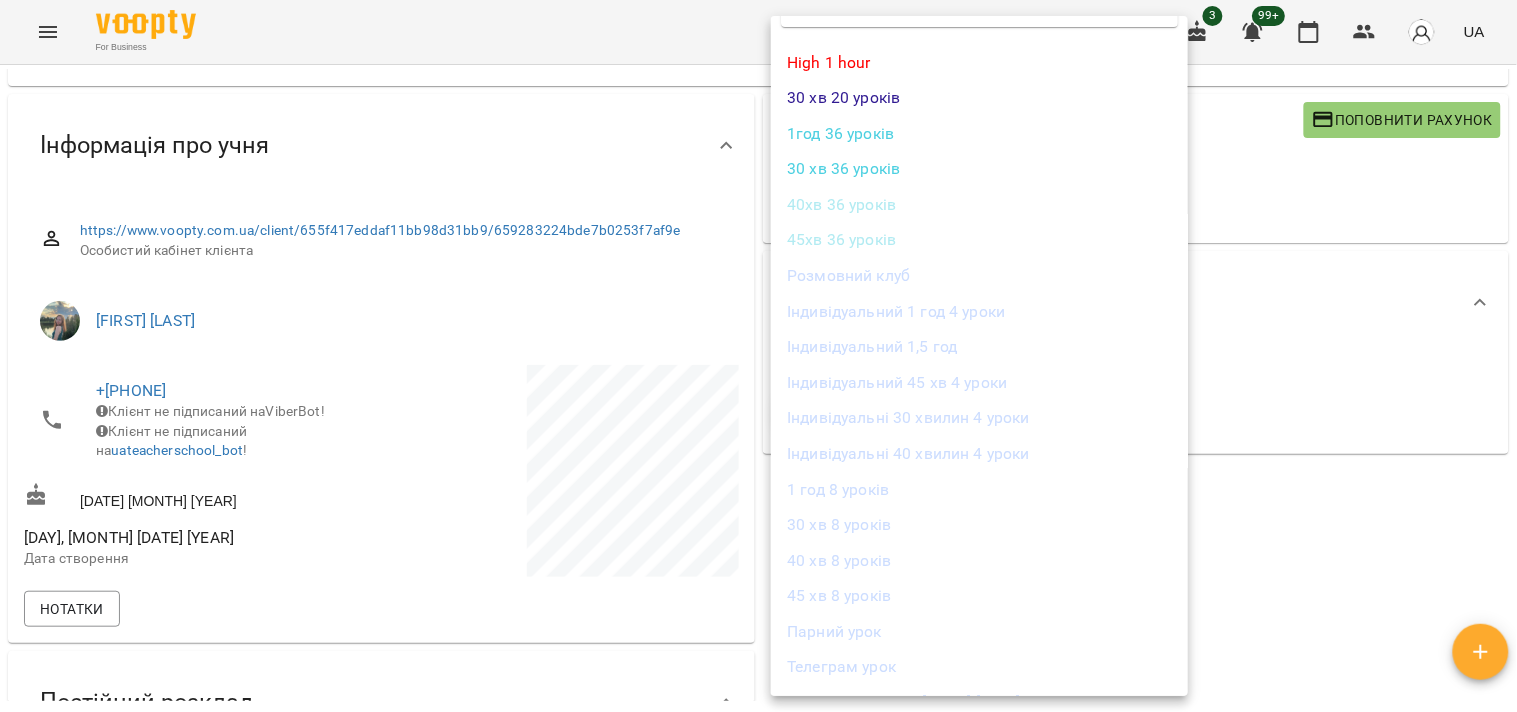 scroll, scrollTop: 111, scrollLeft: 0, axis: vertical 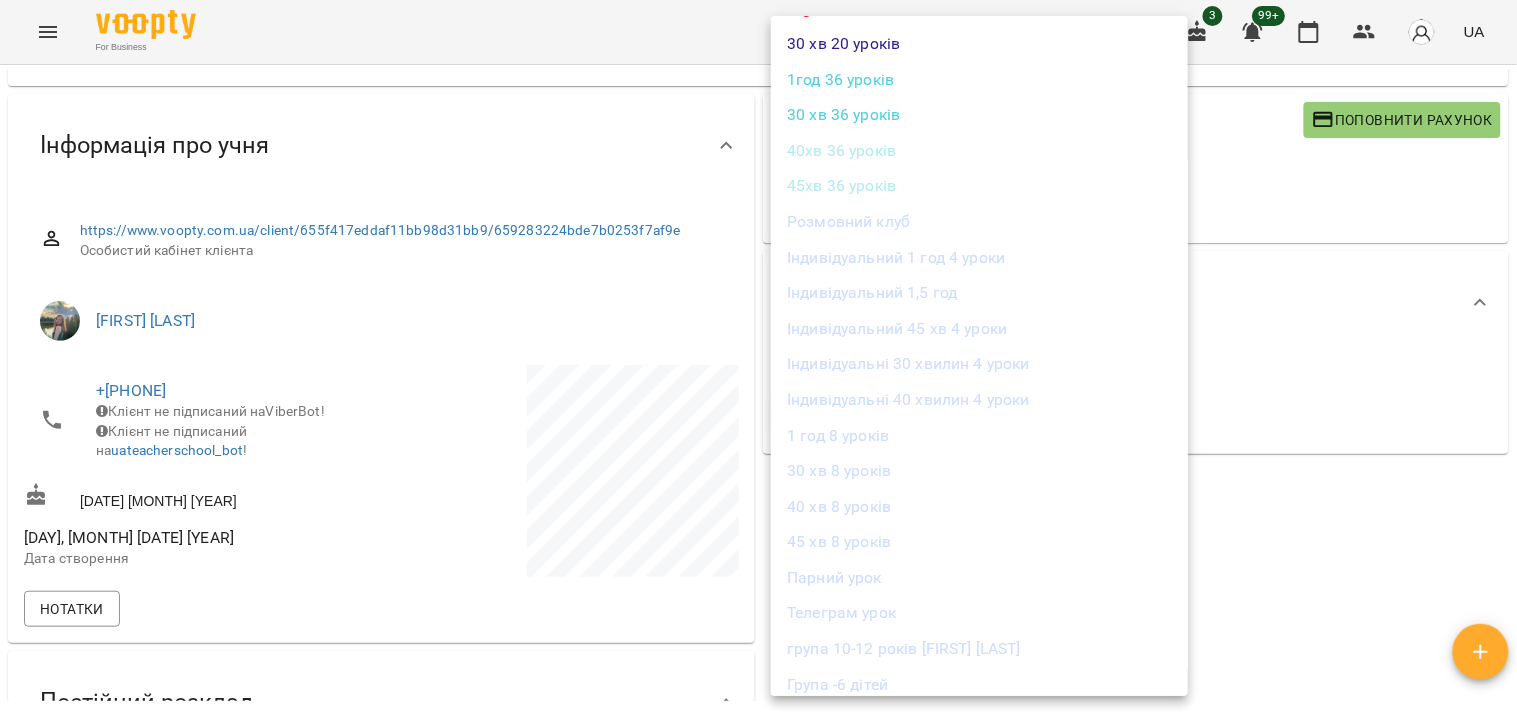 click on "45 хв 8 уроків" at bounding box center (979, 542) 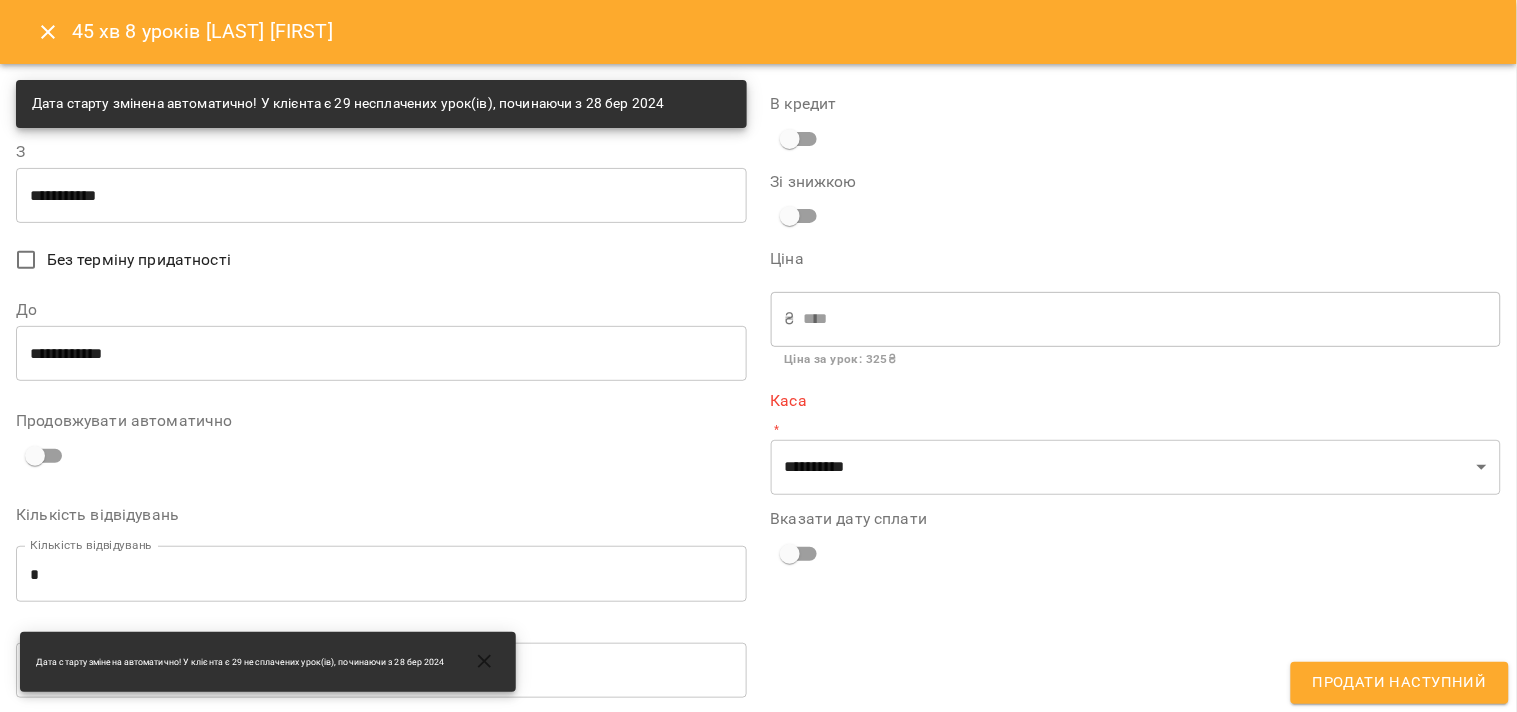 click on "**********" at bounding box center [381, 195] 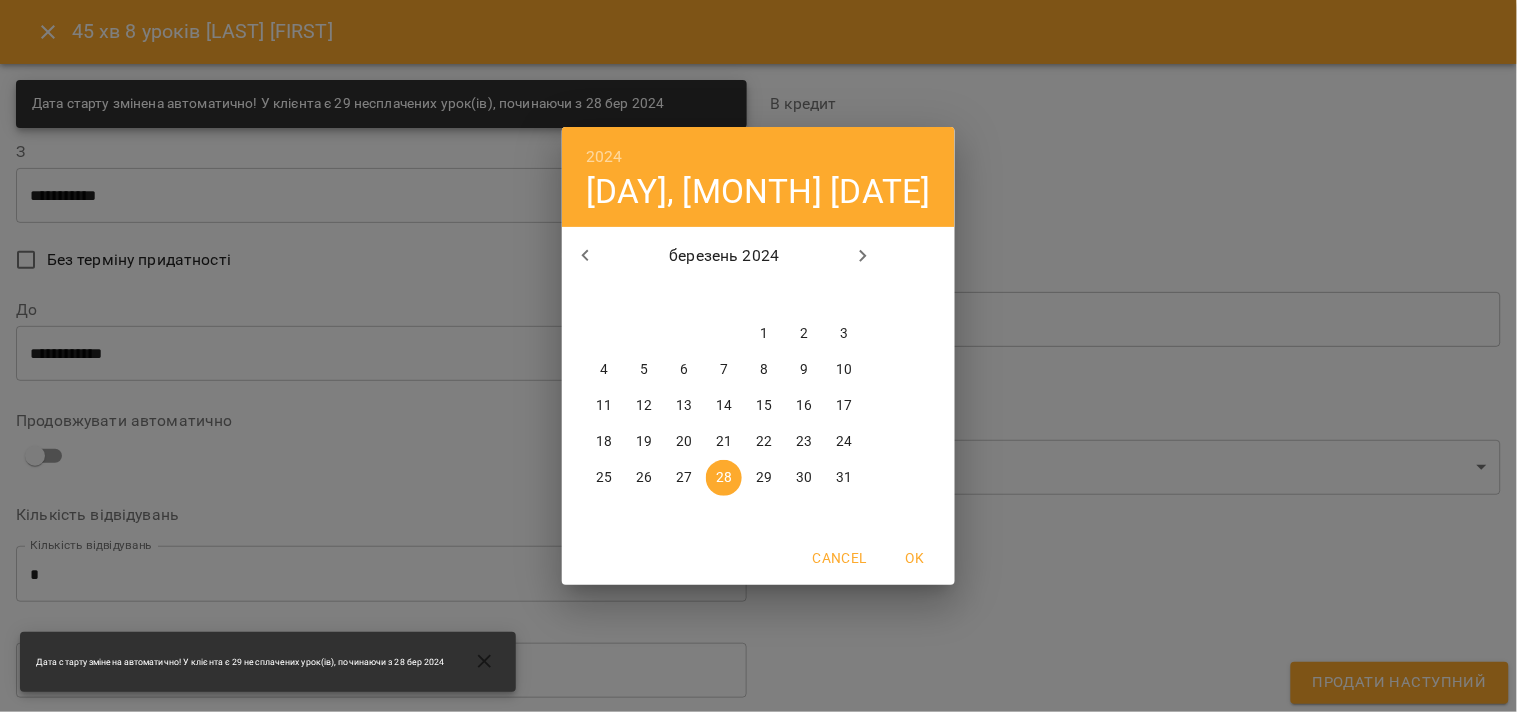 click 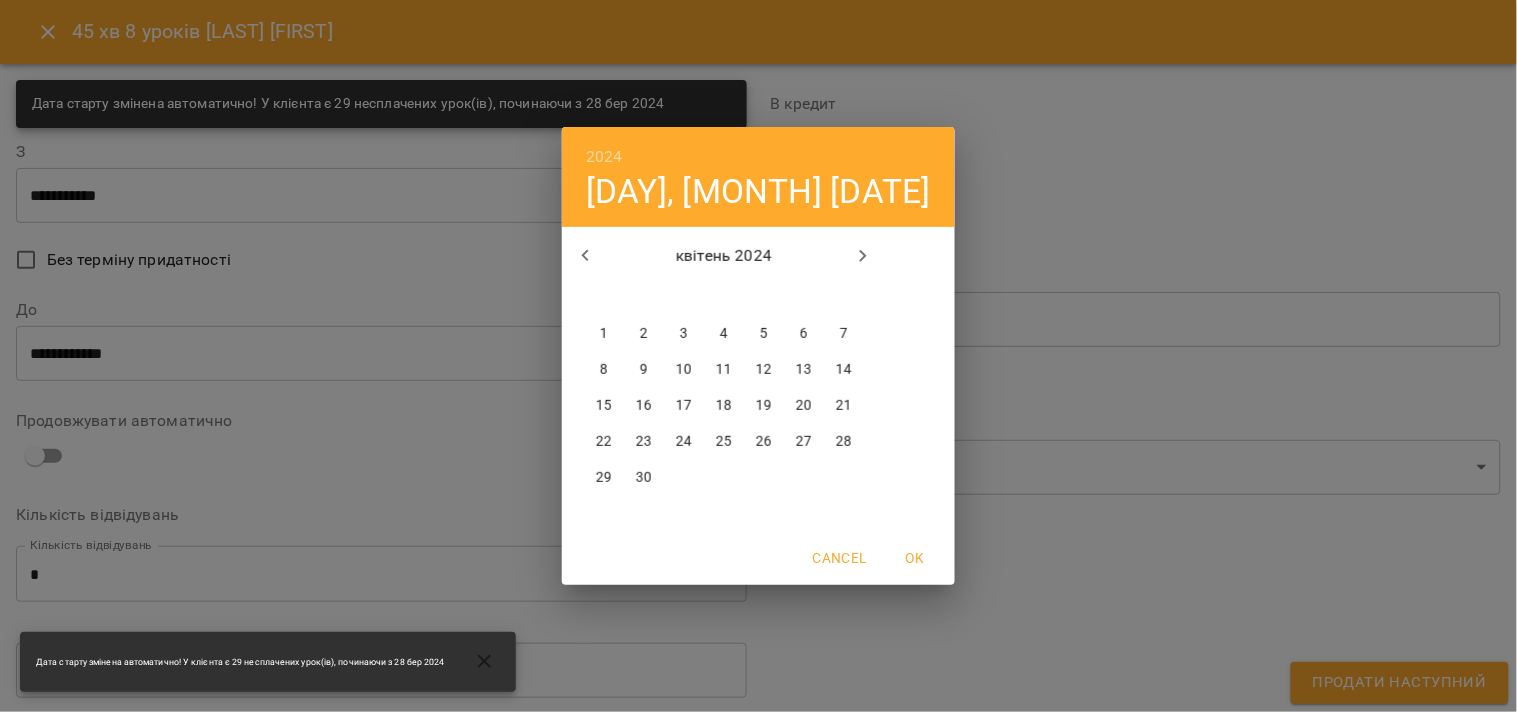 click 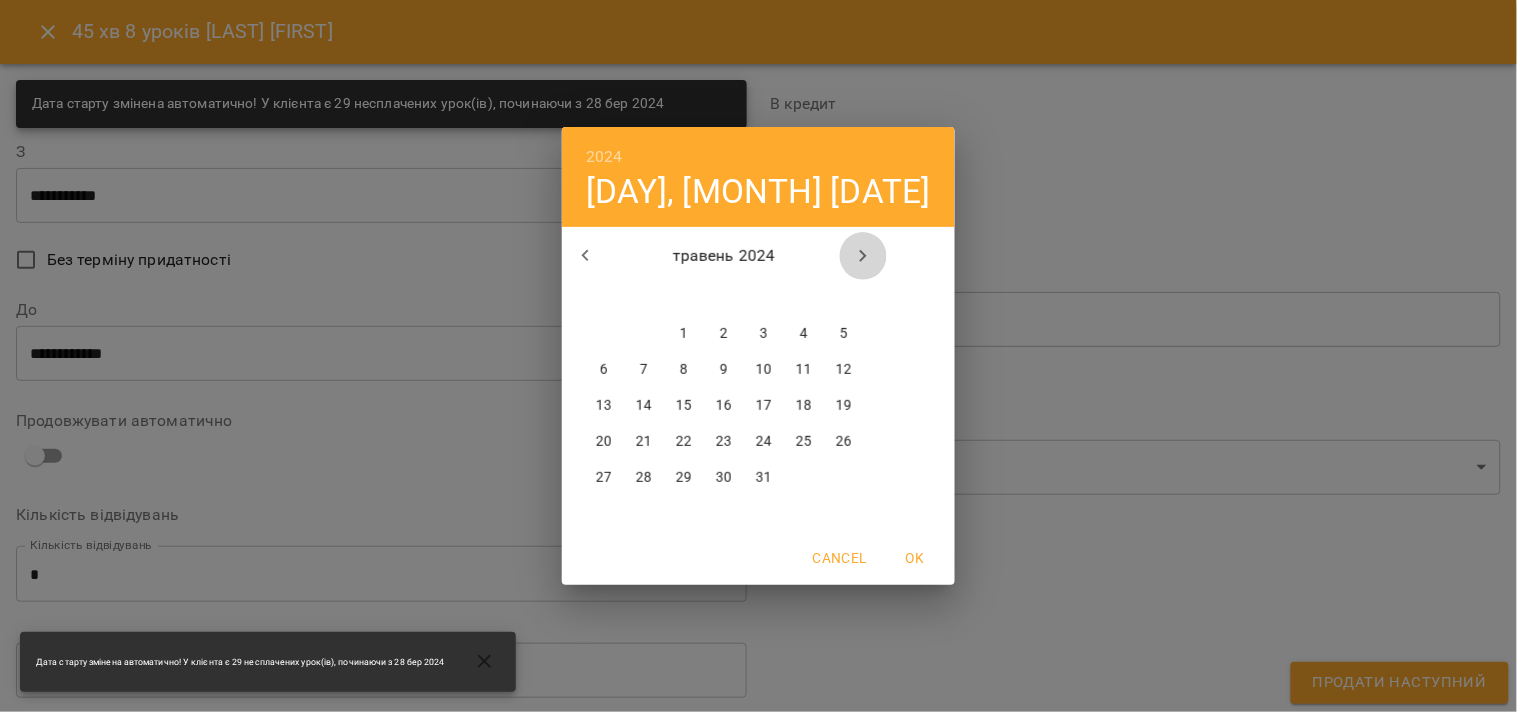 click 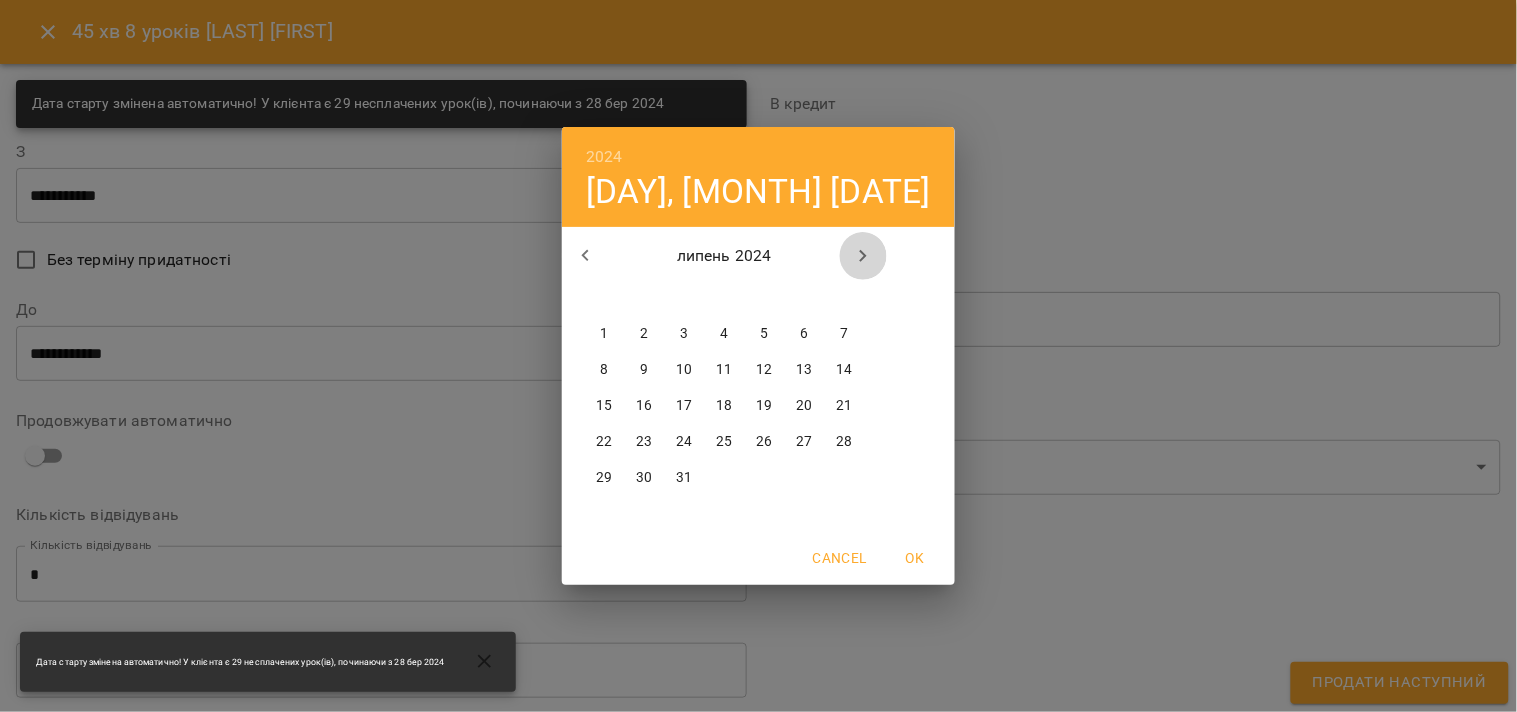 click 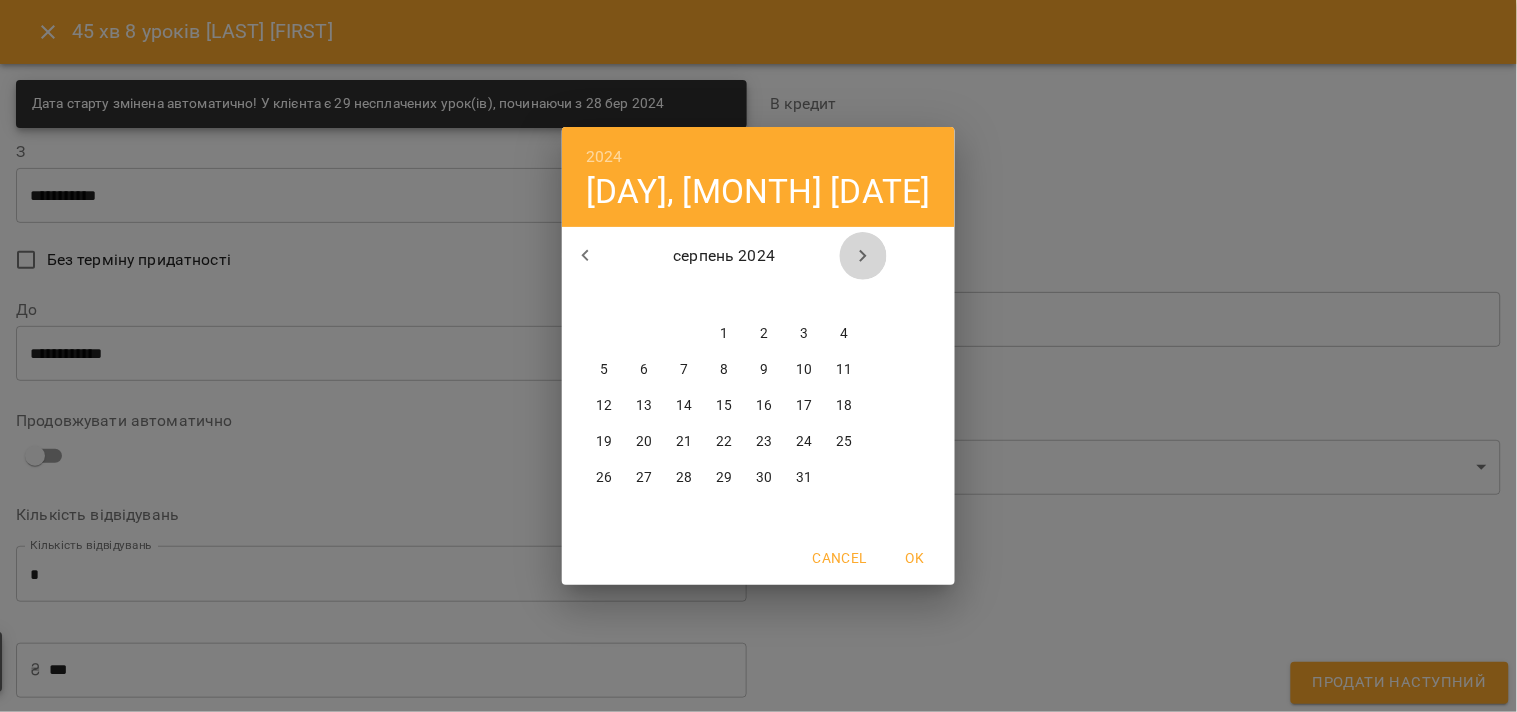 click 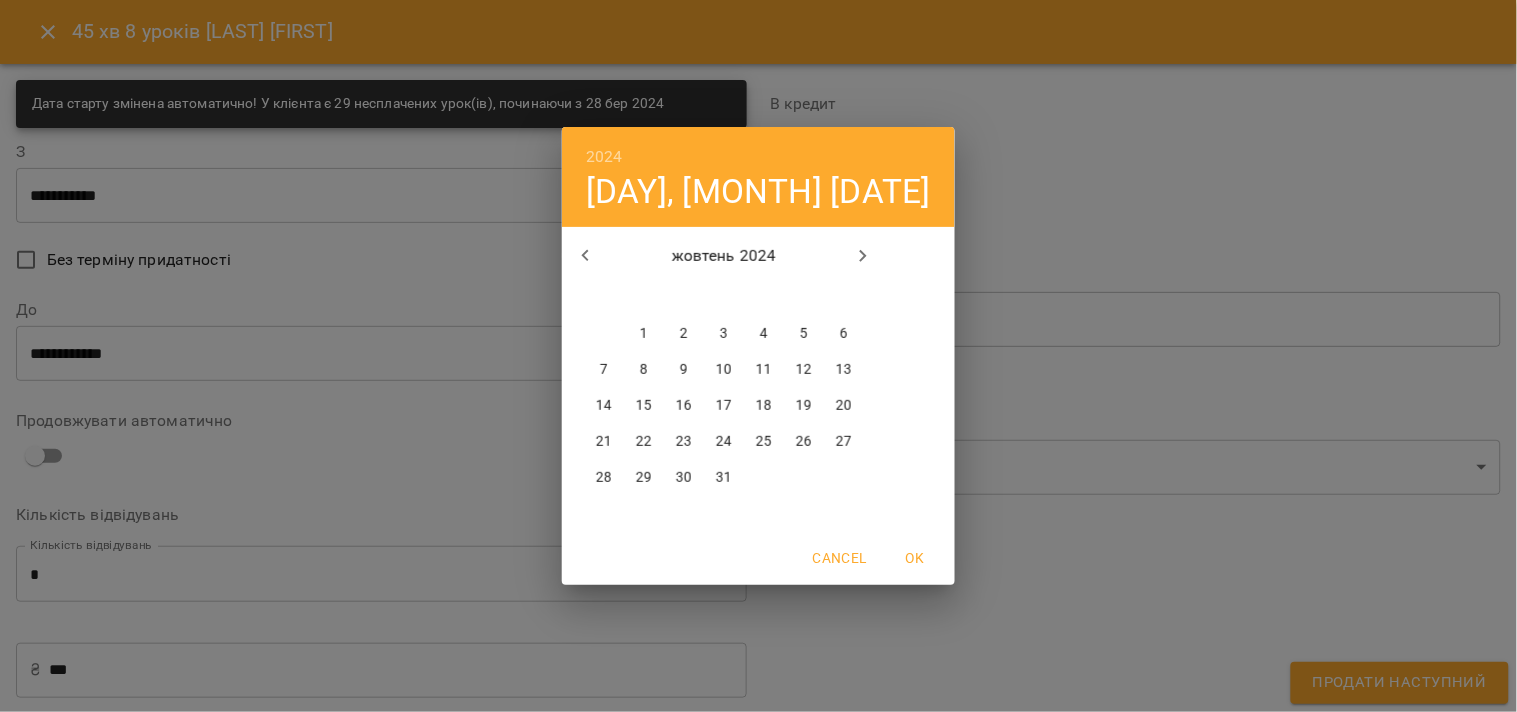 click 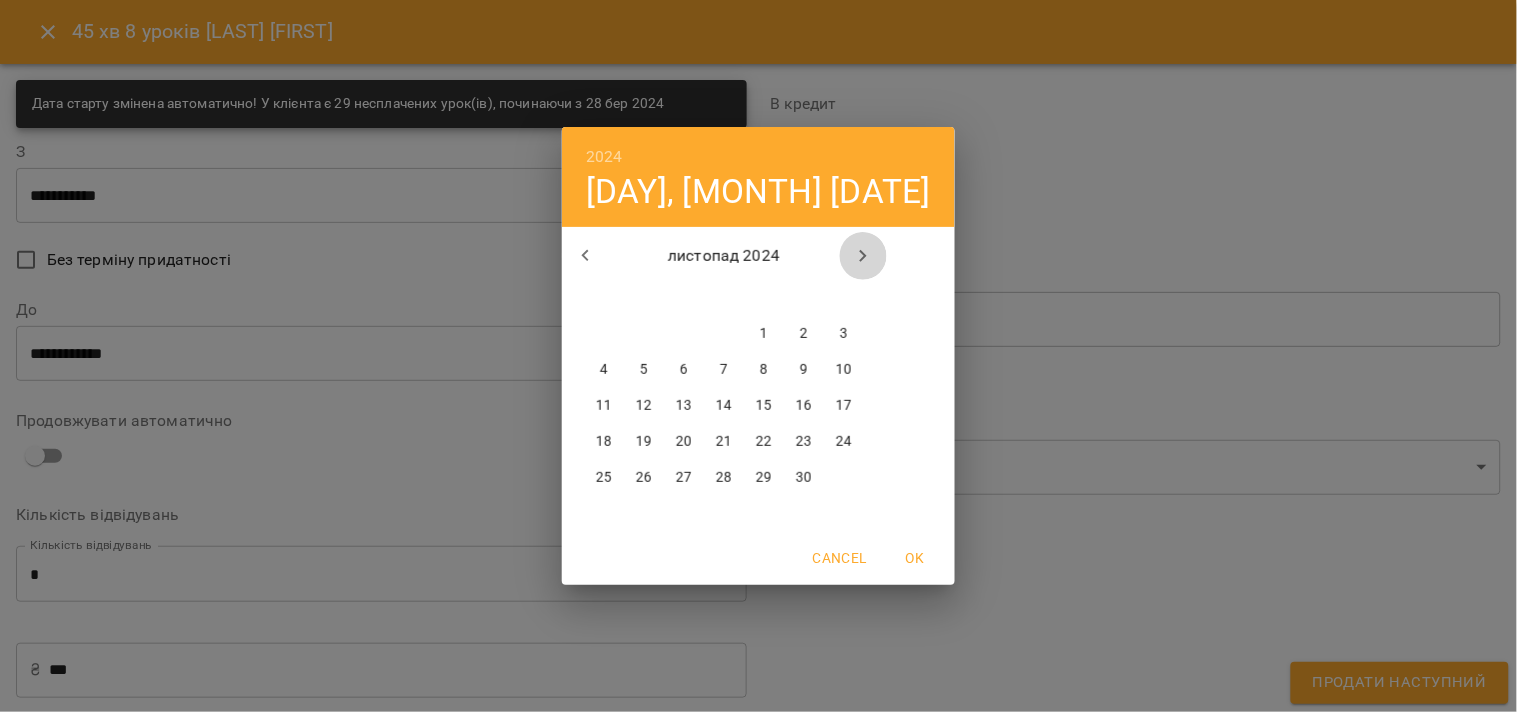 click 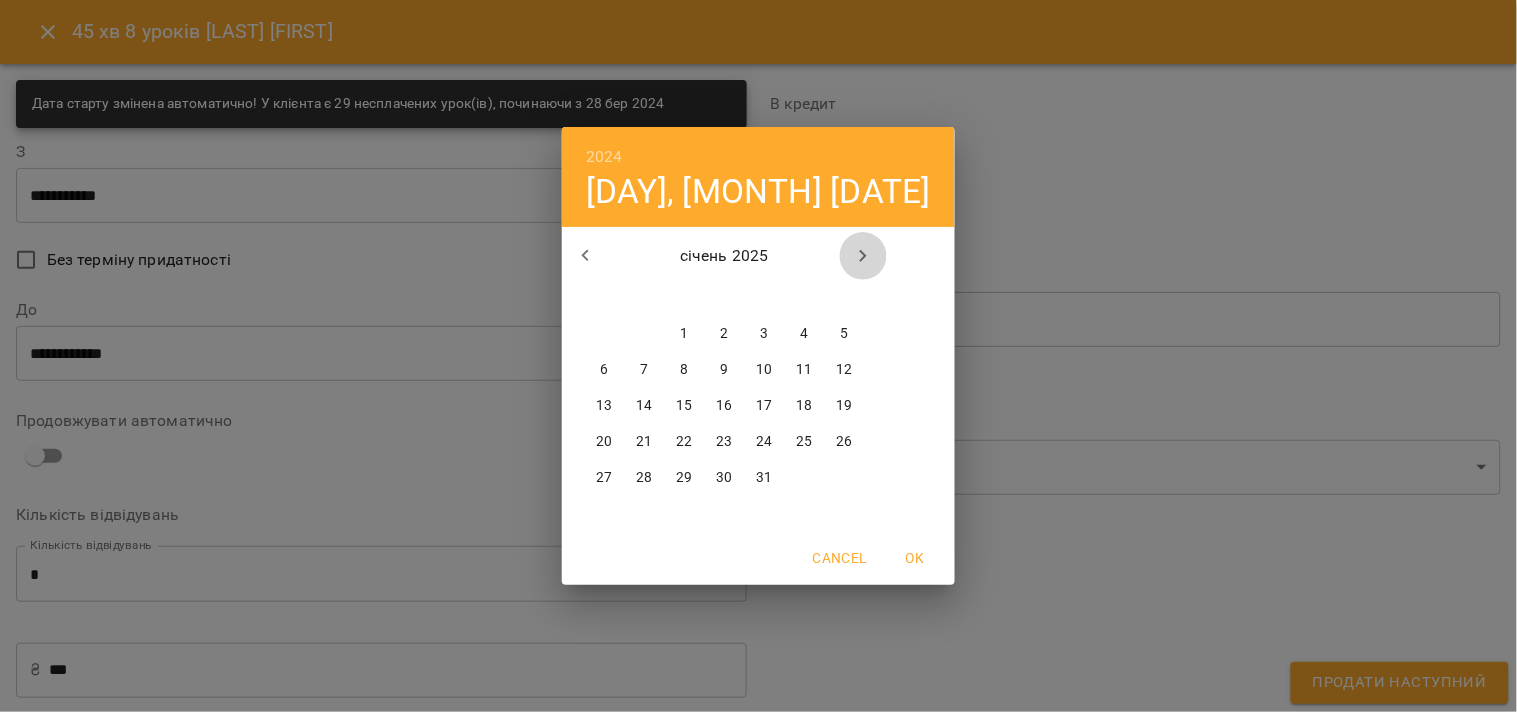 click 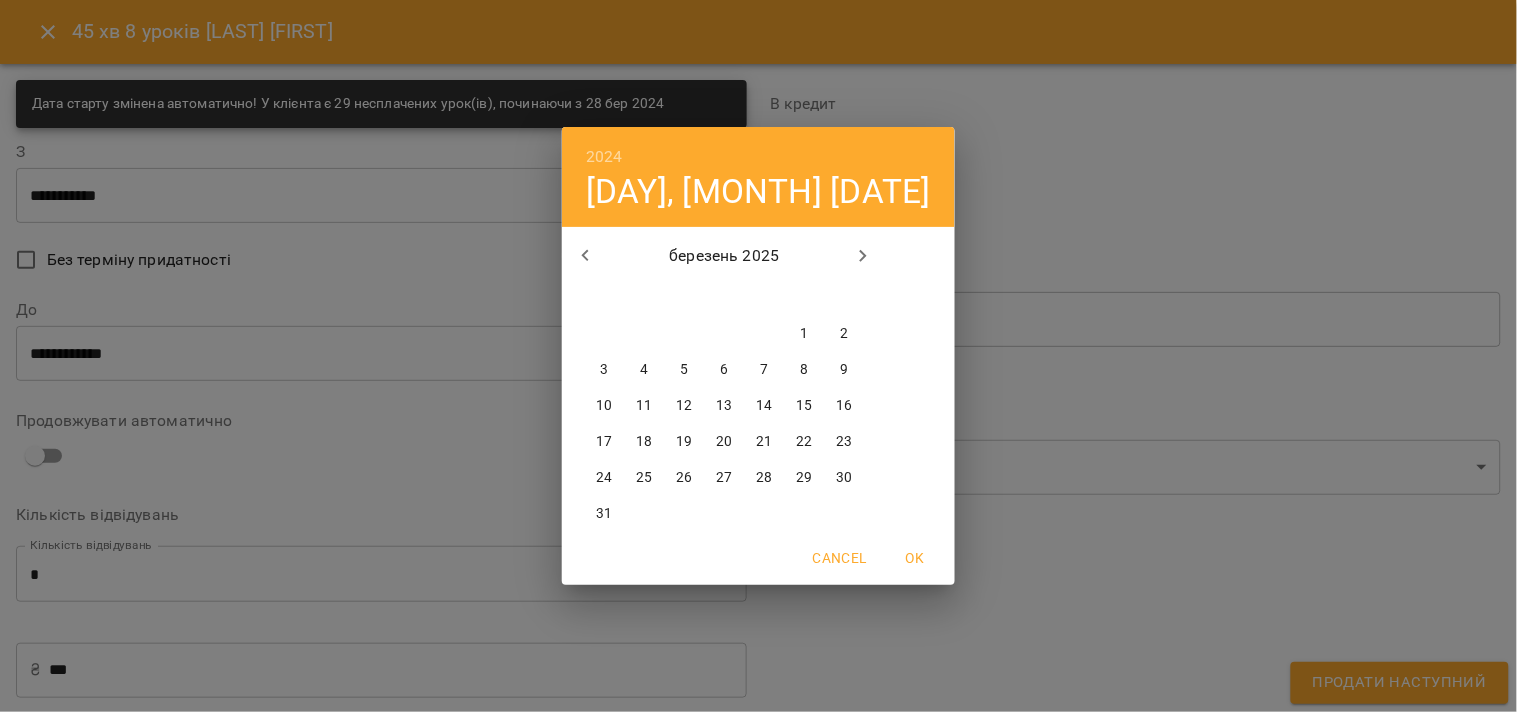 click 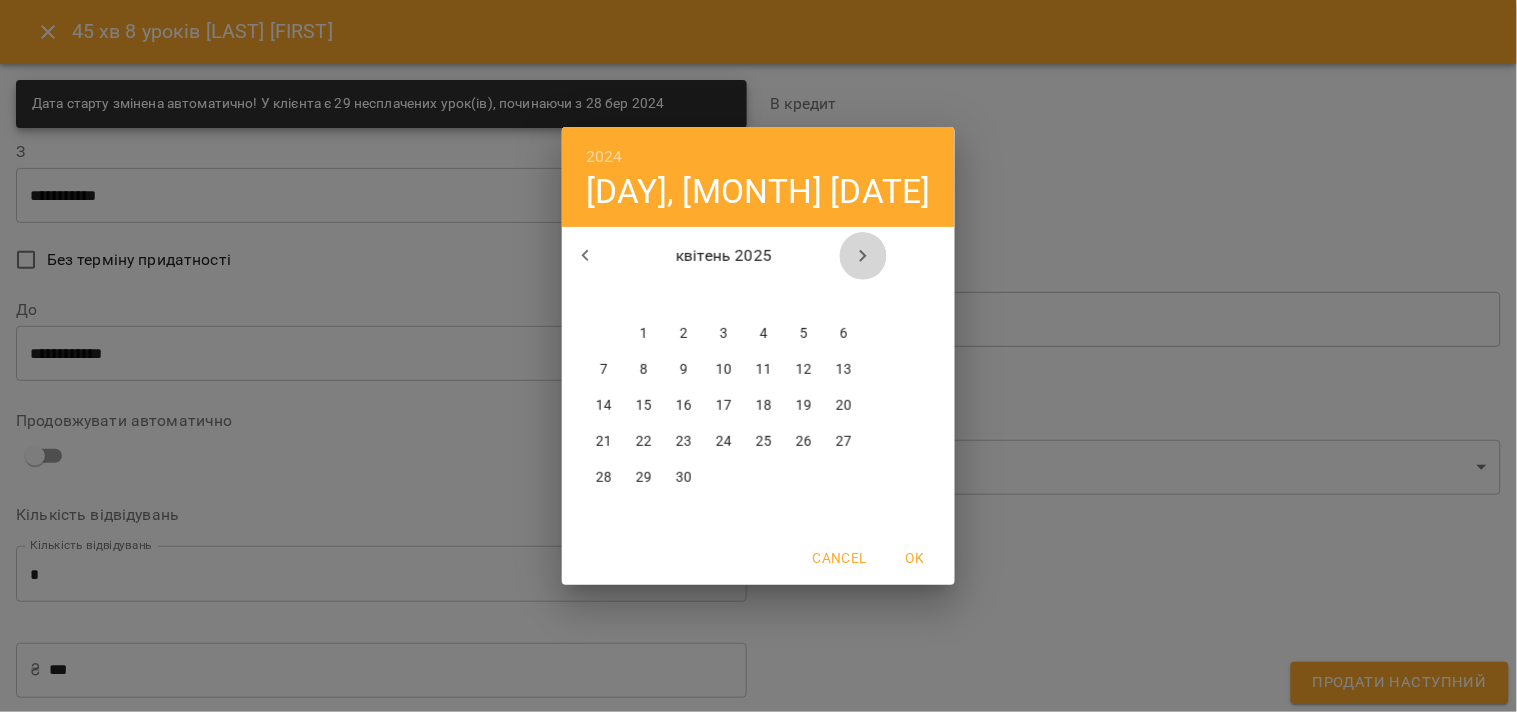 click 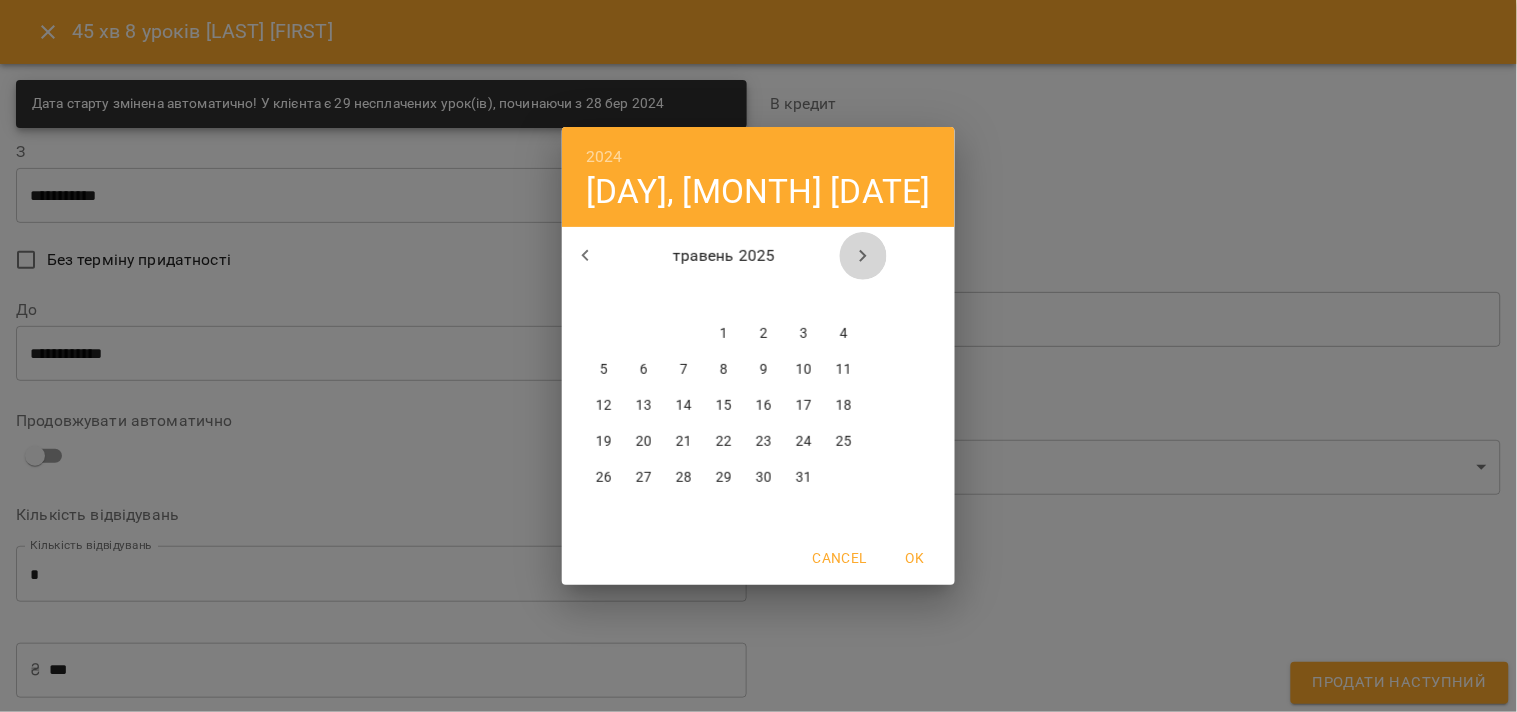click 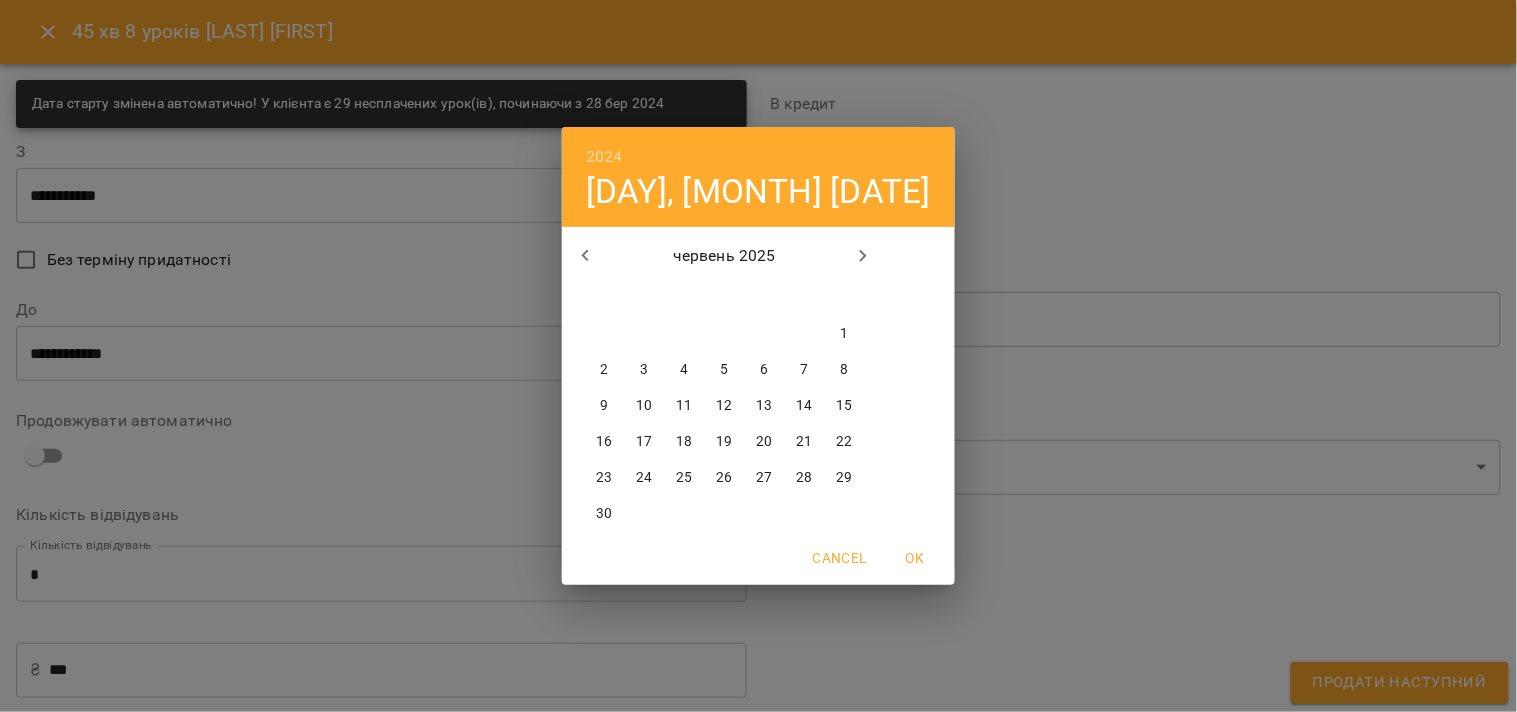 click 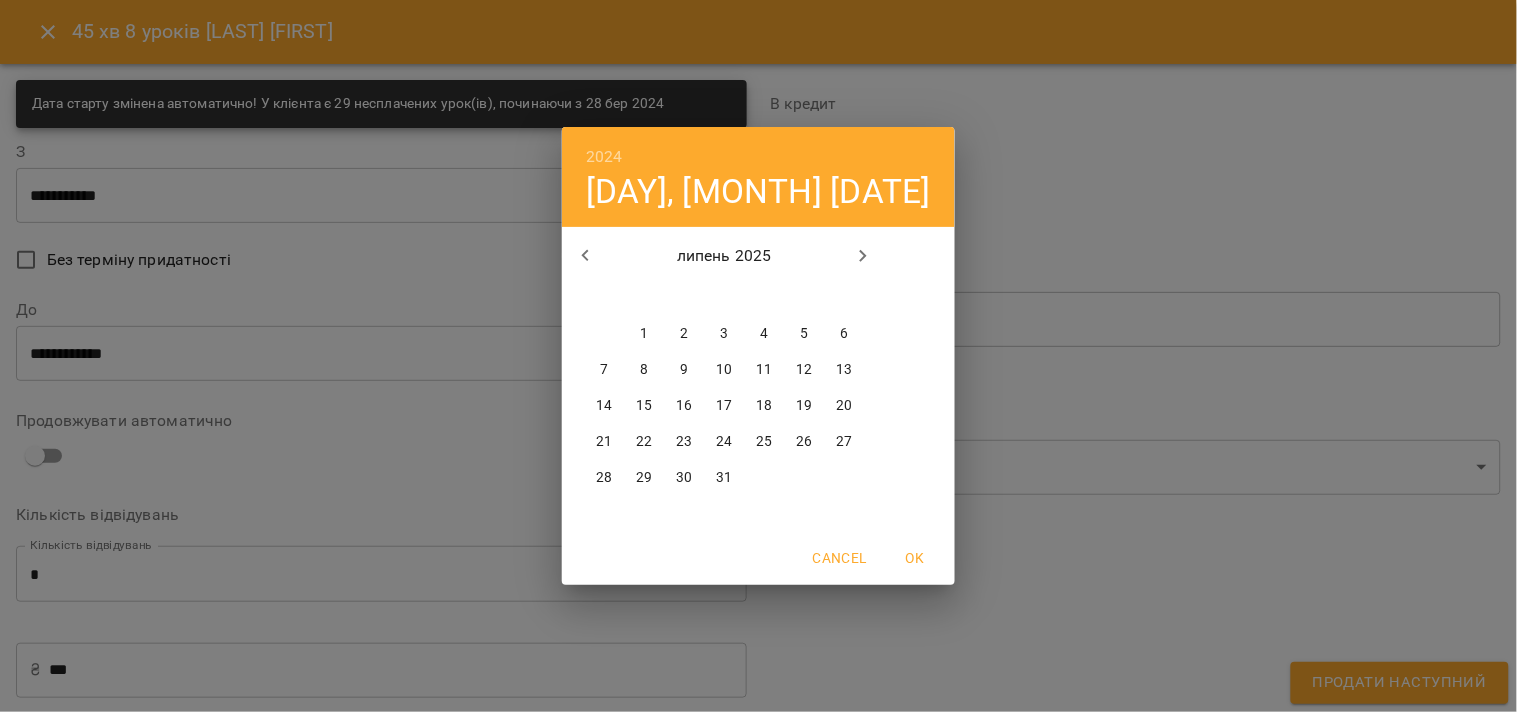 click on "1" at bounding box center [644, 334] 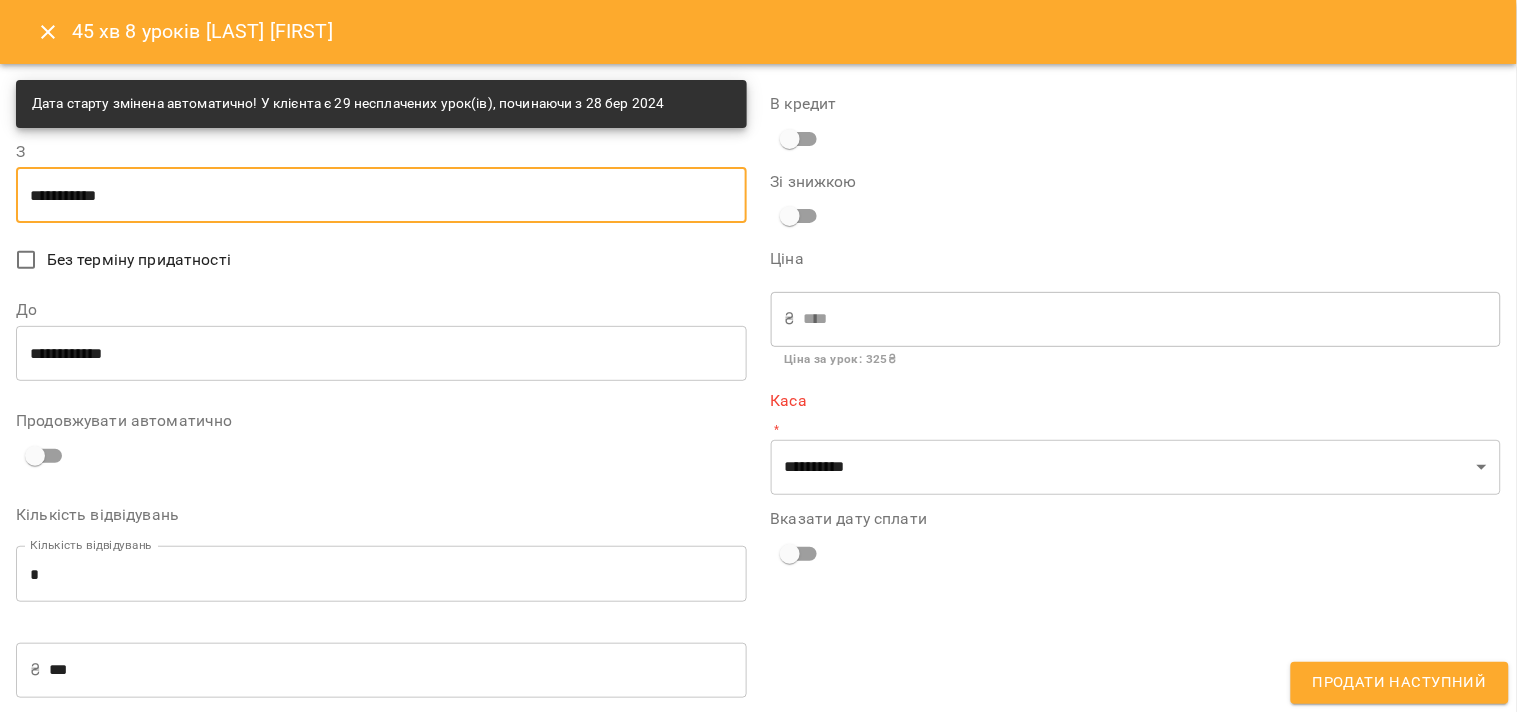 click on "**********" at bounding box center [381, 353] 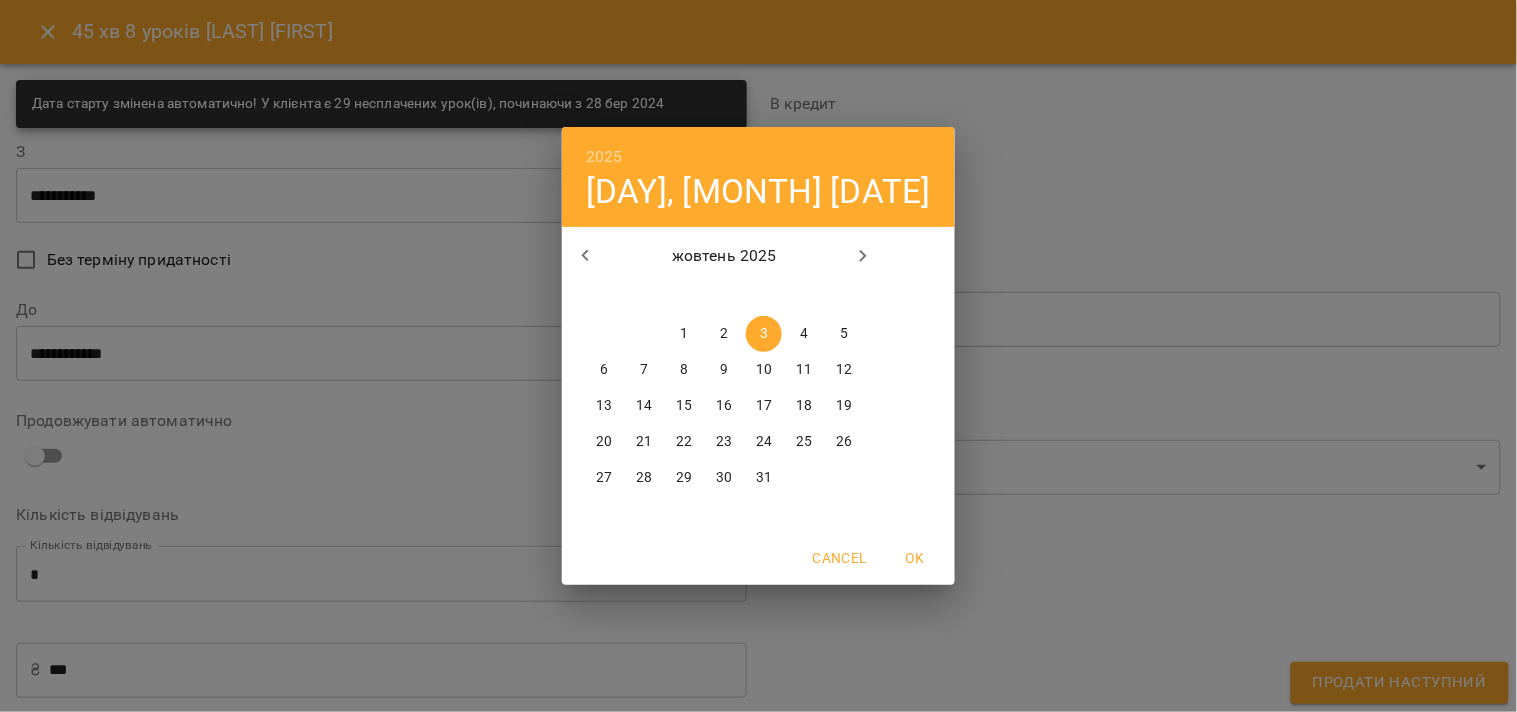 click at bounding box center [586, 256] 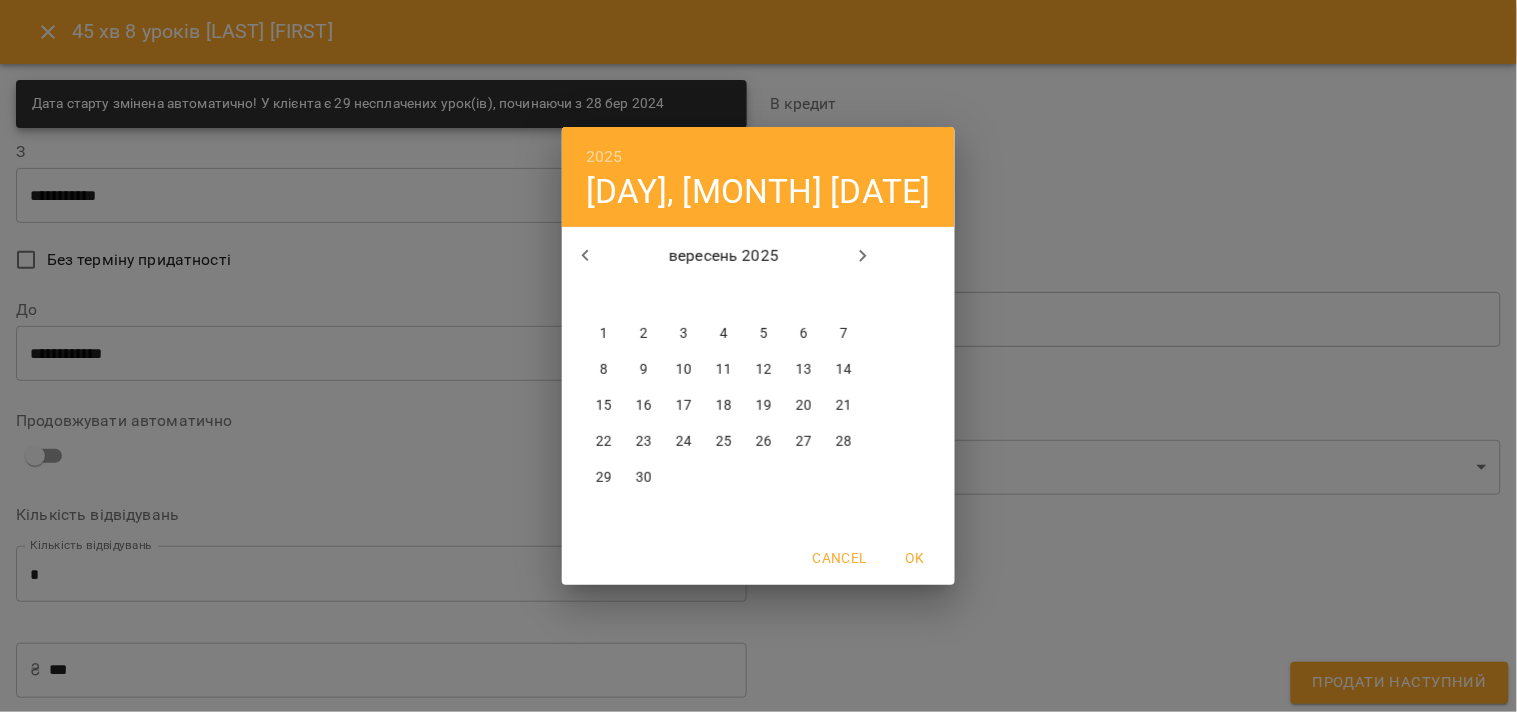 click 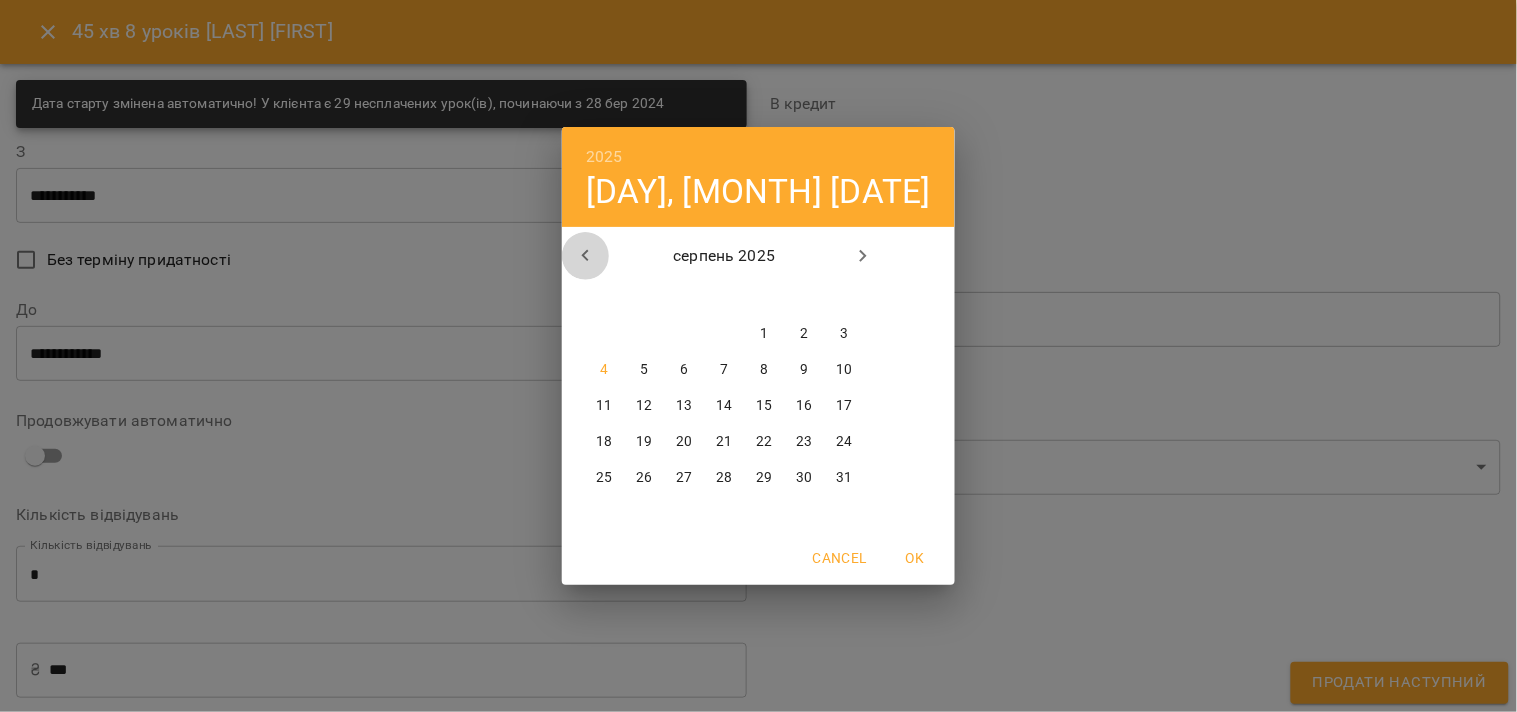 click 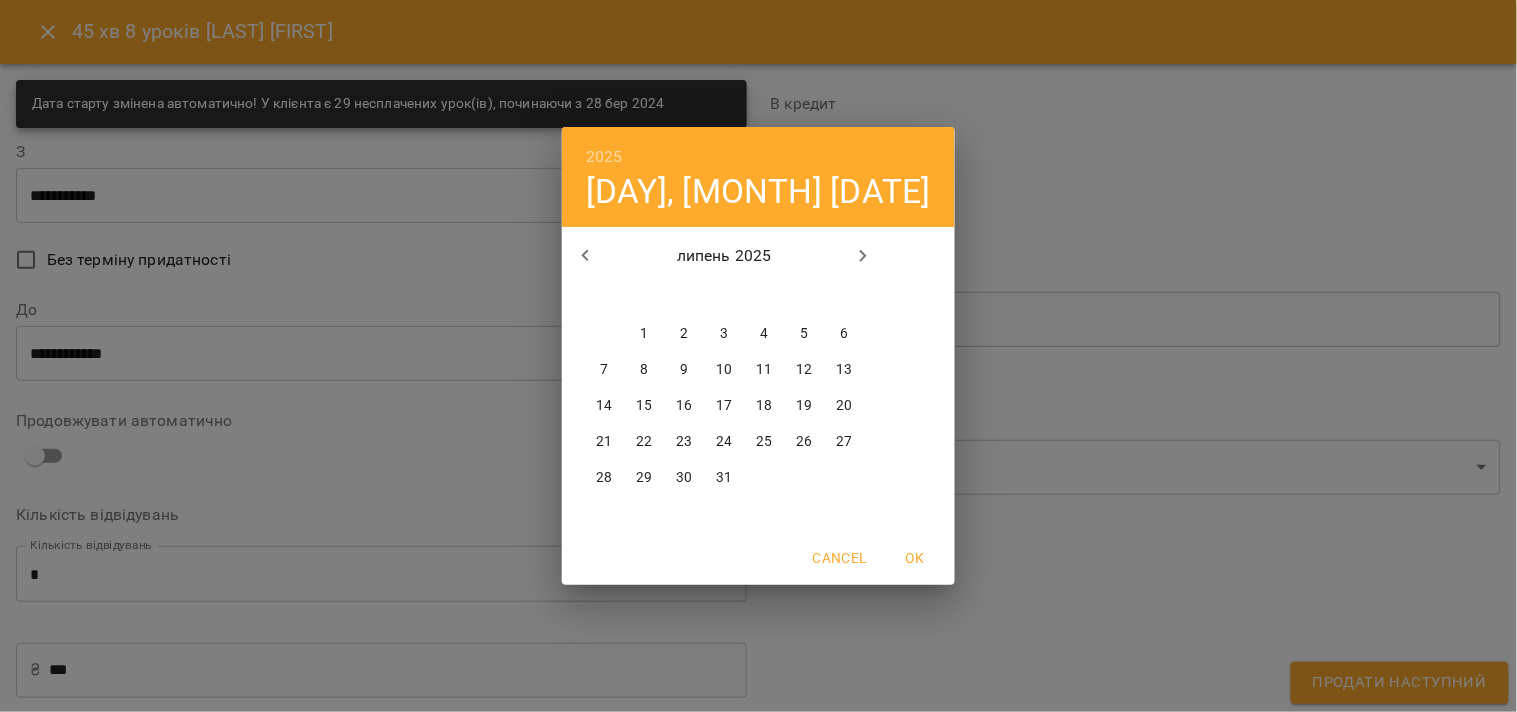 click on "31" at bounding box center (724, 478) 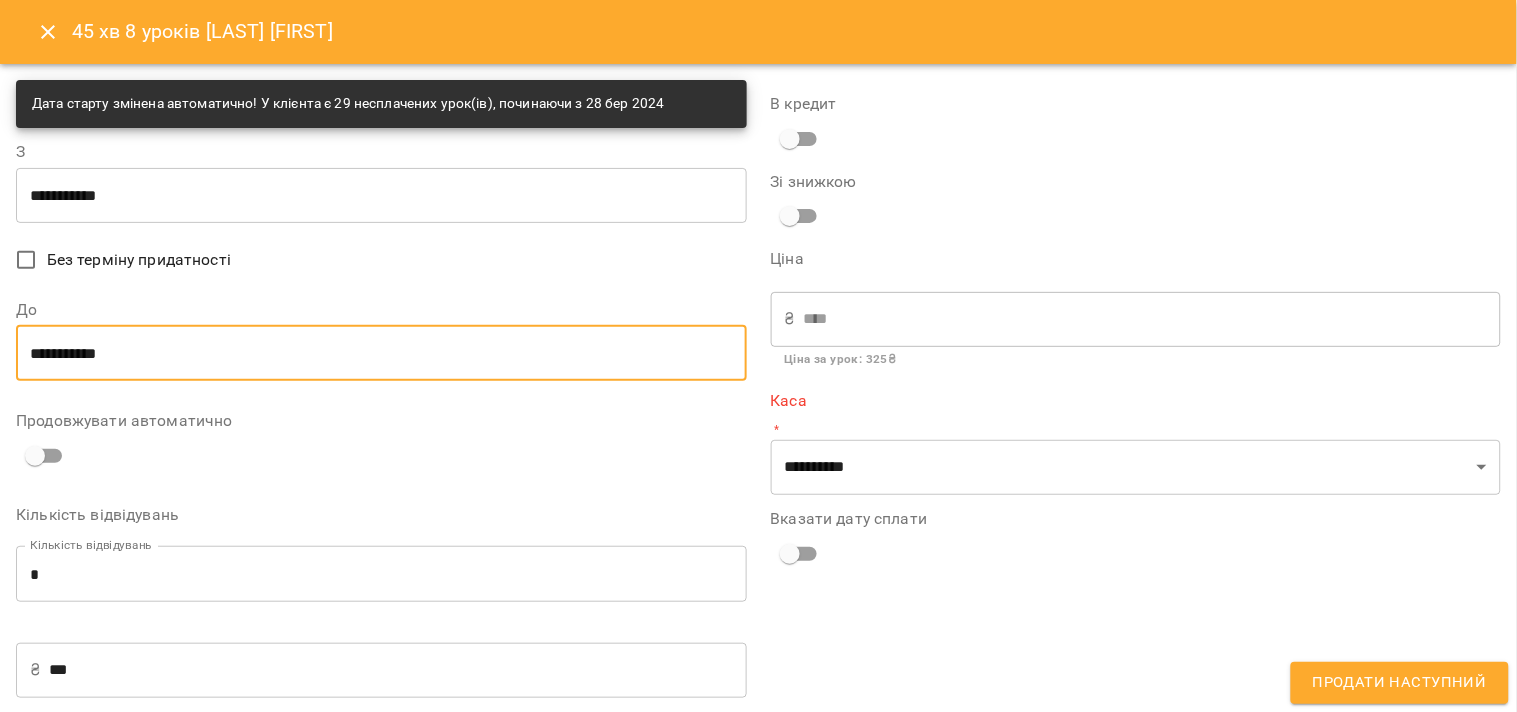 click on "*" at bounding box center [381, 574] 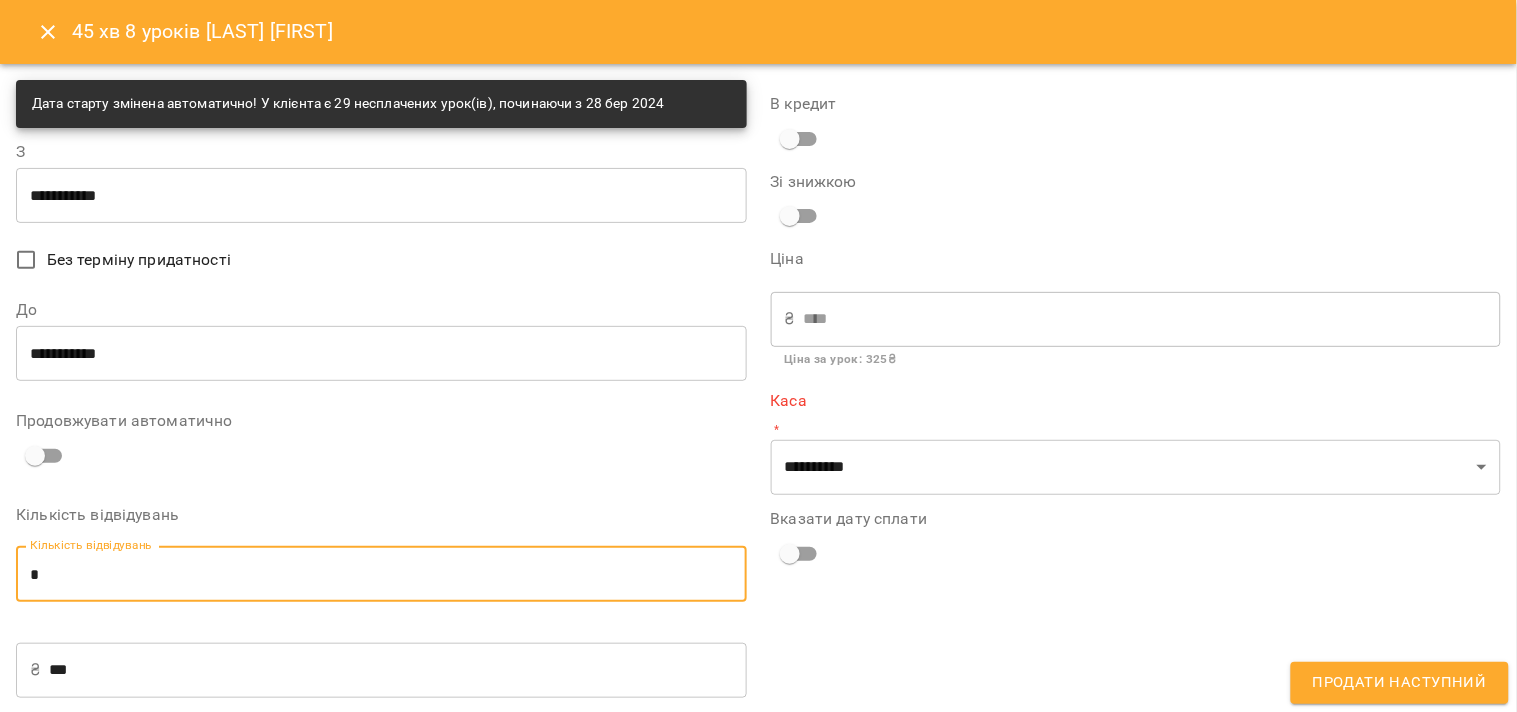 click on "*" at bounding box center [381, 574] 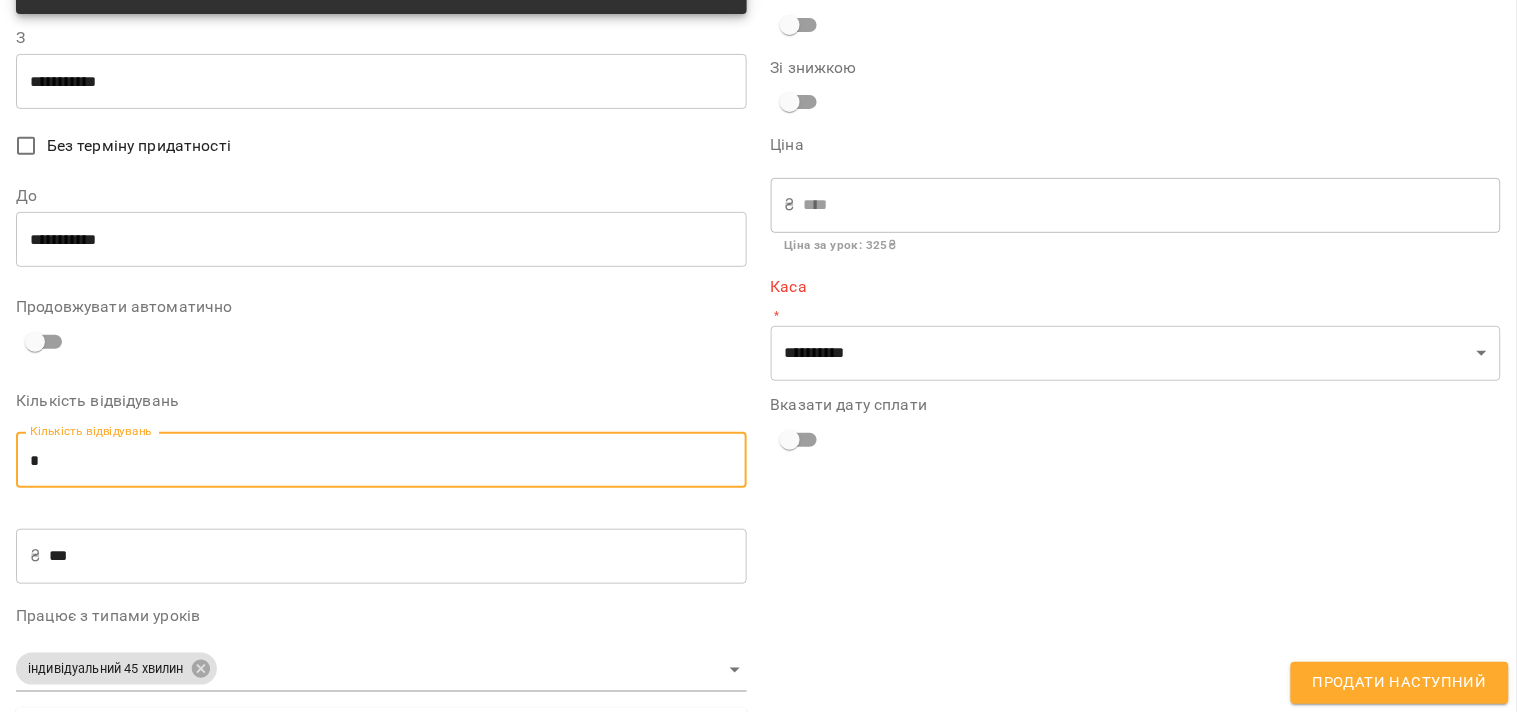 scroll, scrollTop: 222, scrollLeft: 0, axis: vertical 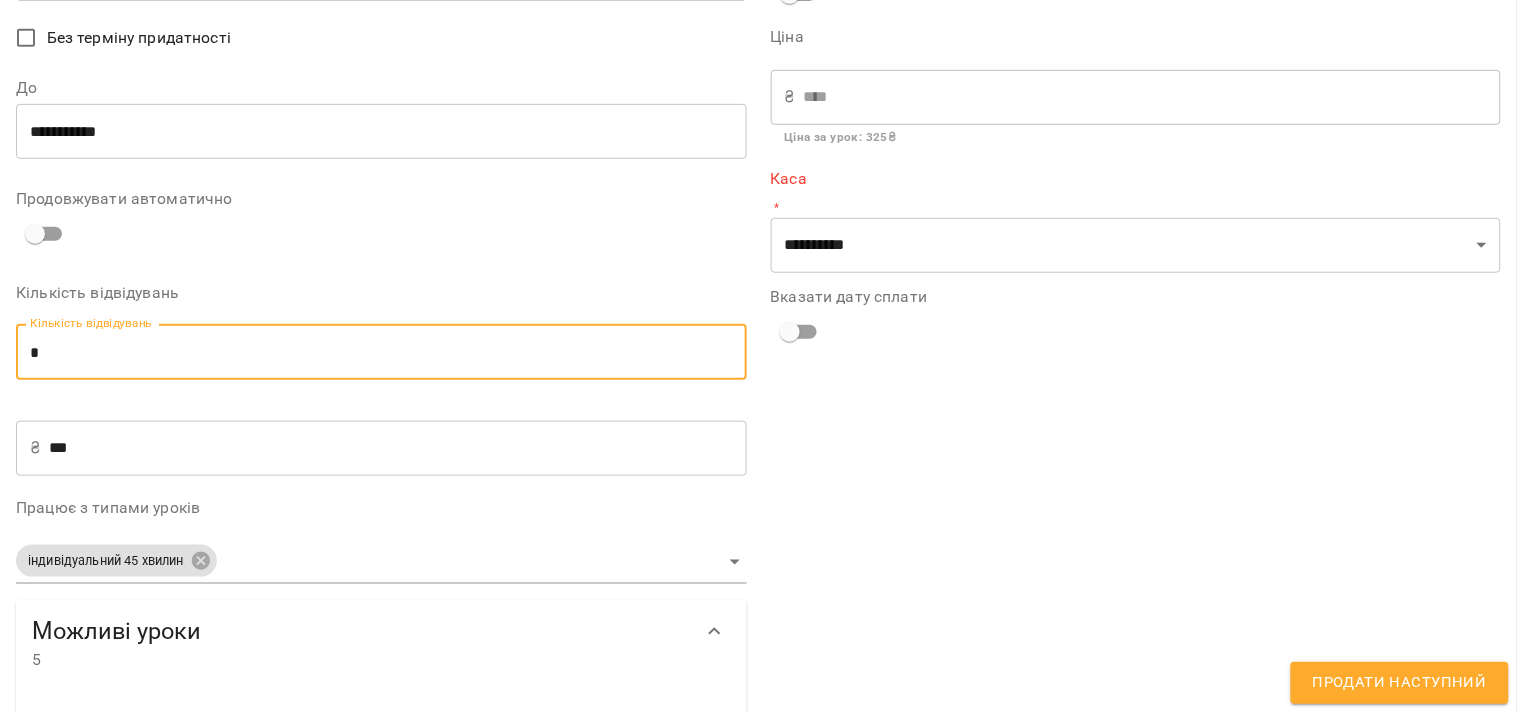 type on "*" 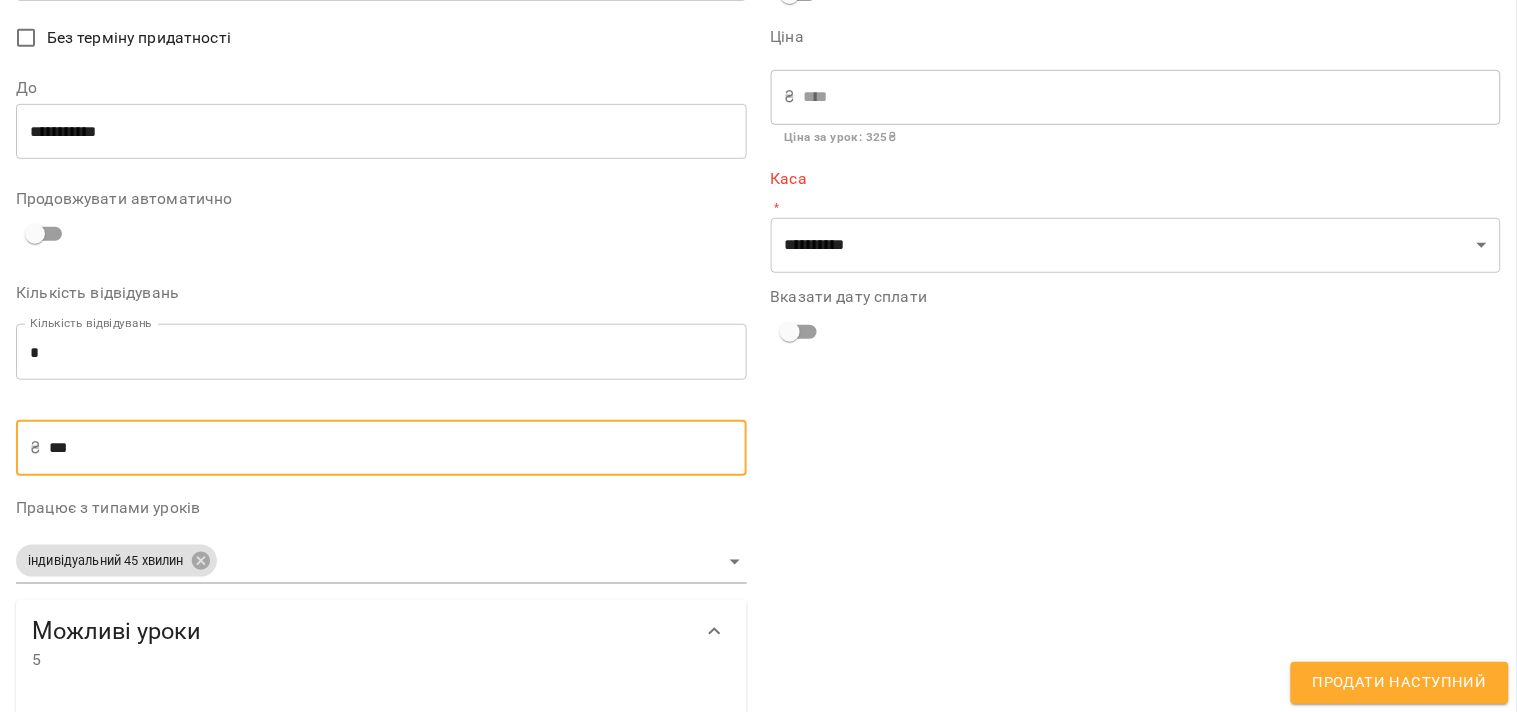 click on "***" at bounding box center (397, 448) 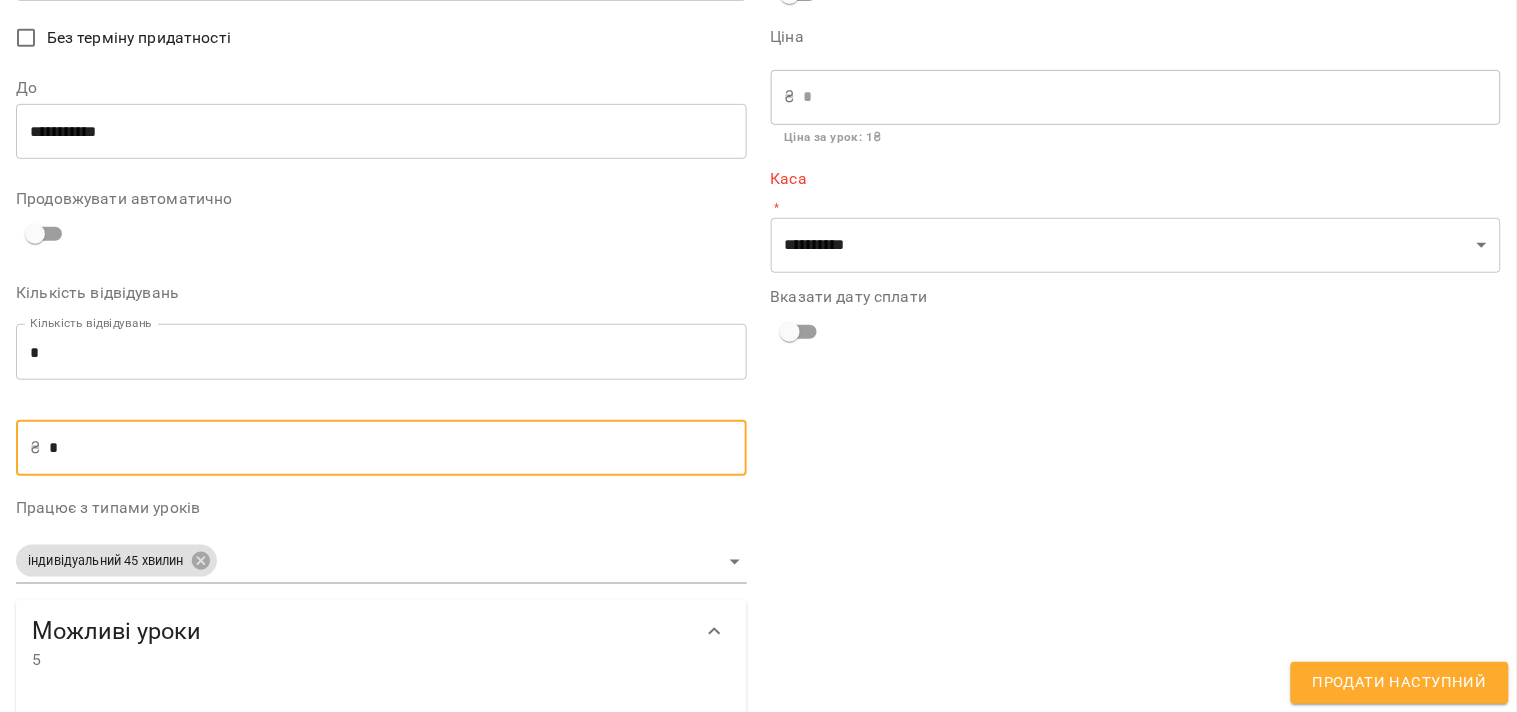 type on "**" 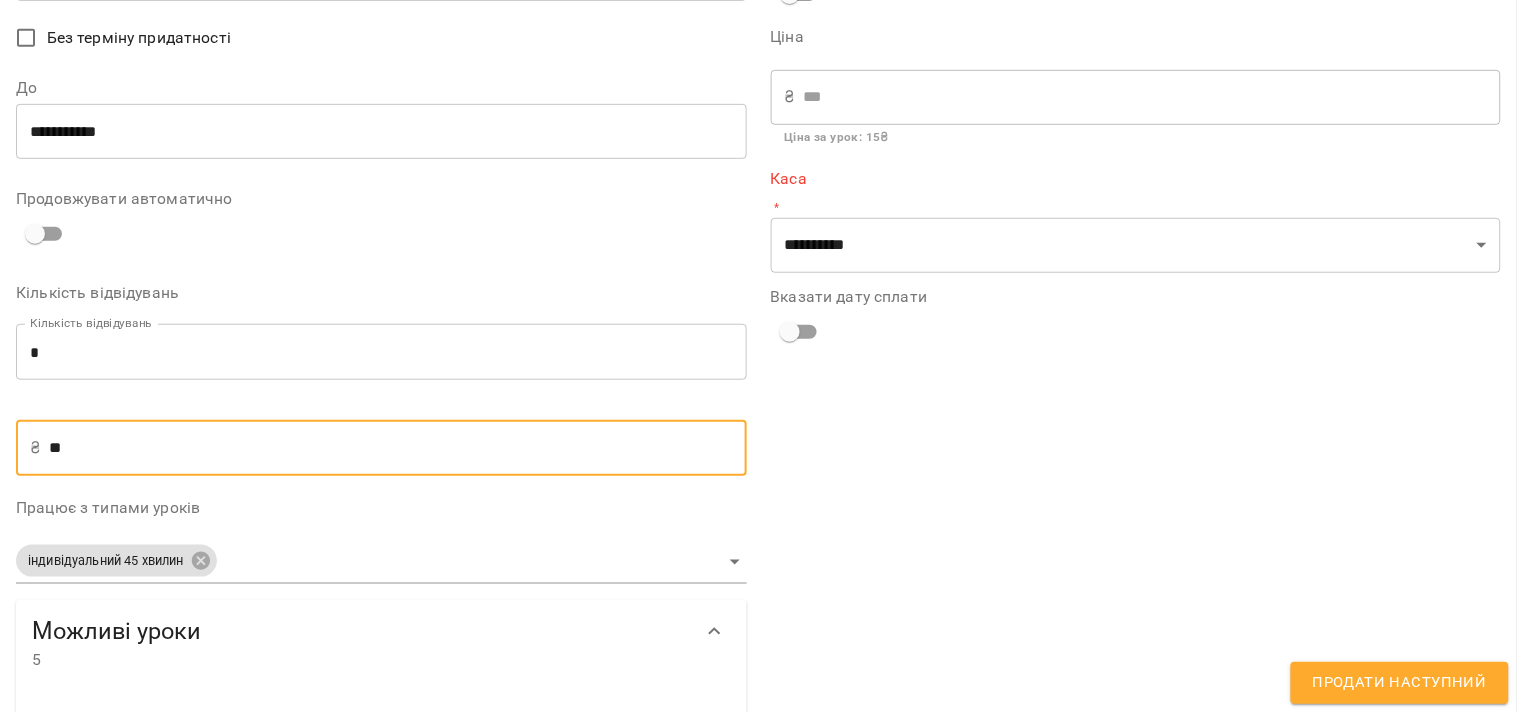 type on "***" 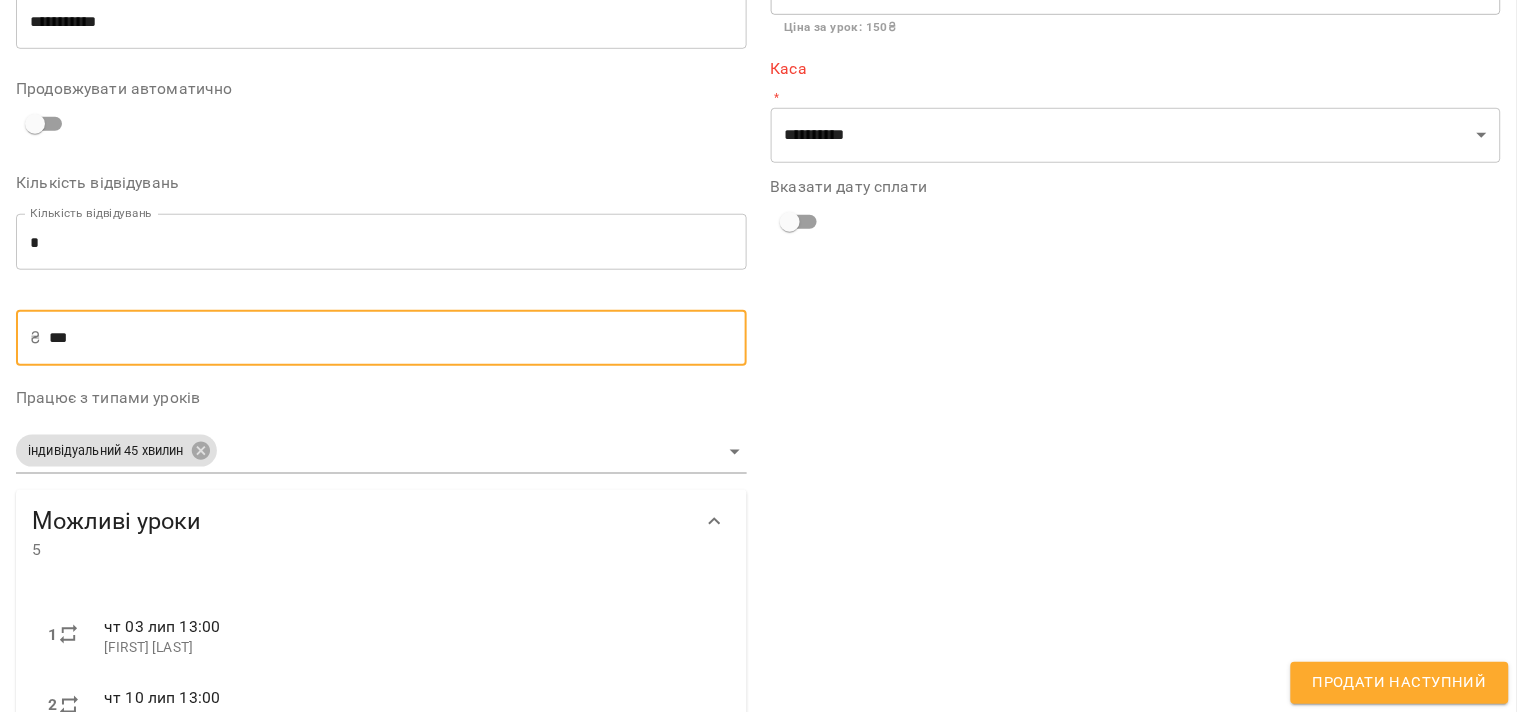 scroll, scrollTop: 0, scrollLeft: 0, axis: both 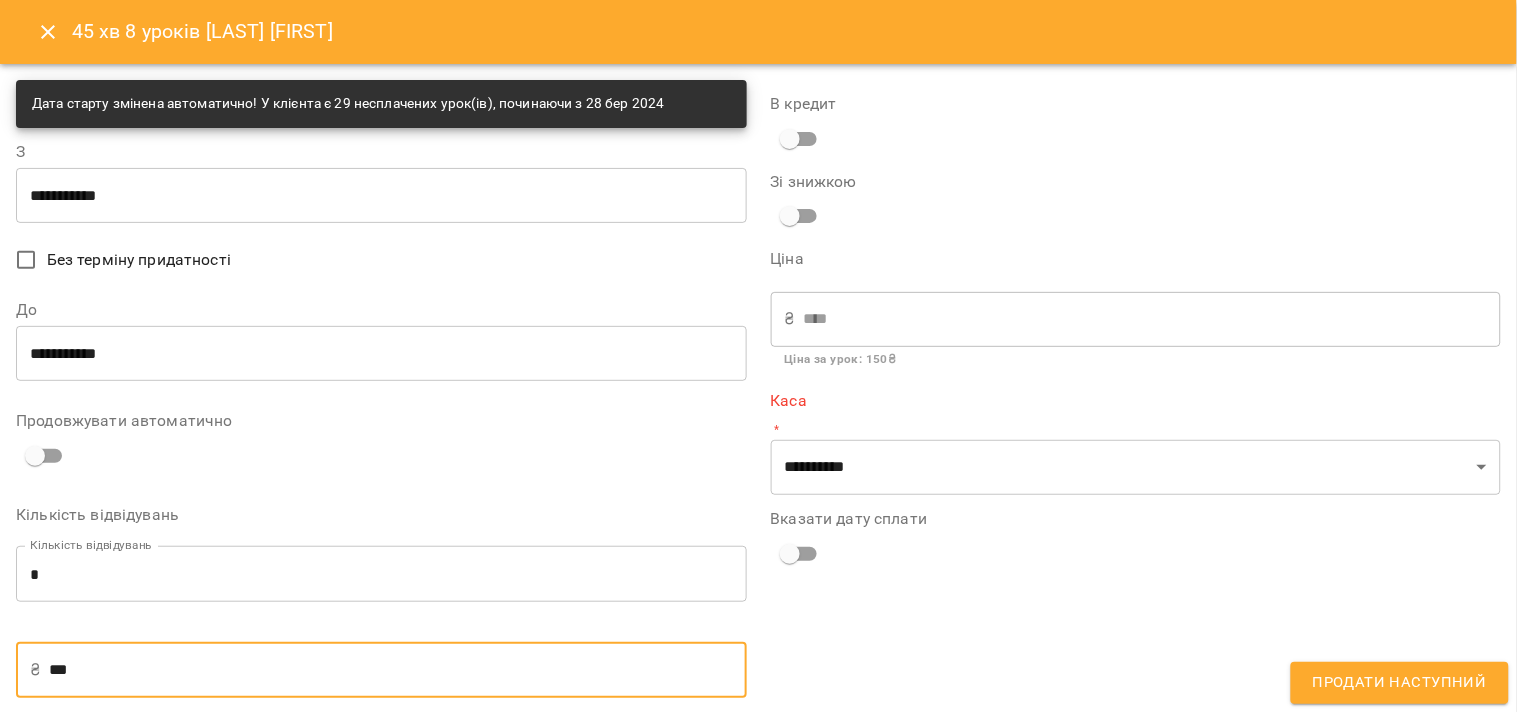 type on "***" 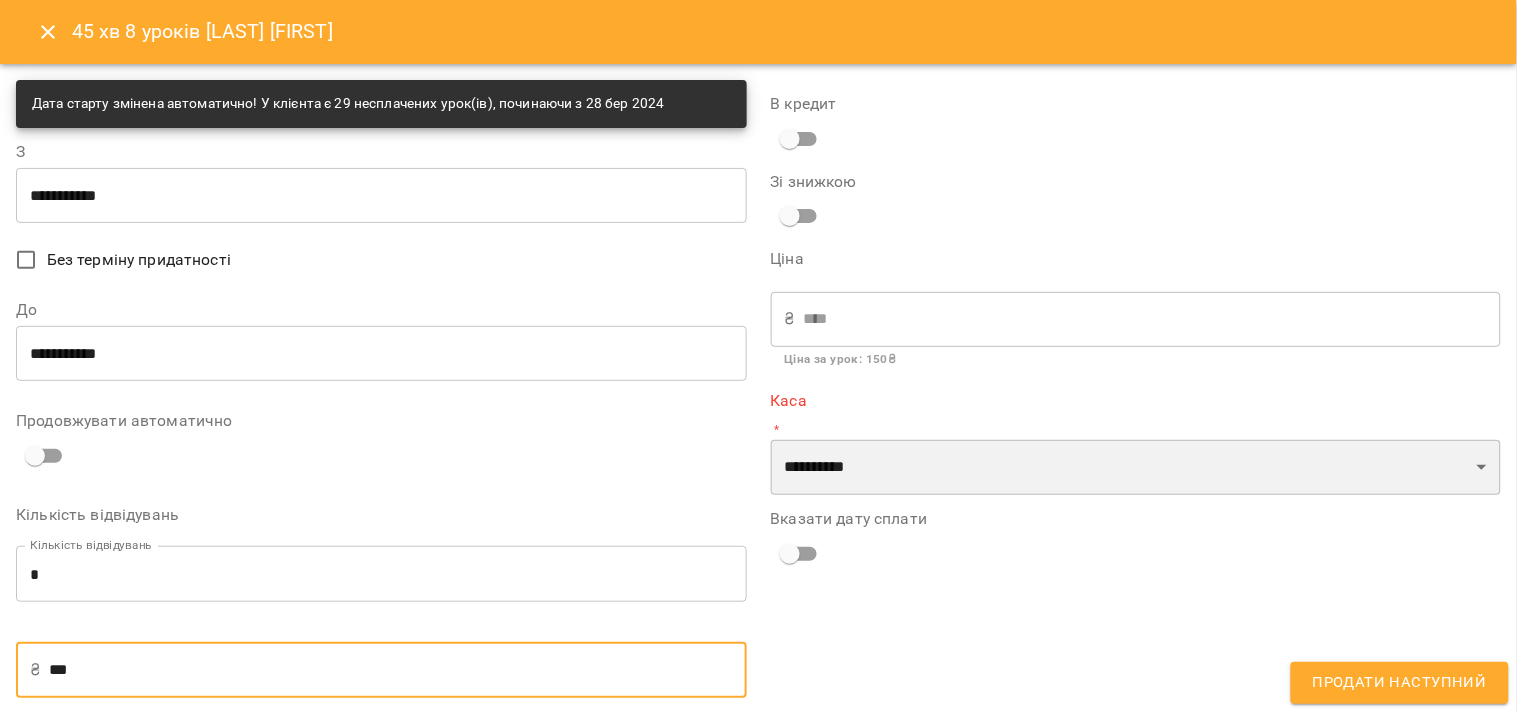 click on "**********" at bounding box center [1136, 468] 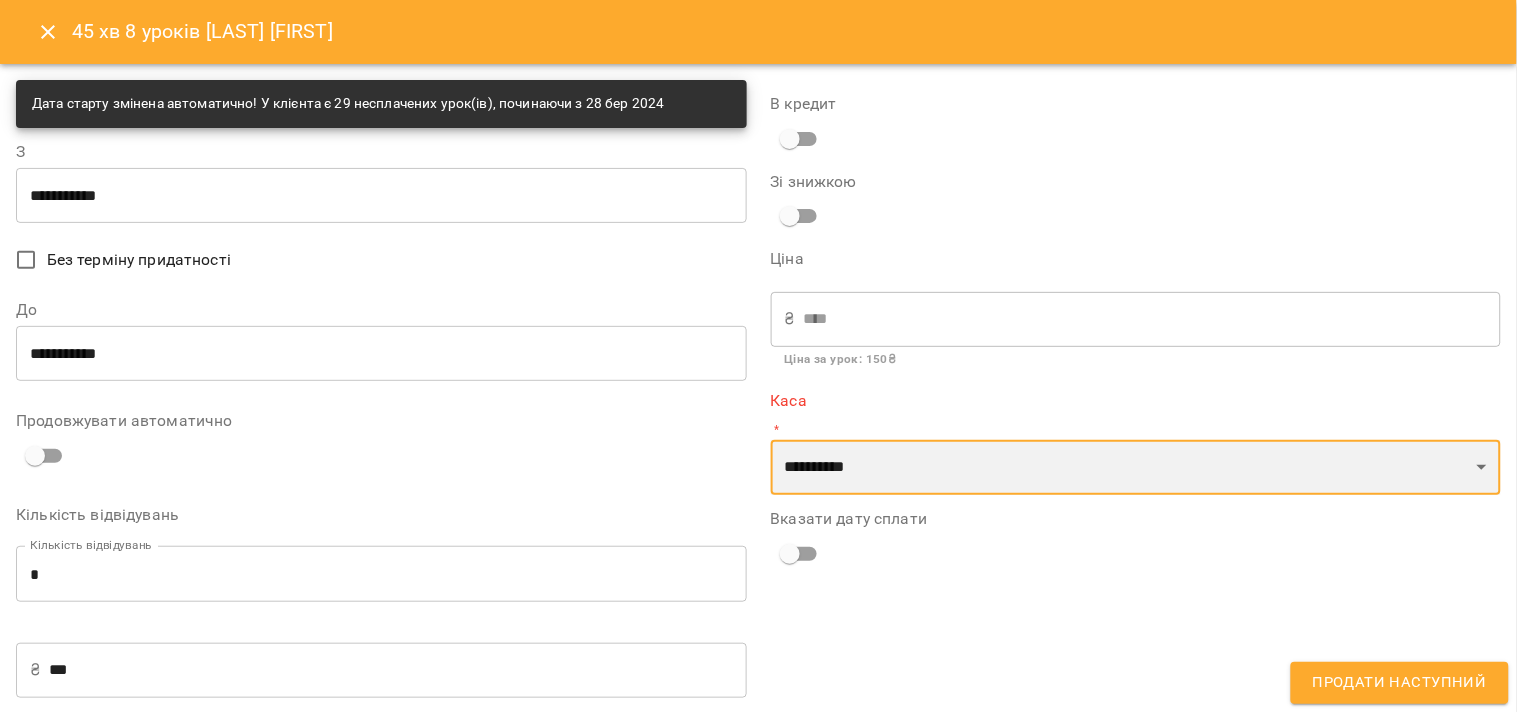 select on "****" 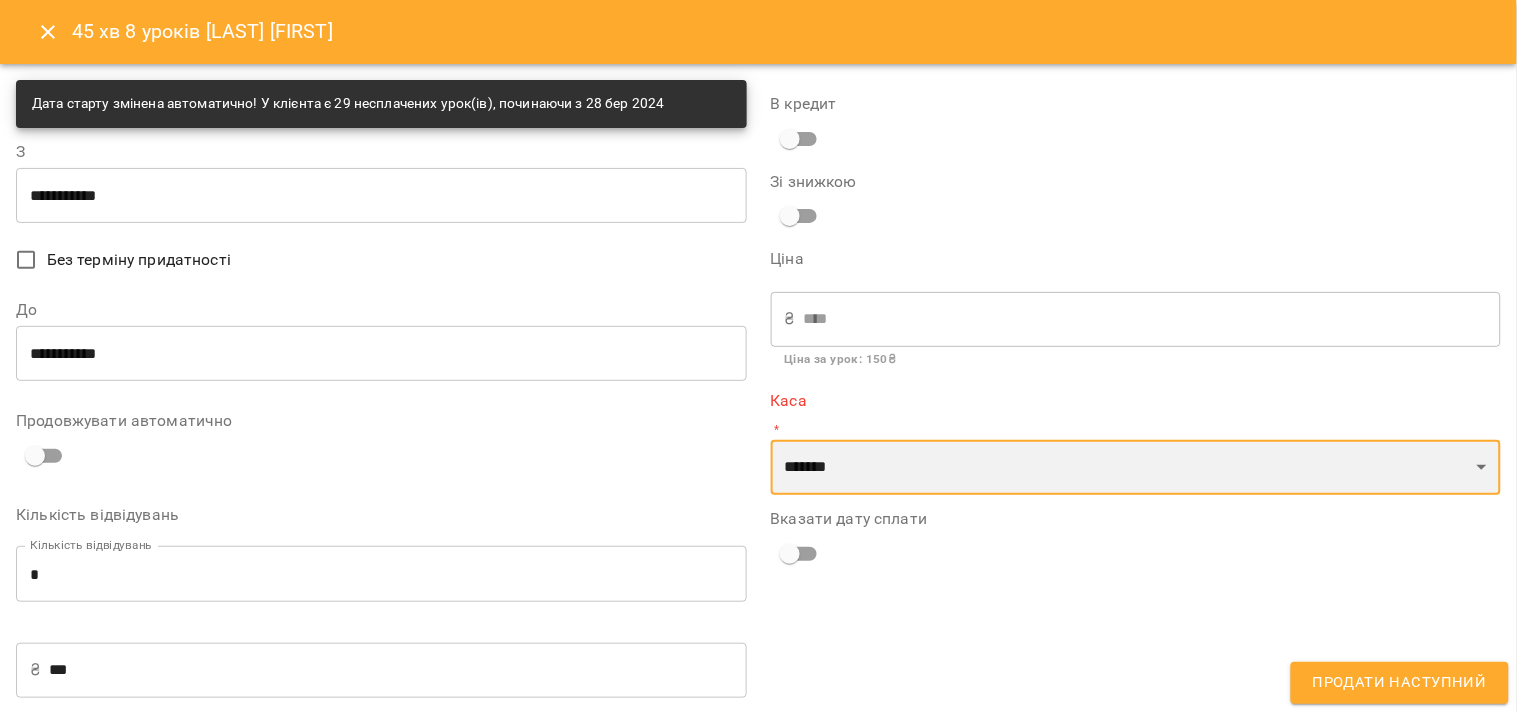 click on "**********" at bounding box center (1136, 468) 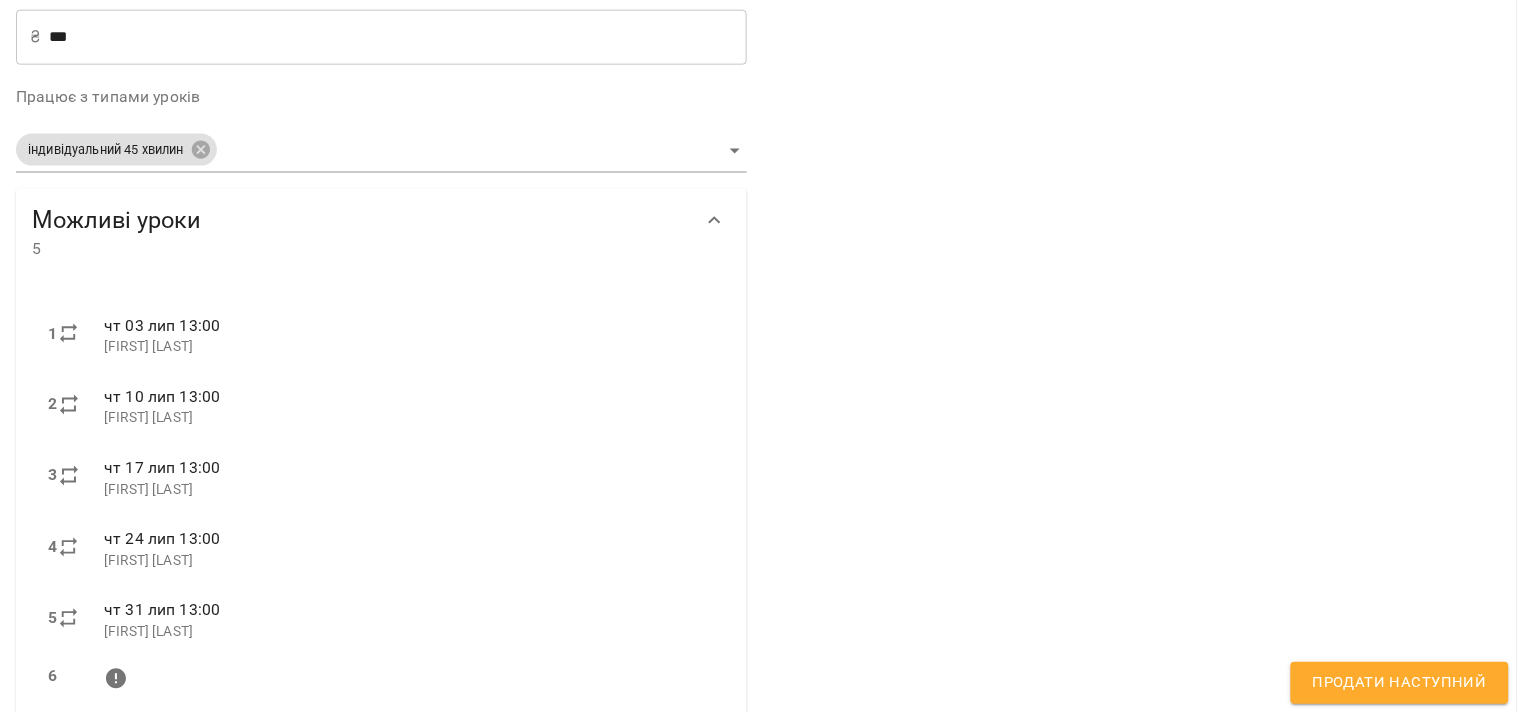 scroll, scrollTop: 713, scrollLeft: 0, axis: vertical 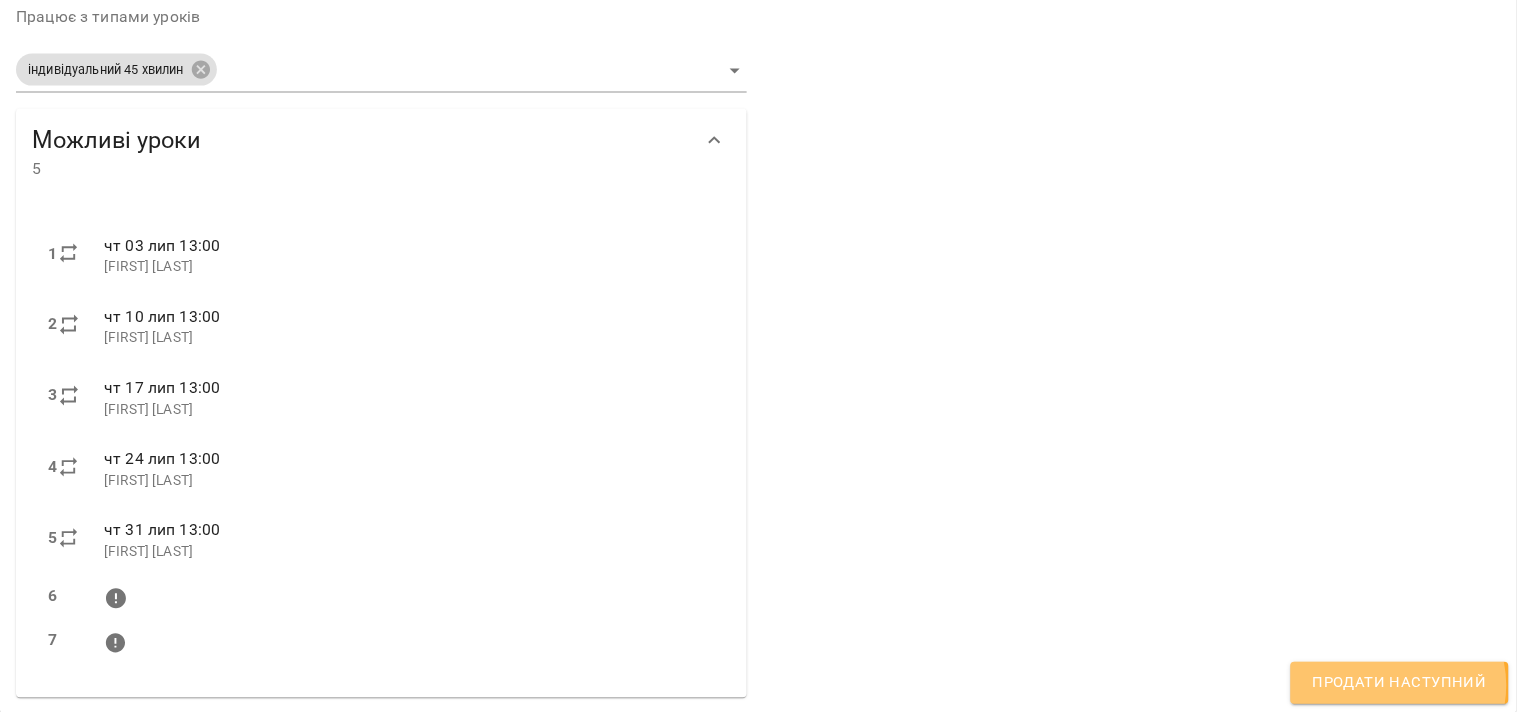 click on "Продати наступний" at bounding box center (1400, 683) 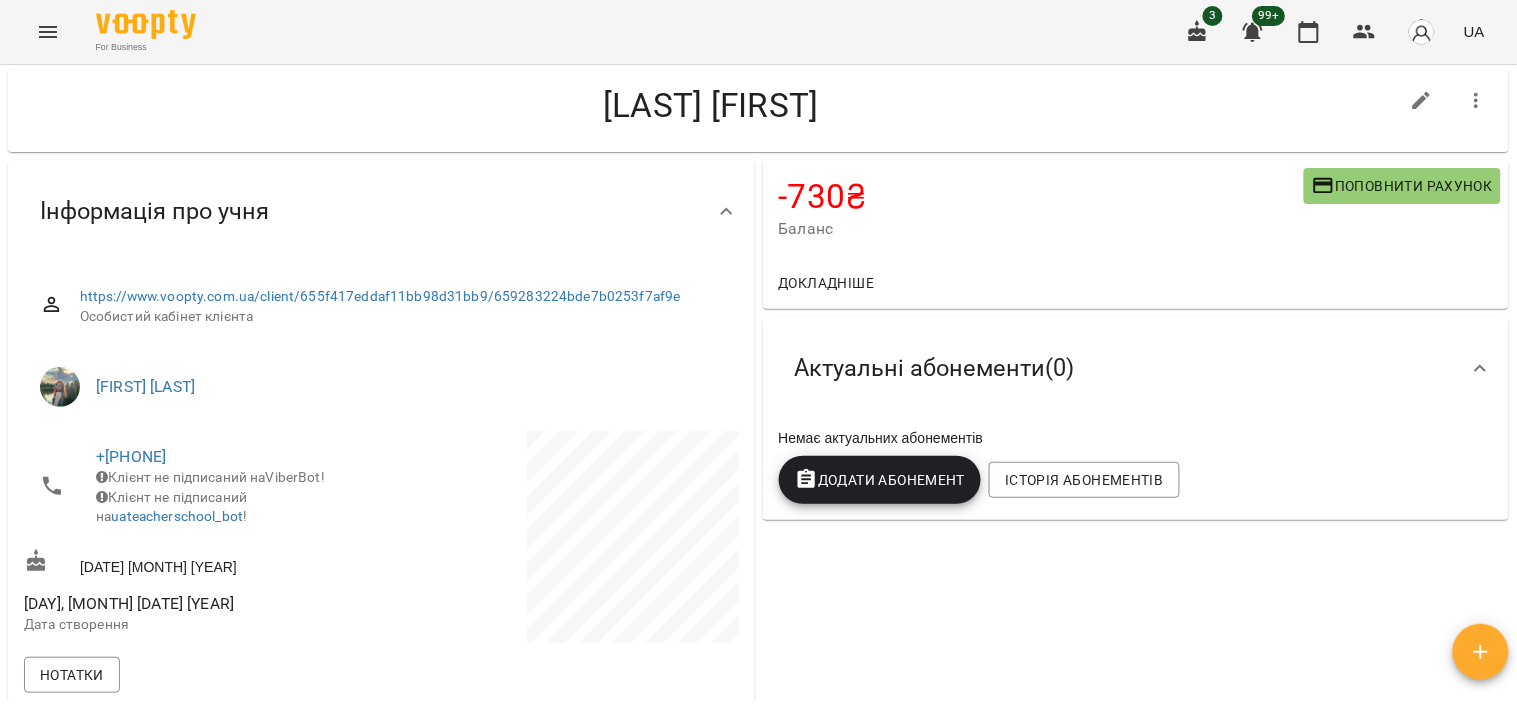 scroll, scrollTop: 0, scrollLeft: 0, axis: both 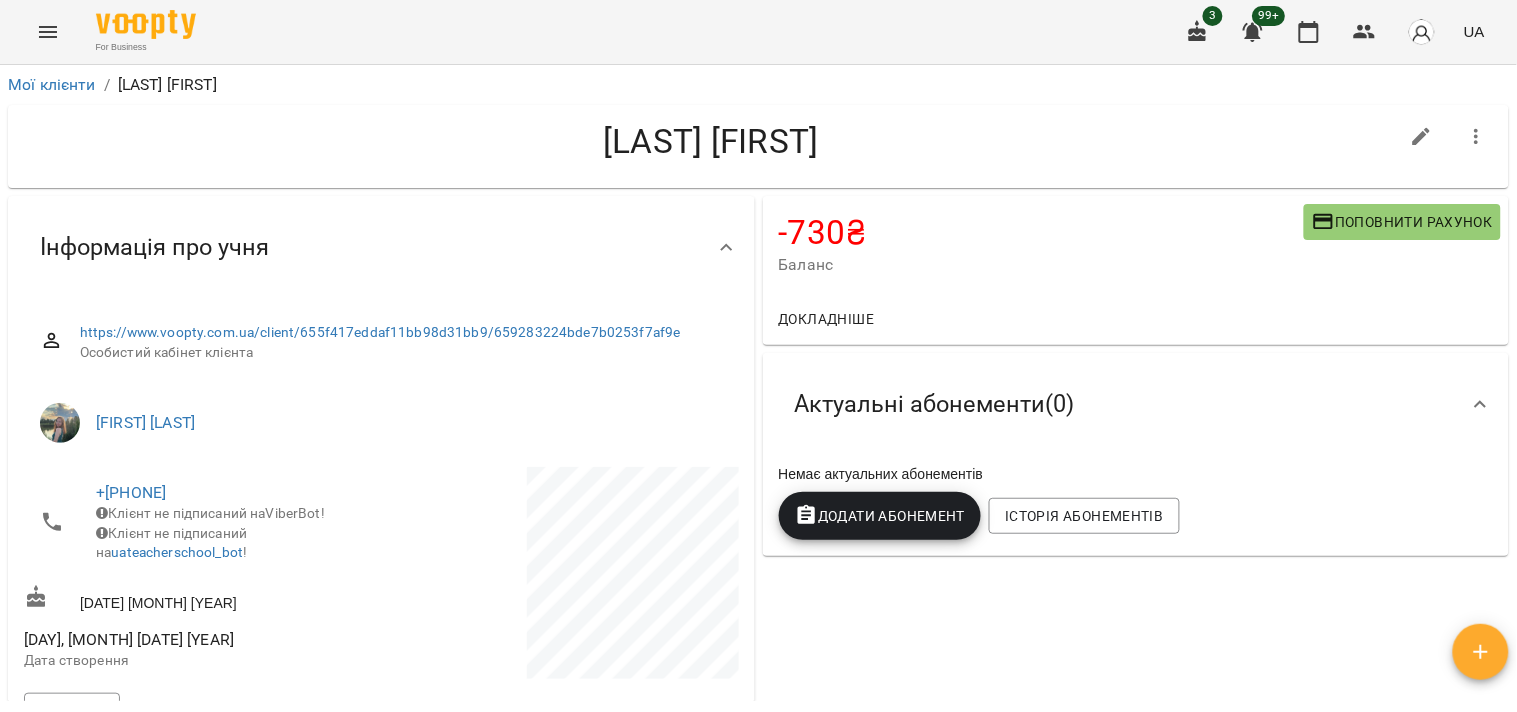 click on "Мої клієнти / [LAST] [LAST]  [LAST] [LAST]  -[MONEY] ₴ Баланс Поповнити рахунок Докладніше -[MONEY]   ₴ Абонементи -[MONEY] ₴   Індивідуальний 45 хв 4 уроки
0 ₴   45 хв 8 уроків  Актуальні абонементи ( 0 ) Немає актуальних абонементів Додати Абонемент Історія абонементів Інформація про учня https://www.voopty.com.ua/client/655f417eddaf11bb98d31bb9/659283224bde7b0253f7af9e Особистий кабінет клієнта [LAST] [LAST] +[PHONE] Клієнт не підписаний на  ViberBot! Клієнт не підписаний на  uateacherschool_bot ! [DATE] [MONTH] [YEAR] [DAY], [MONTH] [DATE] [YEAR] Дата створення Нотатки Постійний розклад uateacher'school  »  [LAST] [LAST] [DAY] , [TIME]   індивідуальний 45 хвилин Personal З" at bounding box center [758, 421] 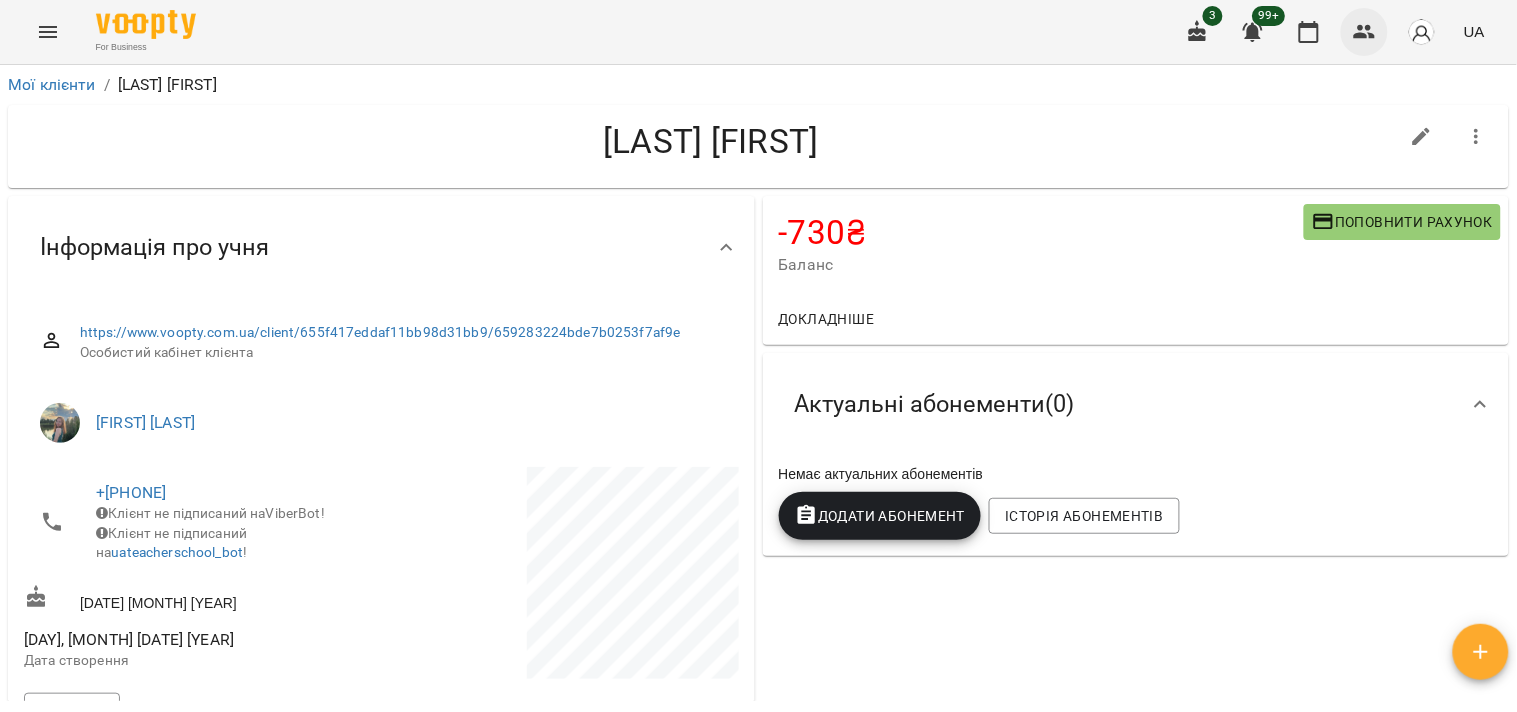 click at bounding box center (1365, 32) 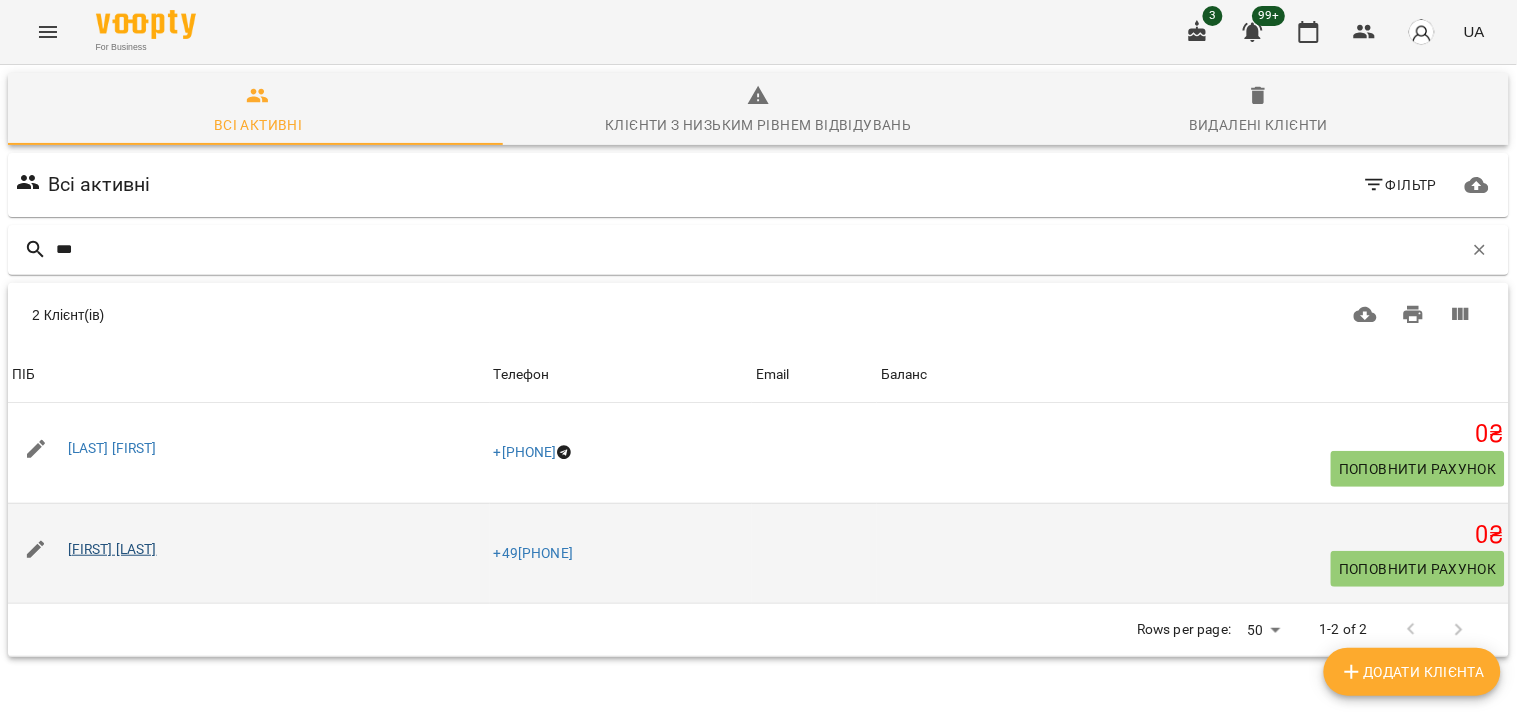 type on "***" 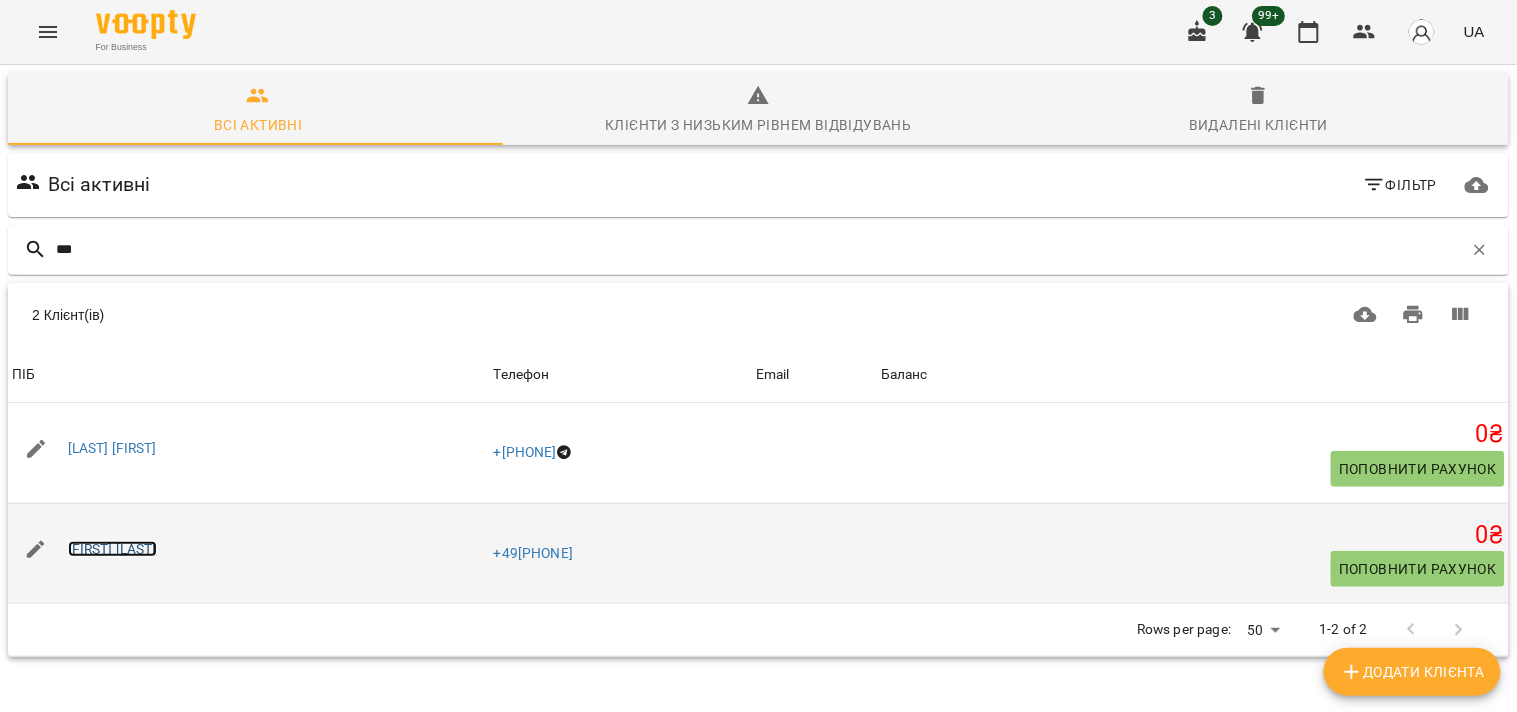 click on "[FIRST] [LAST]" at bounding box center (112, 549) 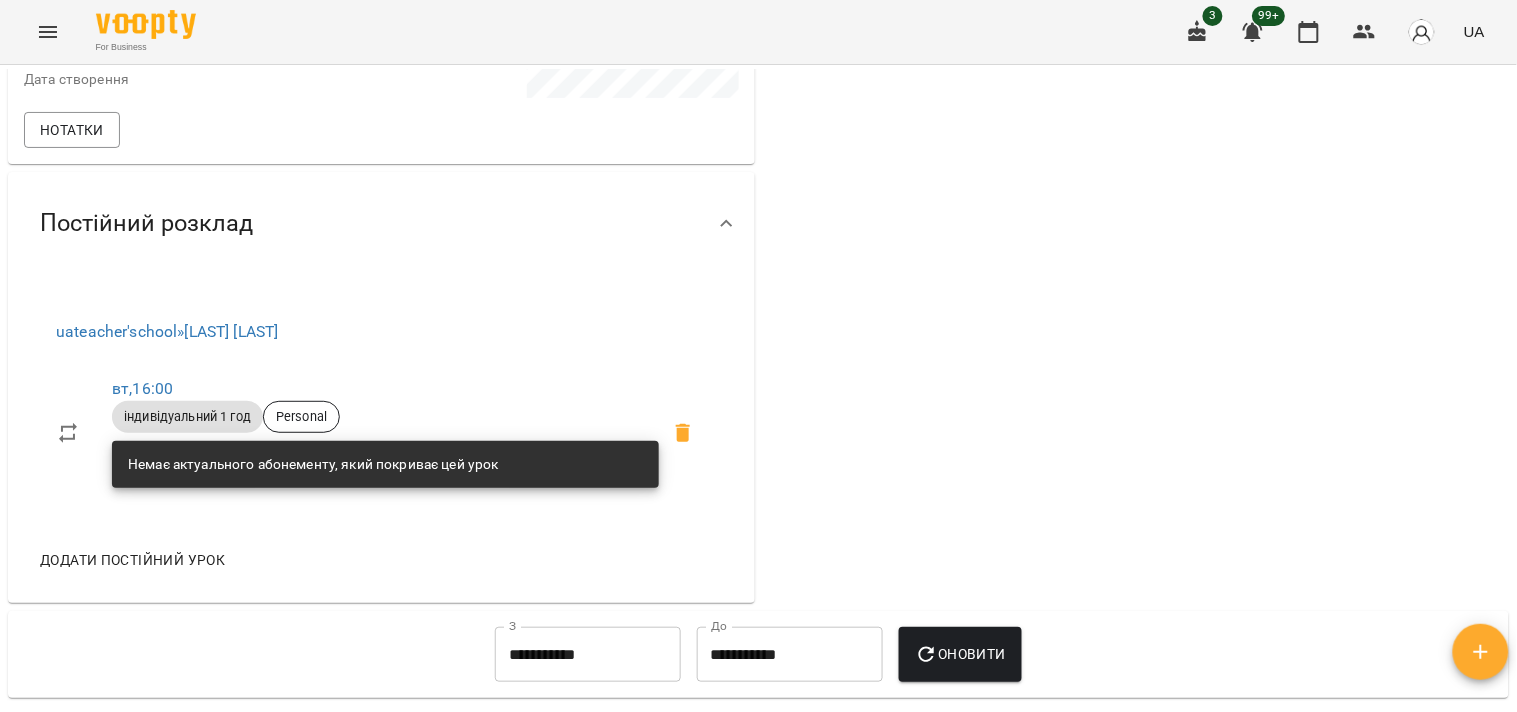 scroll, scrollTop: 765, scrollLeft: 0, axis: vertical 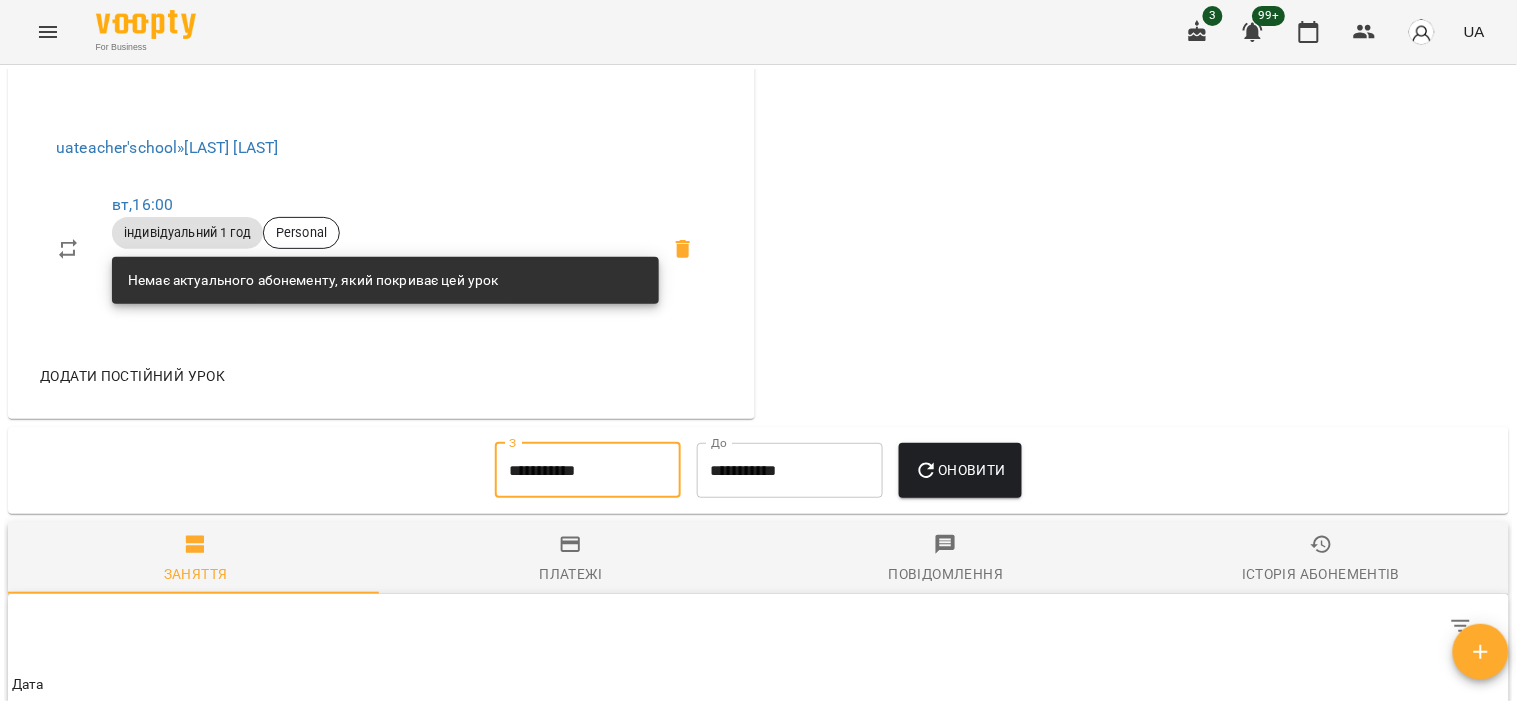 click on "**********" at bounding box center [588, 471] 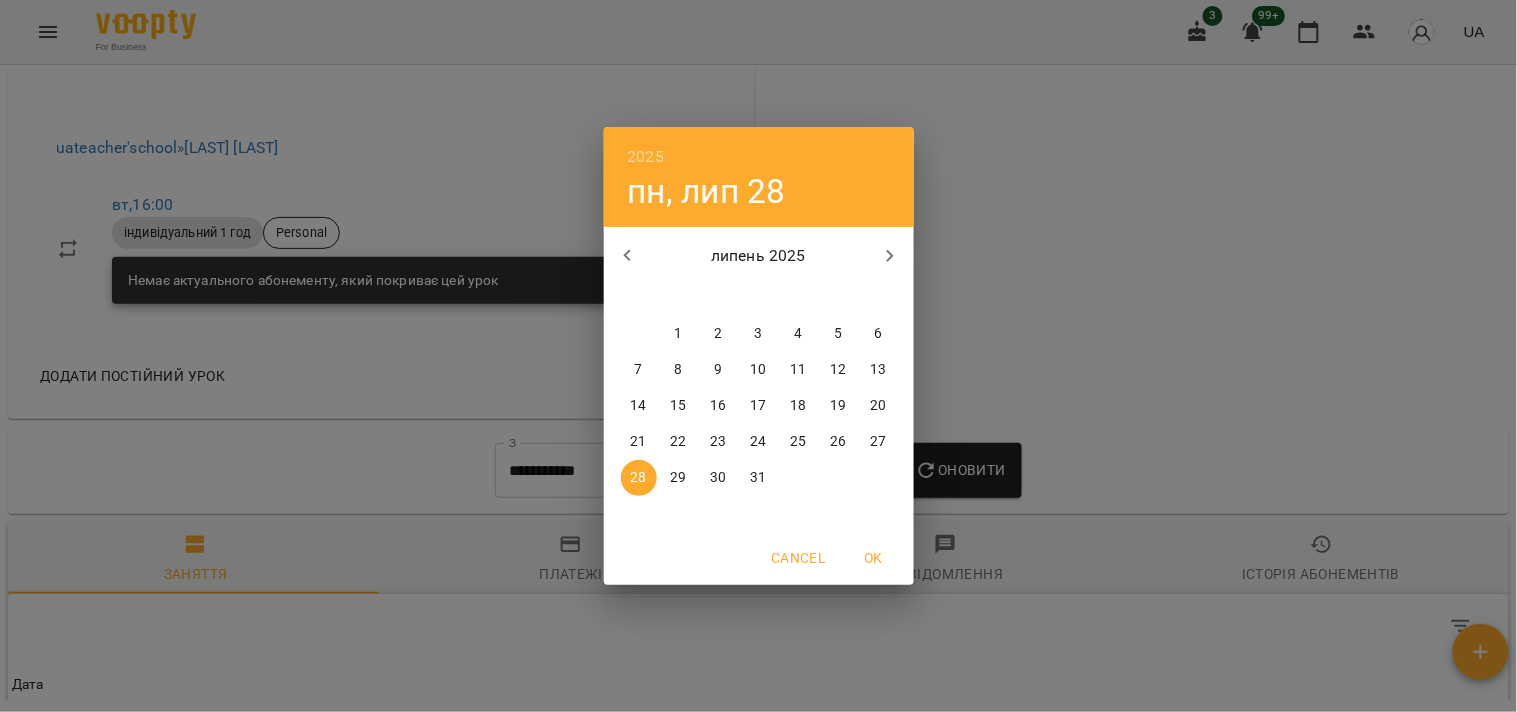 click on "1" at bounding box center [679, 334] 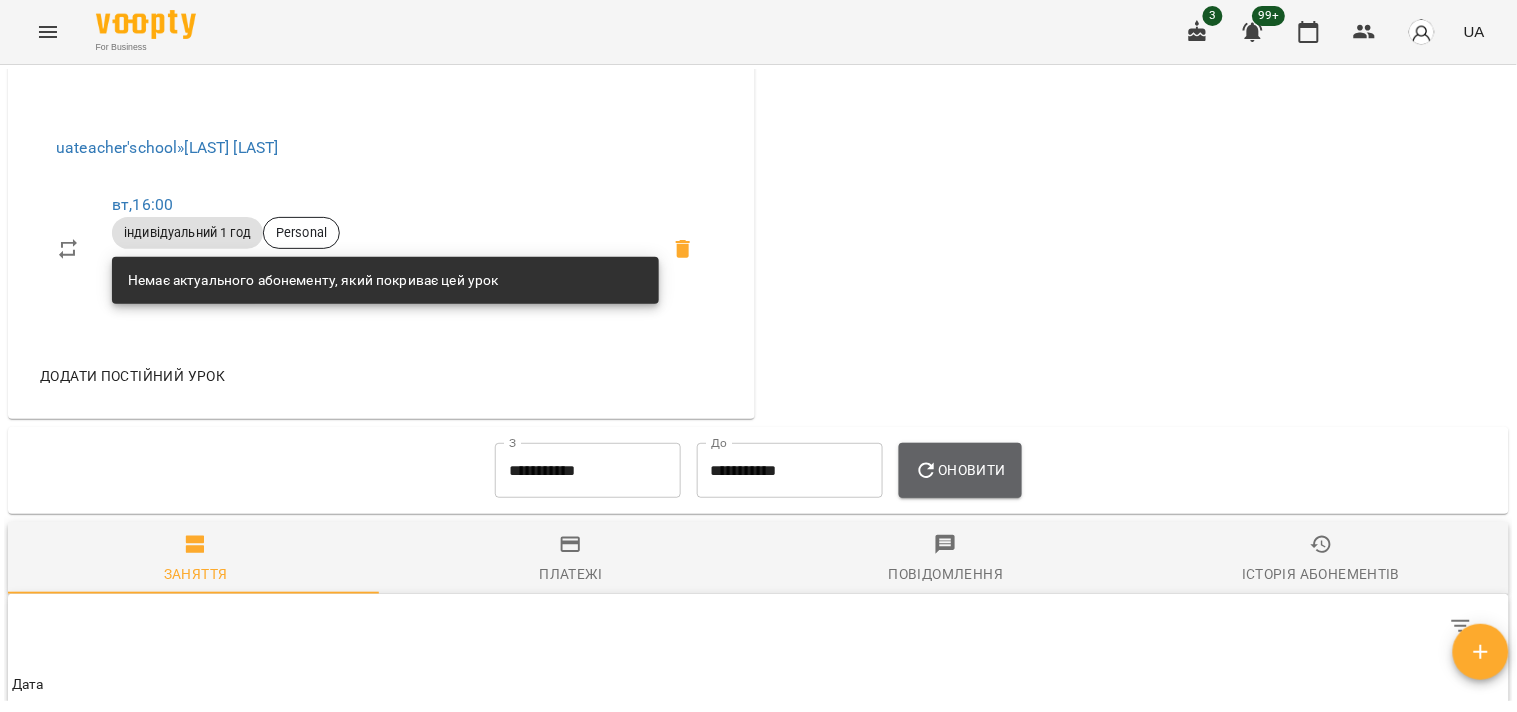 click on "Оновити" at bounding box center (960, 471) 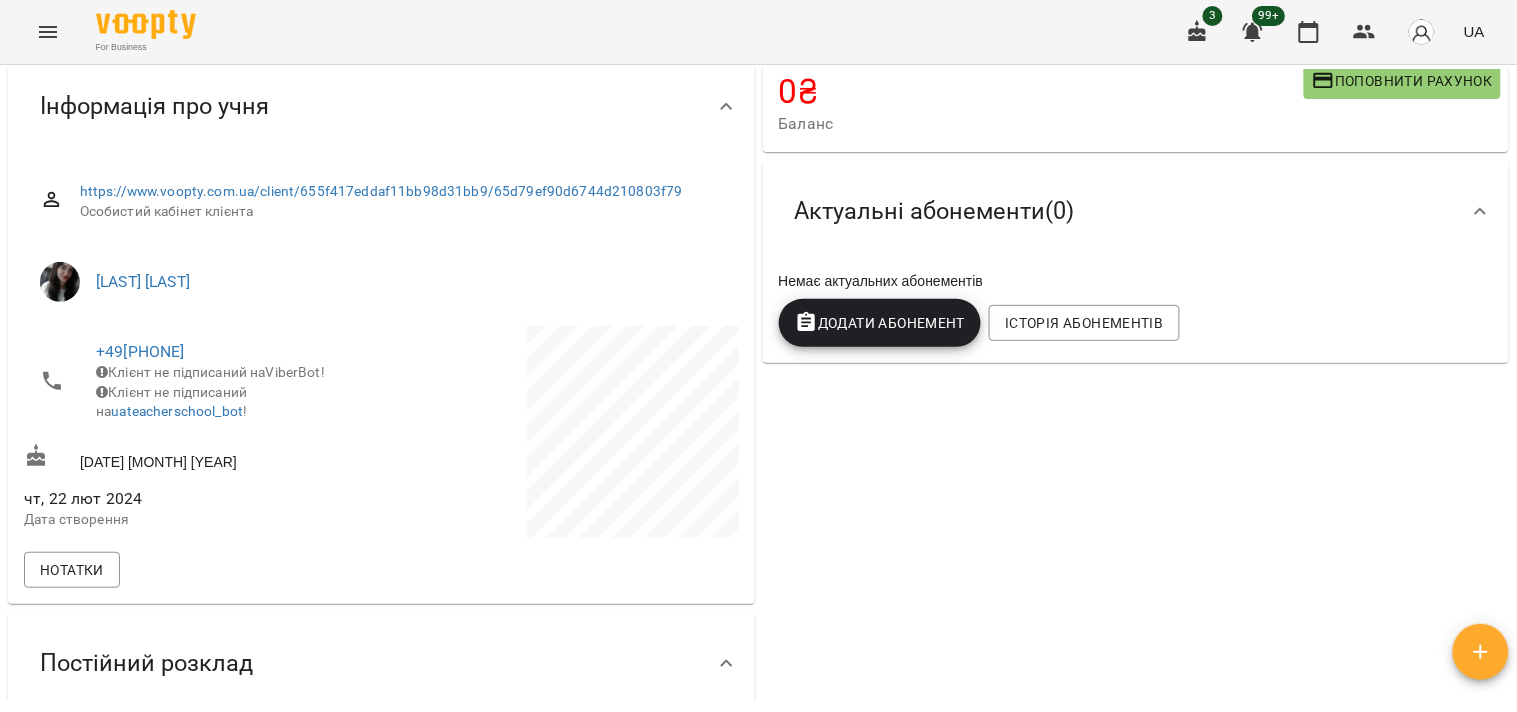 scroll, scrollTop: 0, scrollLeft: 0, axis: both 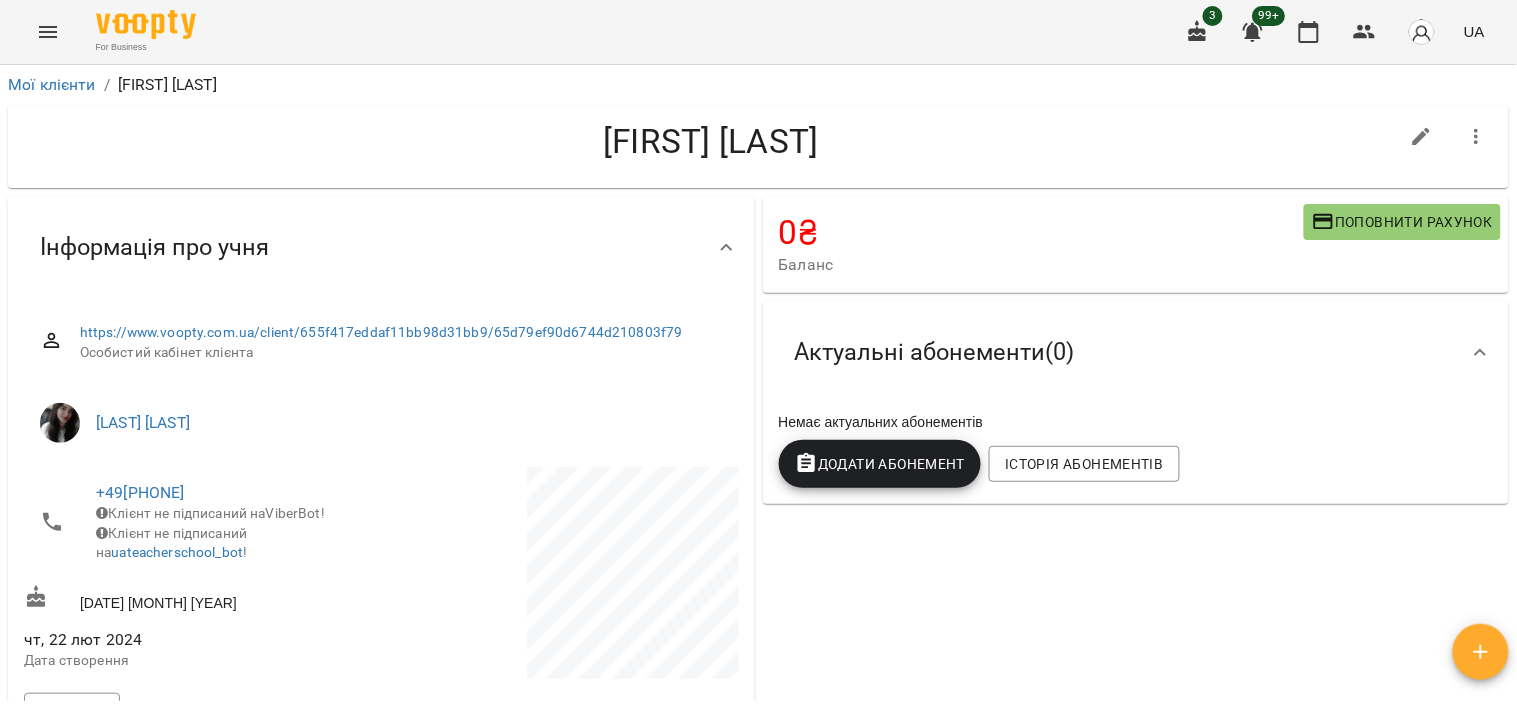 click on "Додати Абонемент" at bounding box center (880, 464) 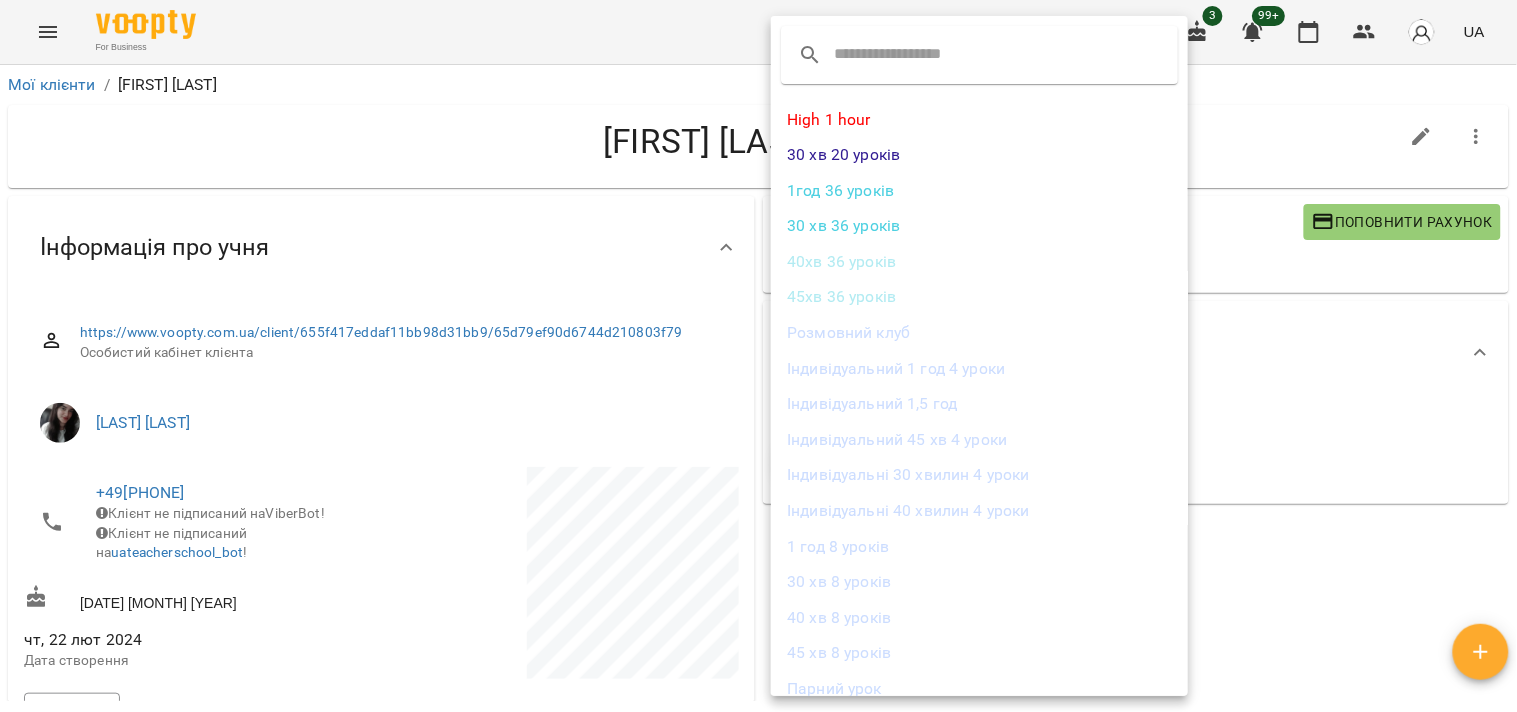 click on "45 хв 8 уроків" at bounding box center [979, 653] 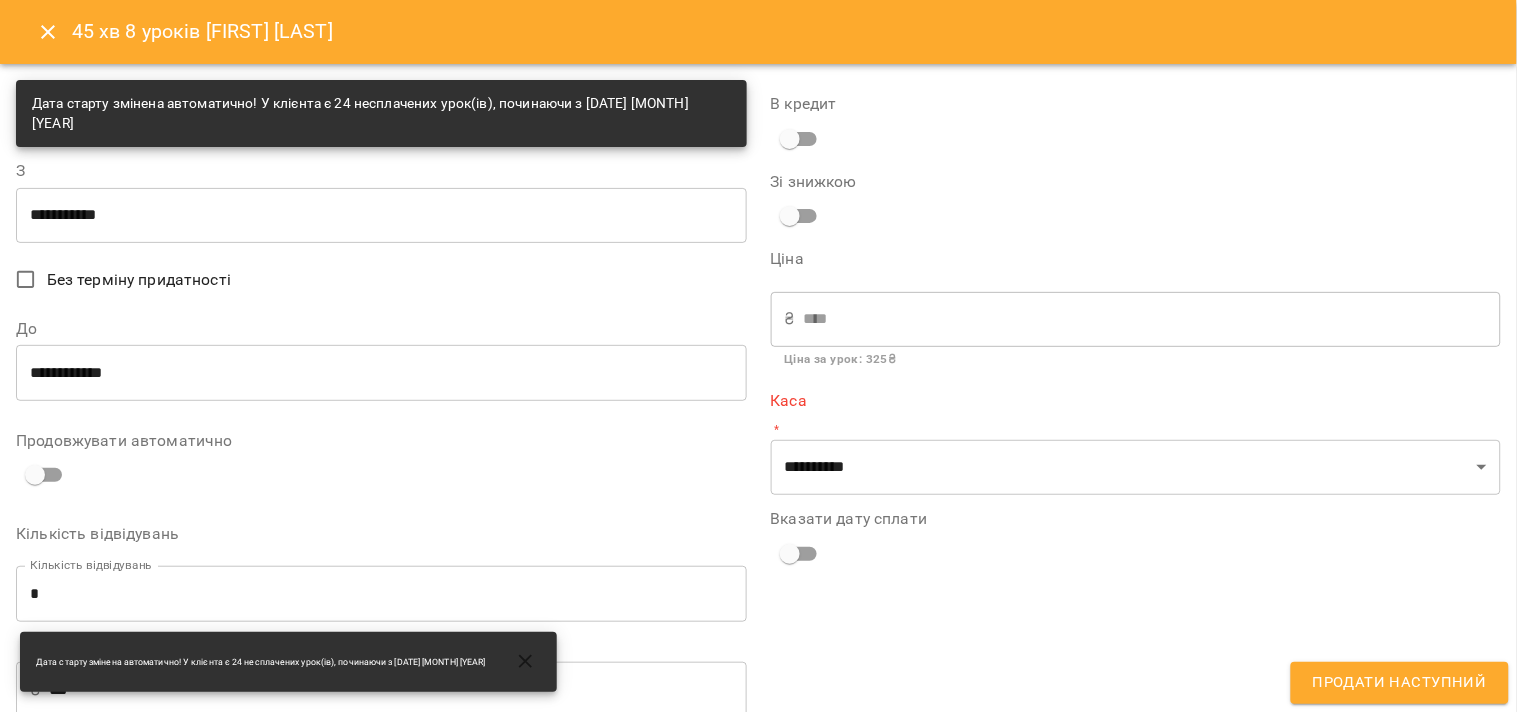 click on "**********" at bounding box center [381, 215] 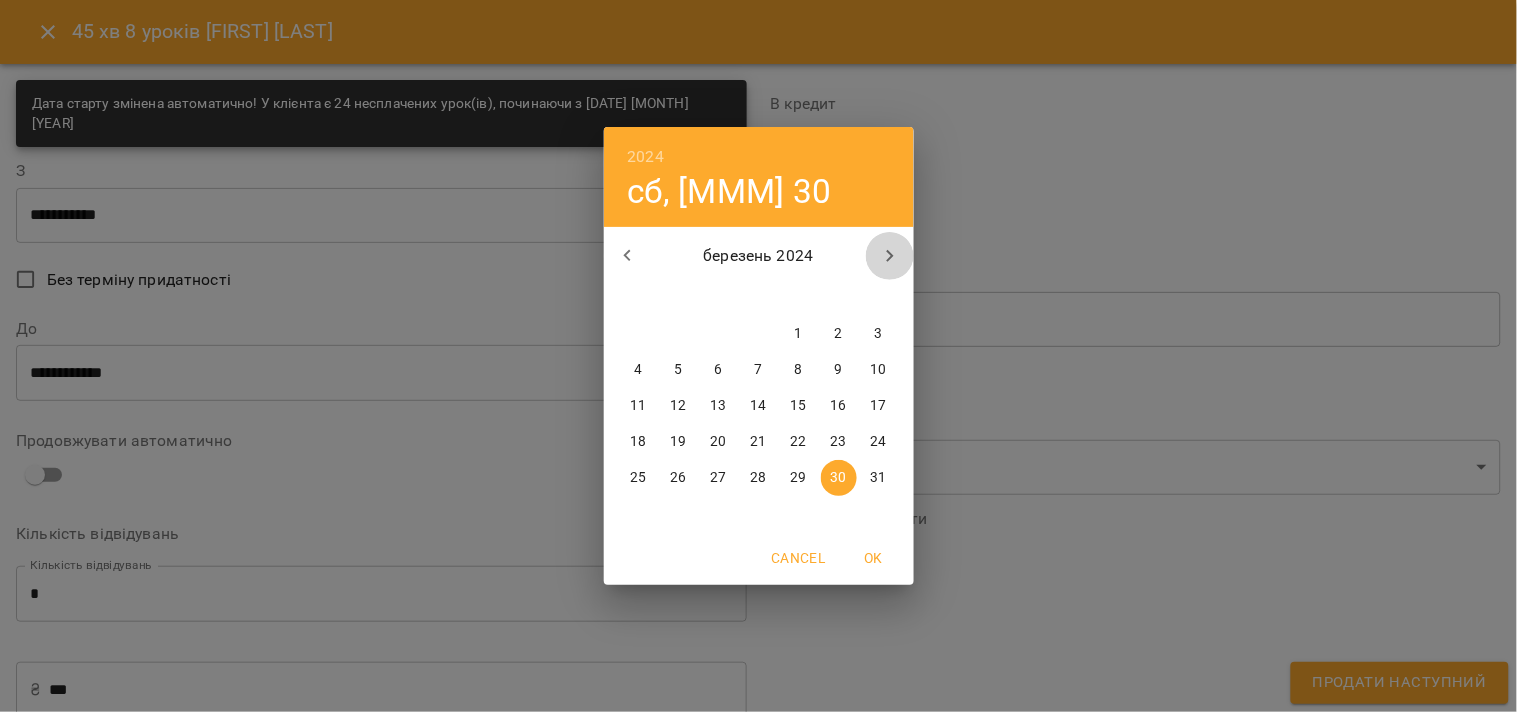 click 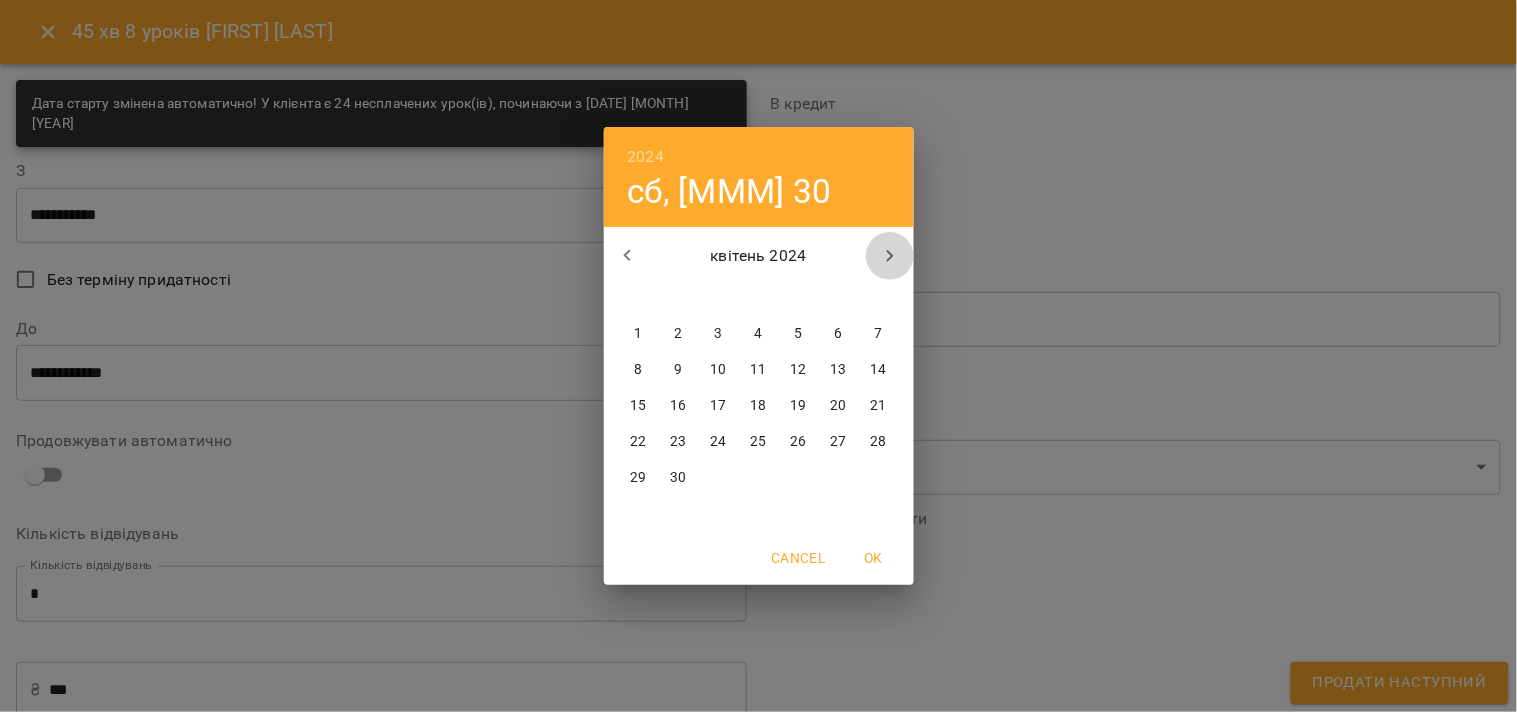 click 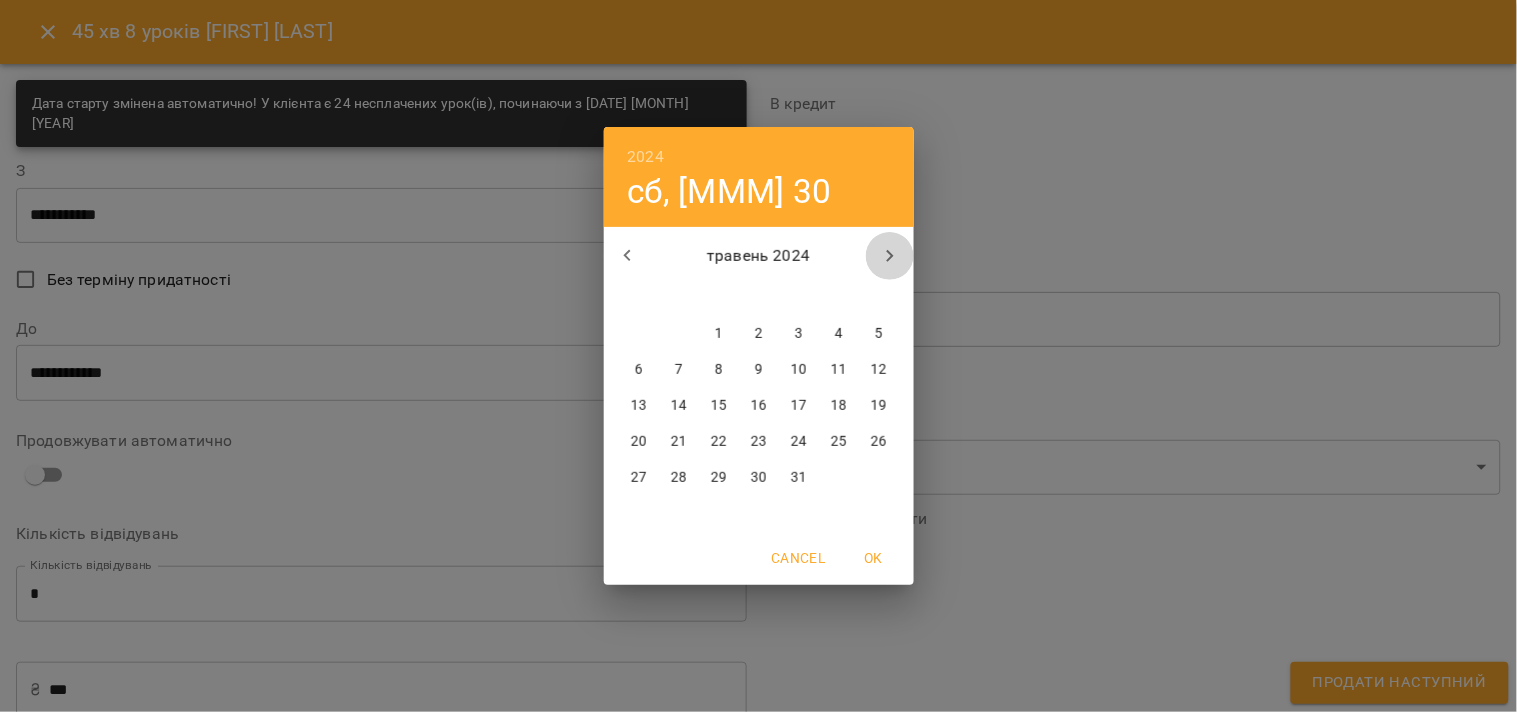 click 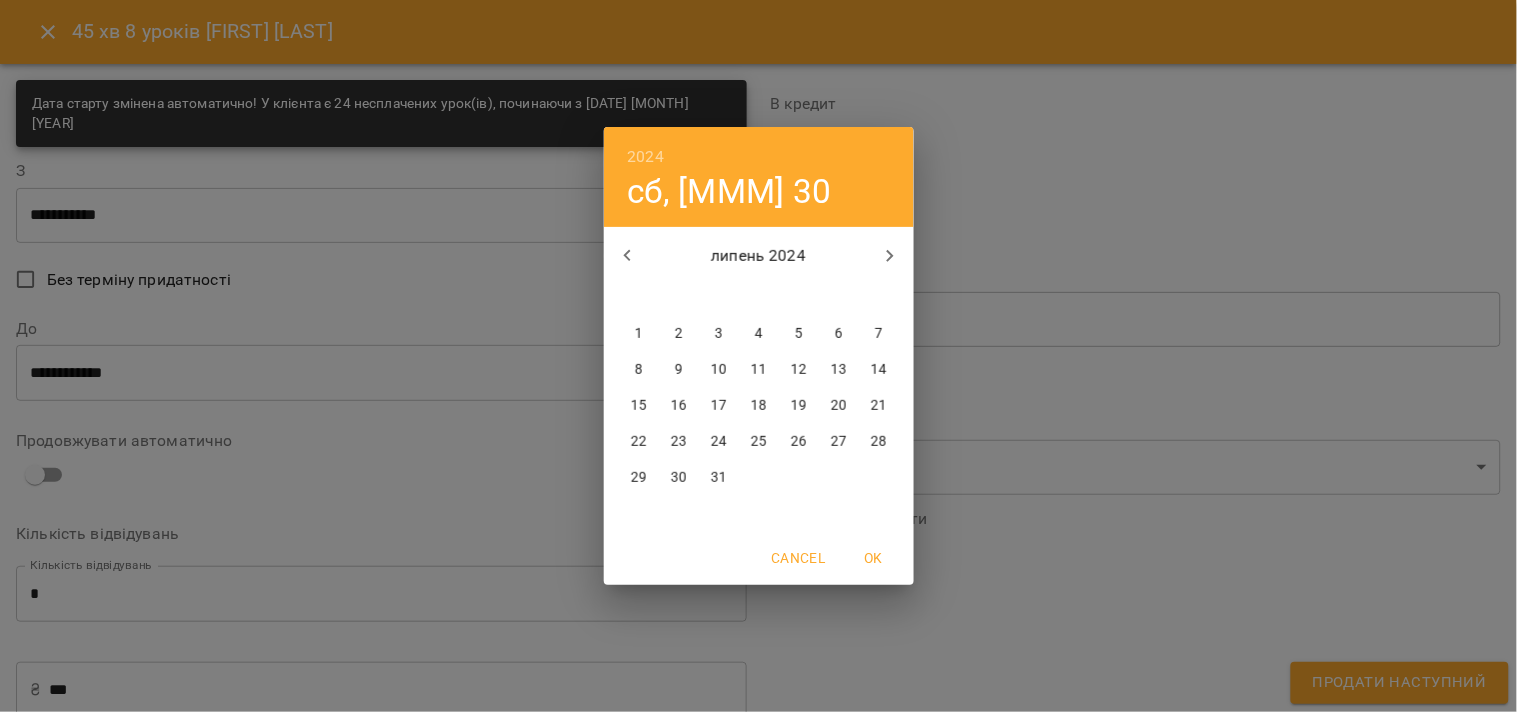 click 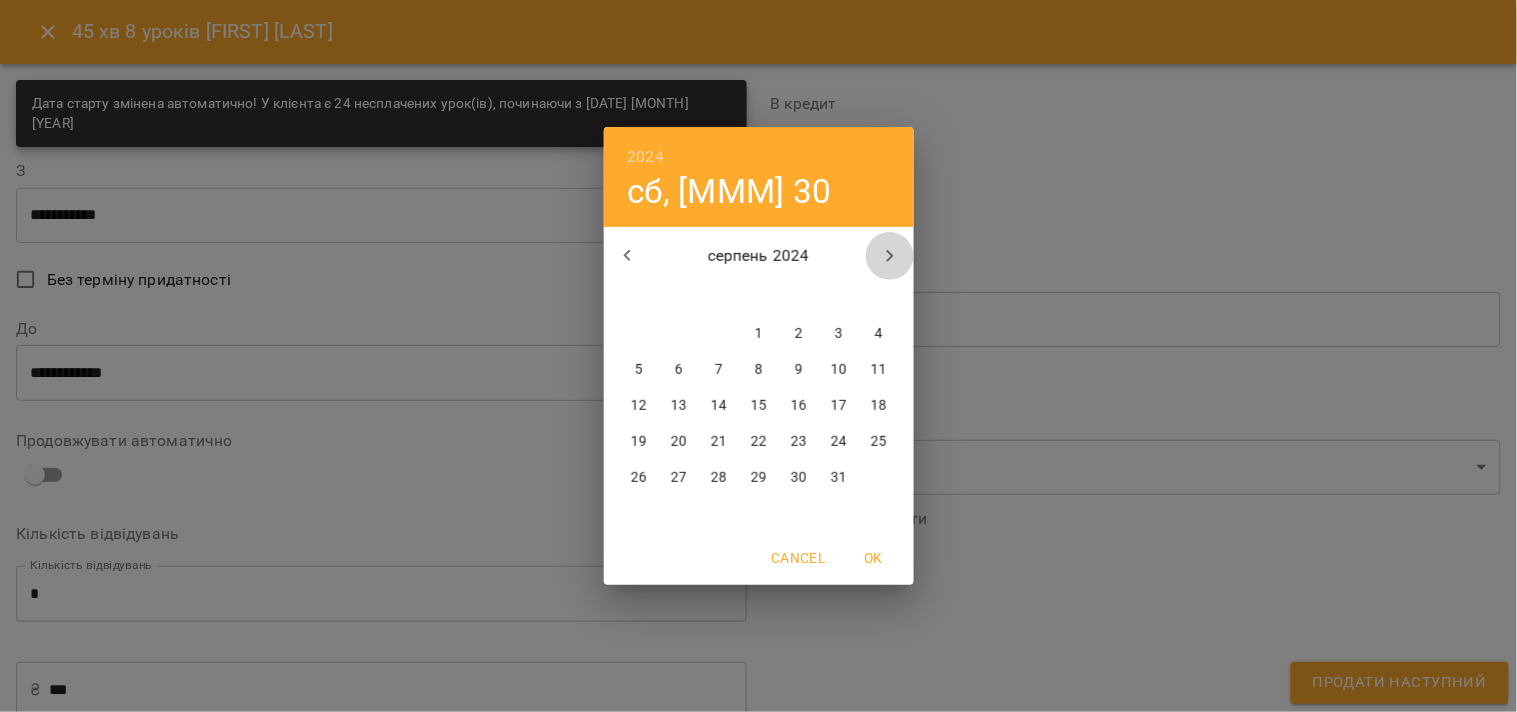 click 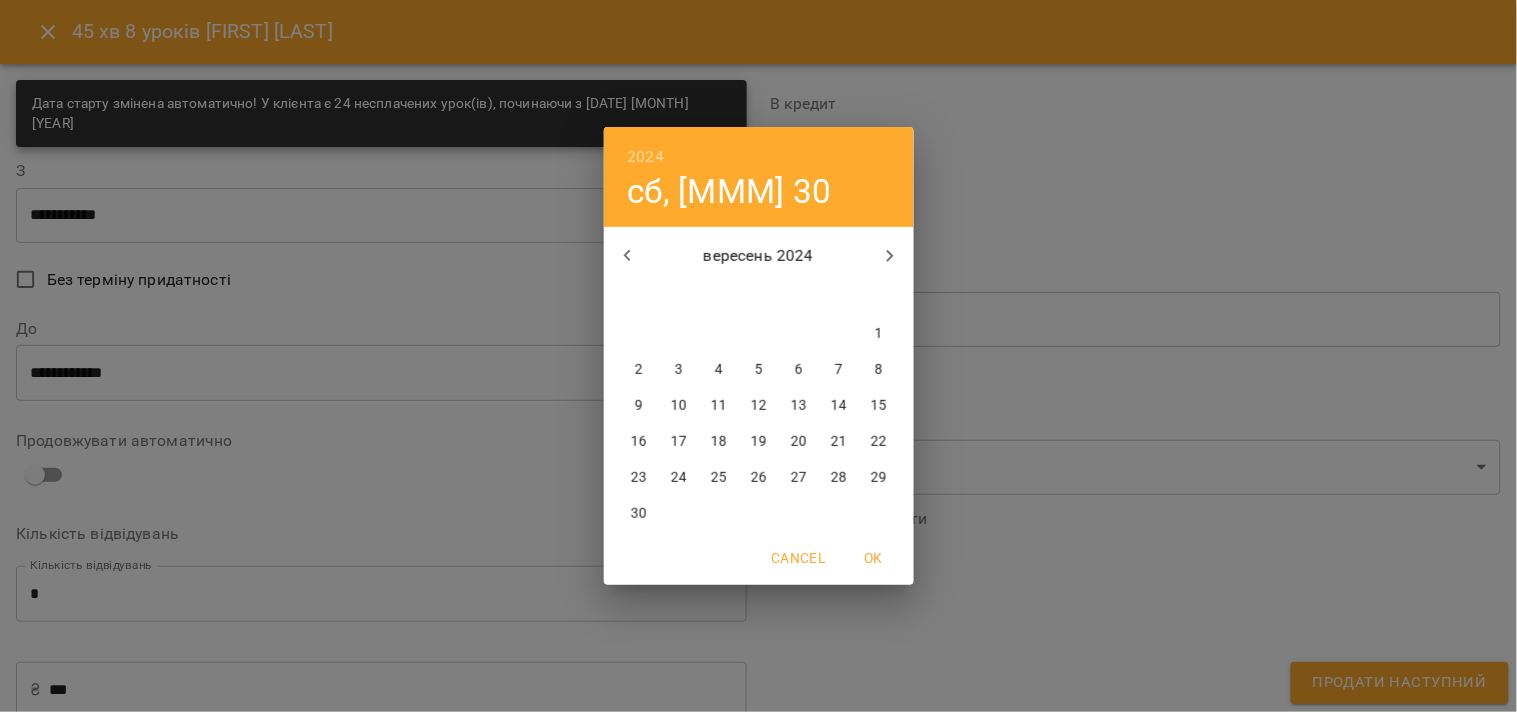 click 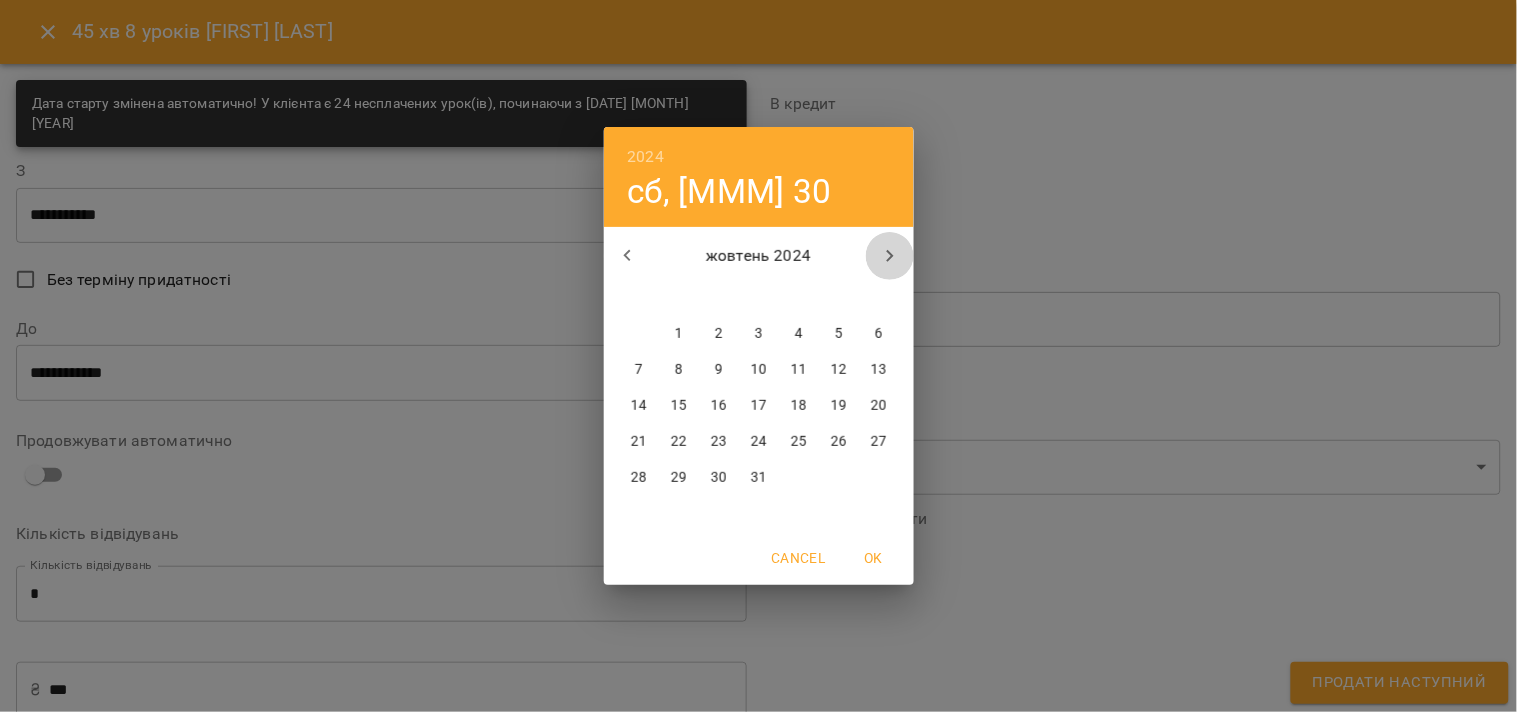 click 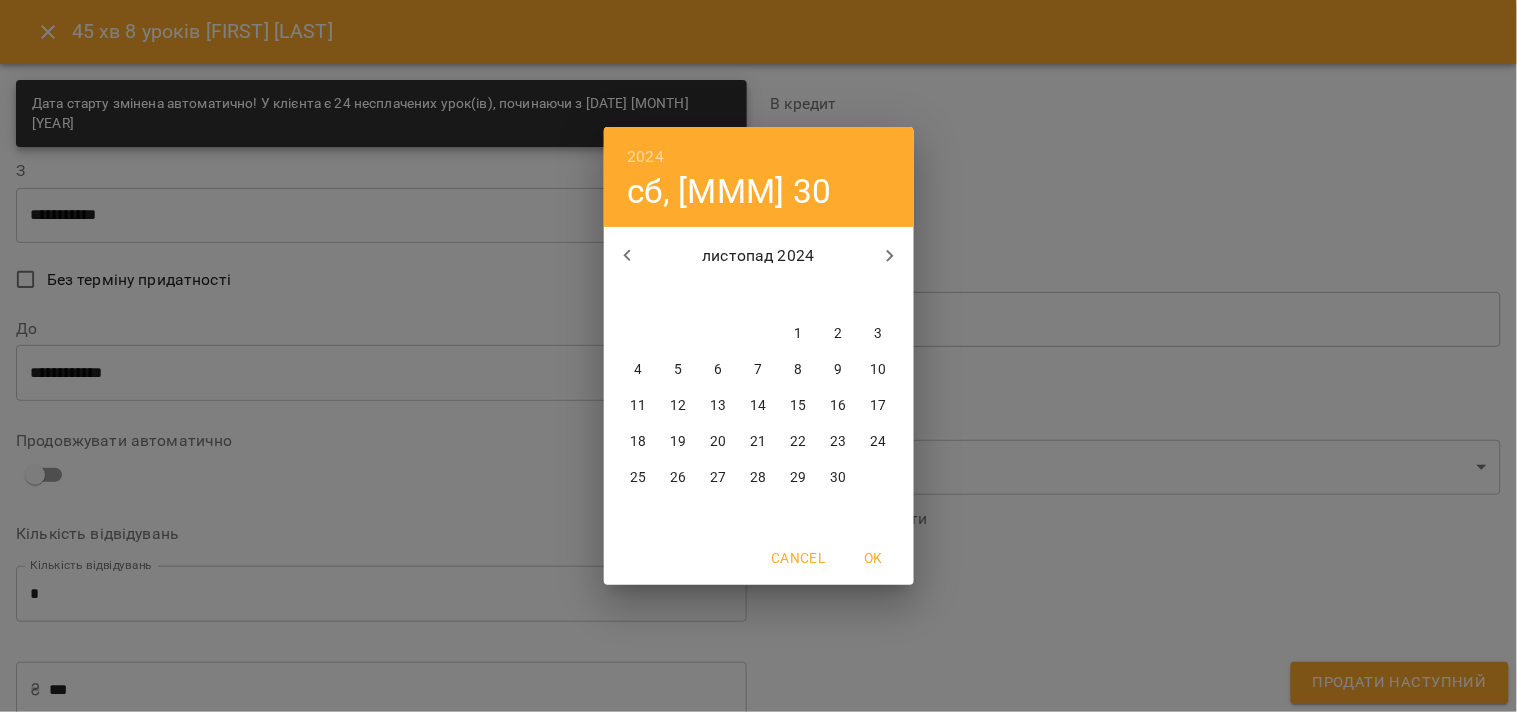 click 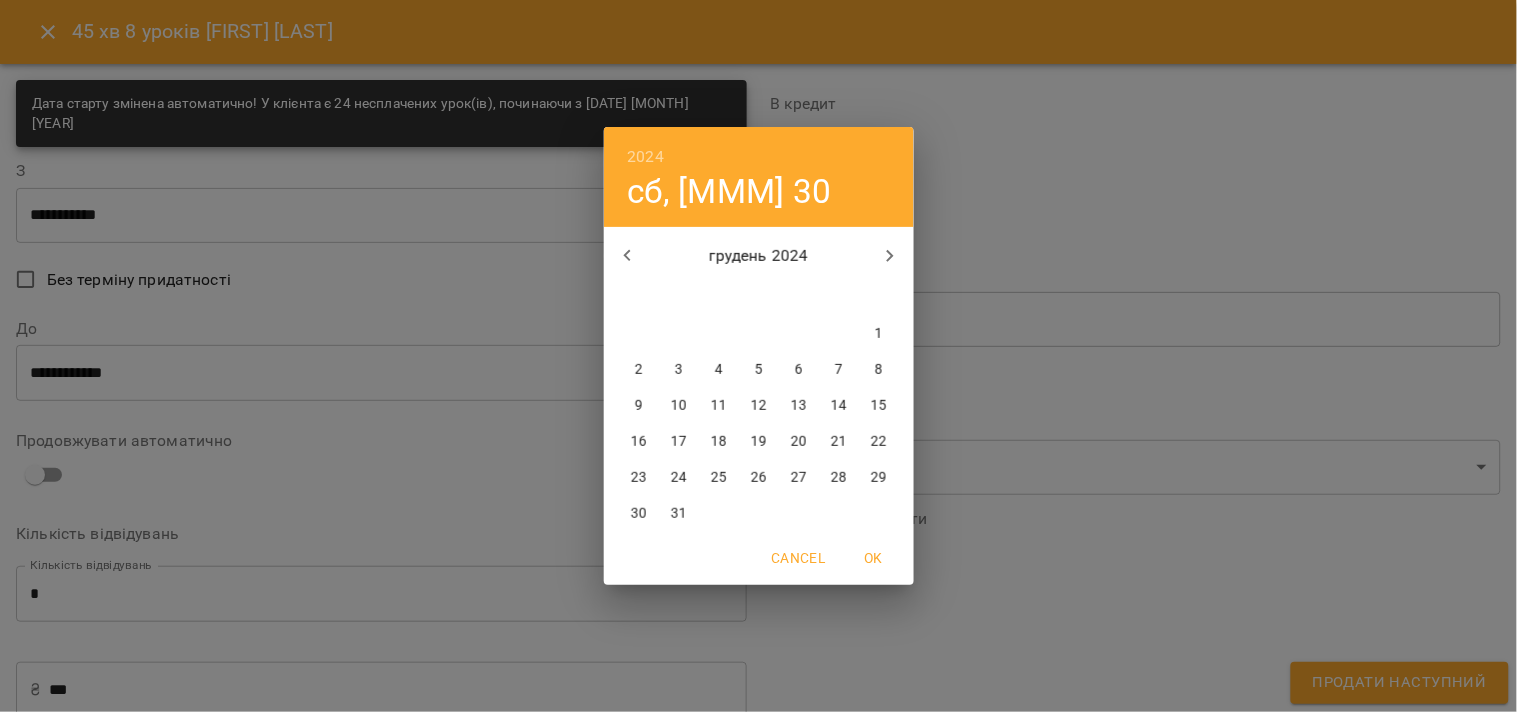 click 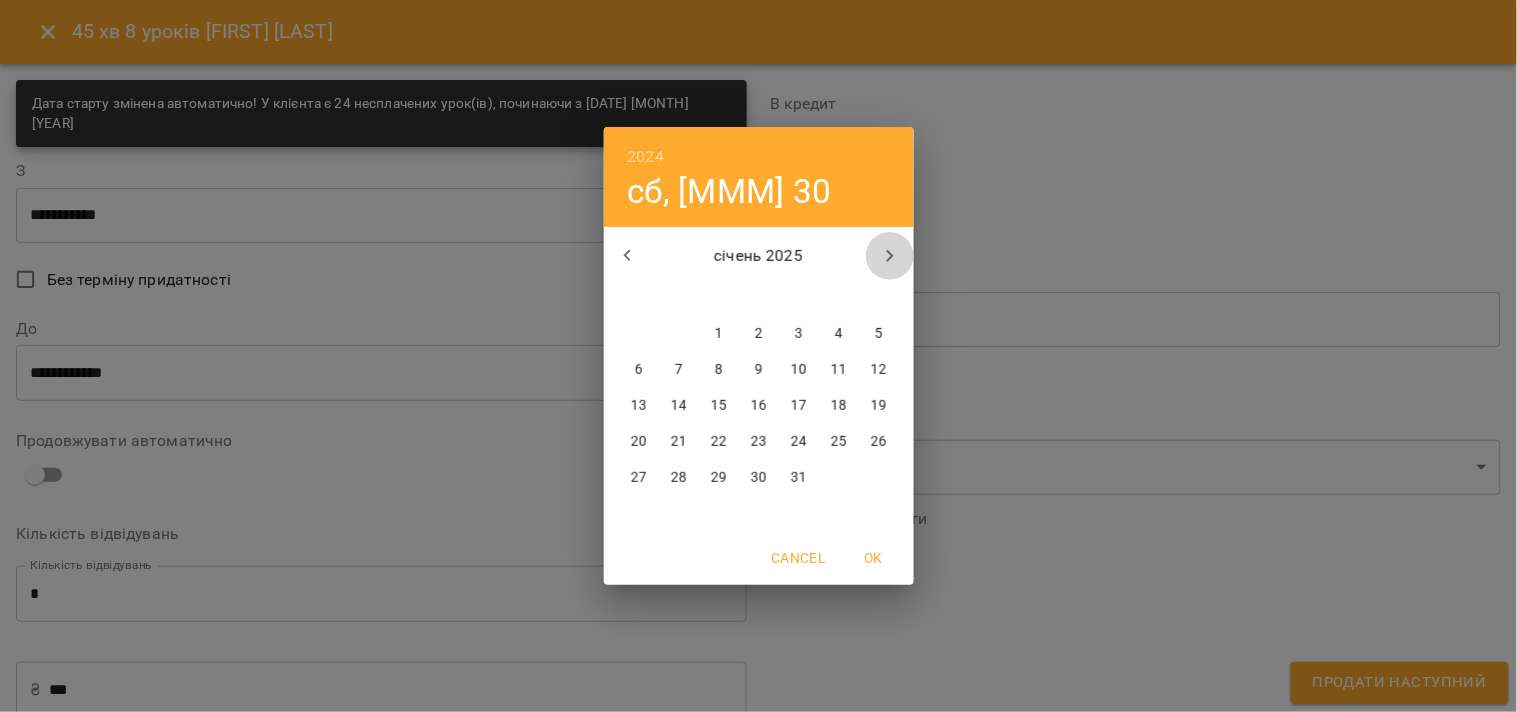 click 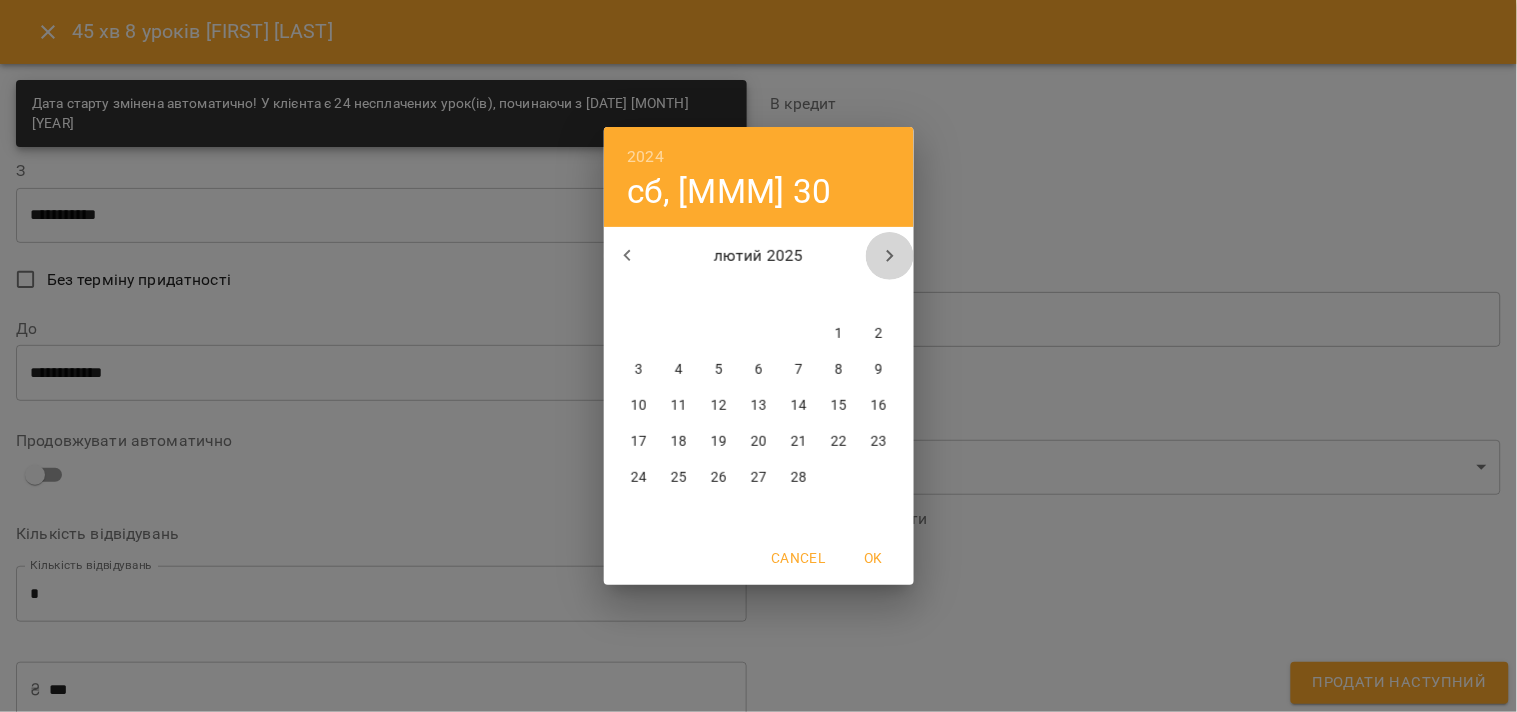 click 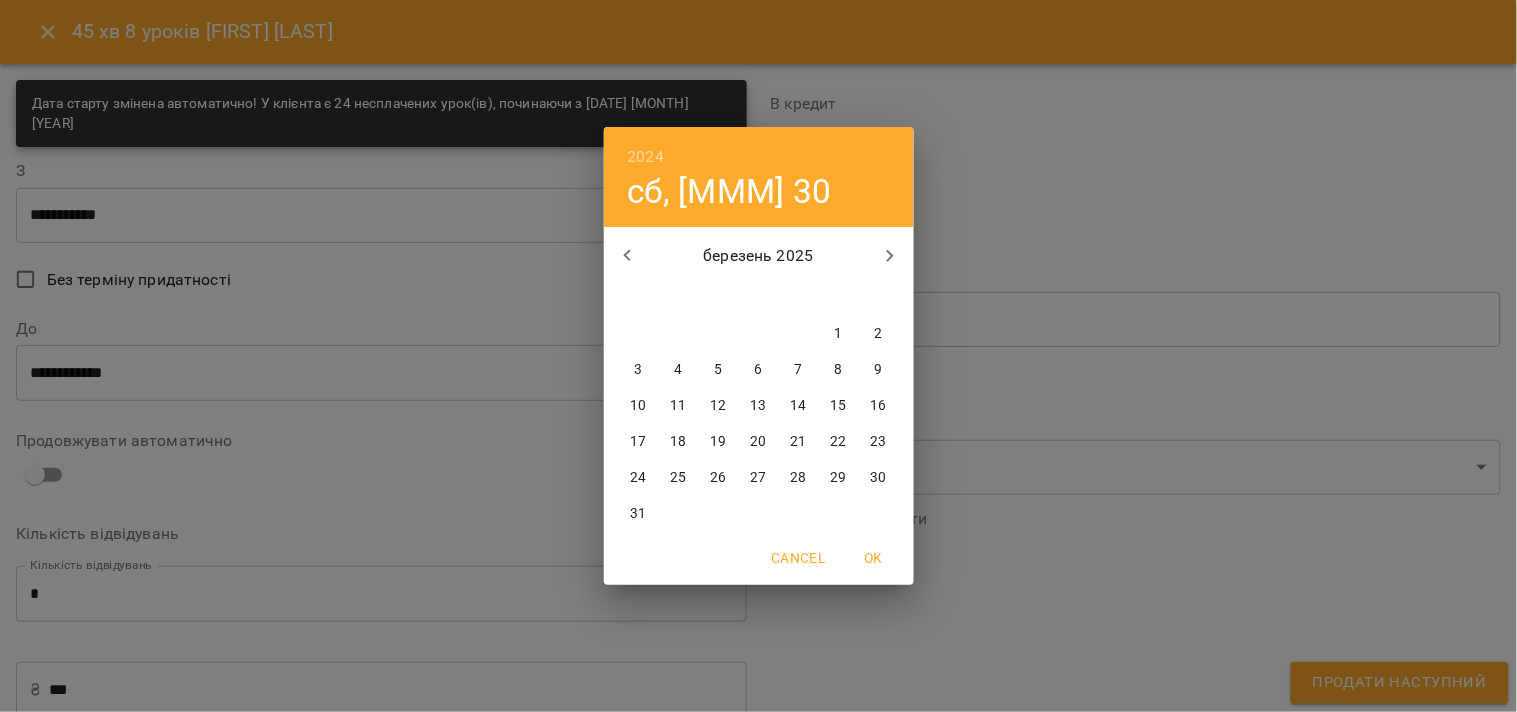 click 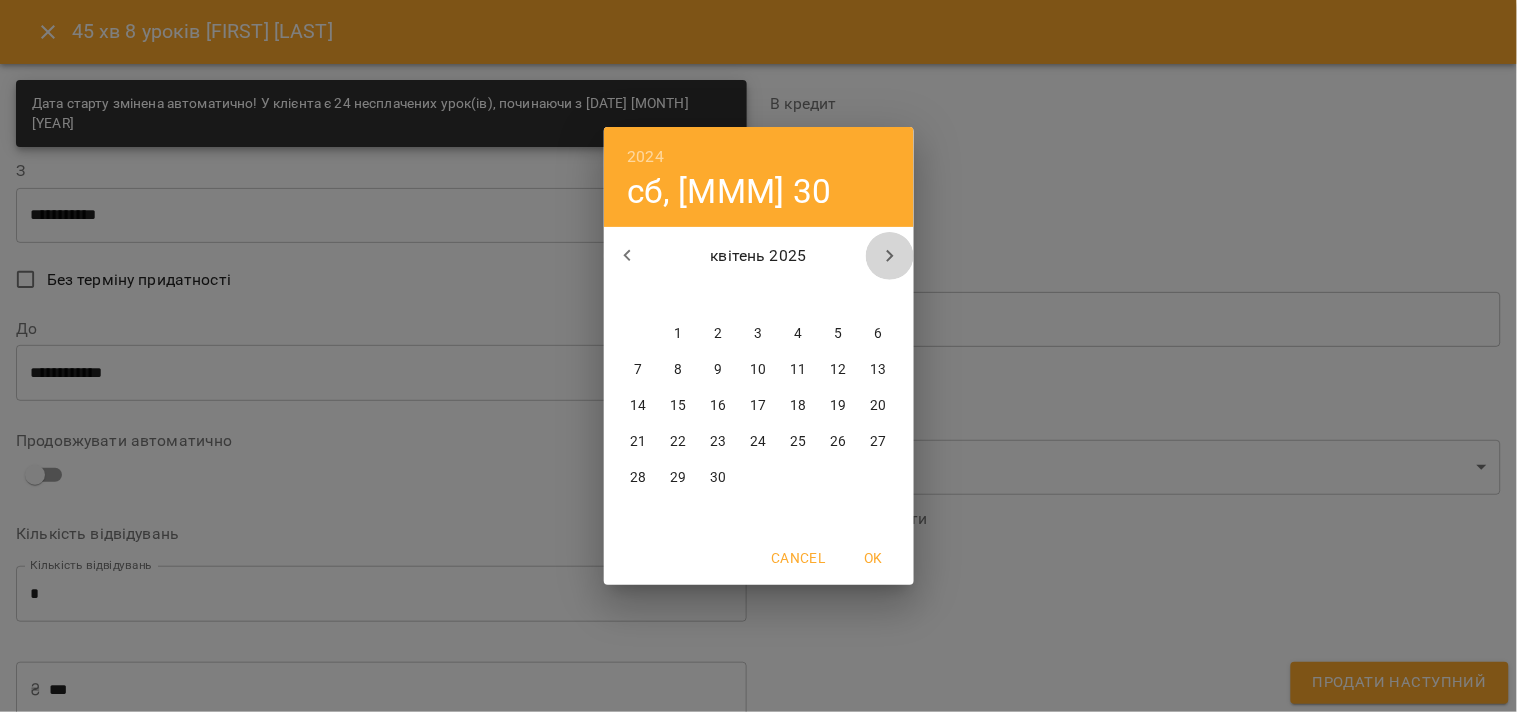click 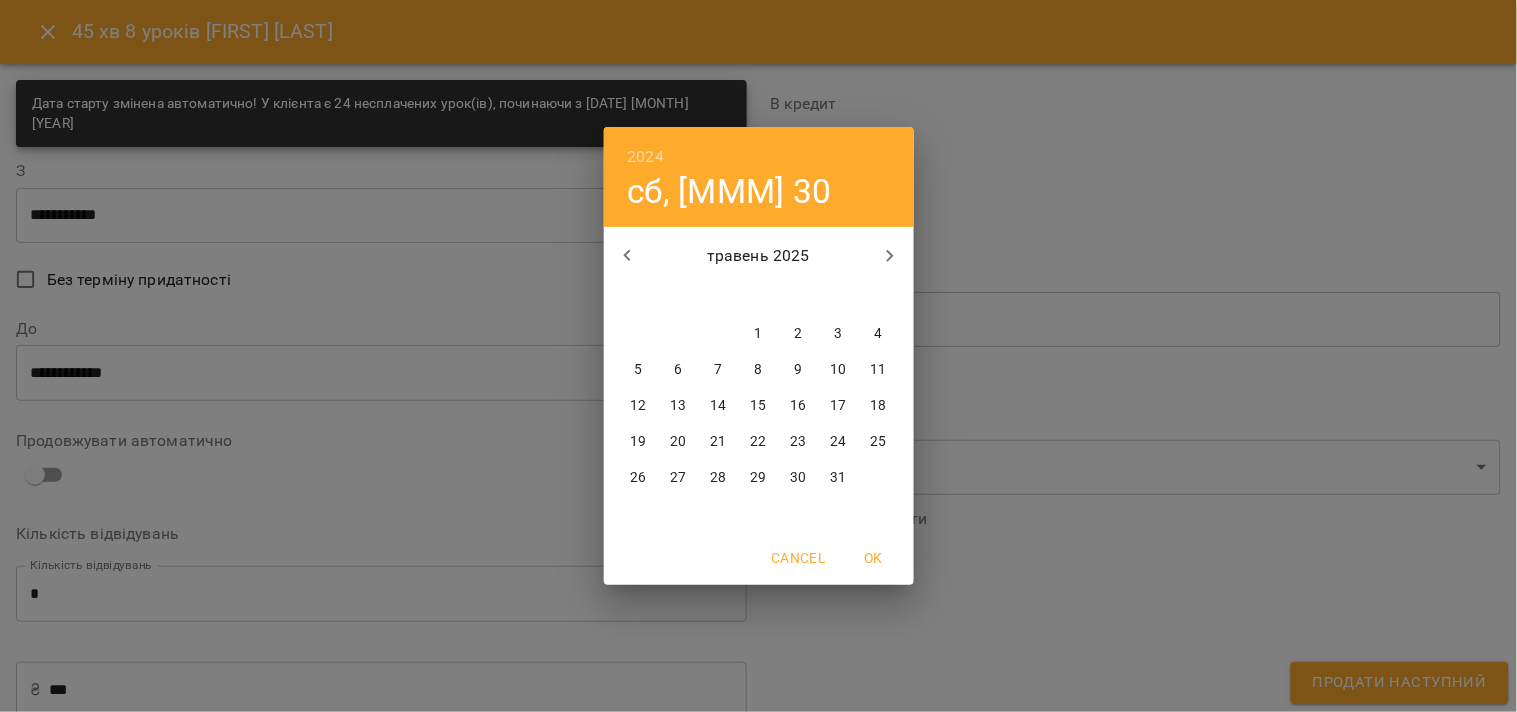 click 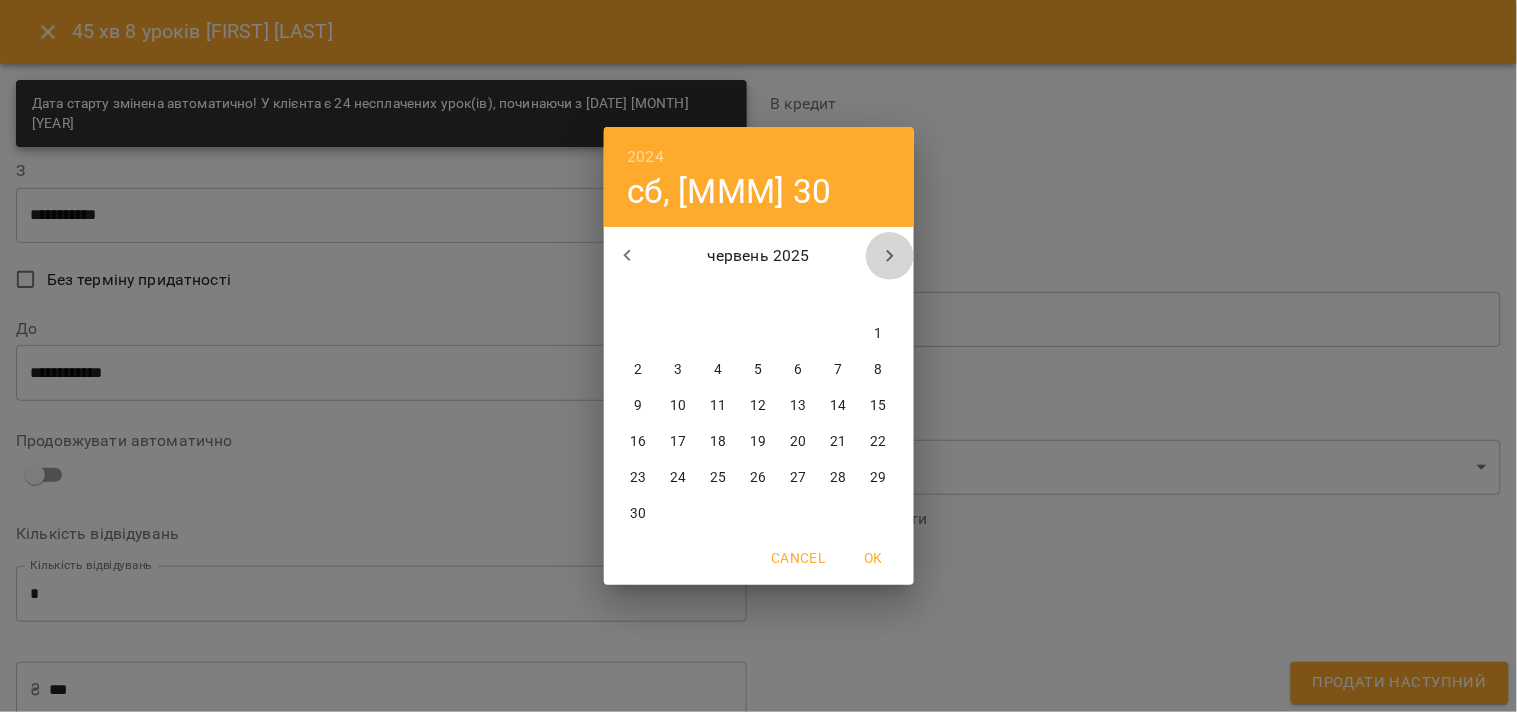 click 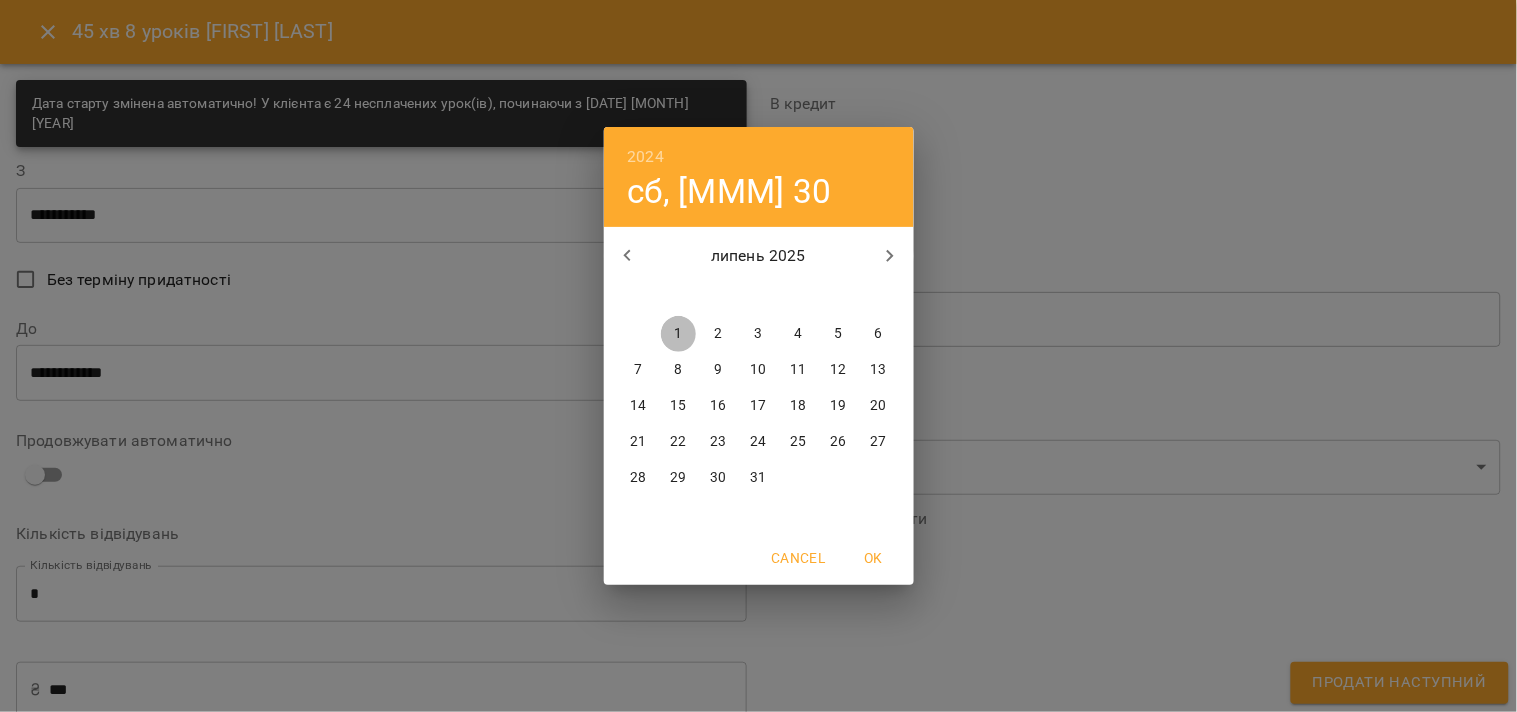 click on "1" at bounding box center (679, 334) 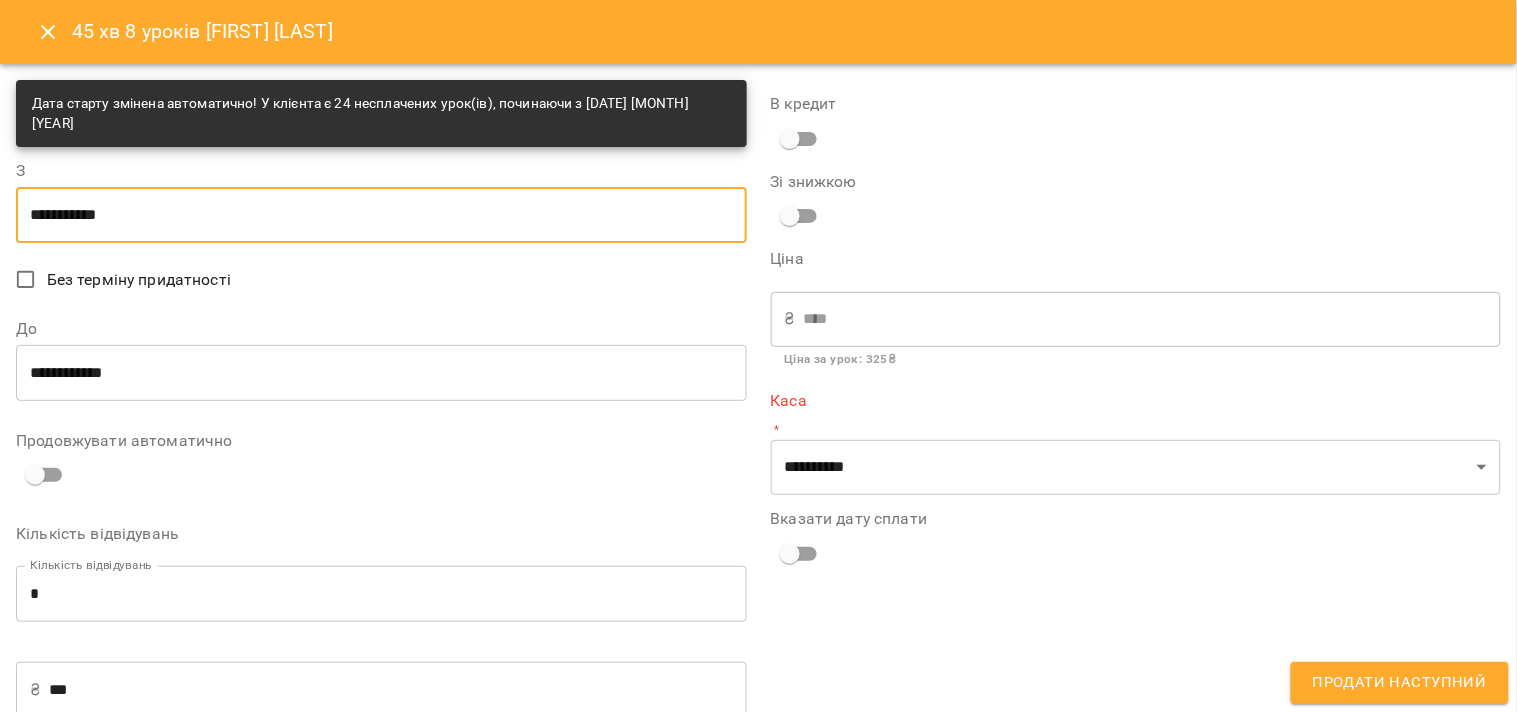 click on "**********" at bounding box center (381, 373) 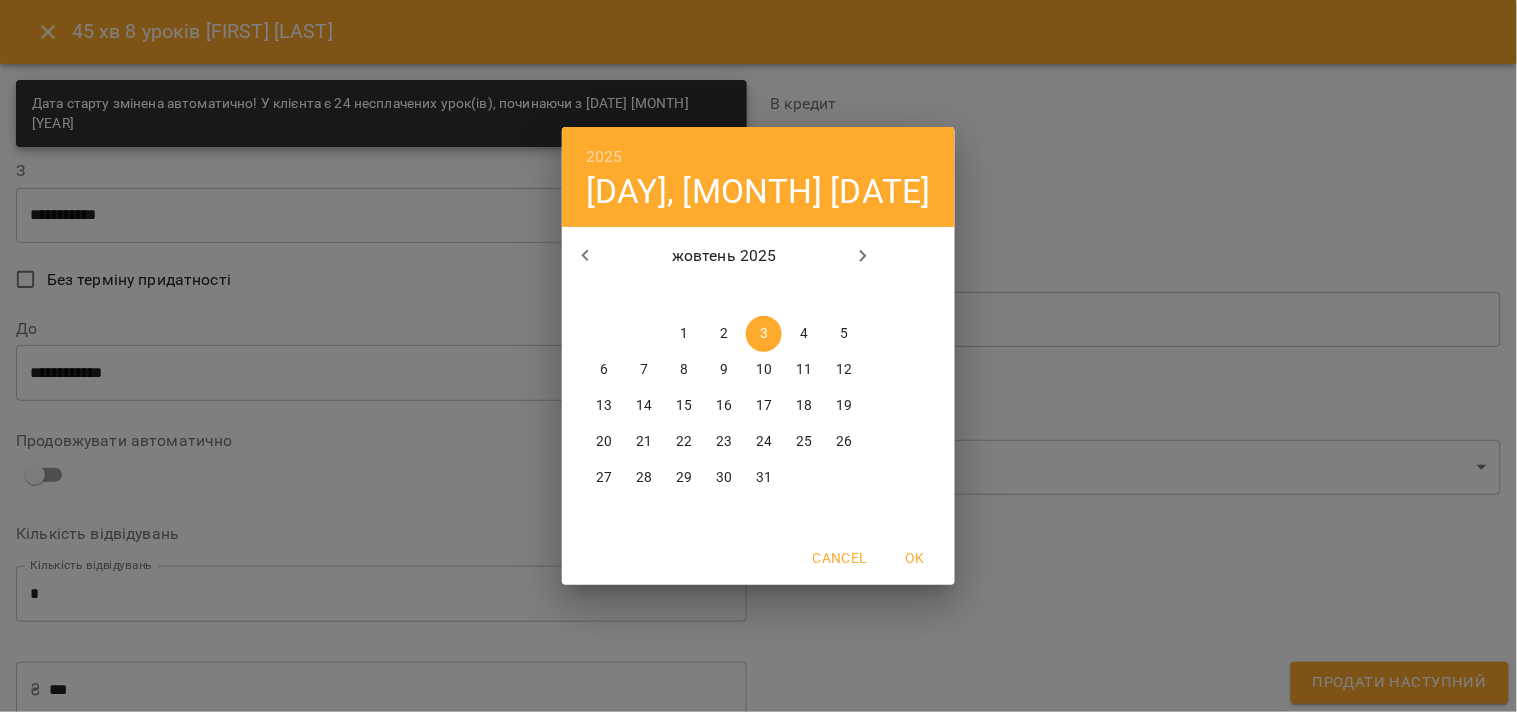 click 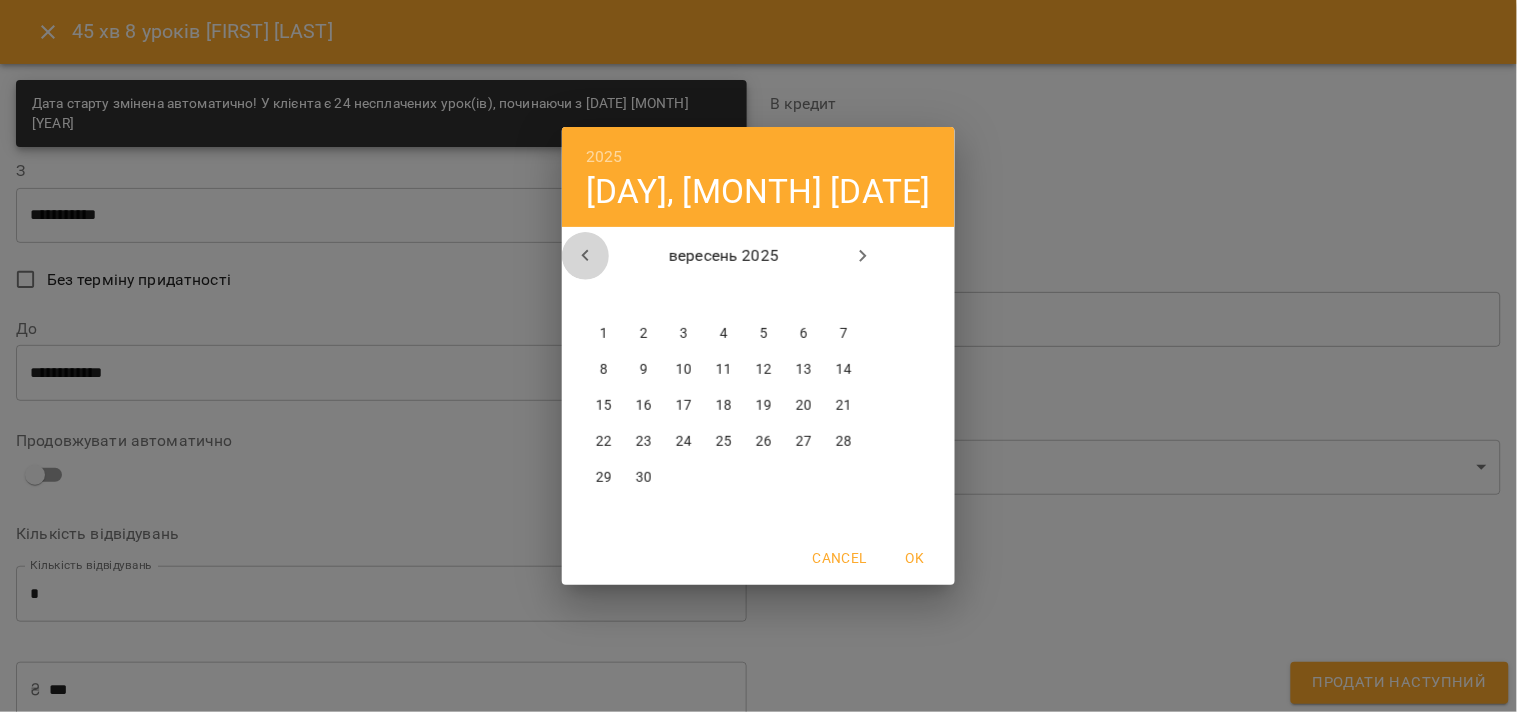 click 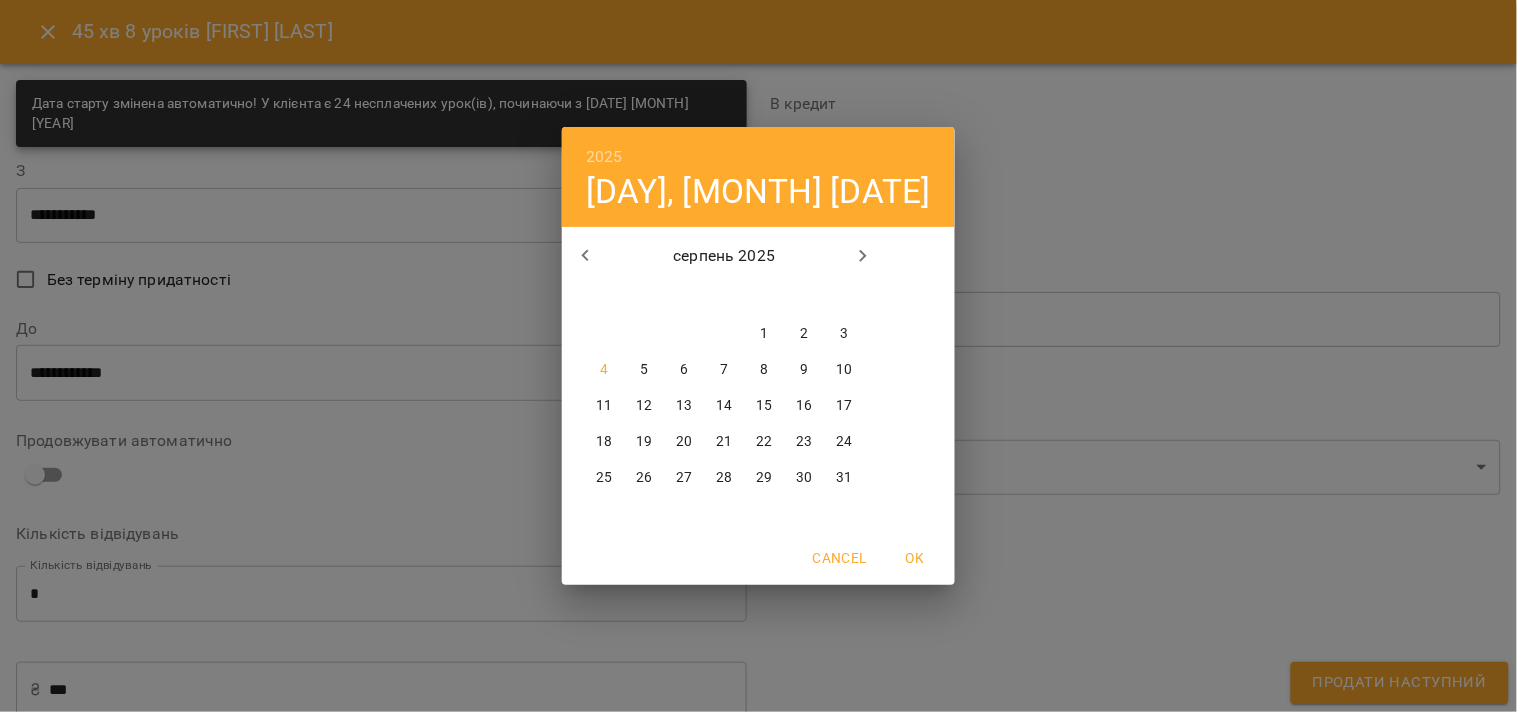 click 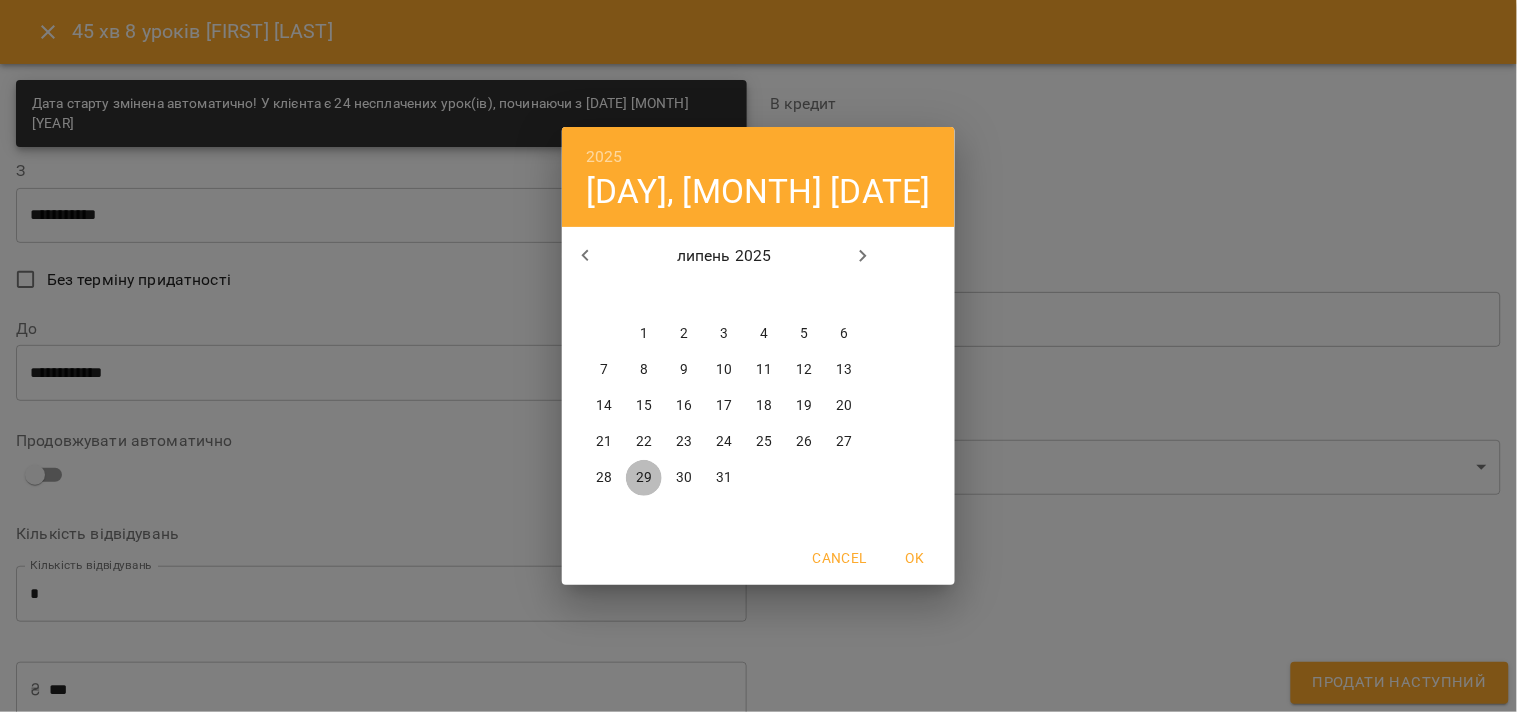 click on "29" at bounding box center [644, 478] 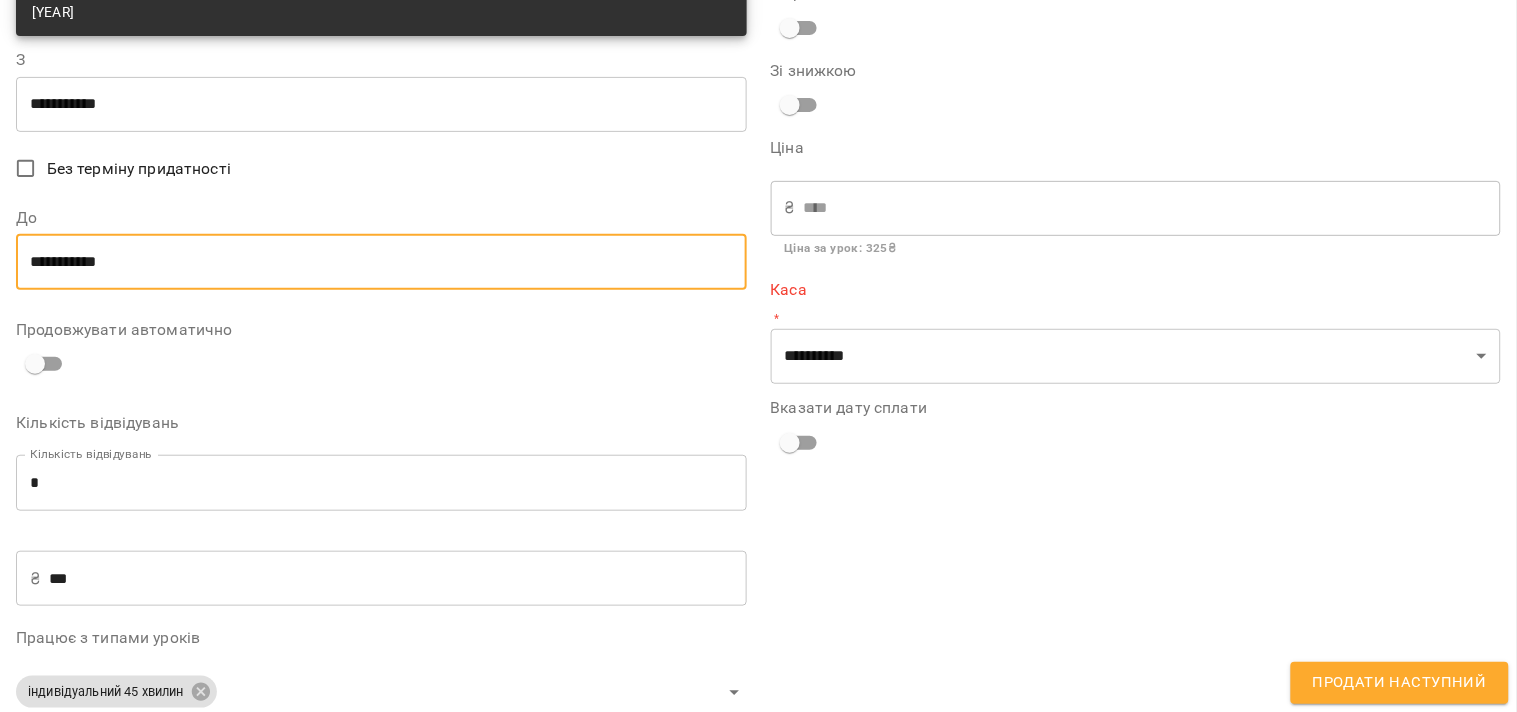 scroll, scrollTop: 125, scrollLeft: 0, axis: vertical 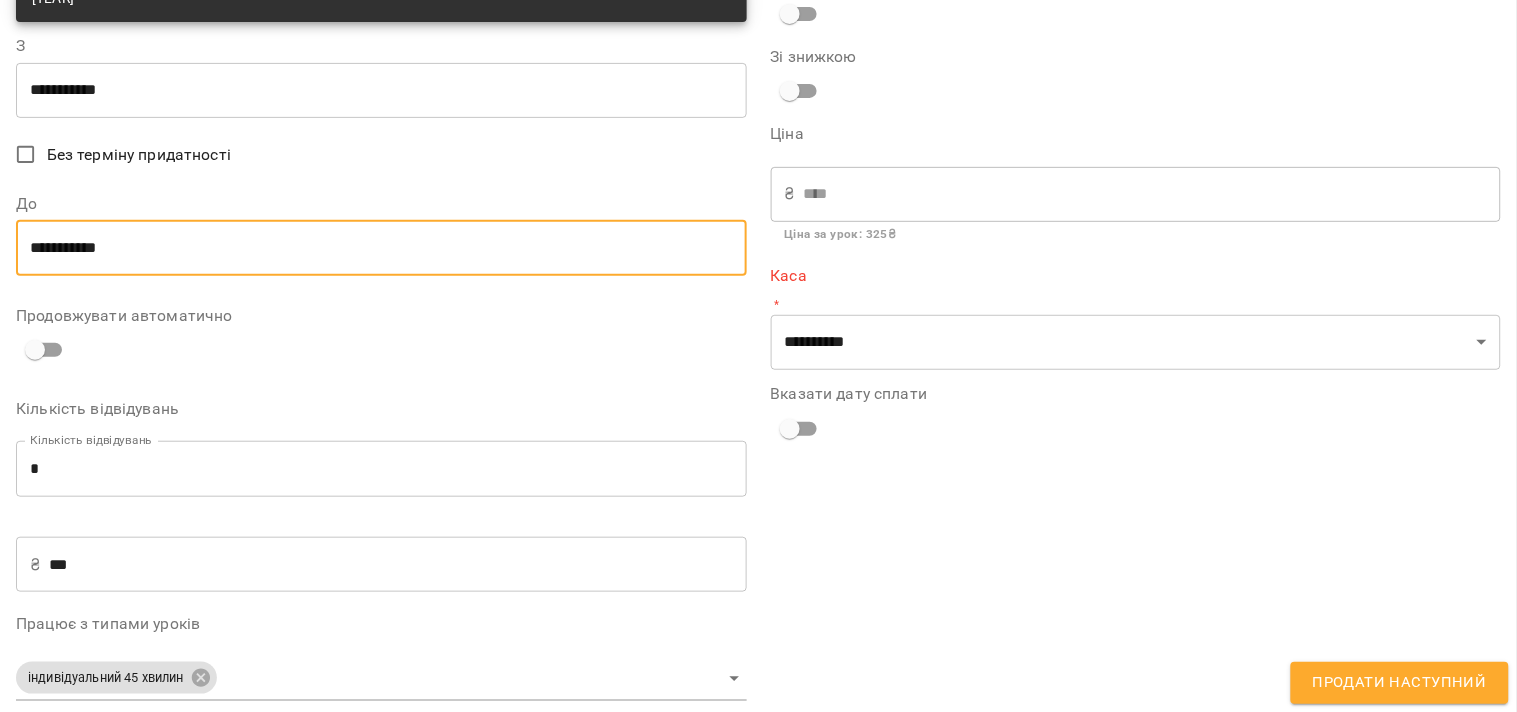 click on "***" at bounding box center [397, 565] 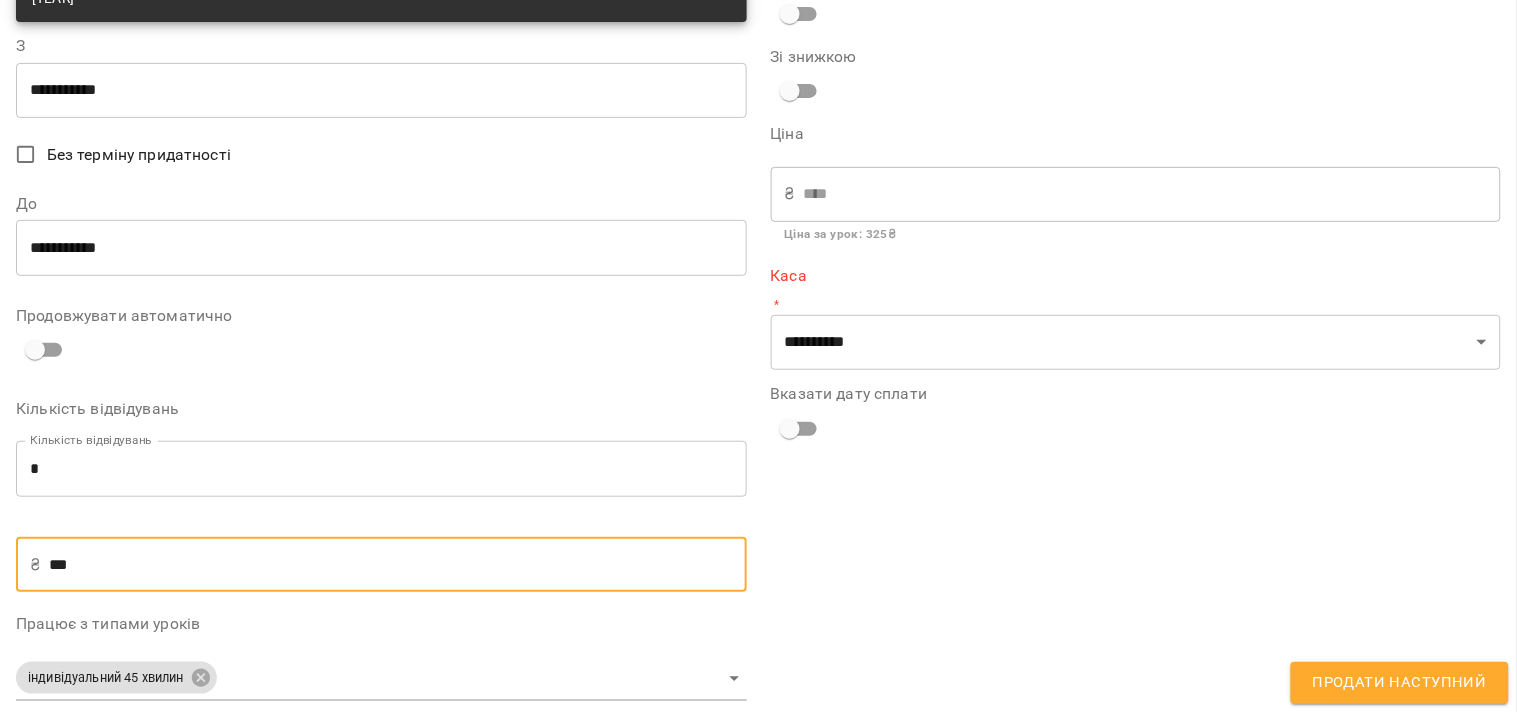 click on "***" at bounding box center [397, 565] 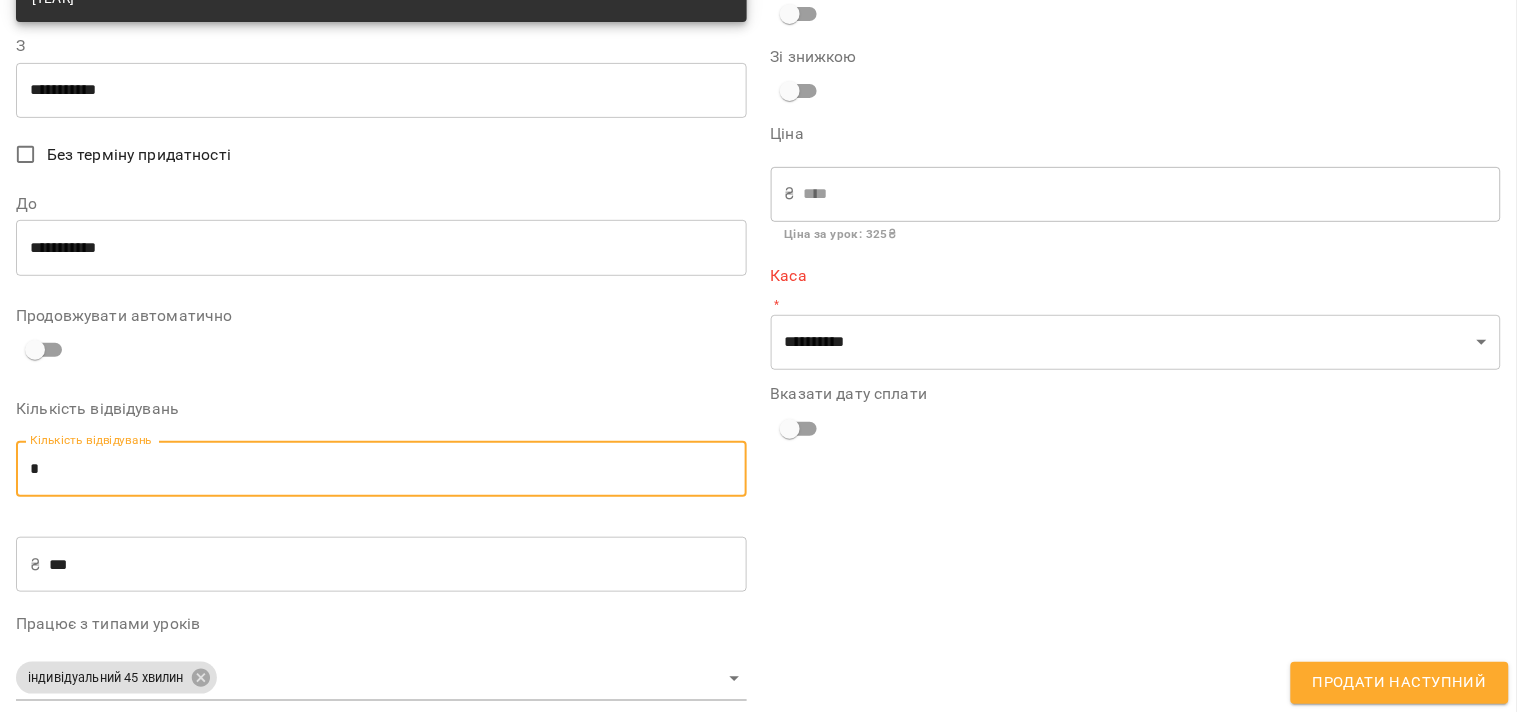 click on "*" at bounding box center [381, 469] 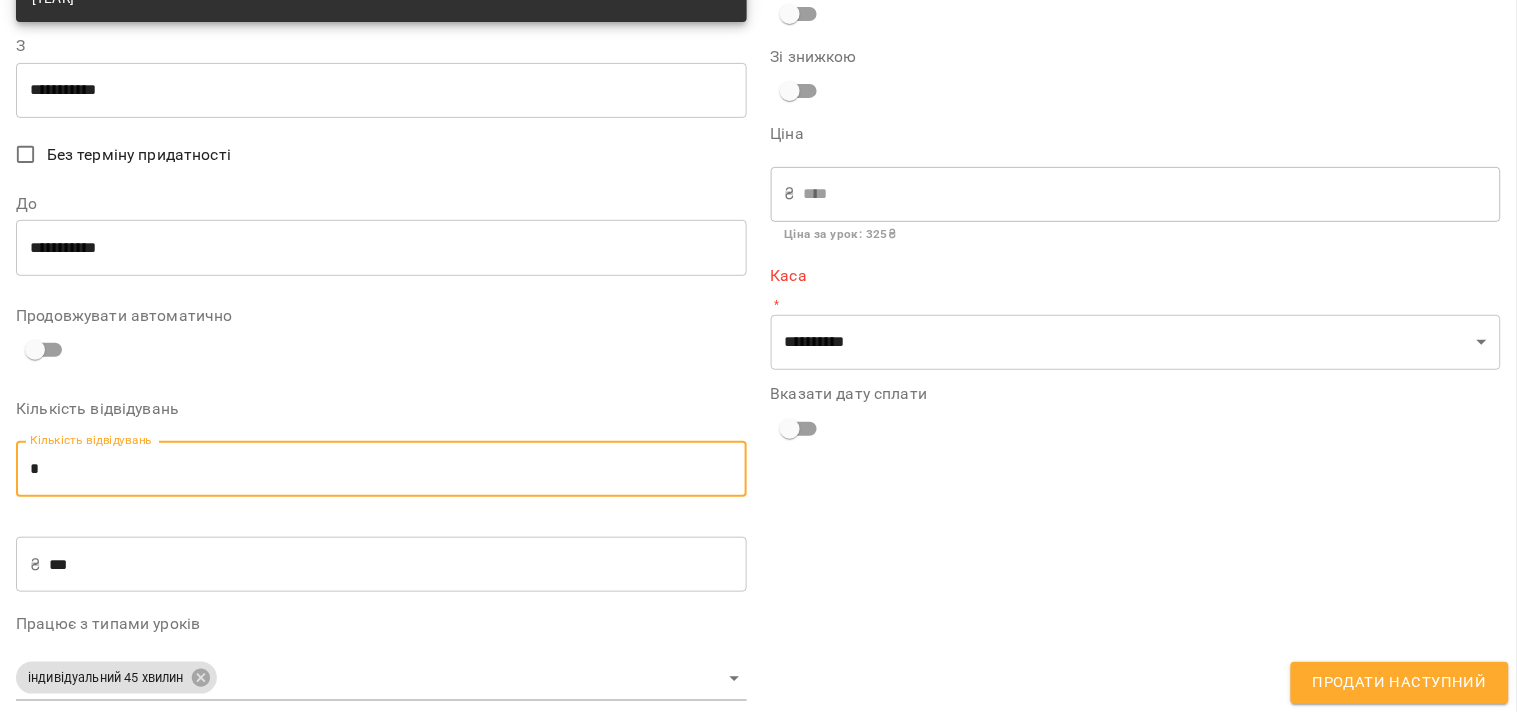 type on "*" 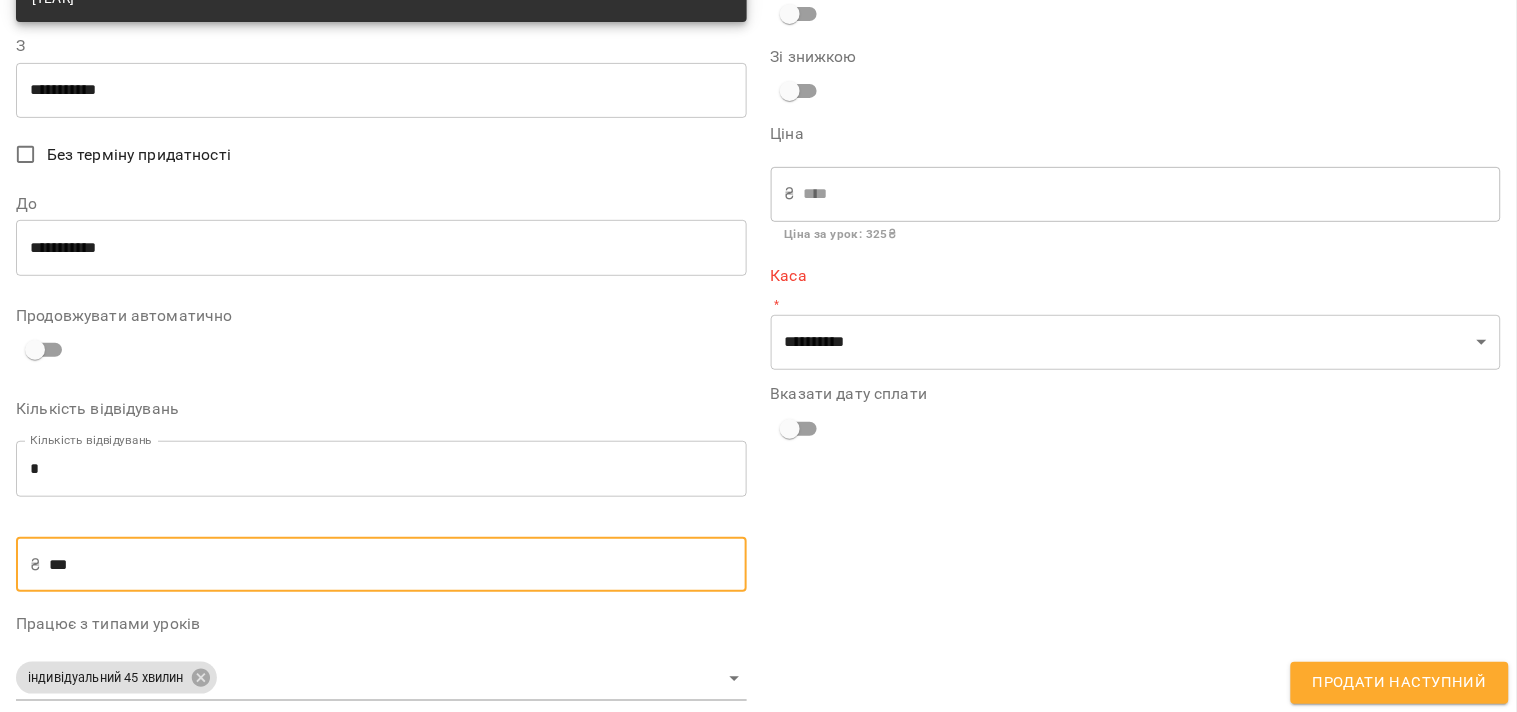 click on "***" at bounding box center (397, 565) 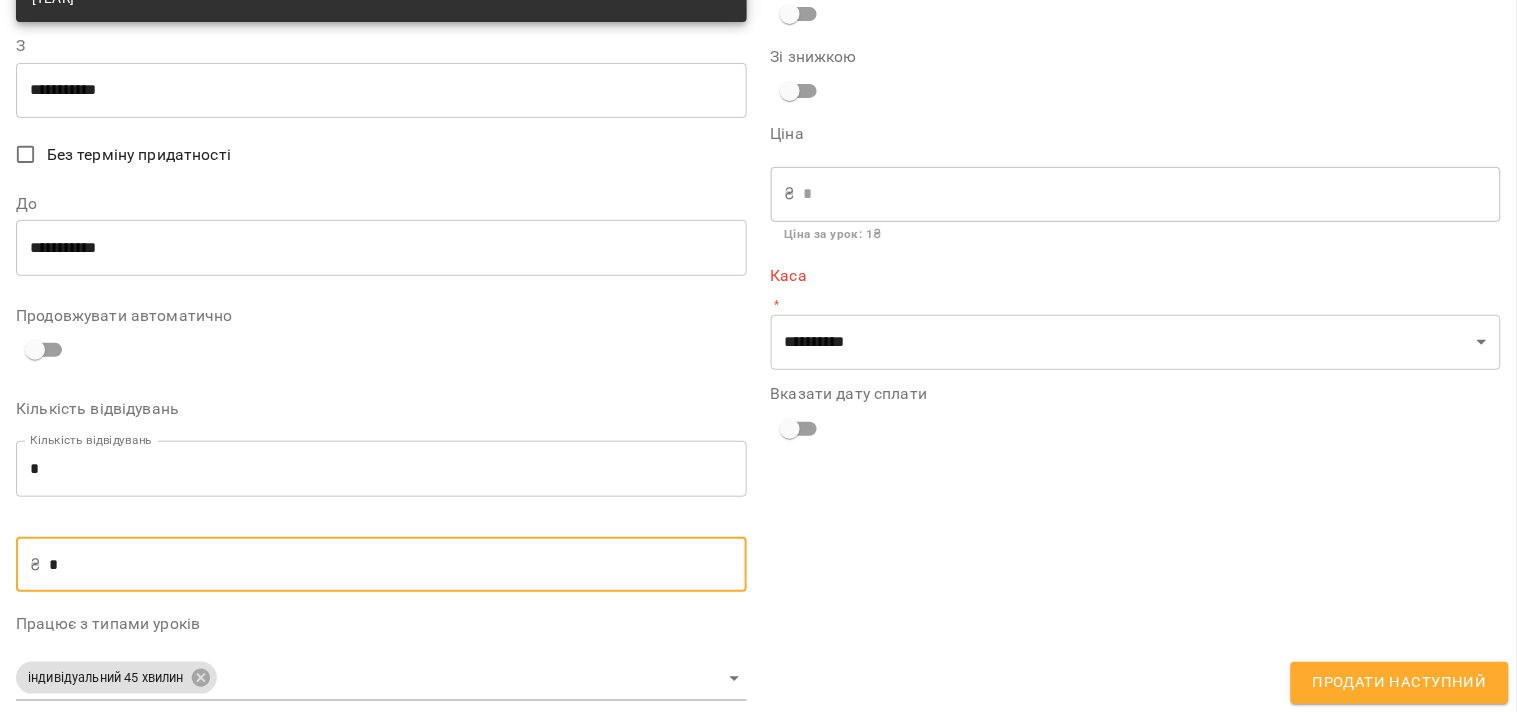 type on "**" 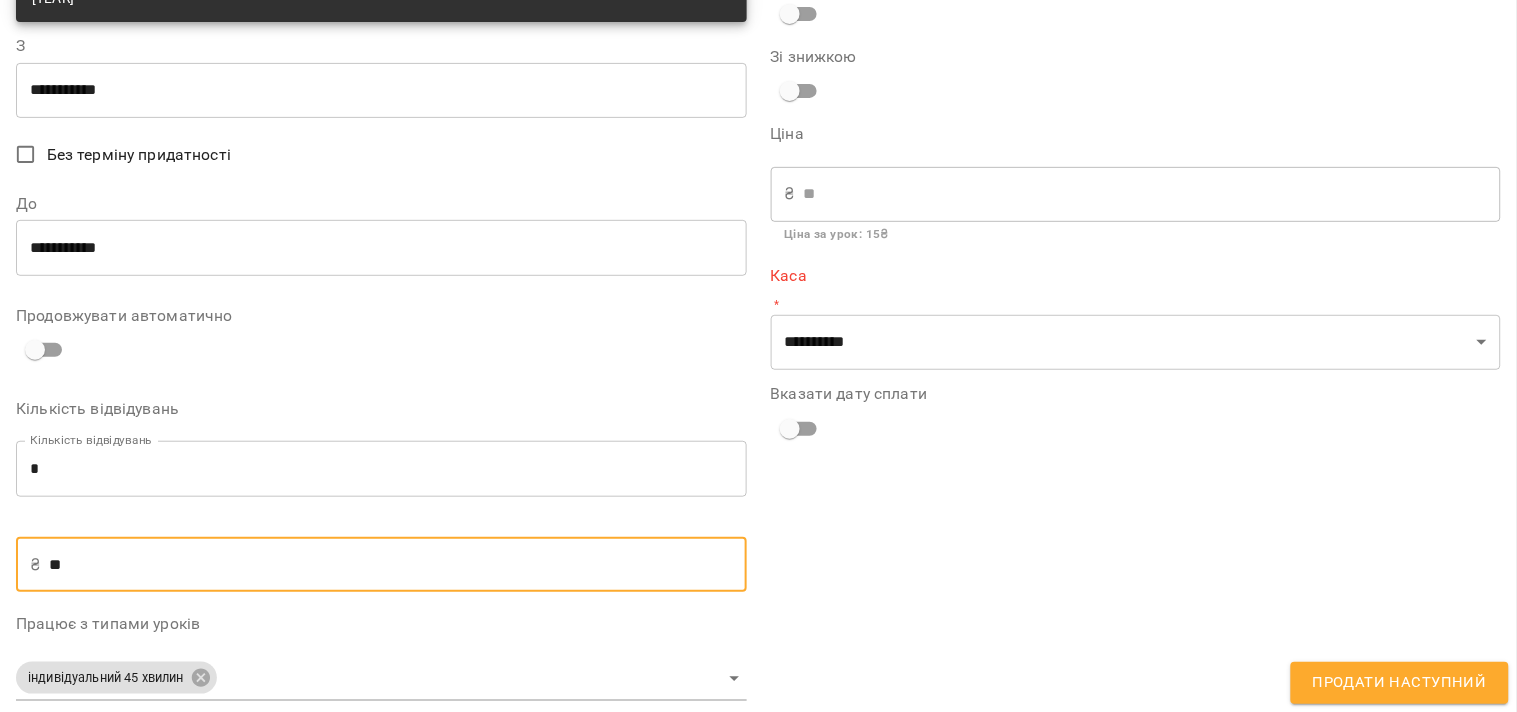 type on "***" 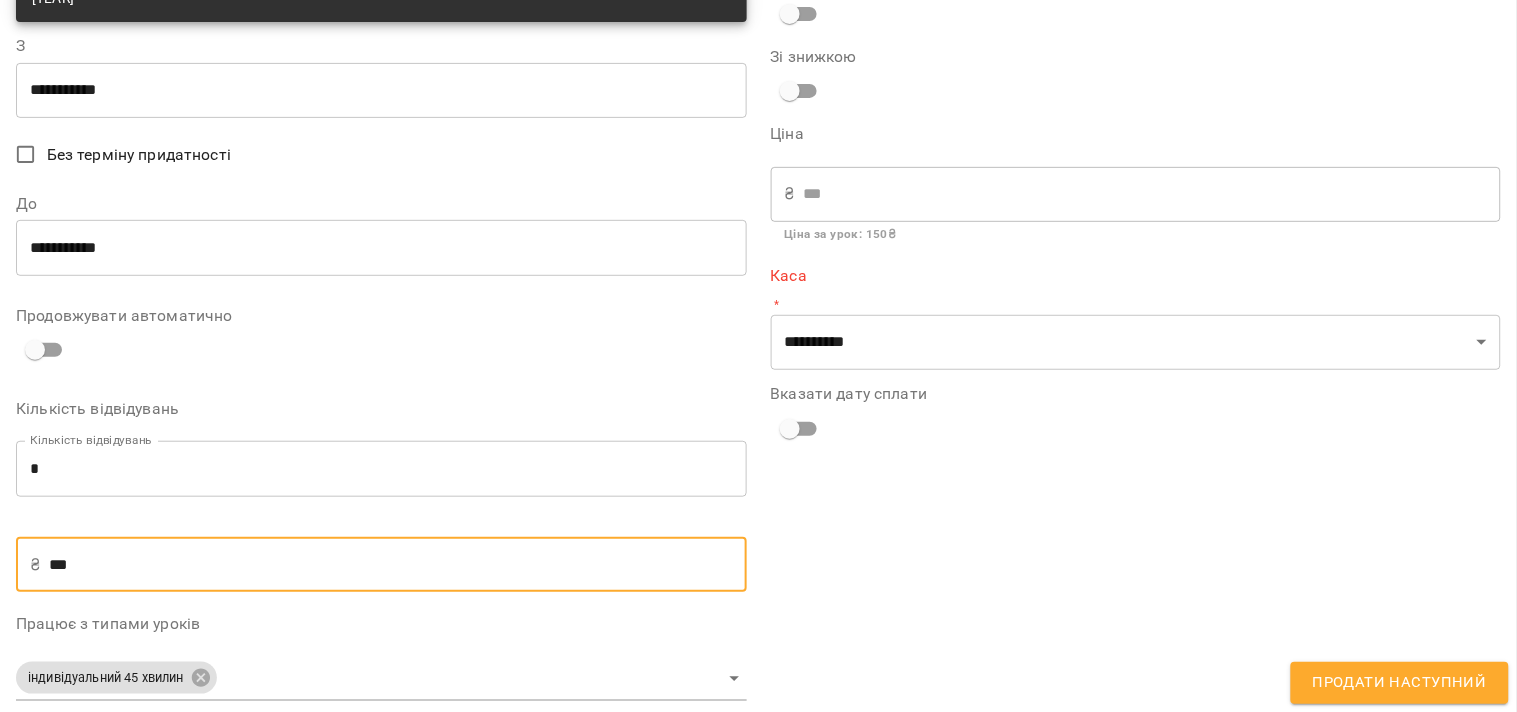 type on "***" 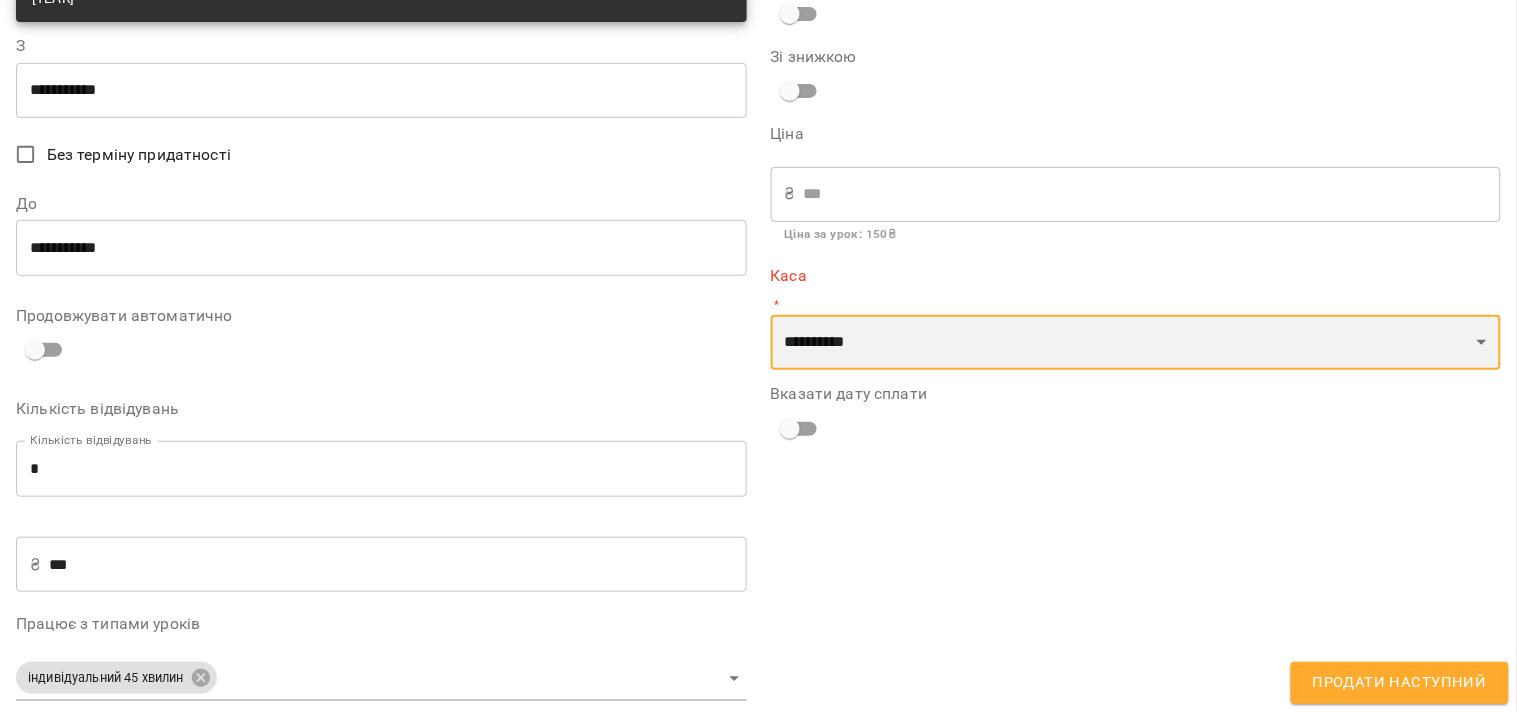 click on "**********" at bounding box center (1136, 343) 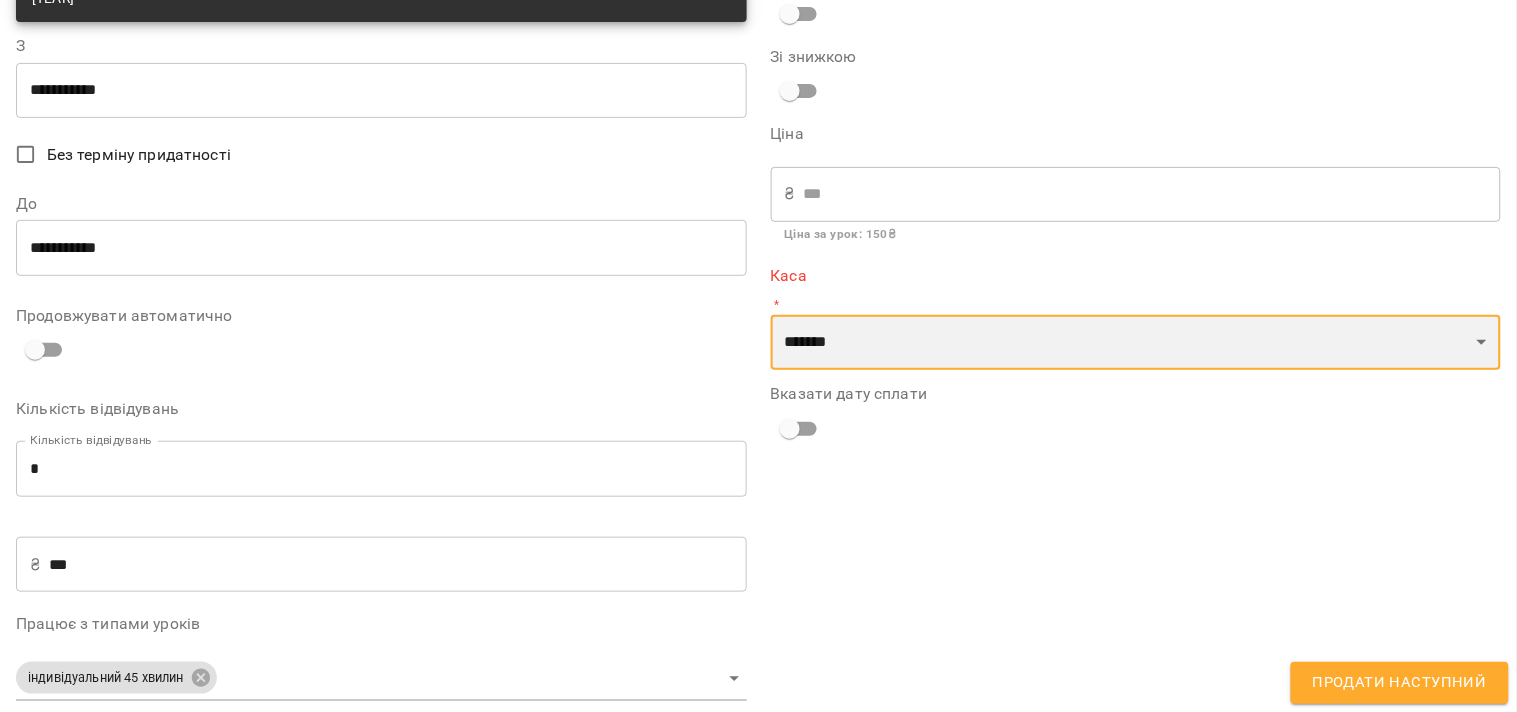 click on "**********" at bounding box center [1136, 343] 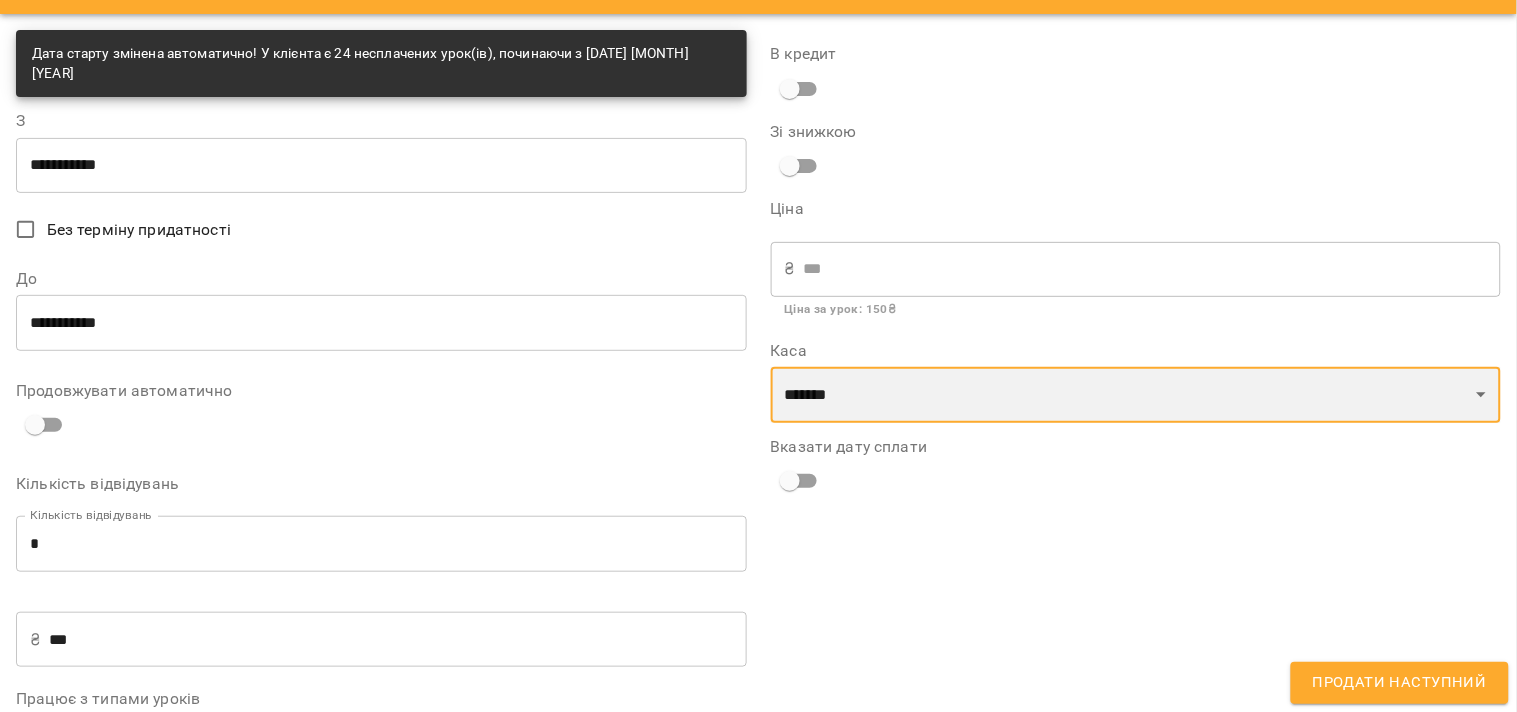 scroll, scrollTop: 125, scrollLeft: 0, axis: vertical 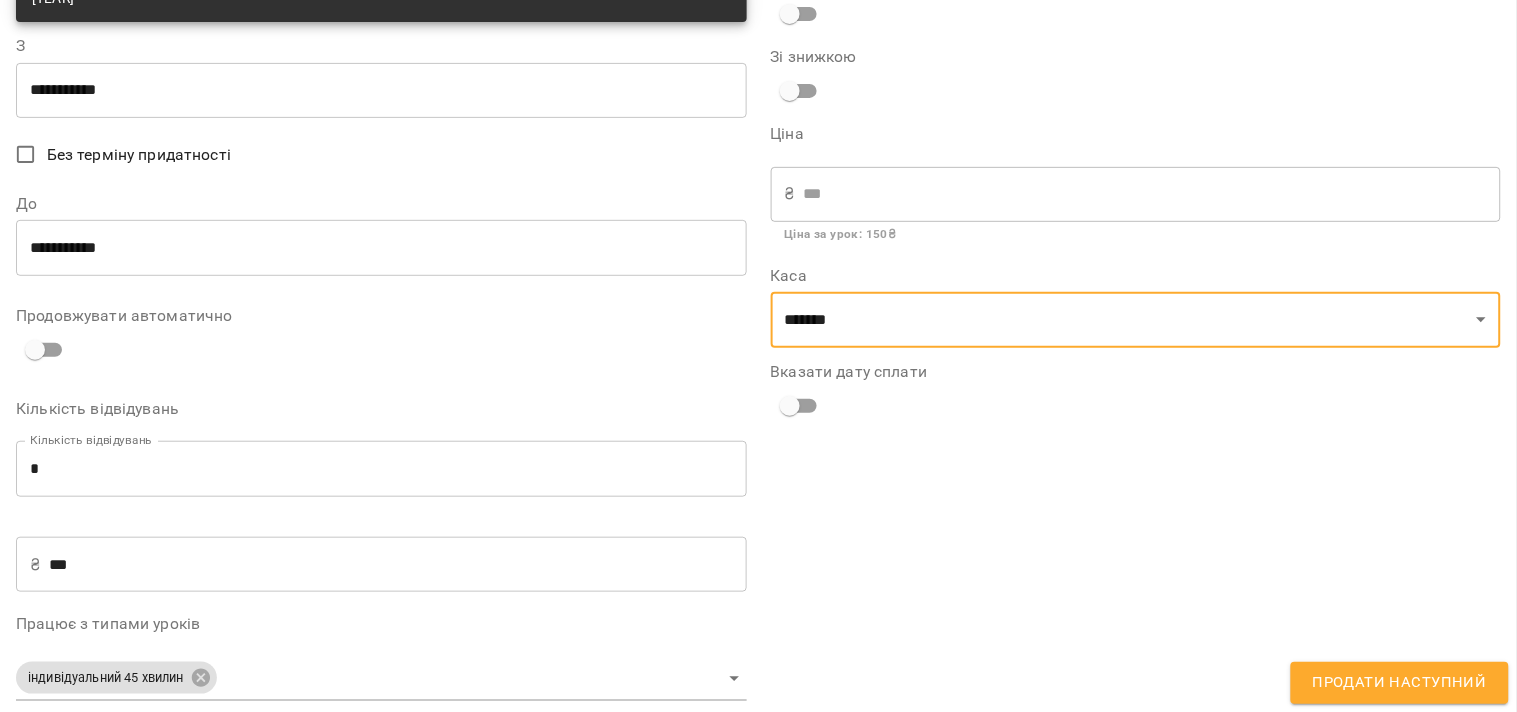 click on "Продати наступний" at bounding box center [1400, 683] 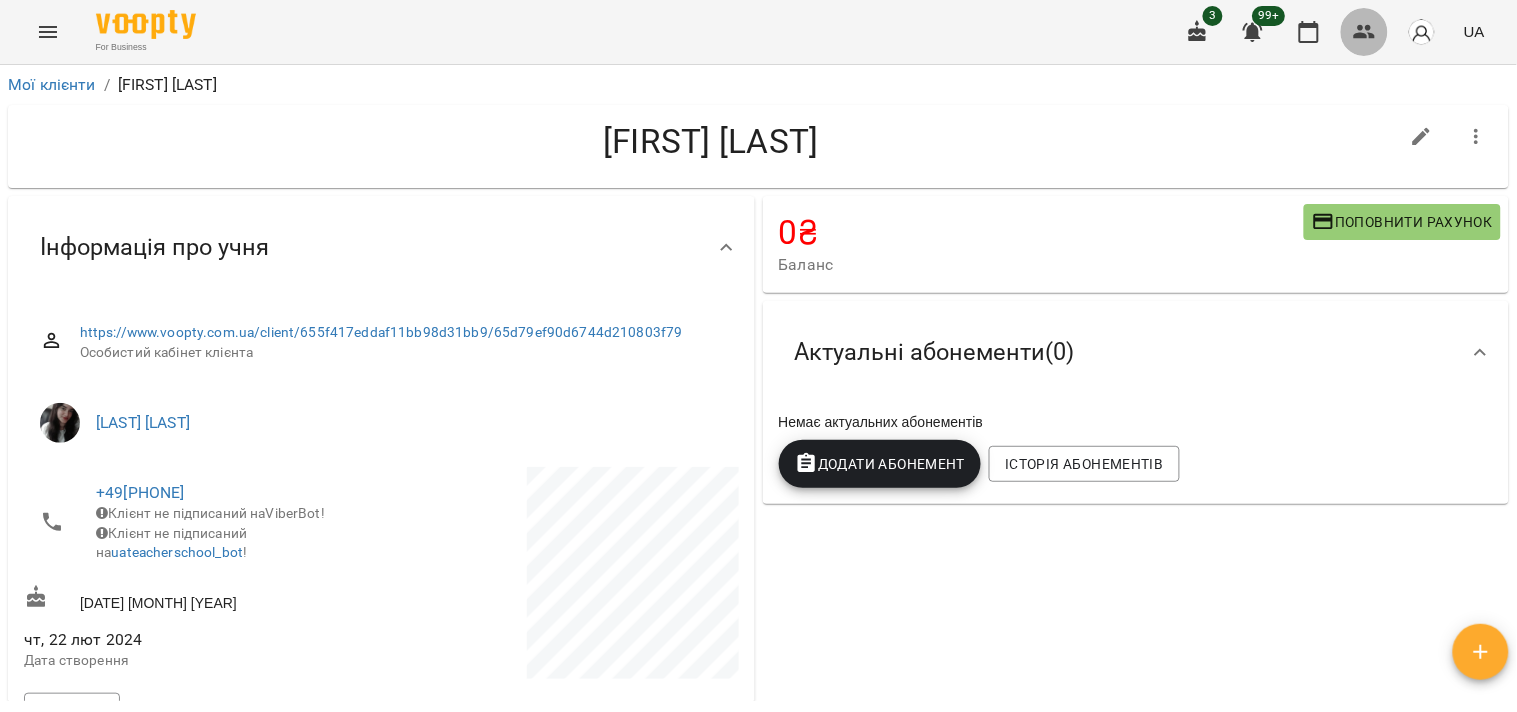 click at bounding box center (1365, 32) 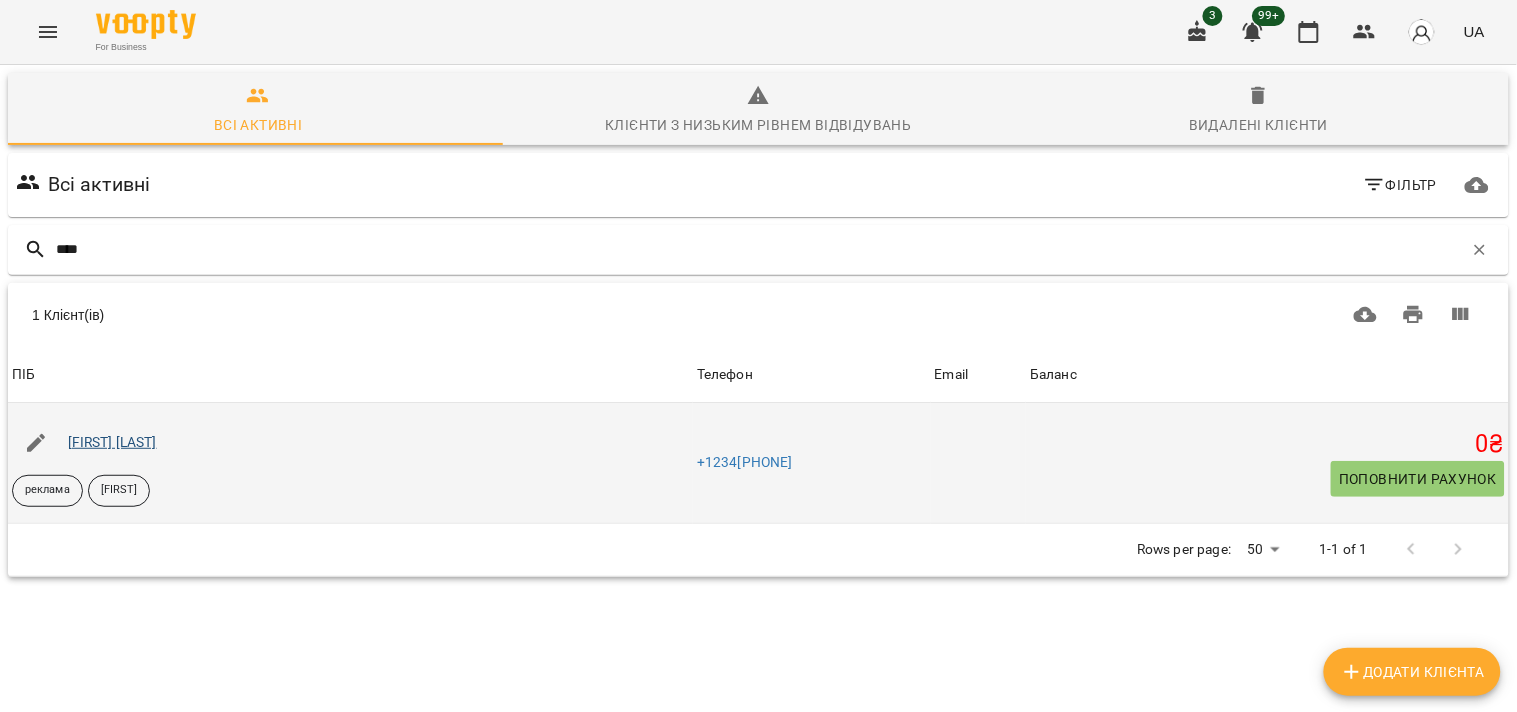 type on "****" 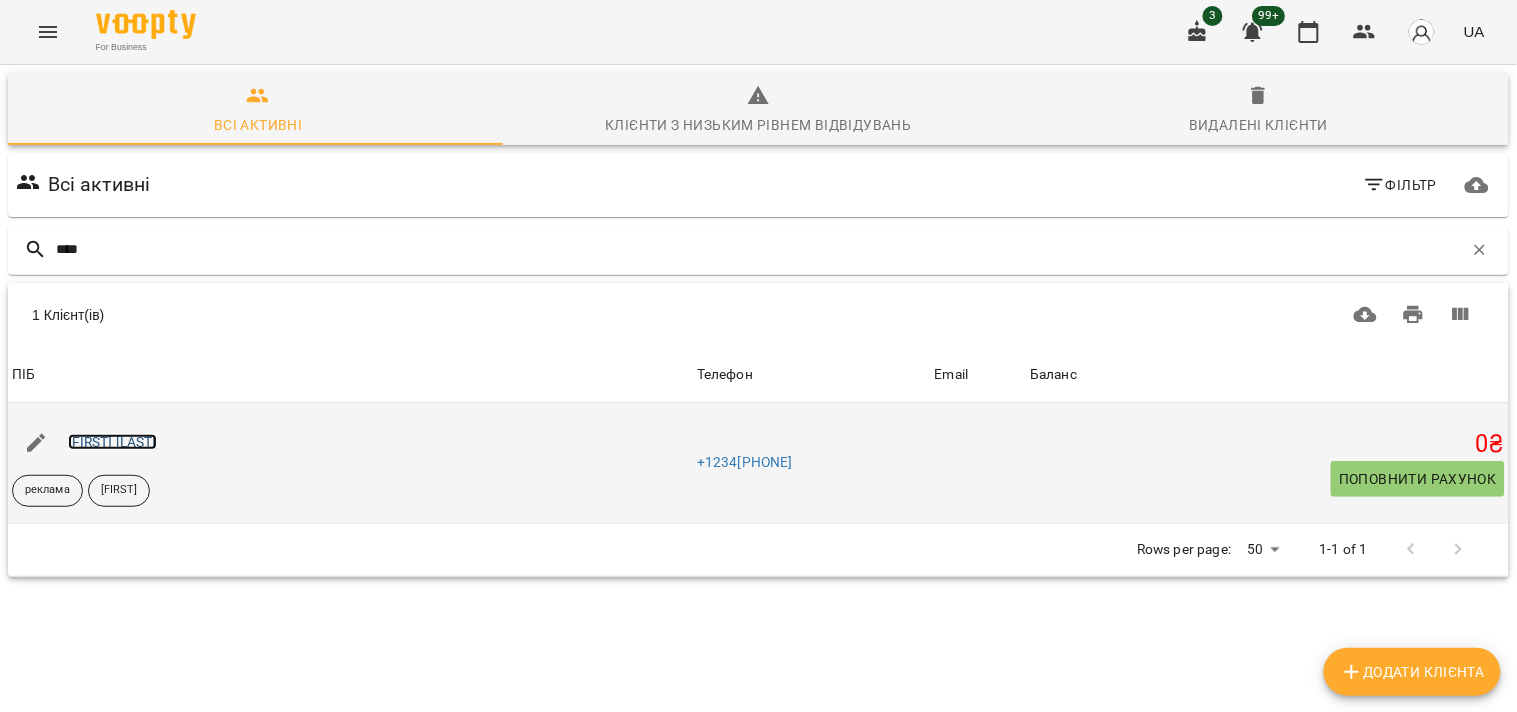 click on "[FIRST] [LAST]" at bounding box center [112, 442] 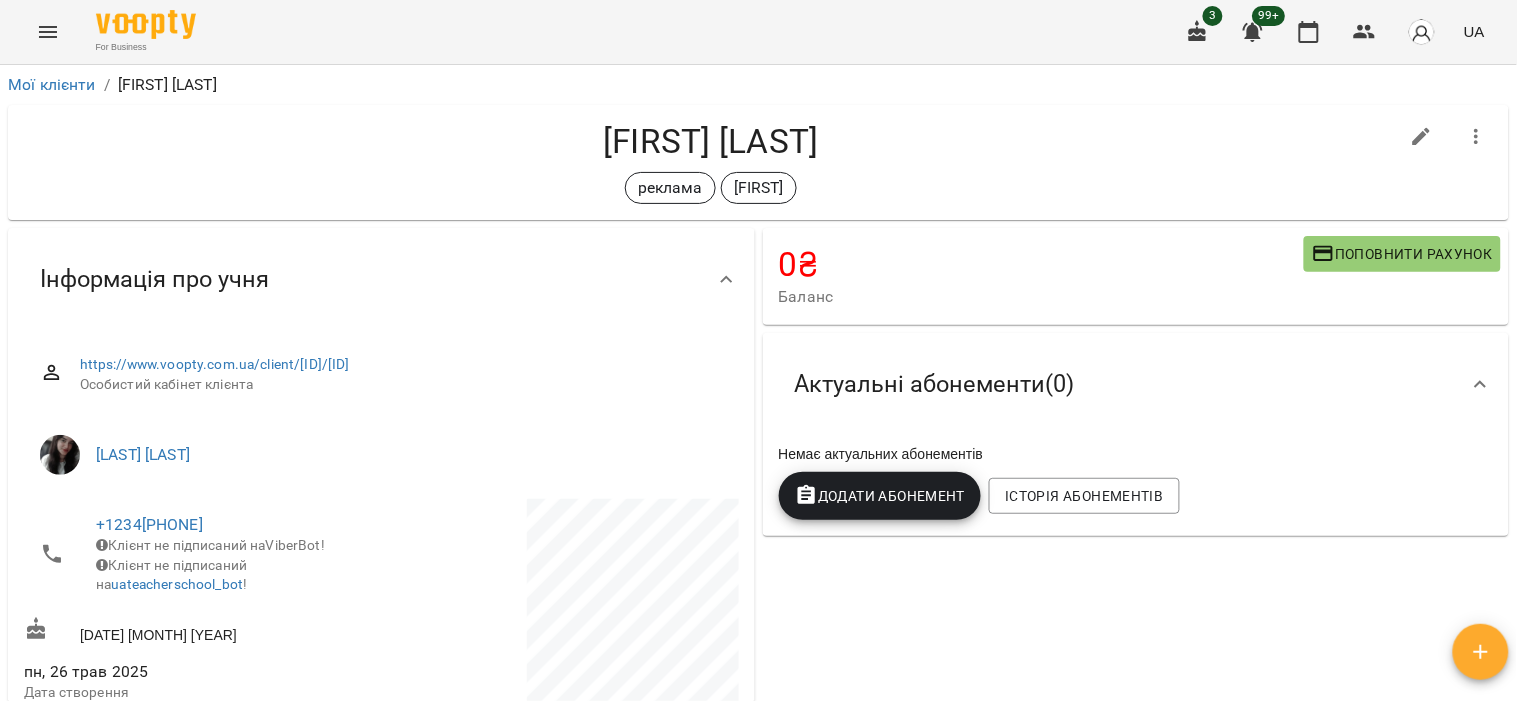 click 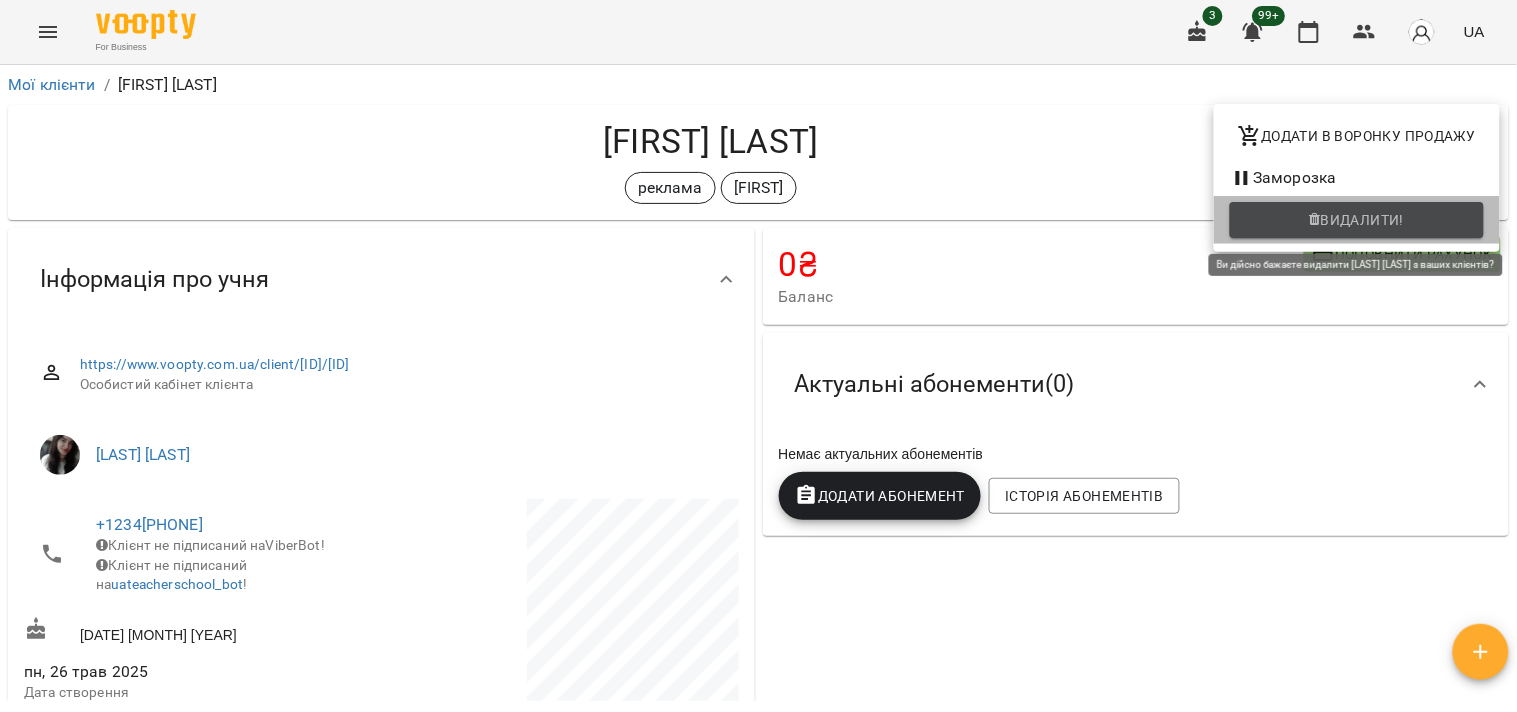 click on "Видалити!" at bounding box center [1357, 220] 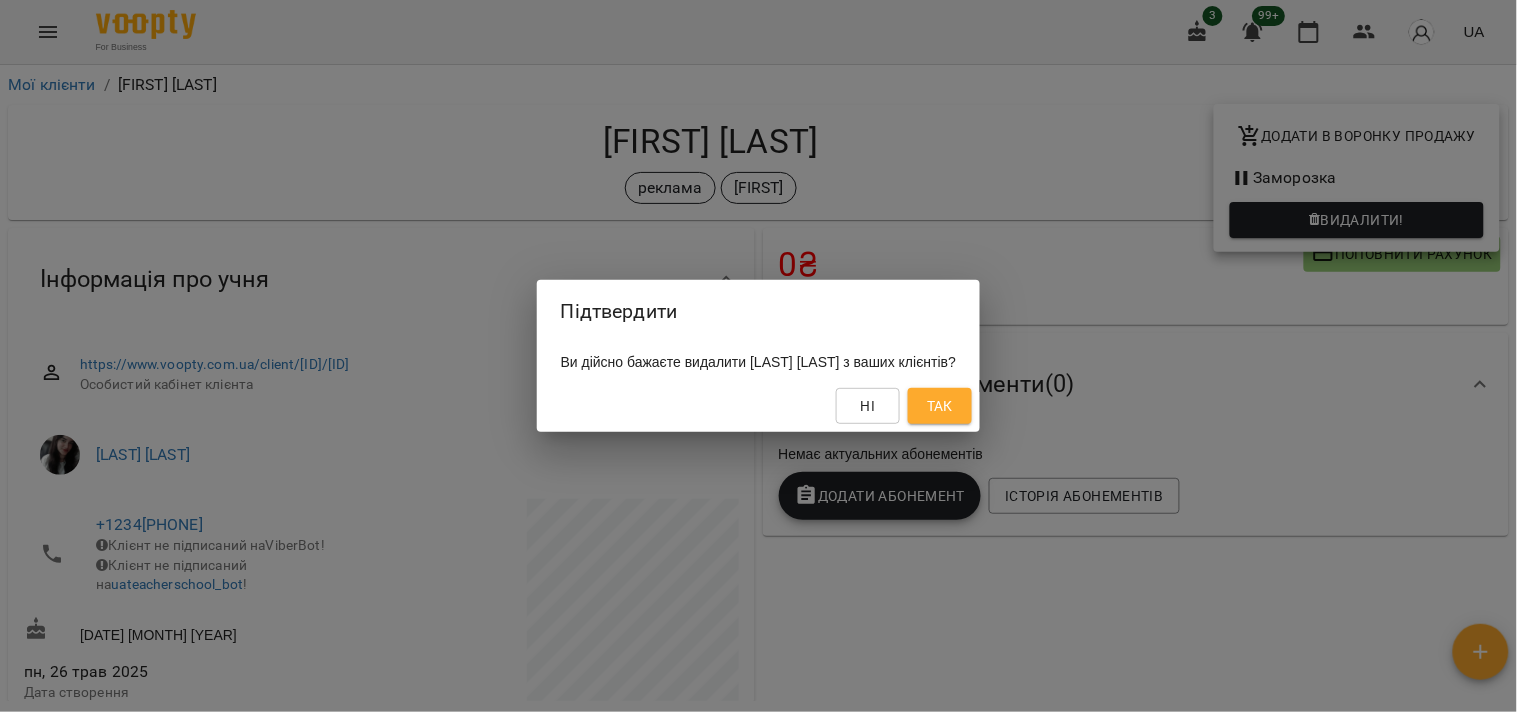 click on "Так" at bounding box center (940, 406) 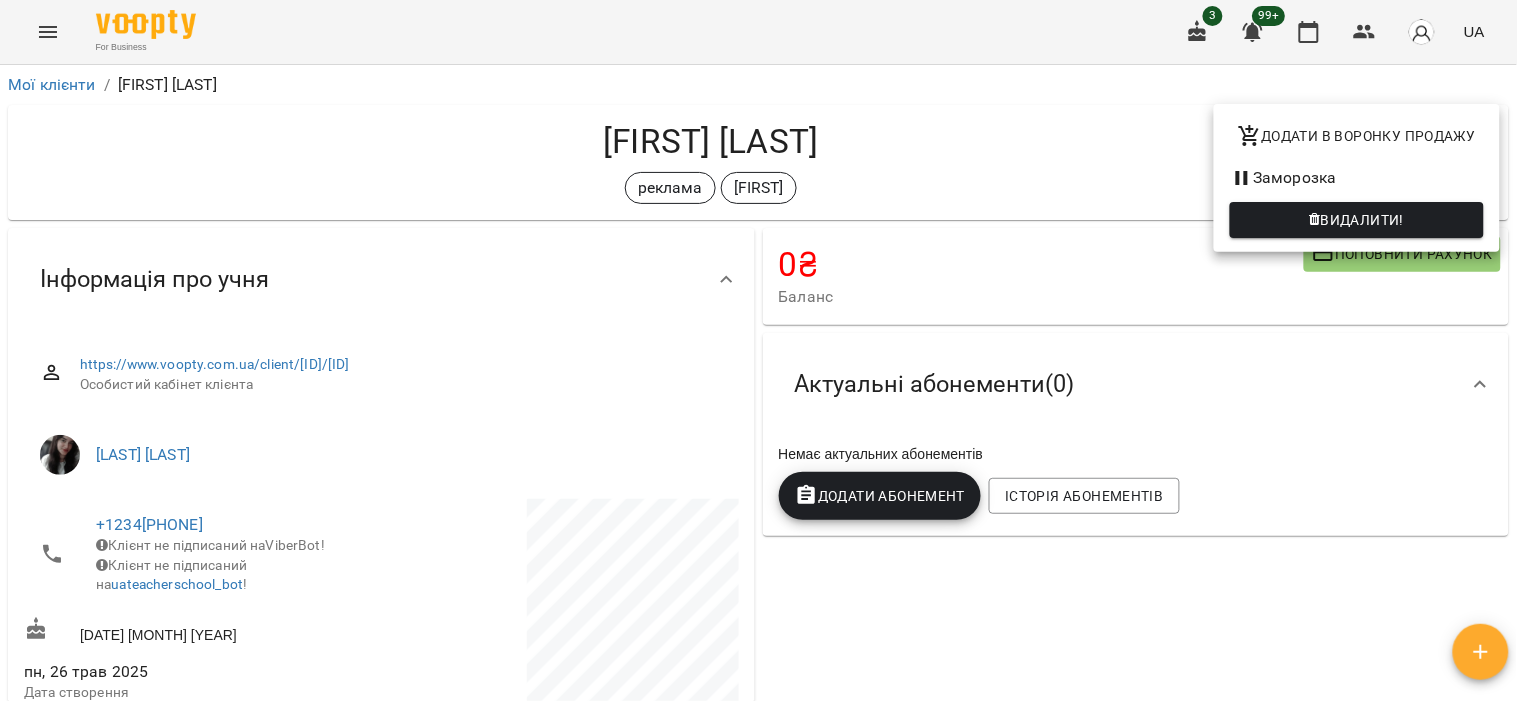 click at bounding box center [758, 356] 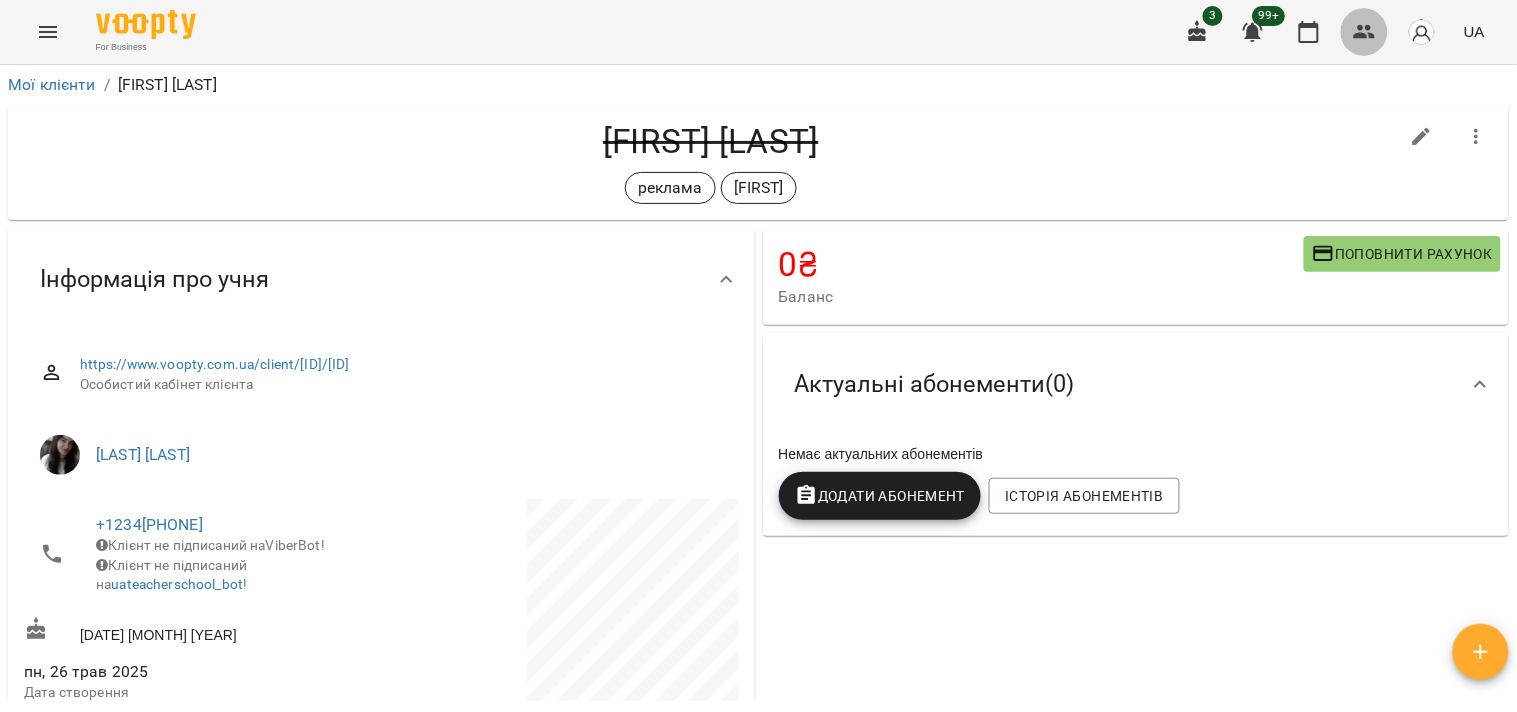 click 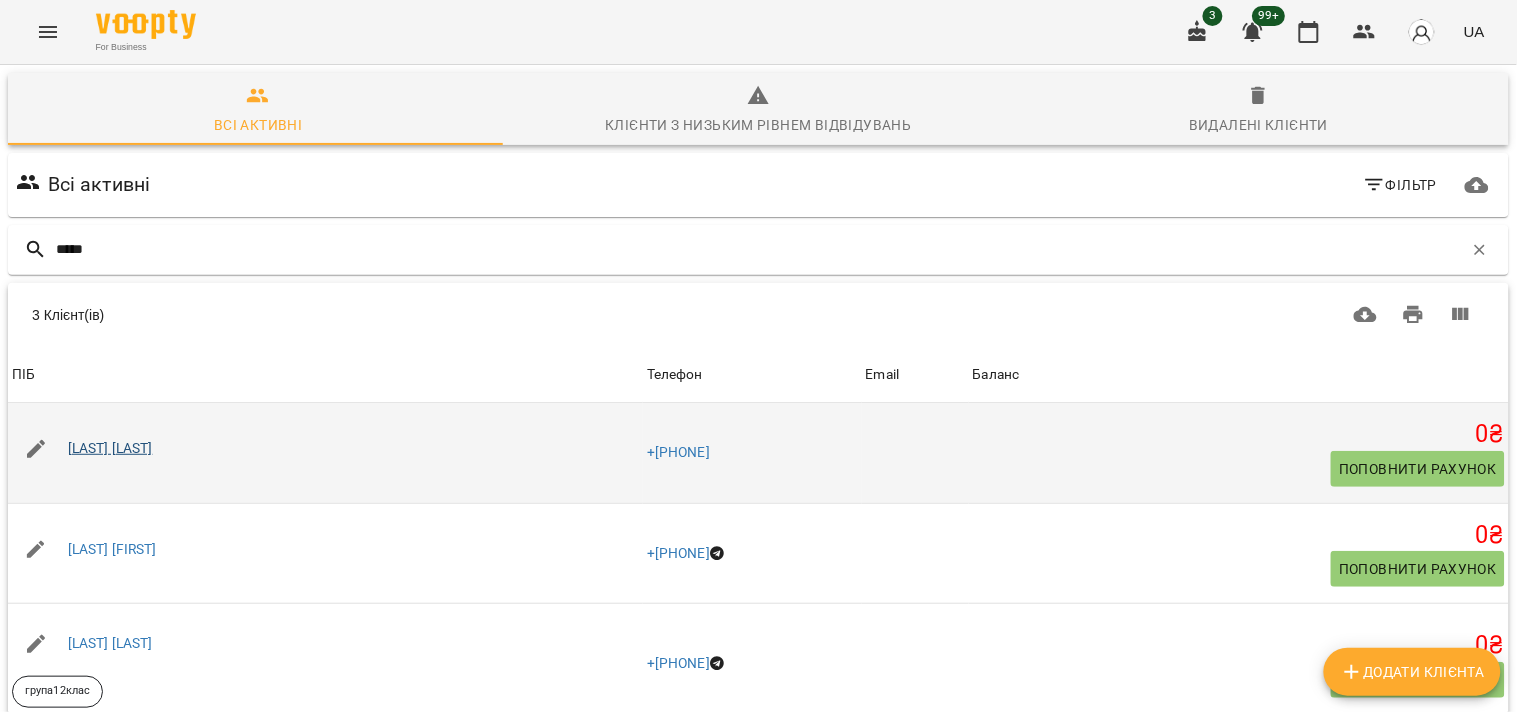 type on "*****" 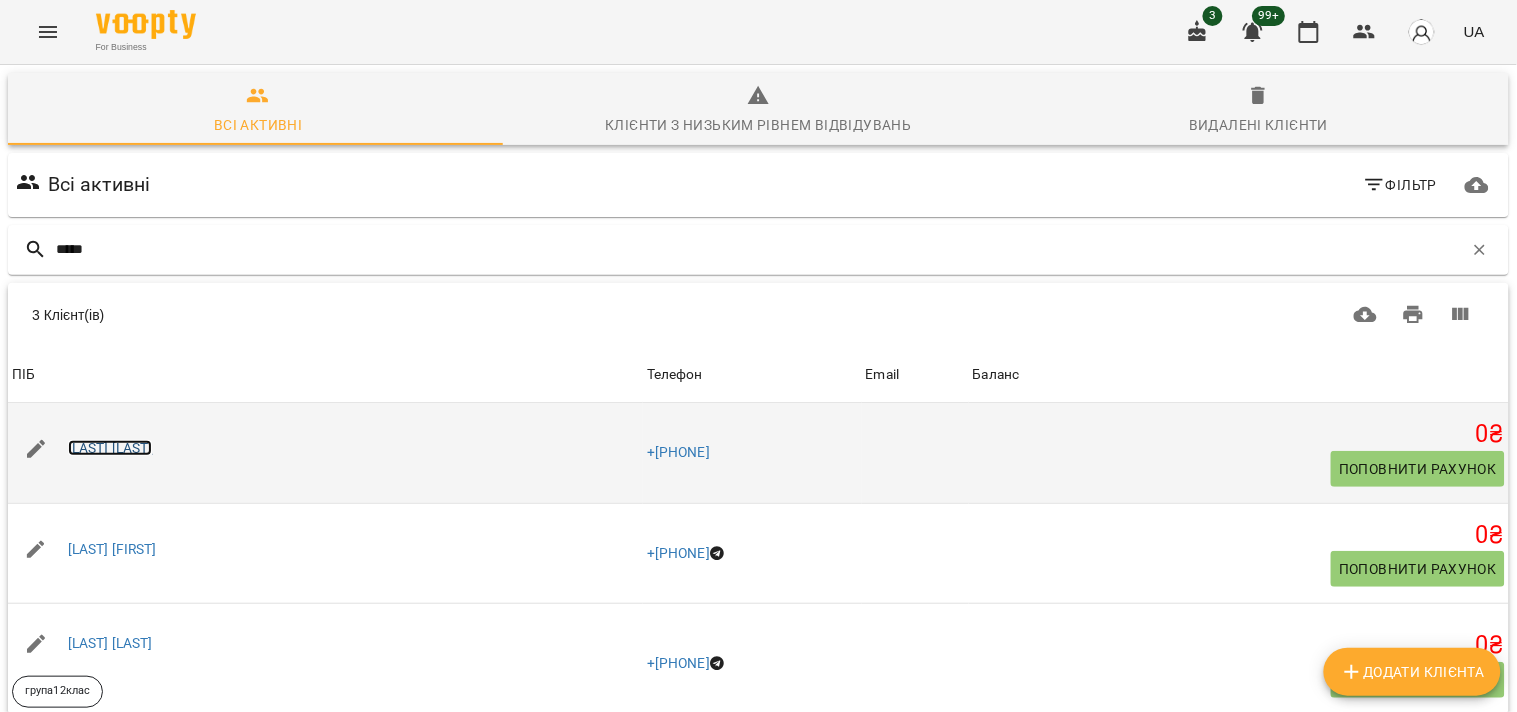 click on "[LAST] [LAST]" at bounding box center [110, 448] 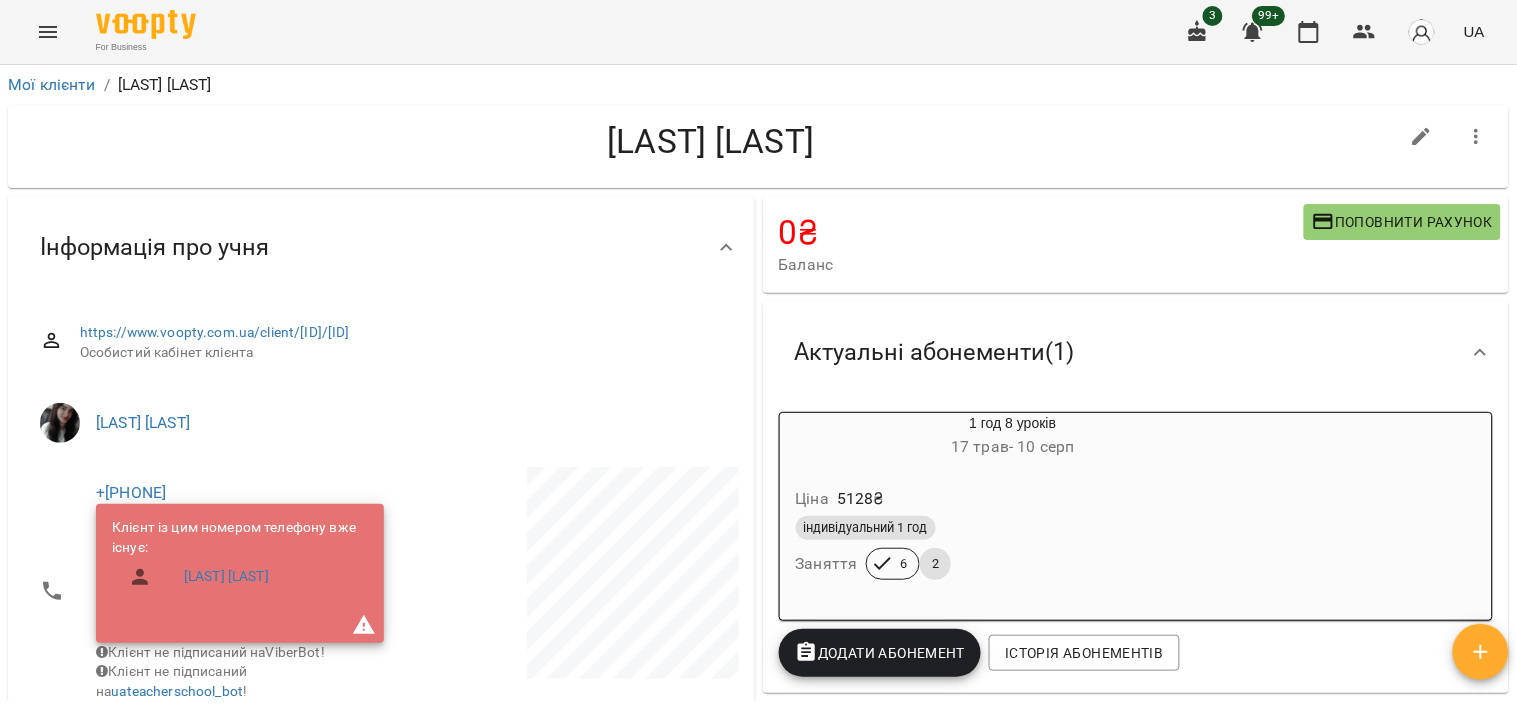 click at bounding box center [1477, 137] 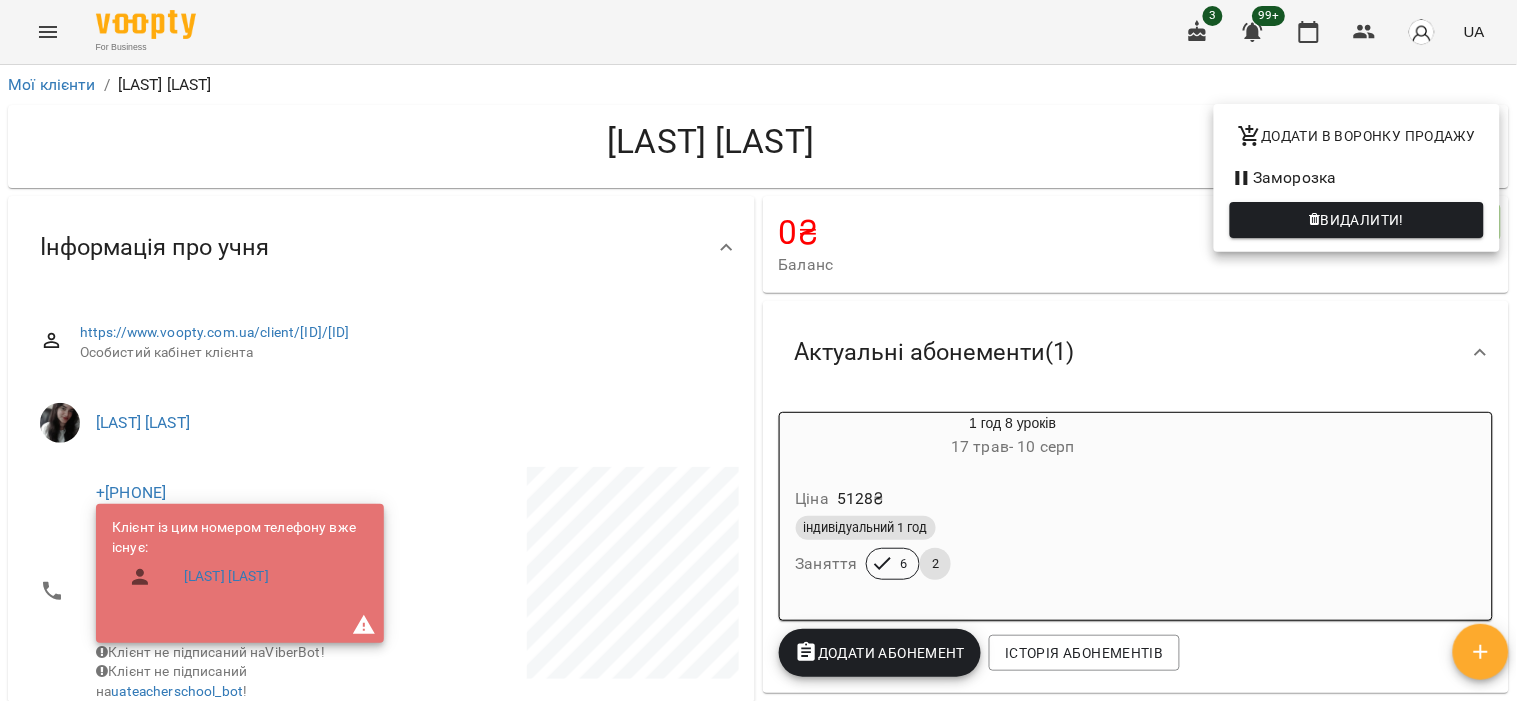 click on "Видалити!" at bounding box center [1357, 220] 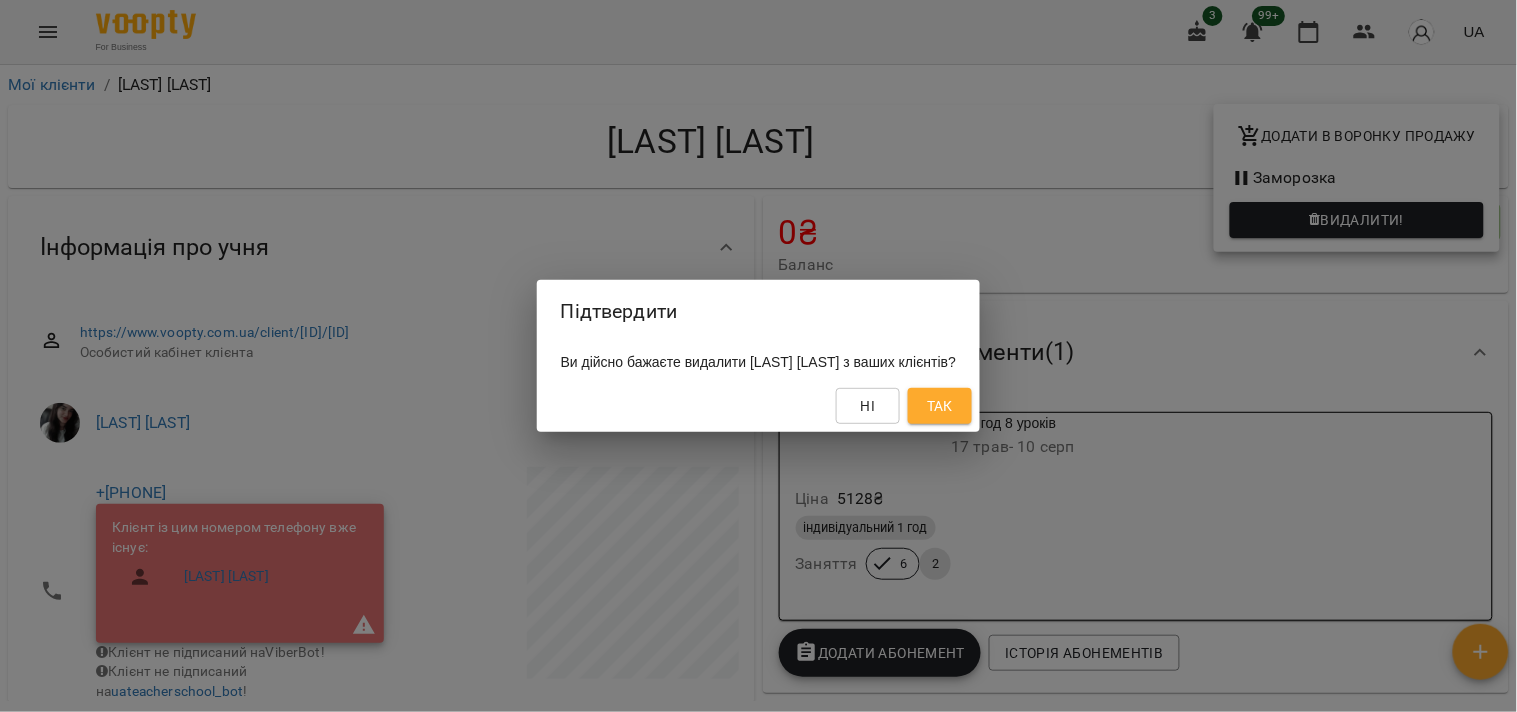 click on "Так" at bounding box center (940, 406) 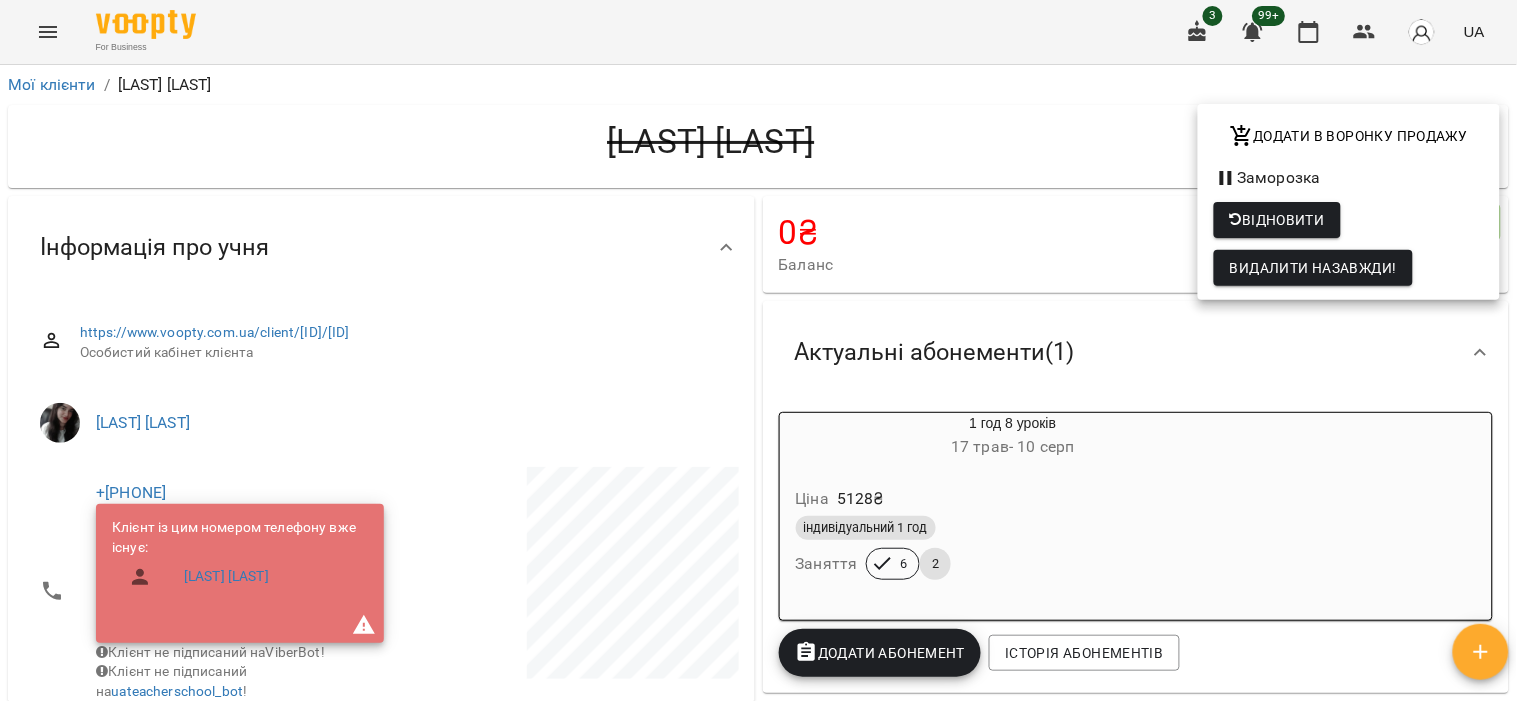 click at bounding box center (758, 356) 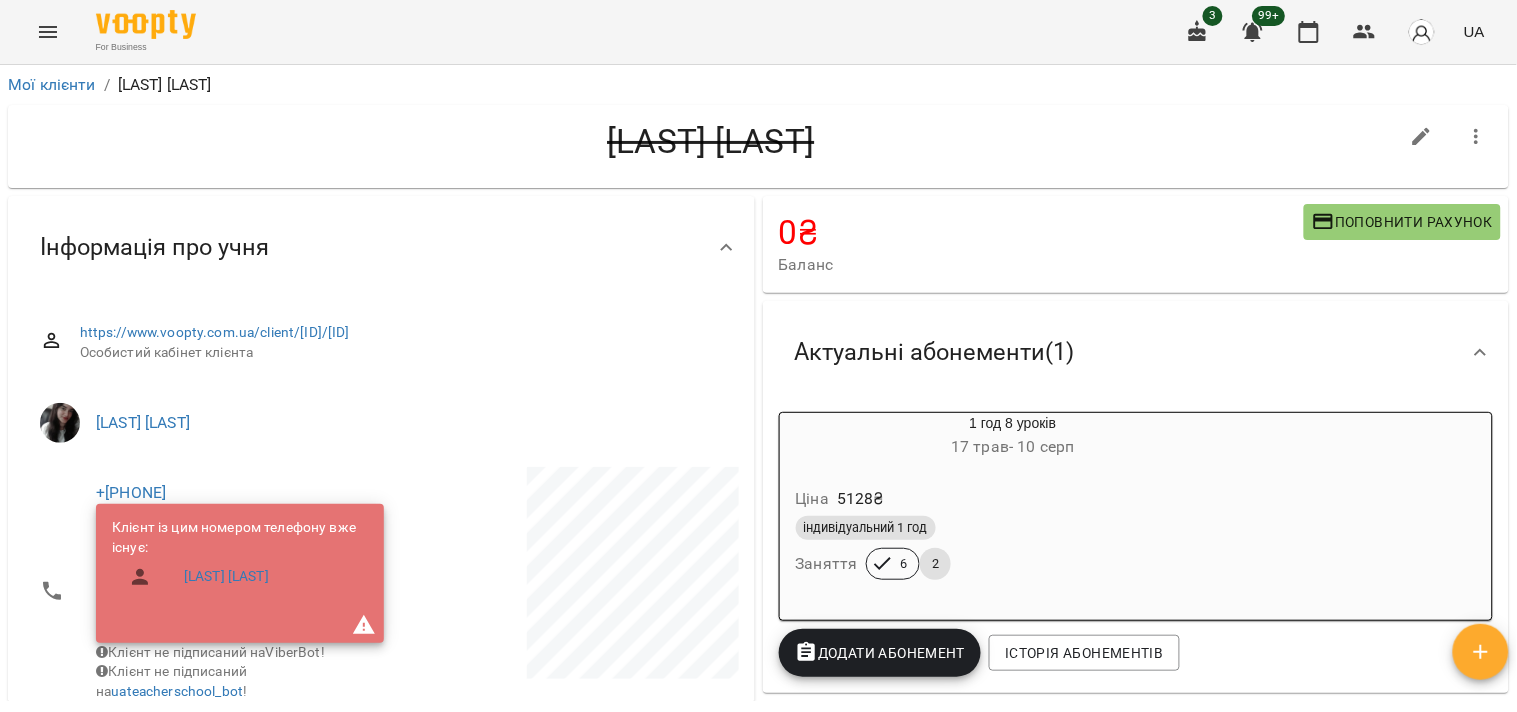 click 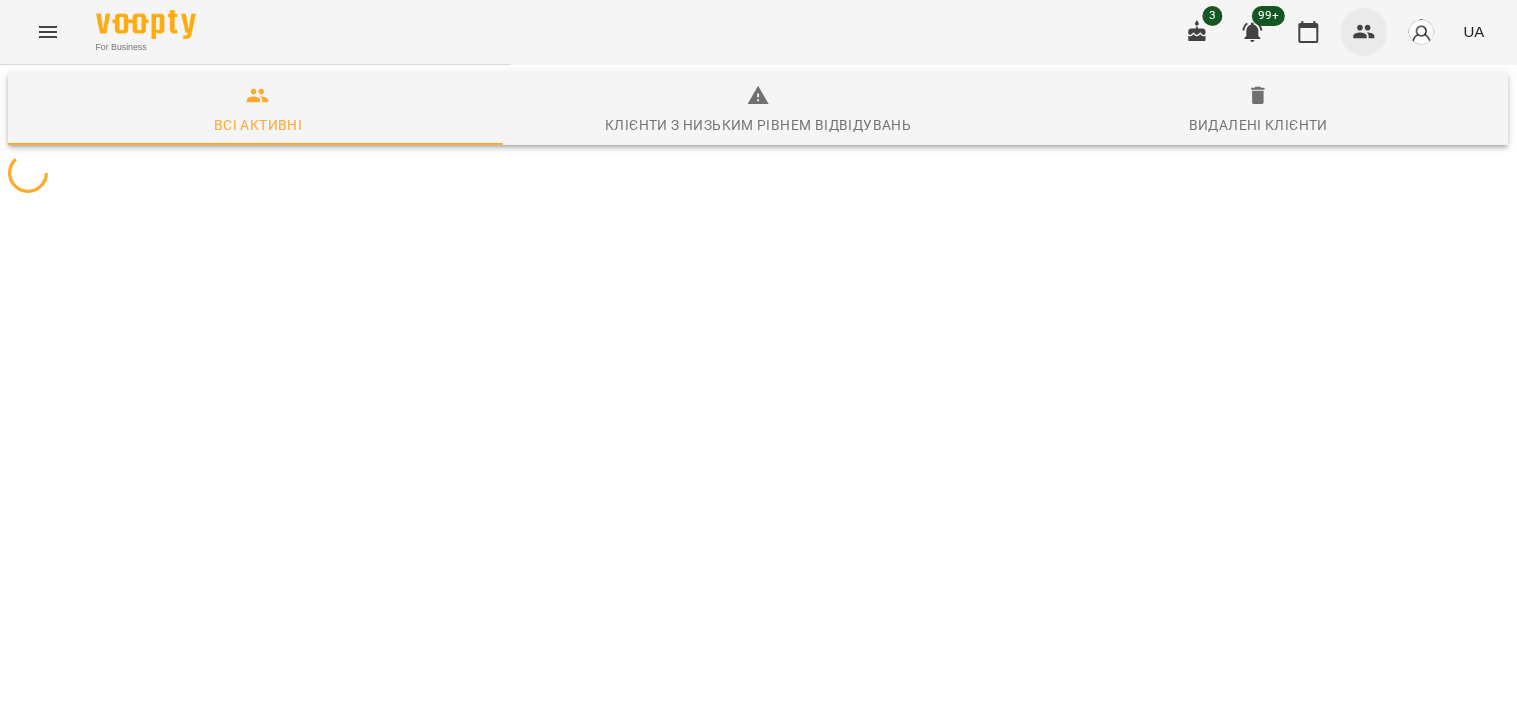 click 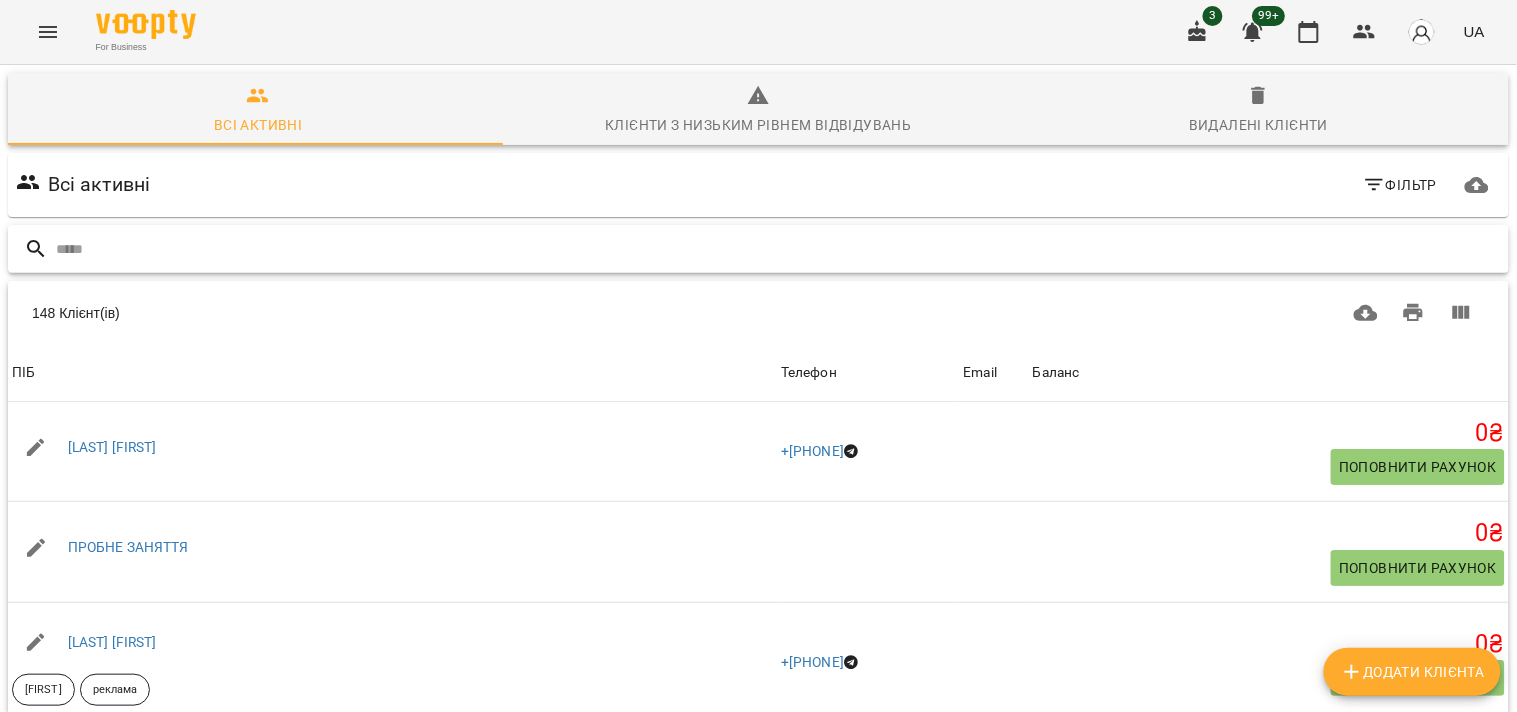 click at bounding box center (778, 249) 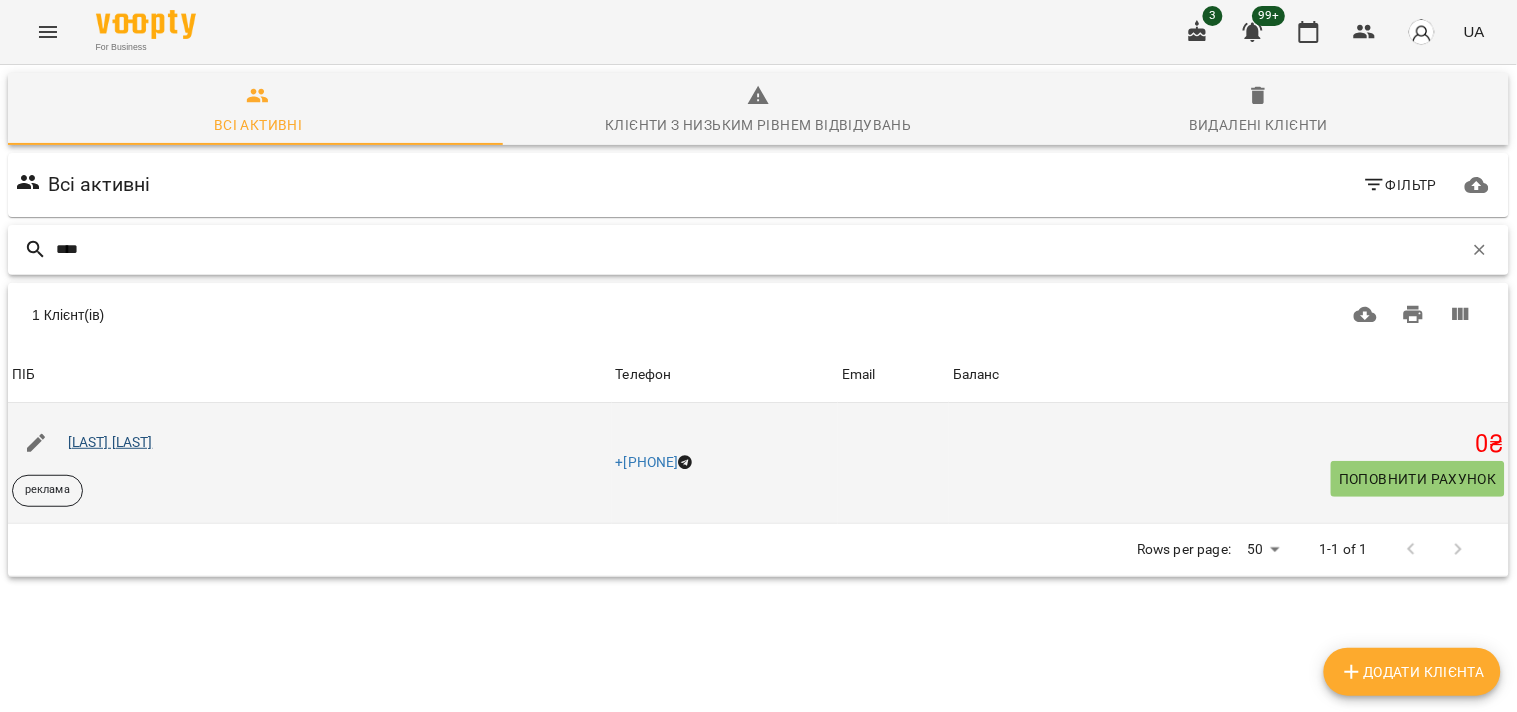 type on "****" 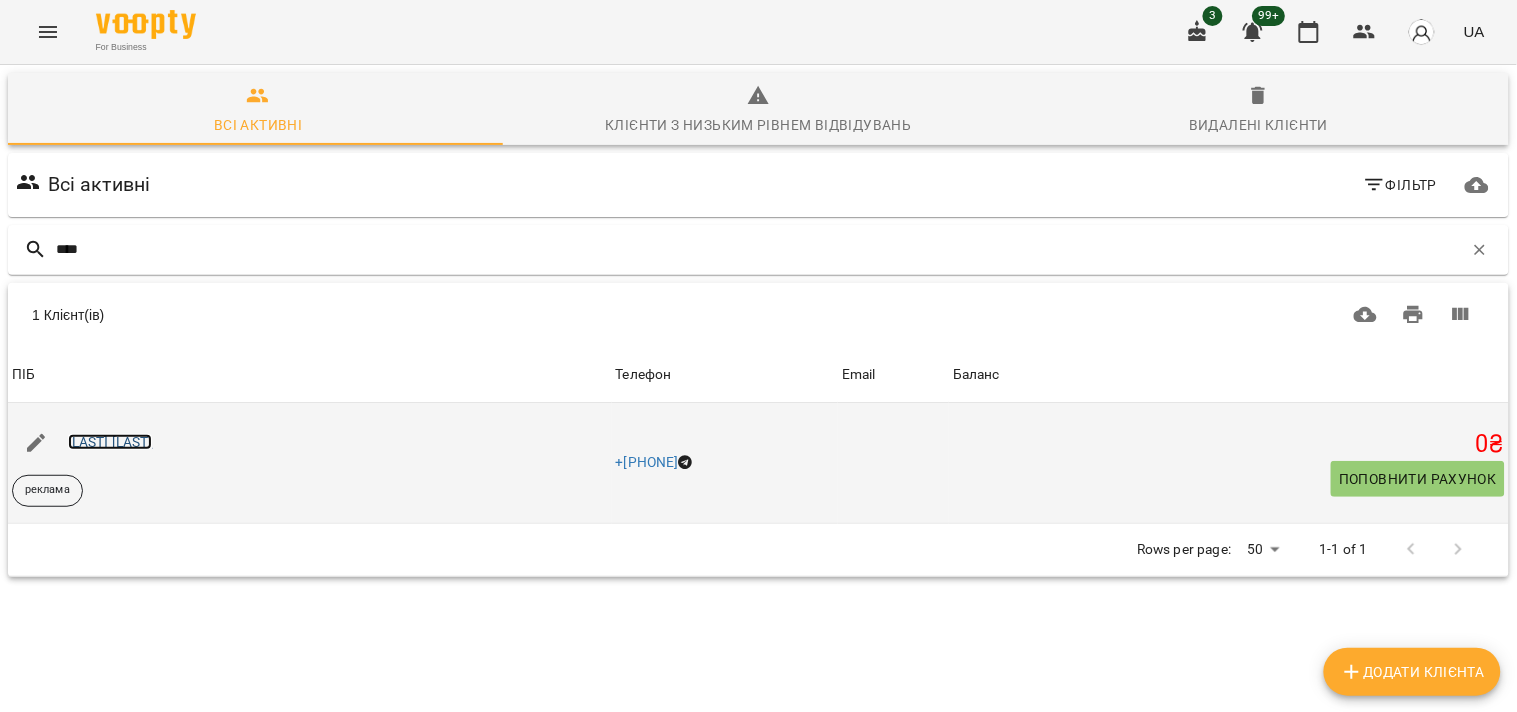 click on "[LAST] [LAST]" at bounding box center [110, 442] 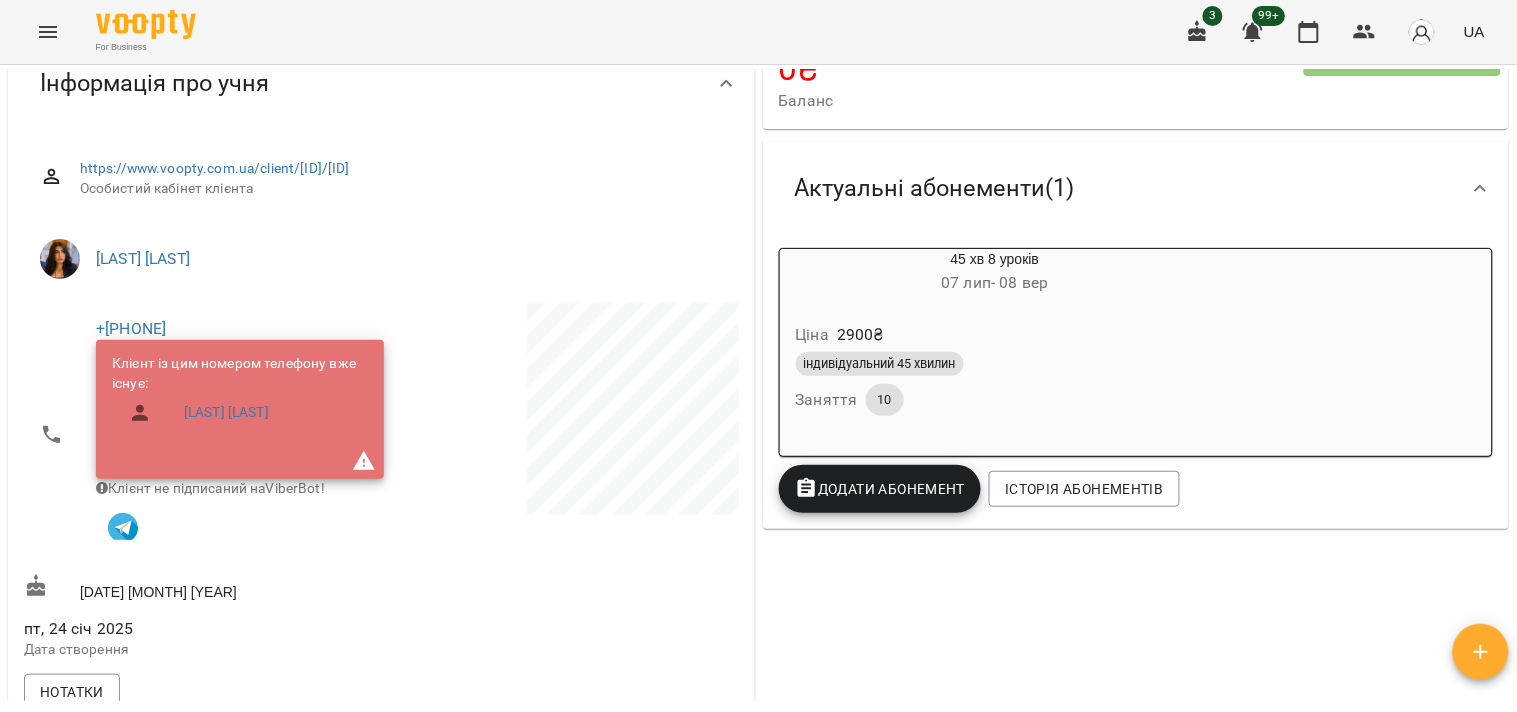 scroll, scrollTop: 222, scrollLeft: 0, axis: vertical 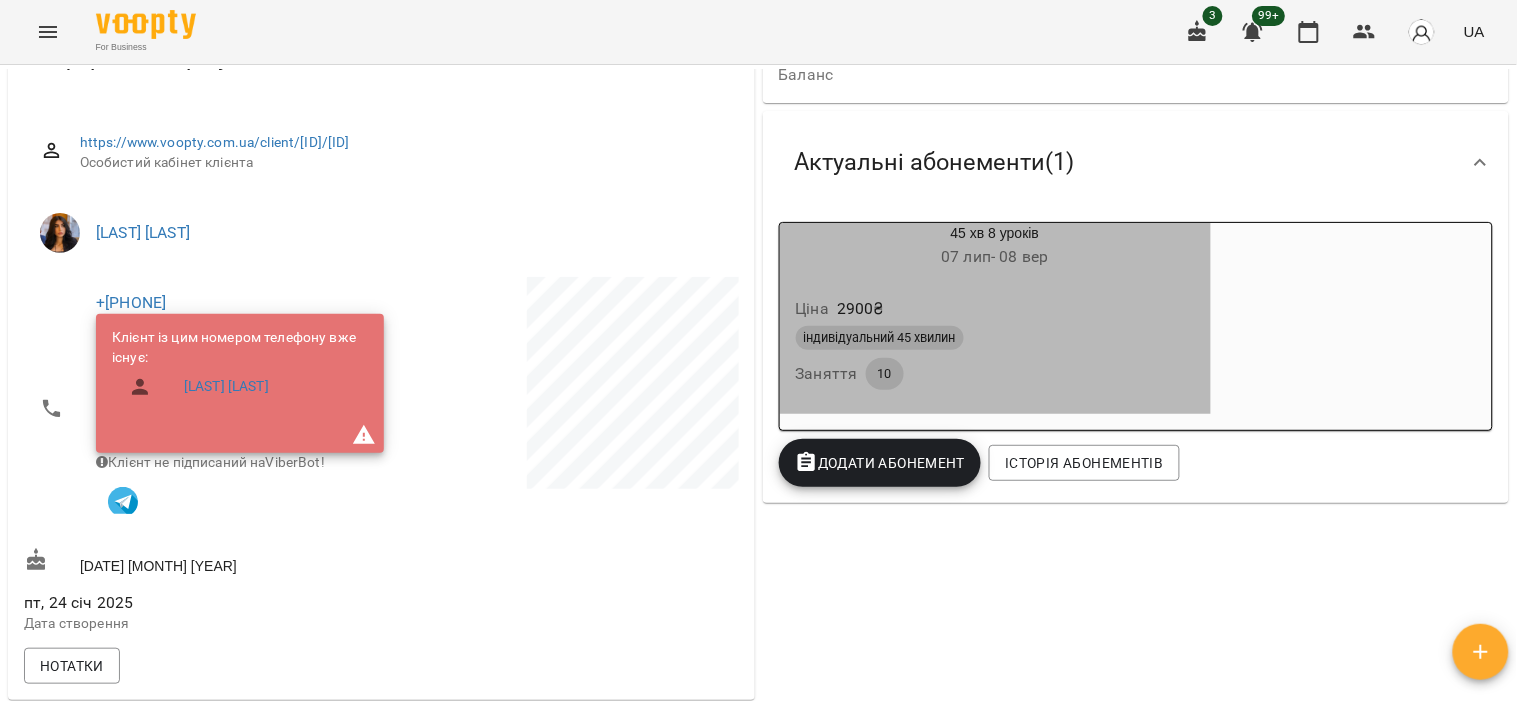 click on "індивідуальний 45 хвилин Заняття 10" at bounding box center (995, 358) 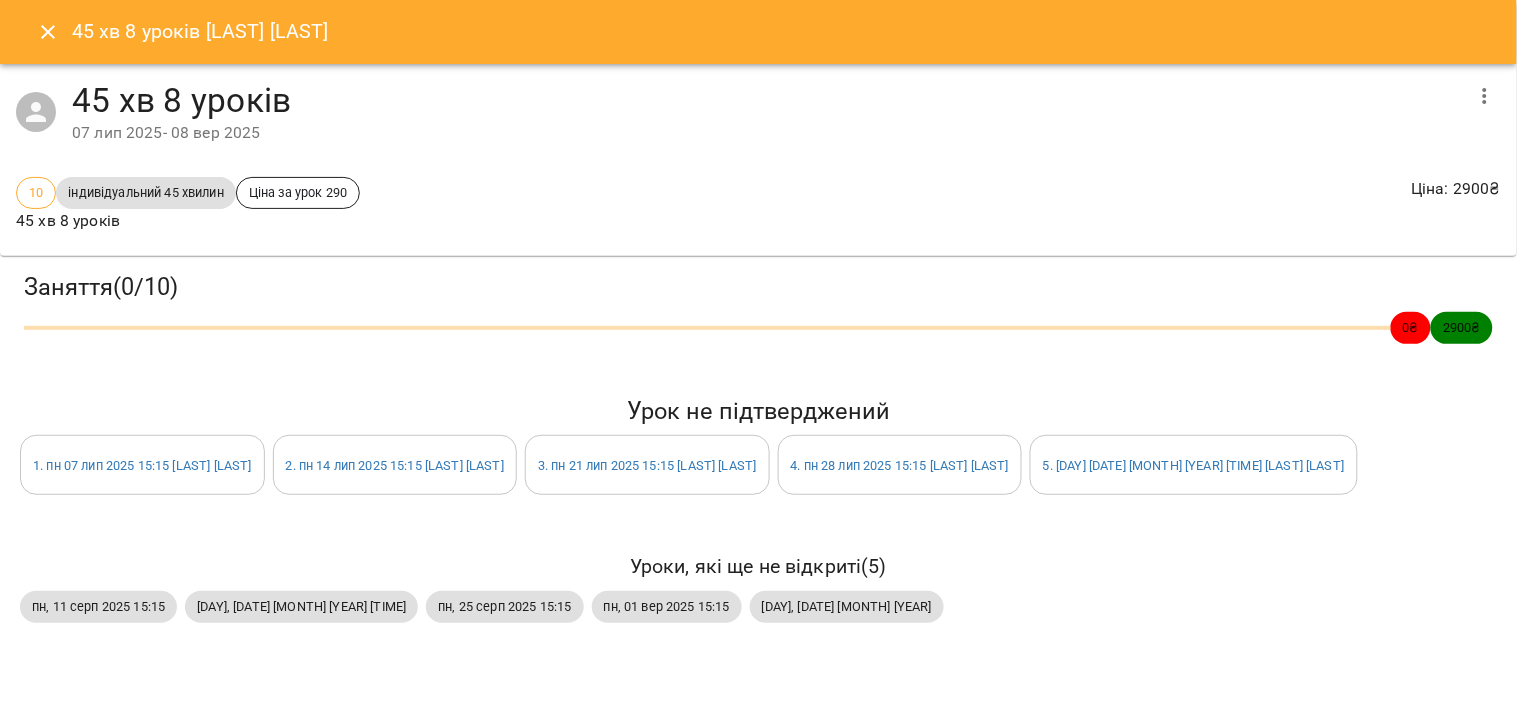 click at bounding box center (1485, 96) 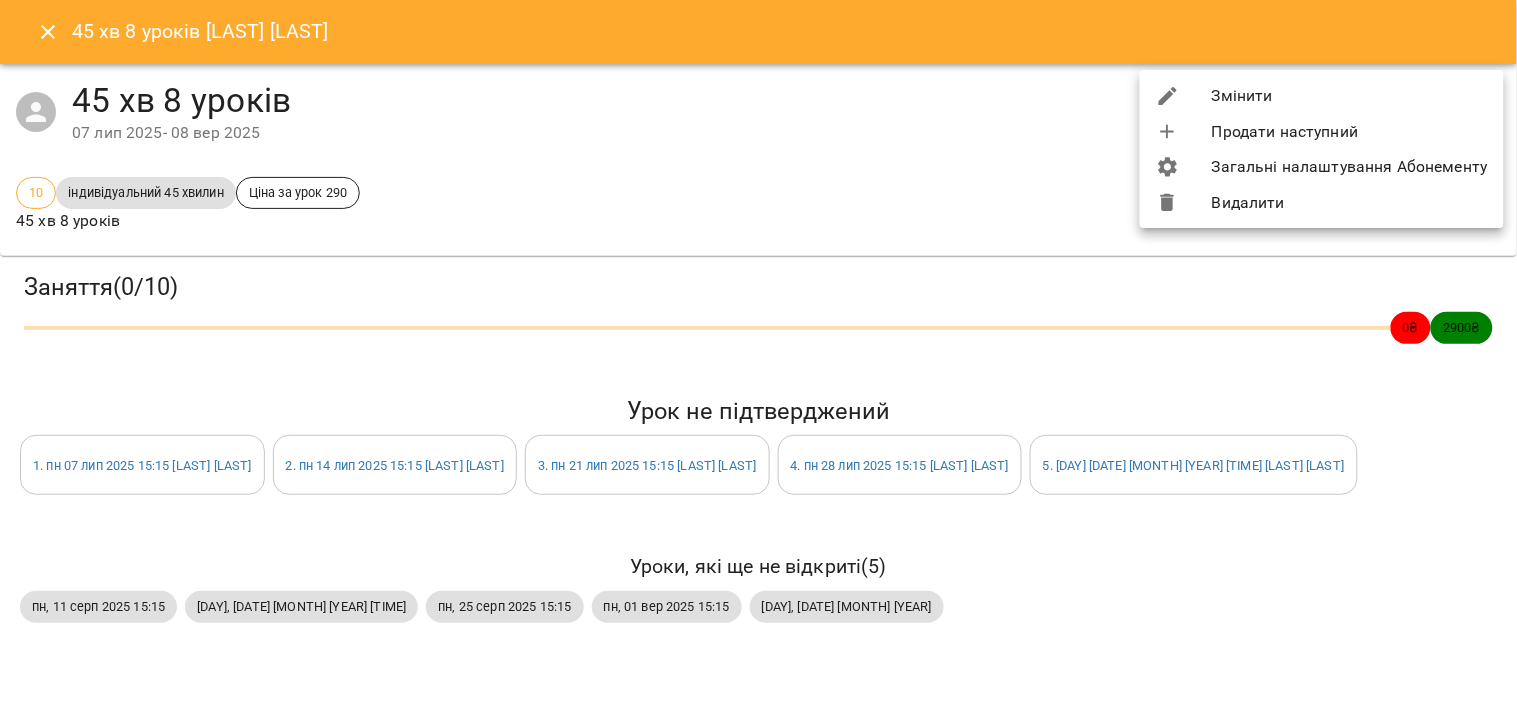 click on "Змінити" at bounding box center (1322, 96) 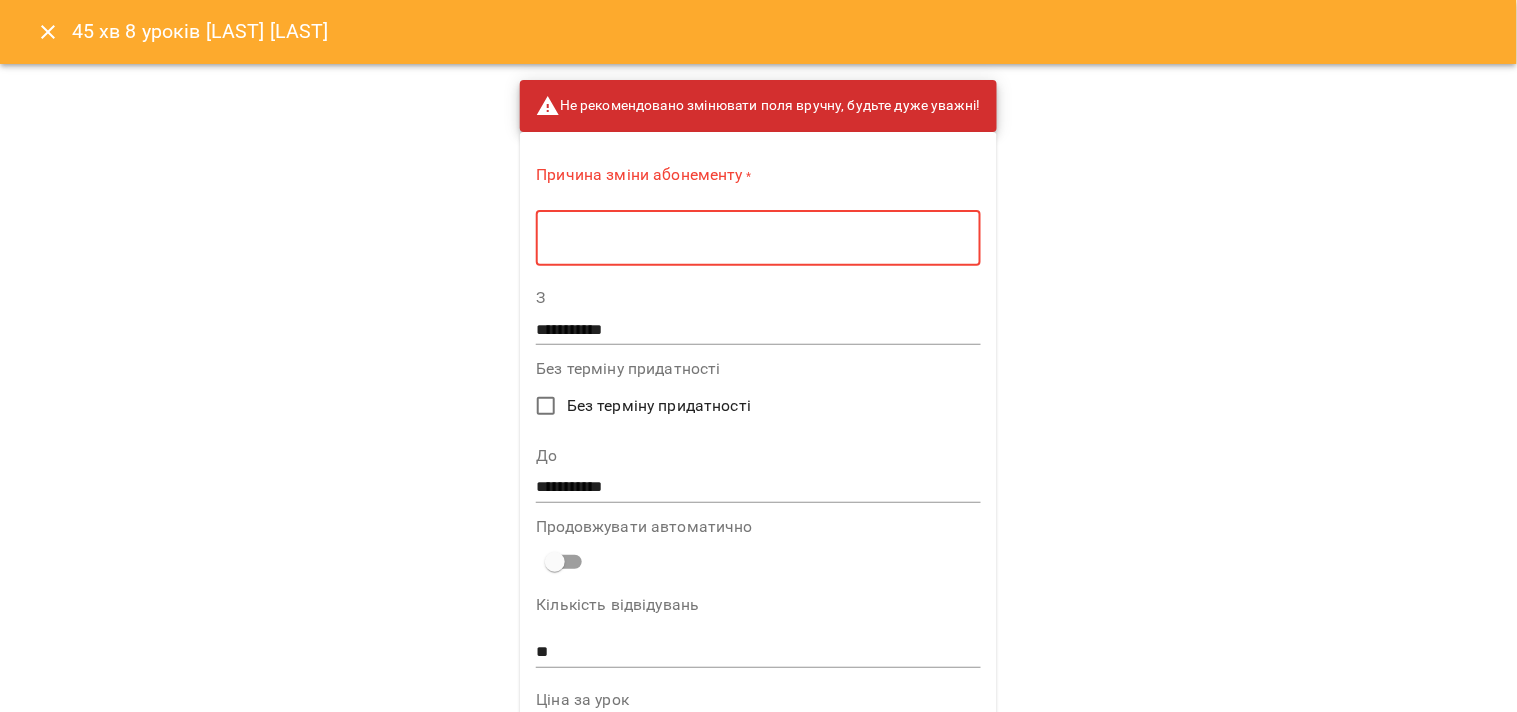 click at bounding box center (758, 238) 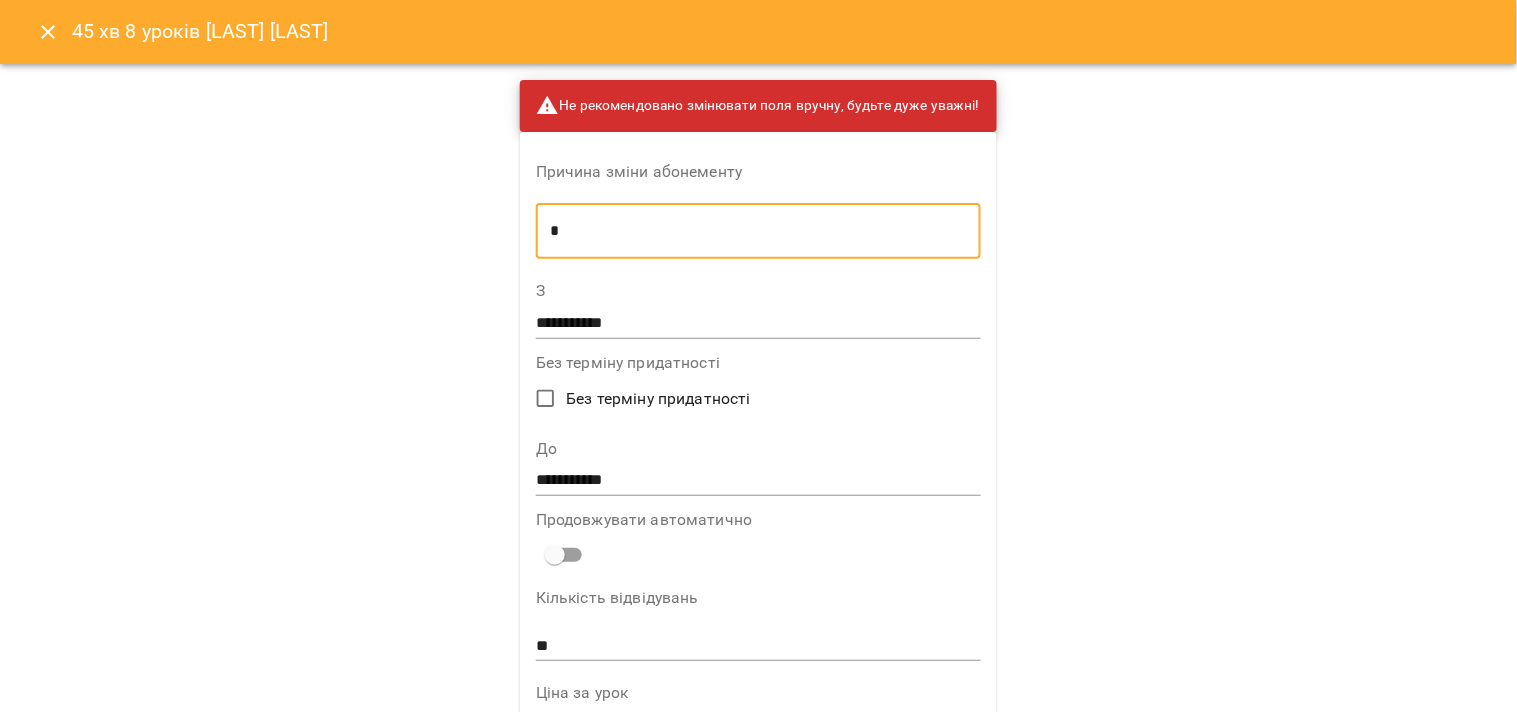 type on "*" 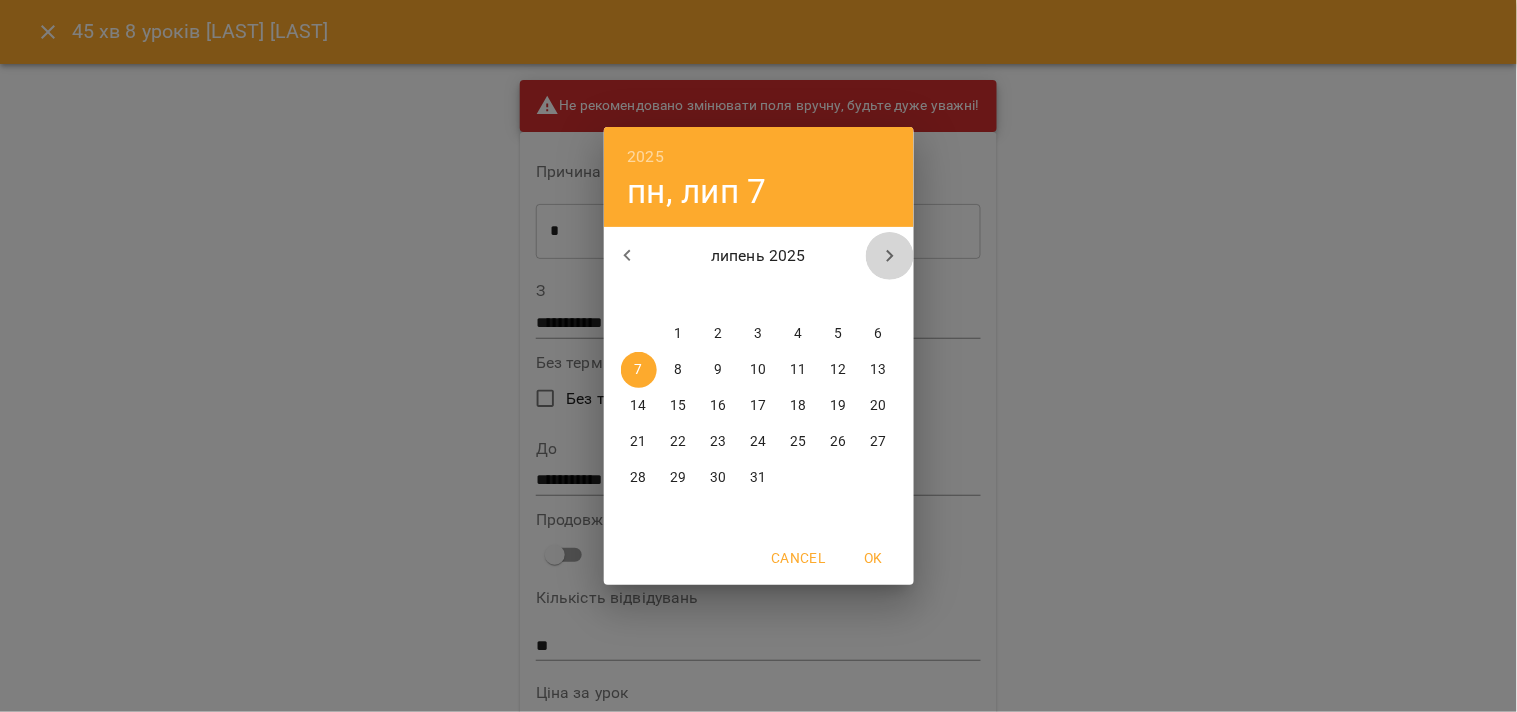 click 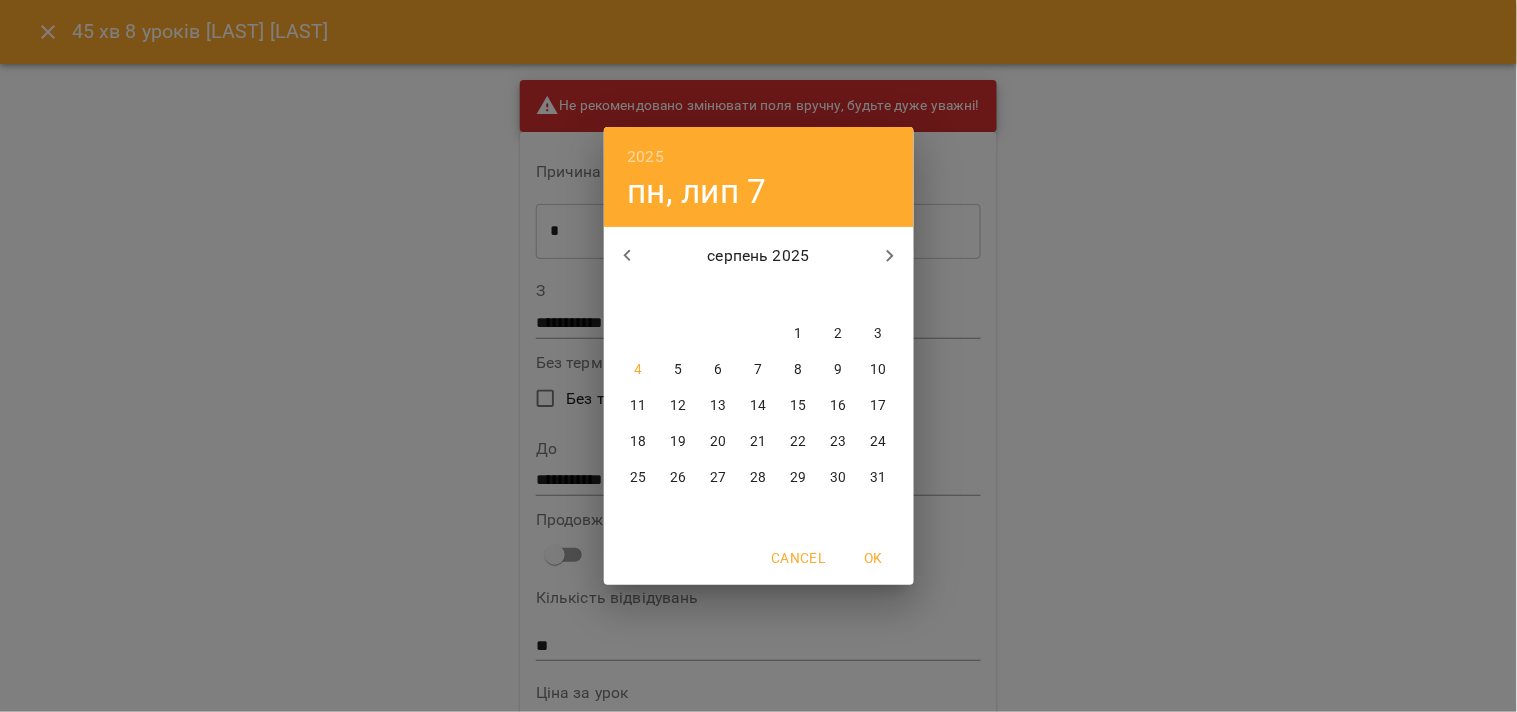 click on "4" at bounding box center [639, 370] 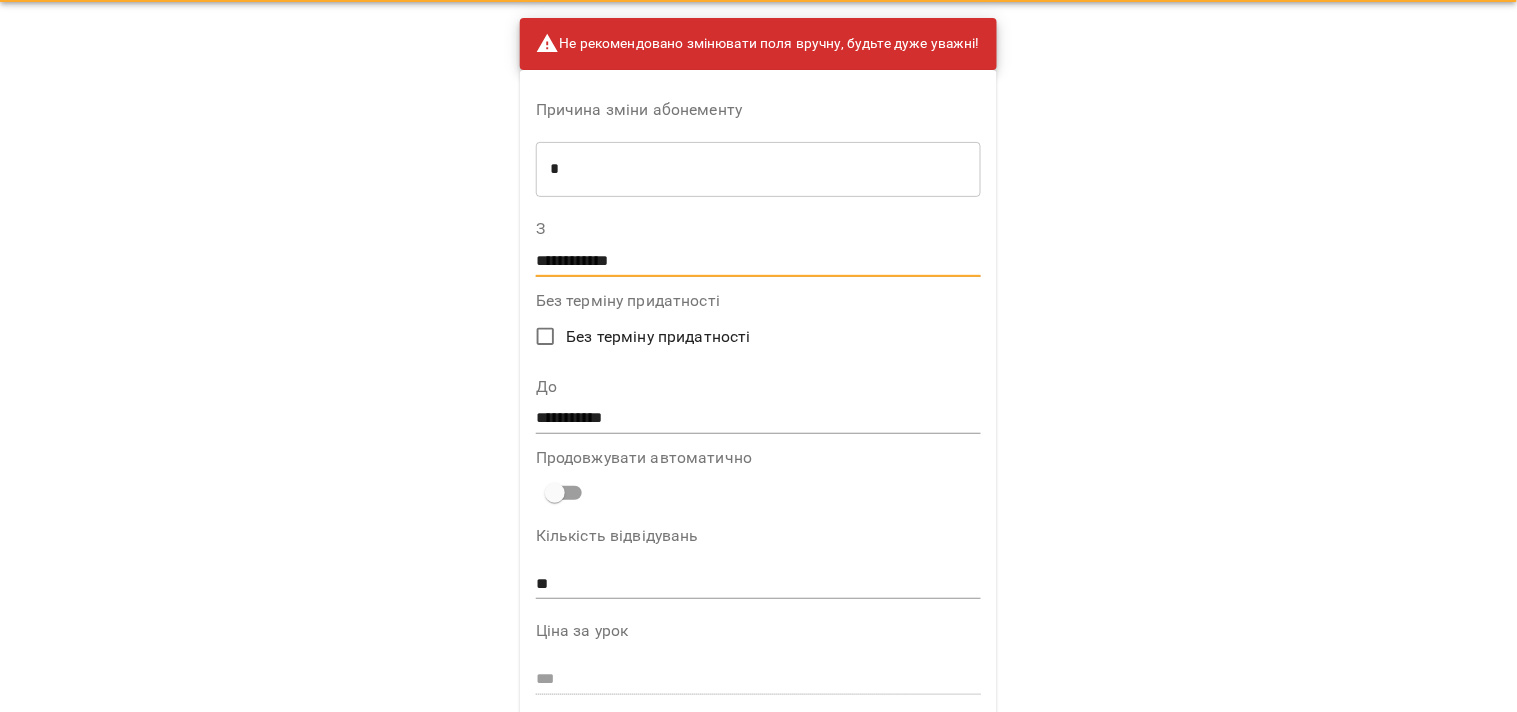 scroll, scrollTop: 222, scrollLeft: 0, axis: vertical 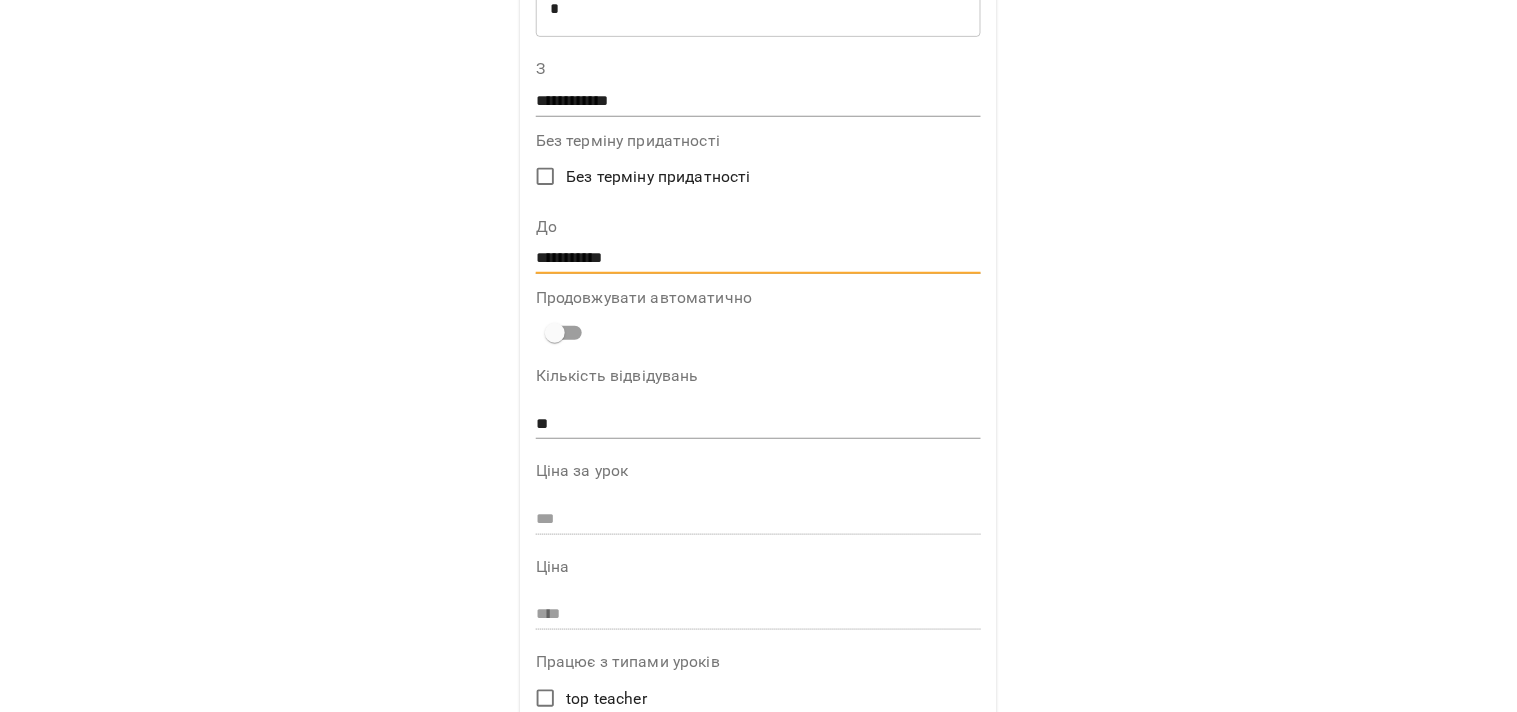 click on "**********" at bounding box center [758, 259] 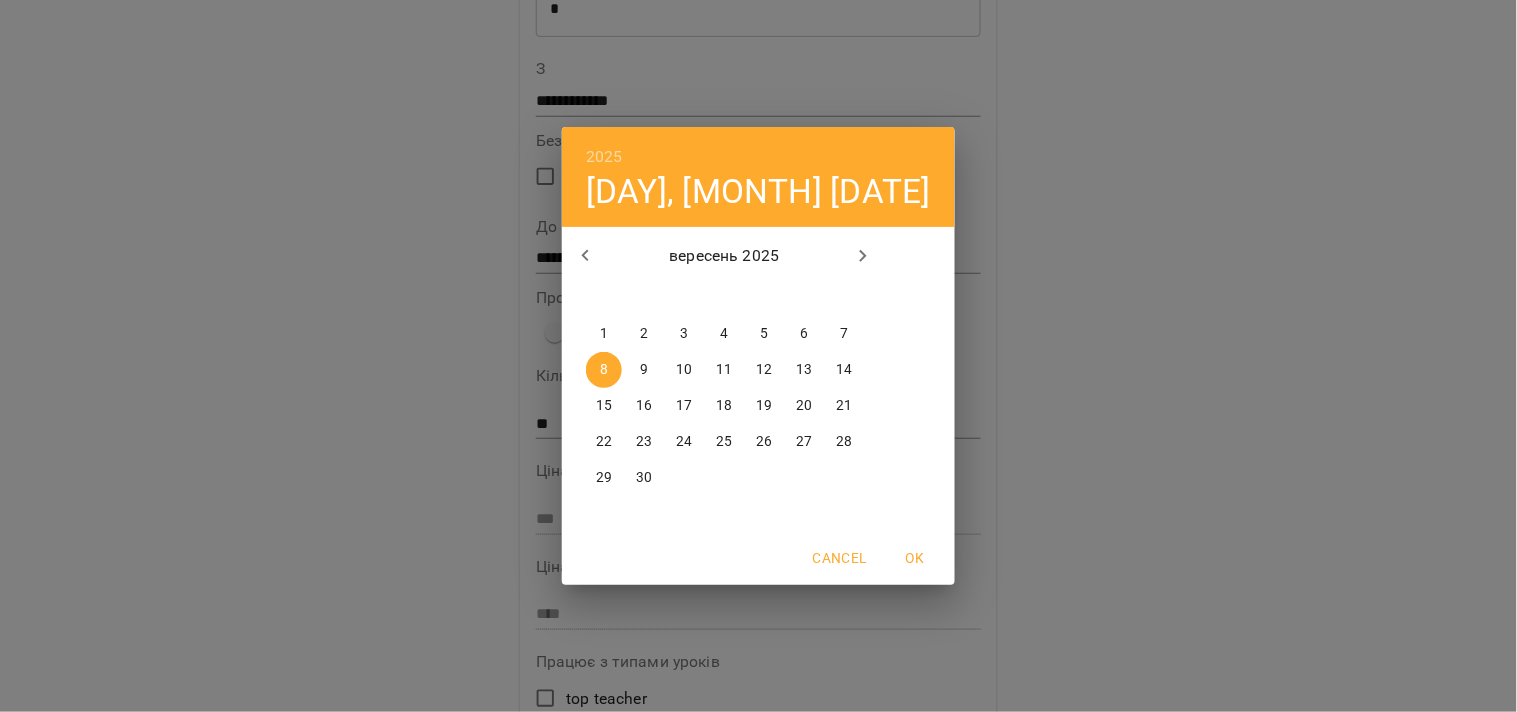 click 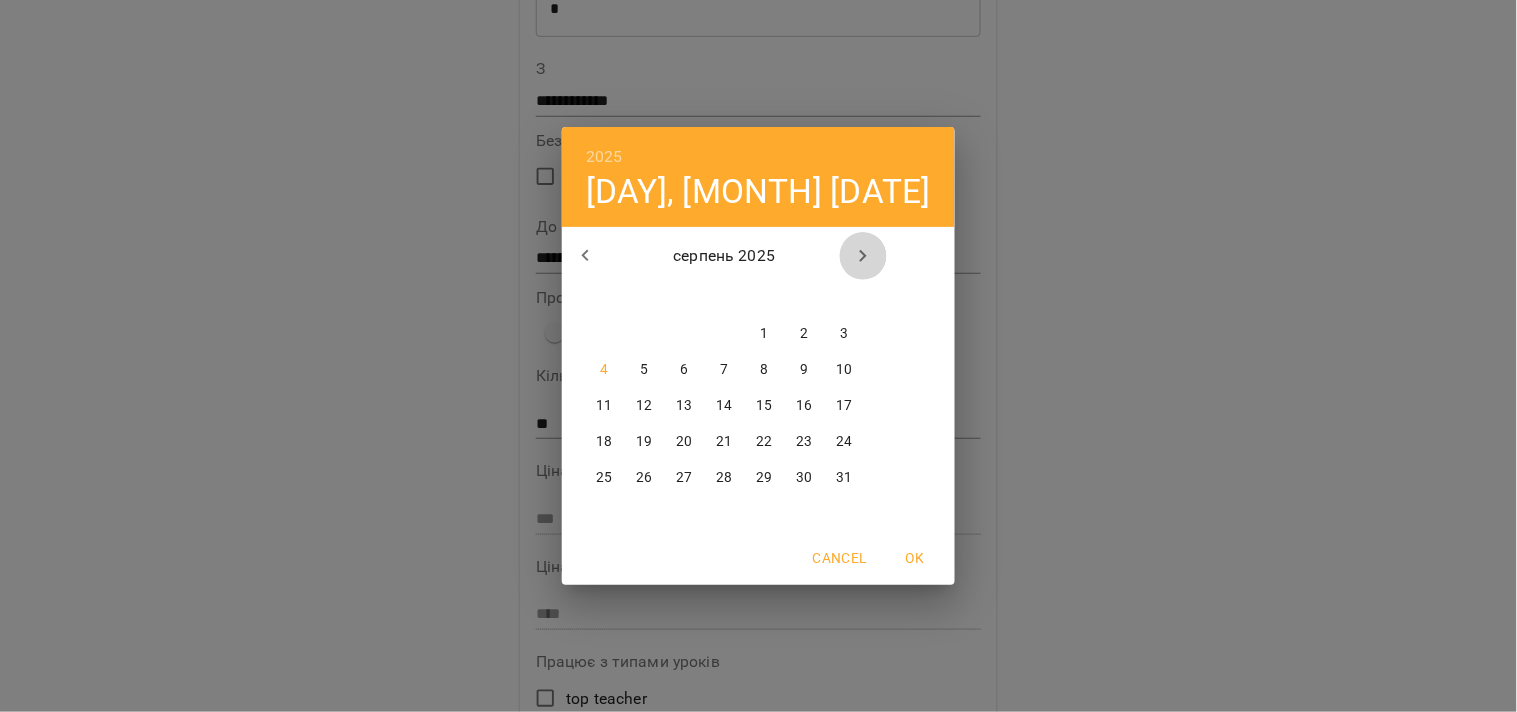 click 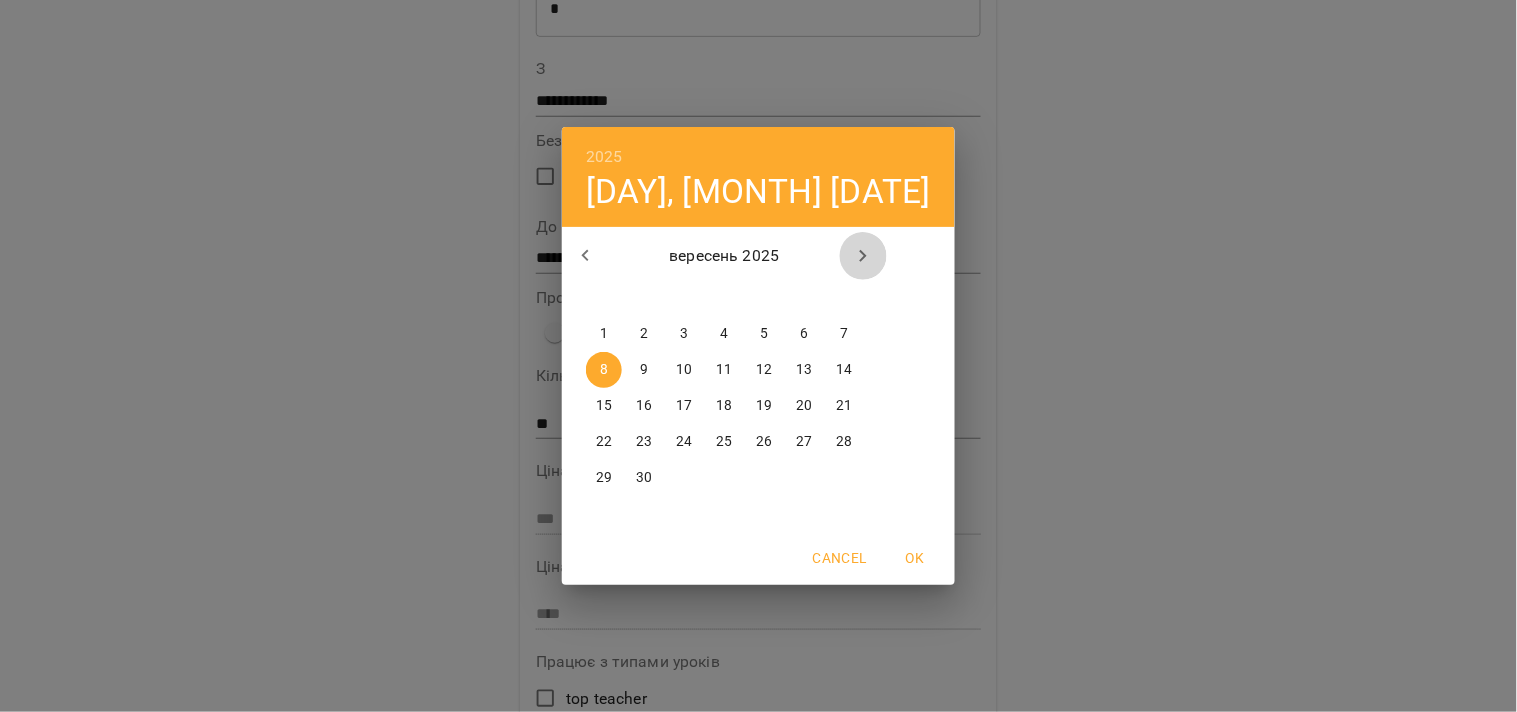 click 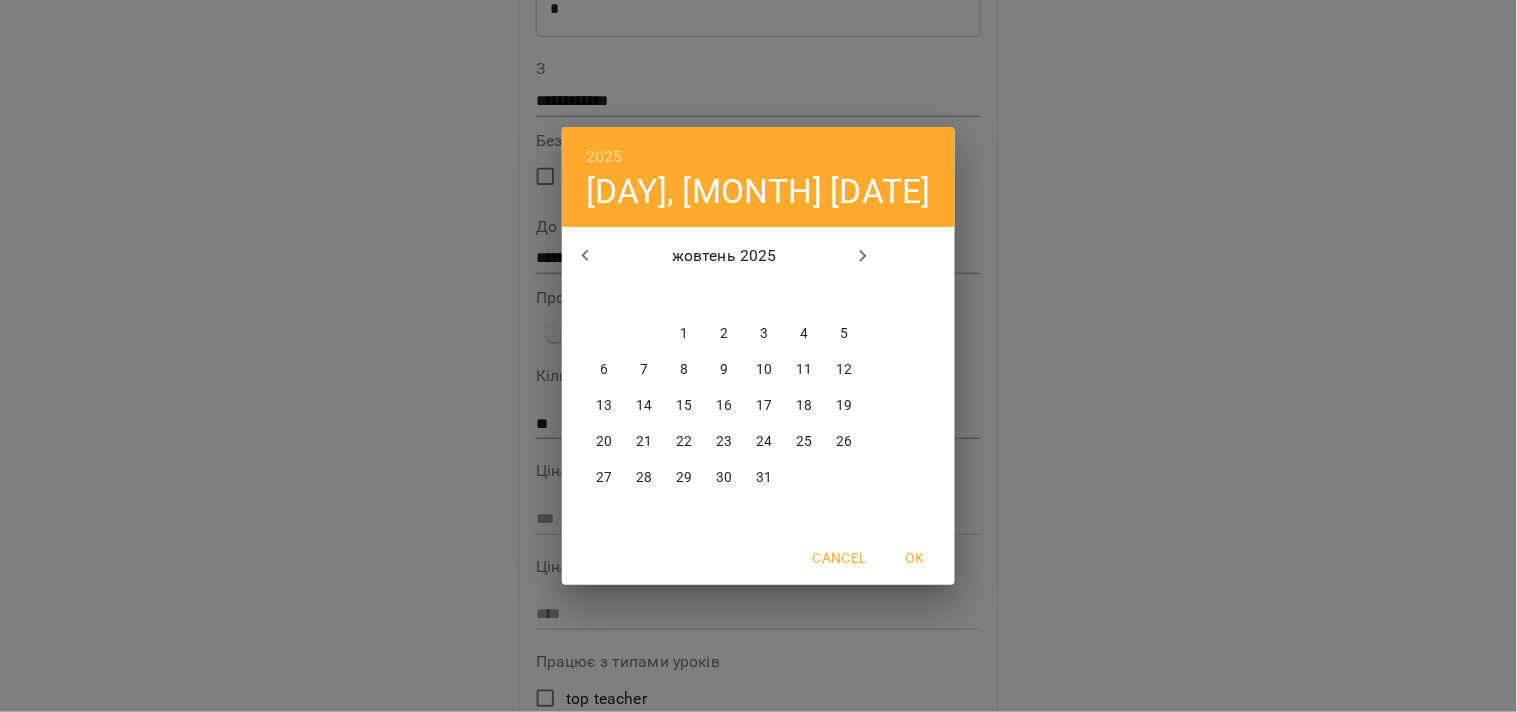 click on "19" at bounding box center (844, 406) 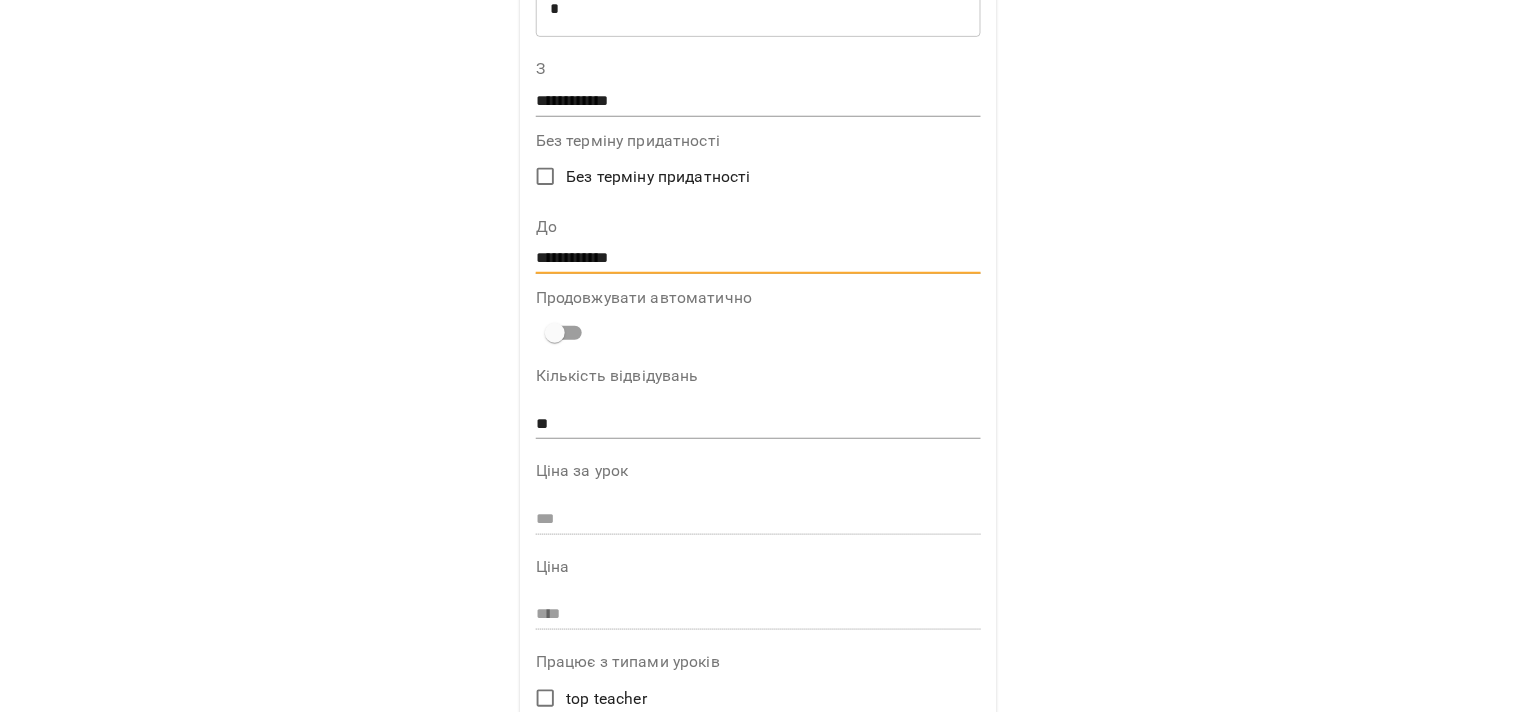type on "**********" 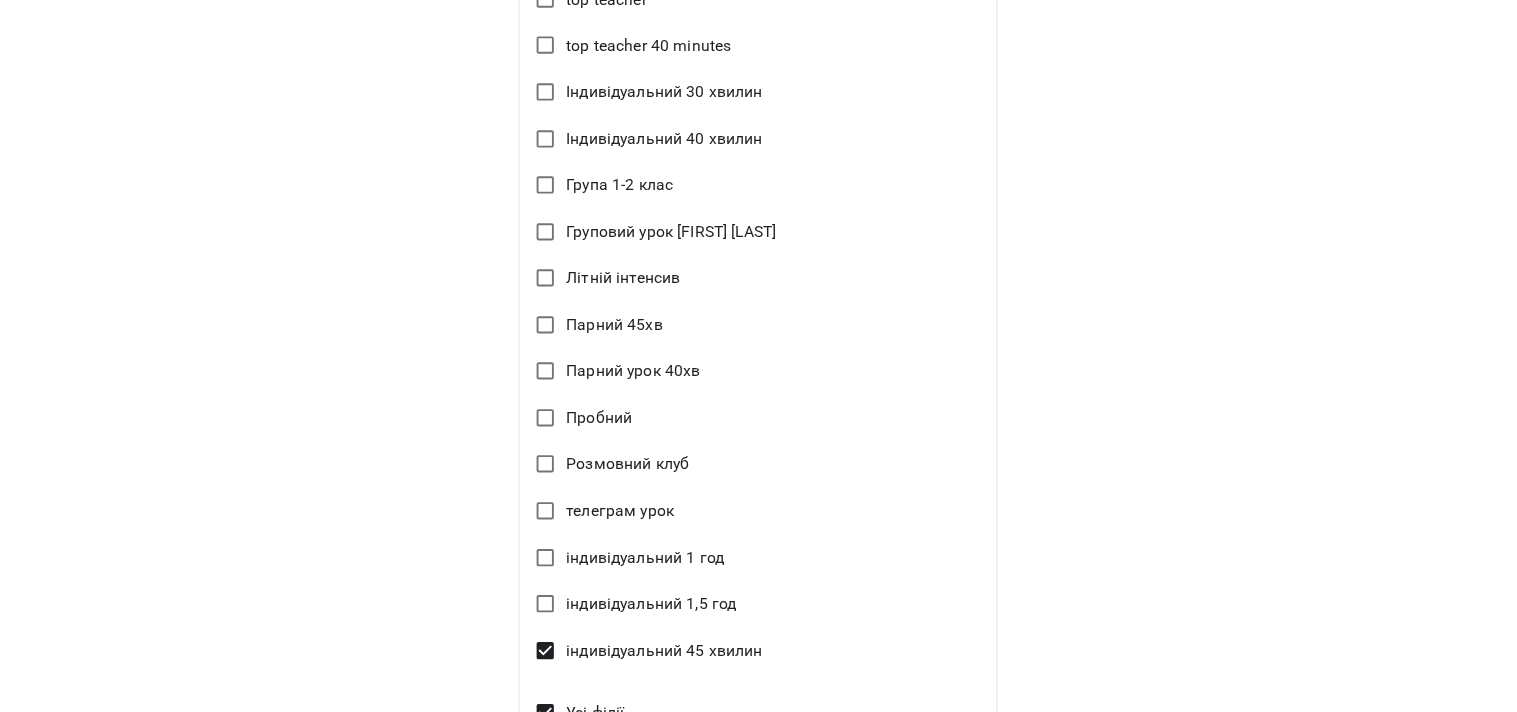 scroll, scrollTop: 1116, scrollLeft: 0, axis: vertical 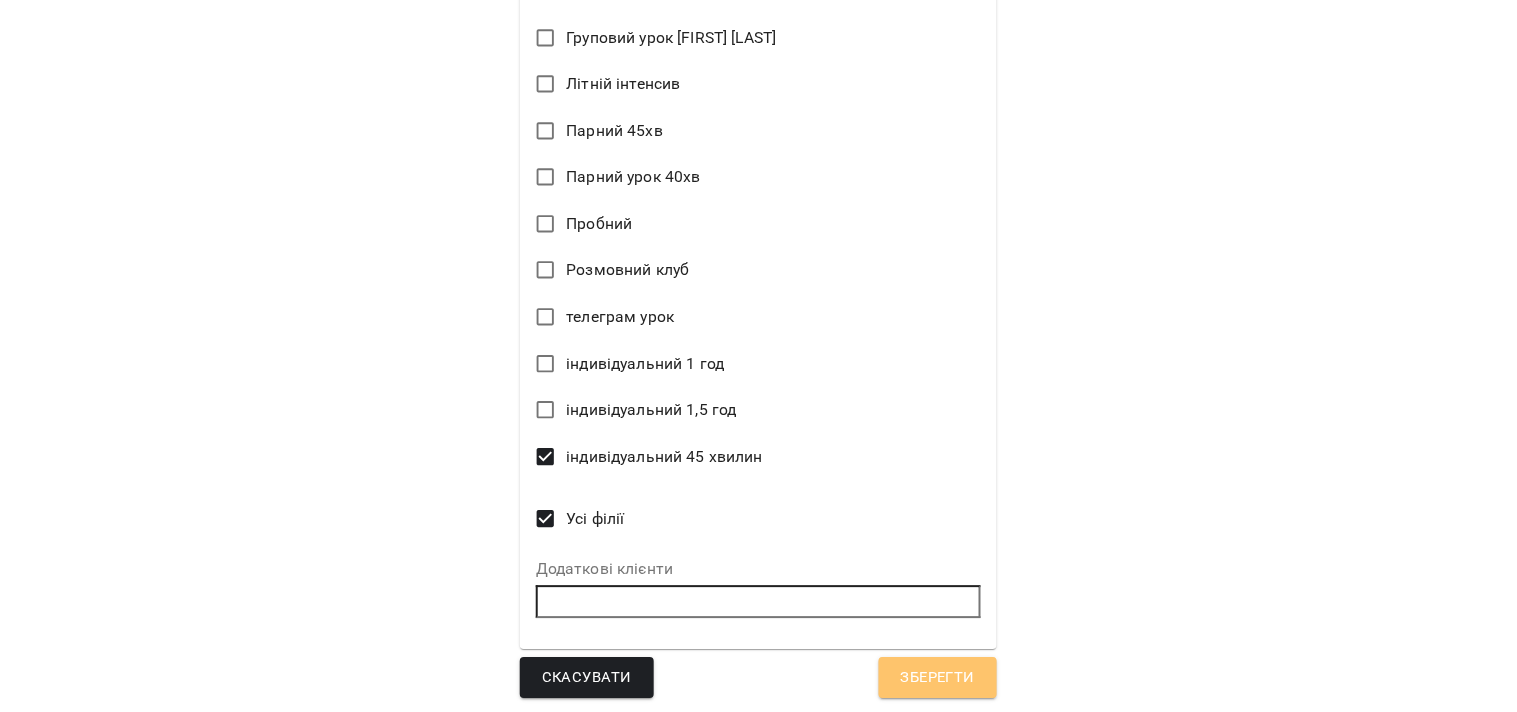 click on "Зберегти" at bounding box center (938, 678) 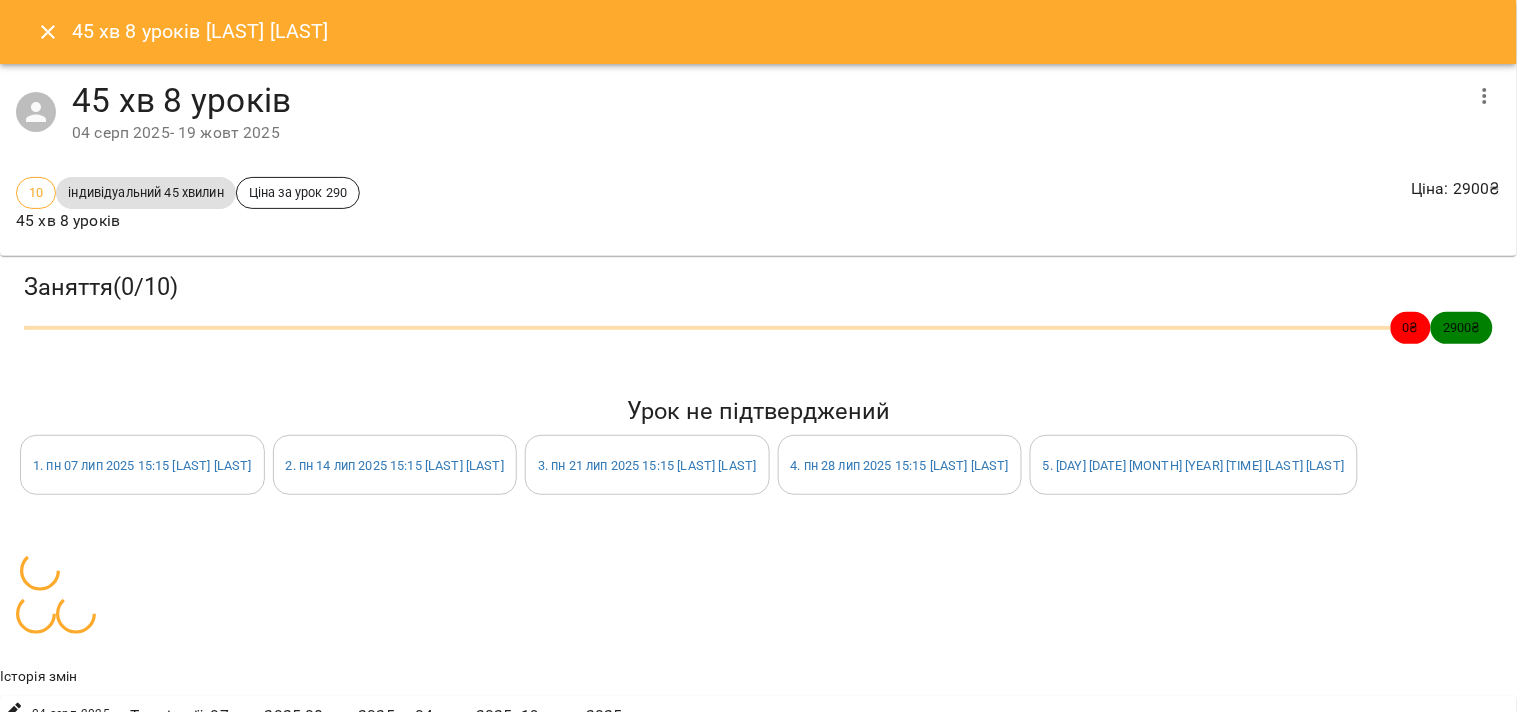 click 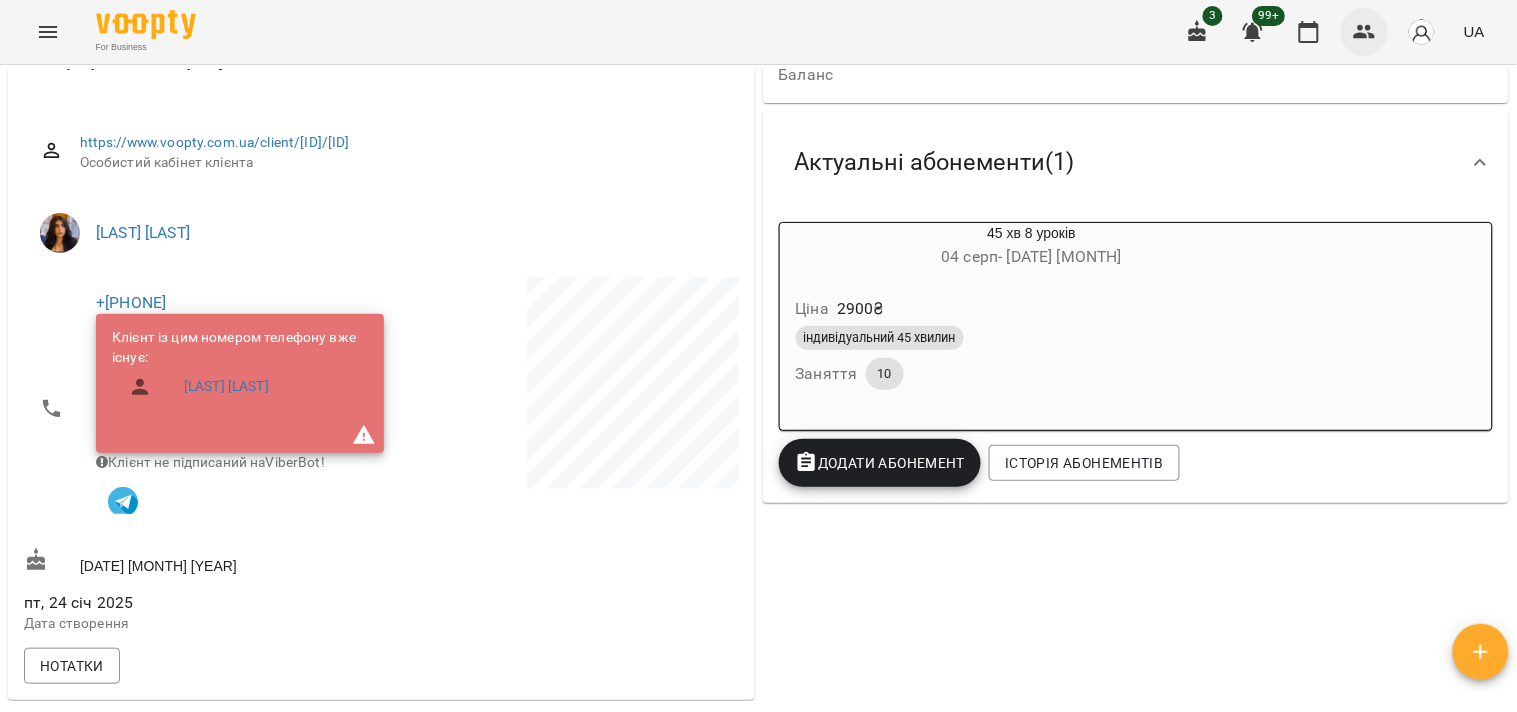 click 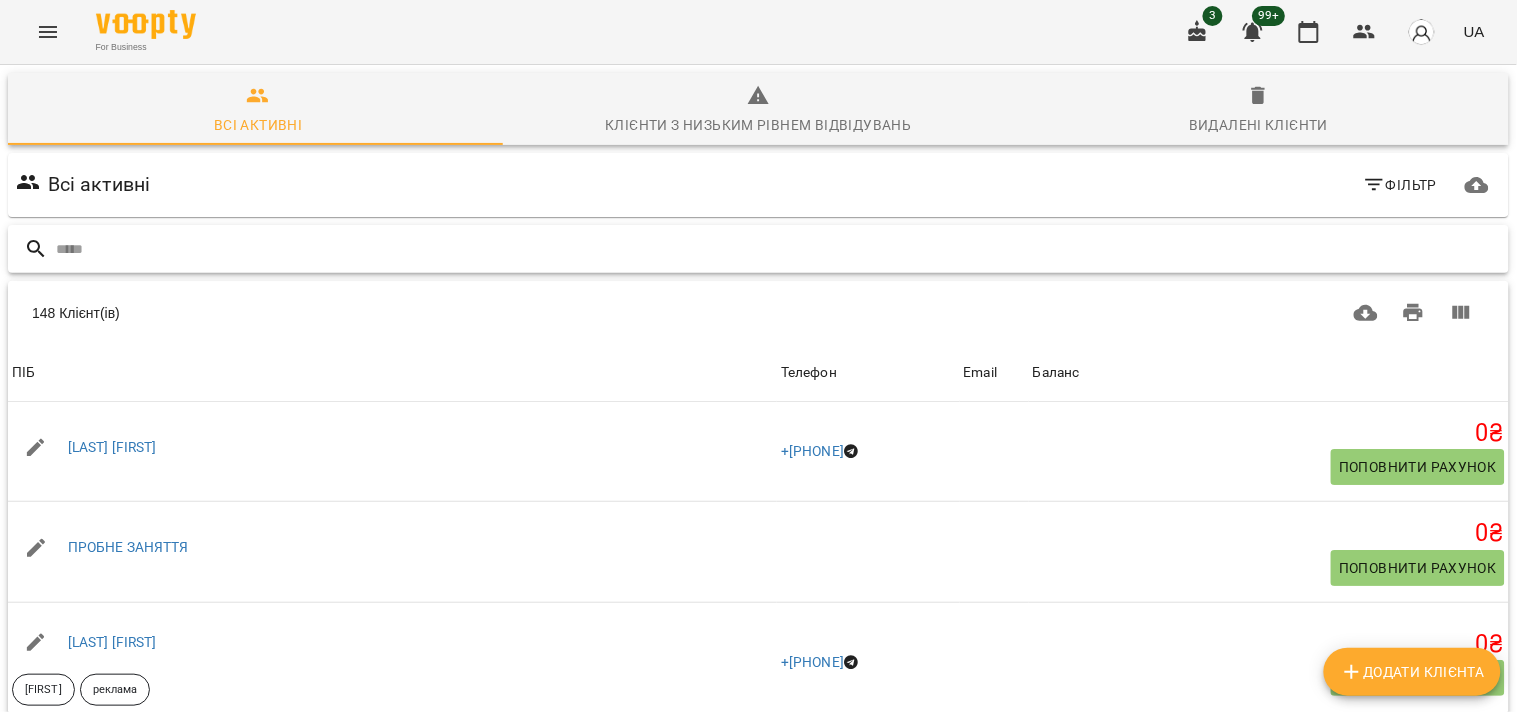 click at bounding box center (778, 249) 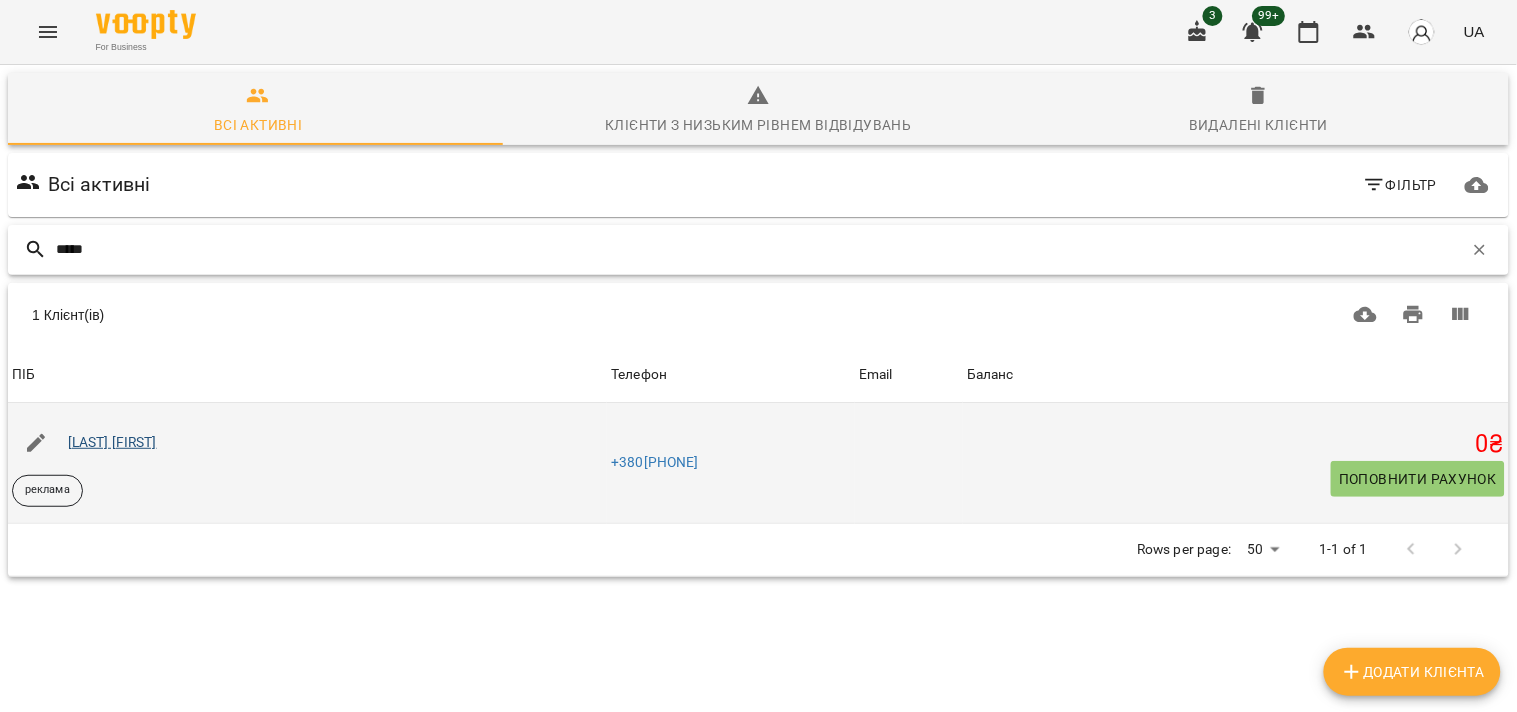 type on "*****" 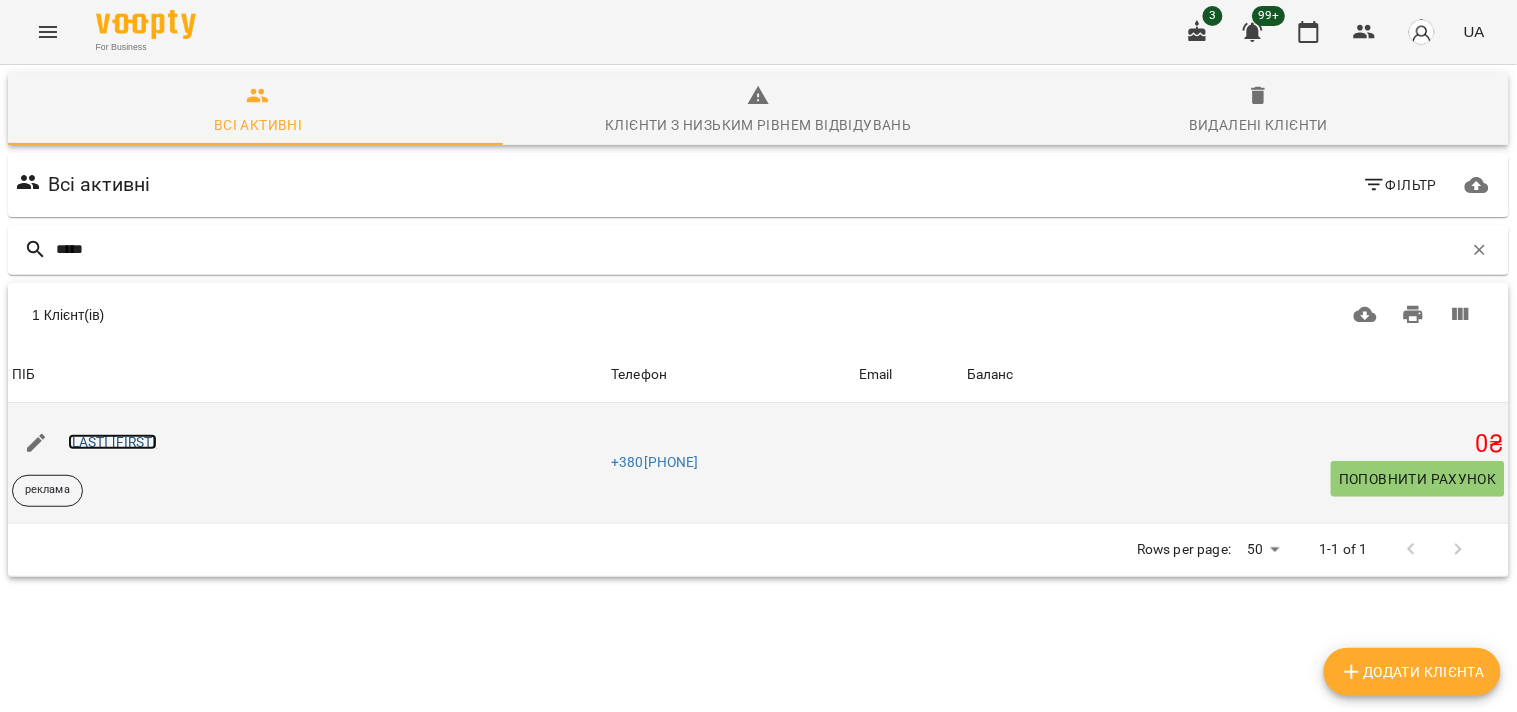 click on "[LAST] [FIRST]" at bounding box center (112, 442) 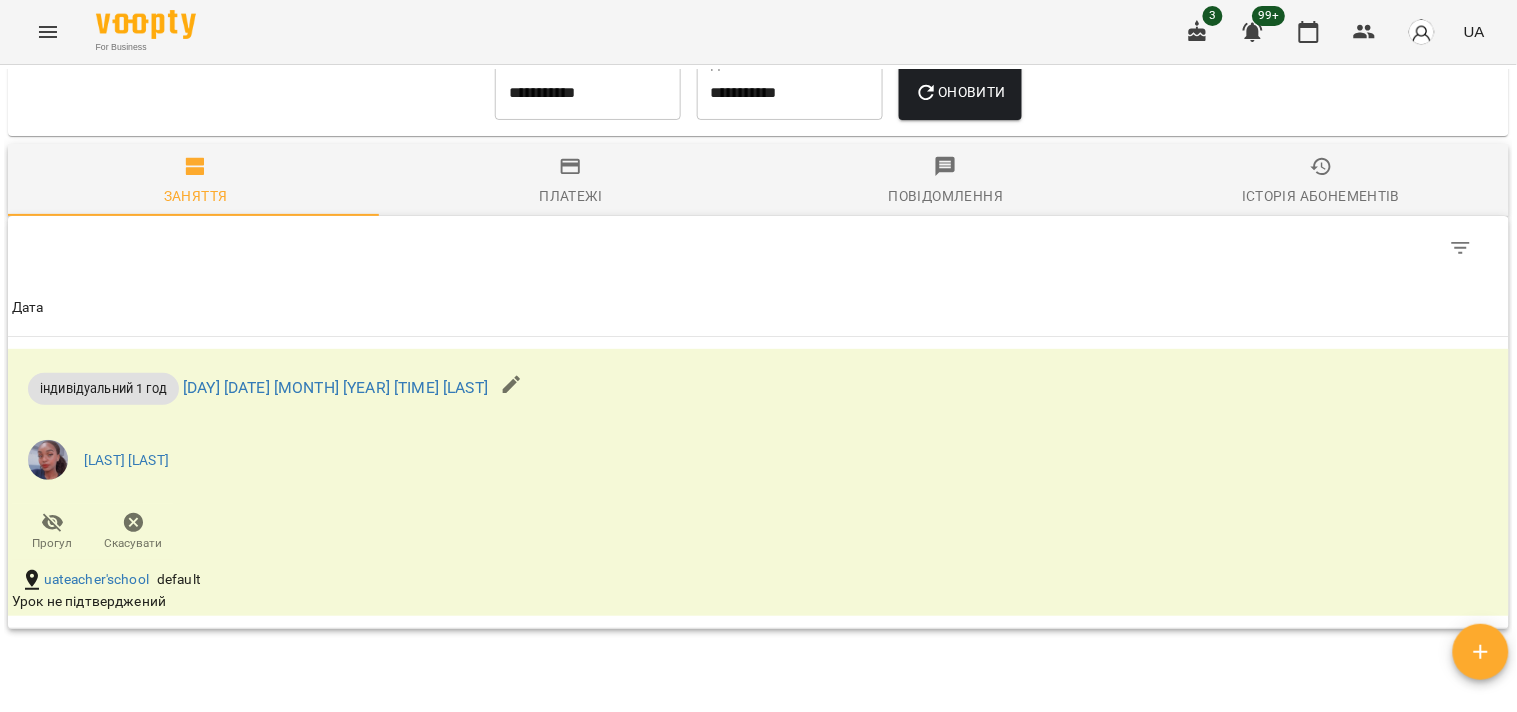 scroll, scrollTop: 1018, scrollLeft: 0, axis: vertical 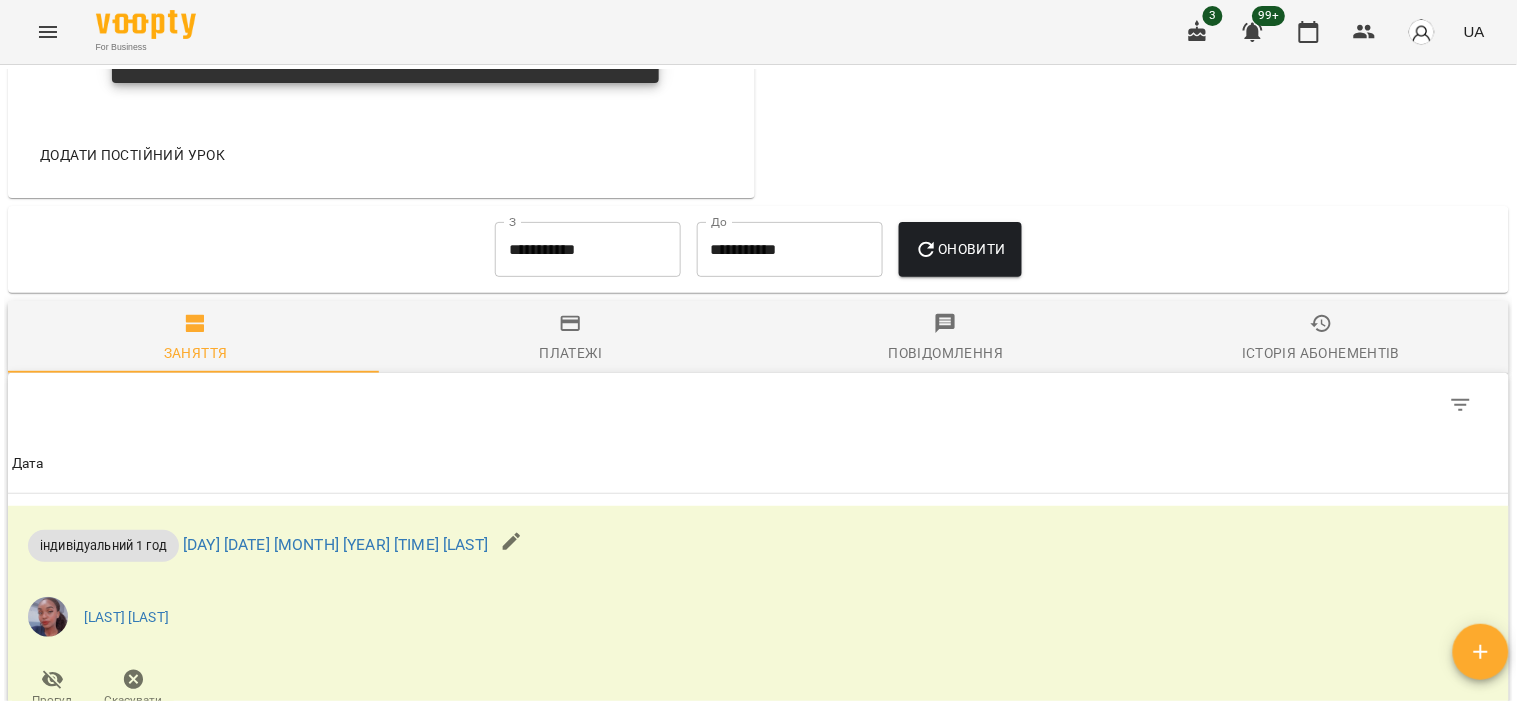 click on "**********" at bounding box center [588, 250] 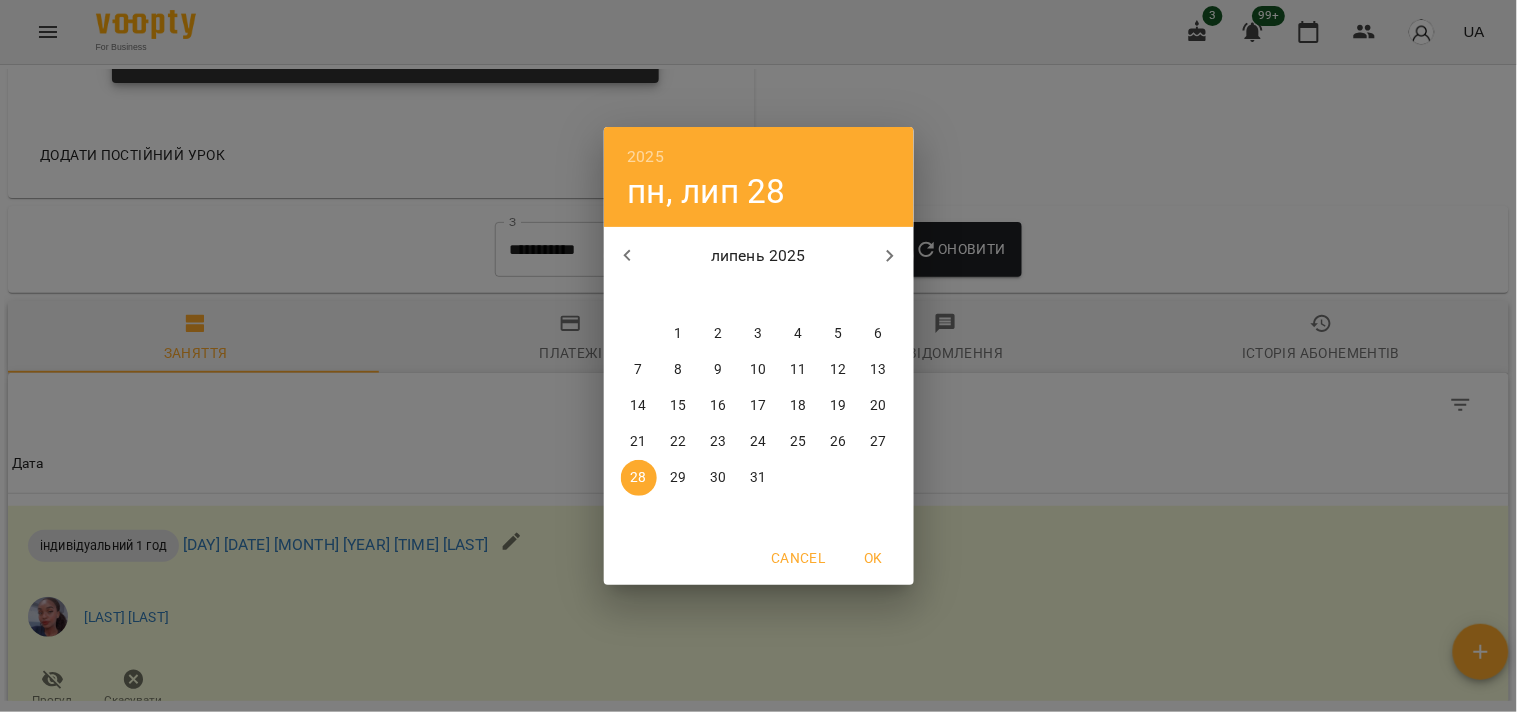 click on "7" at bounding box center (639, 370) 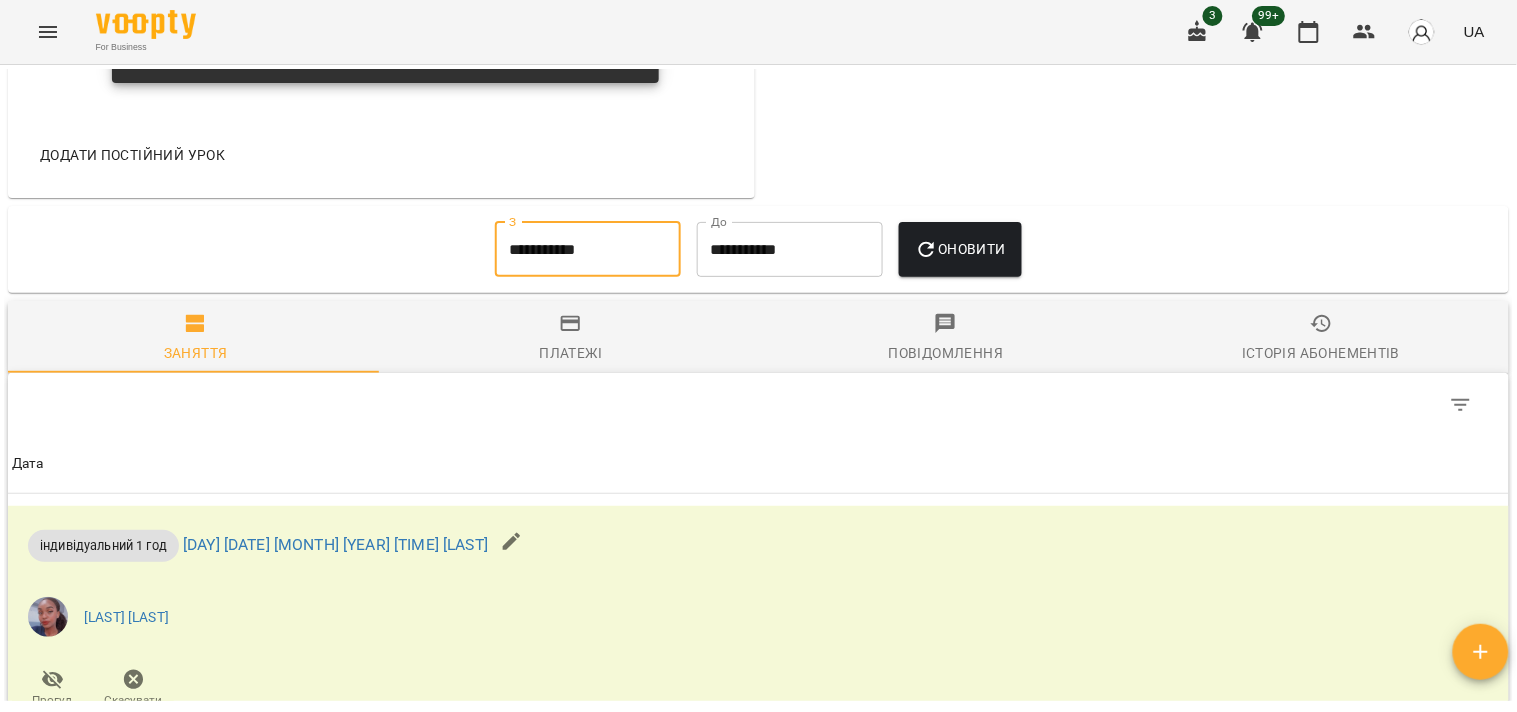 click on "Оновити" at bounding box center [960, 250] 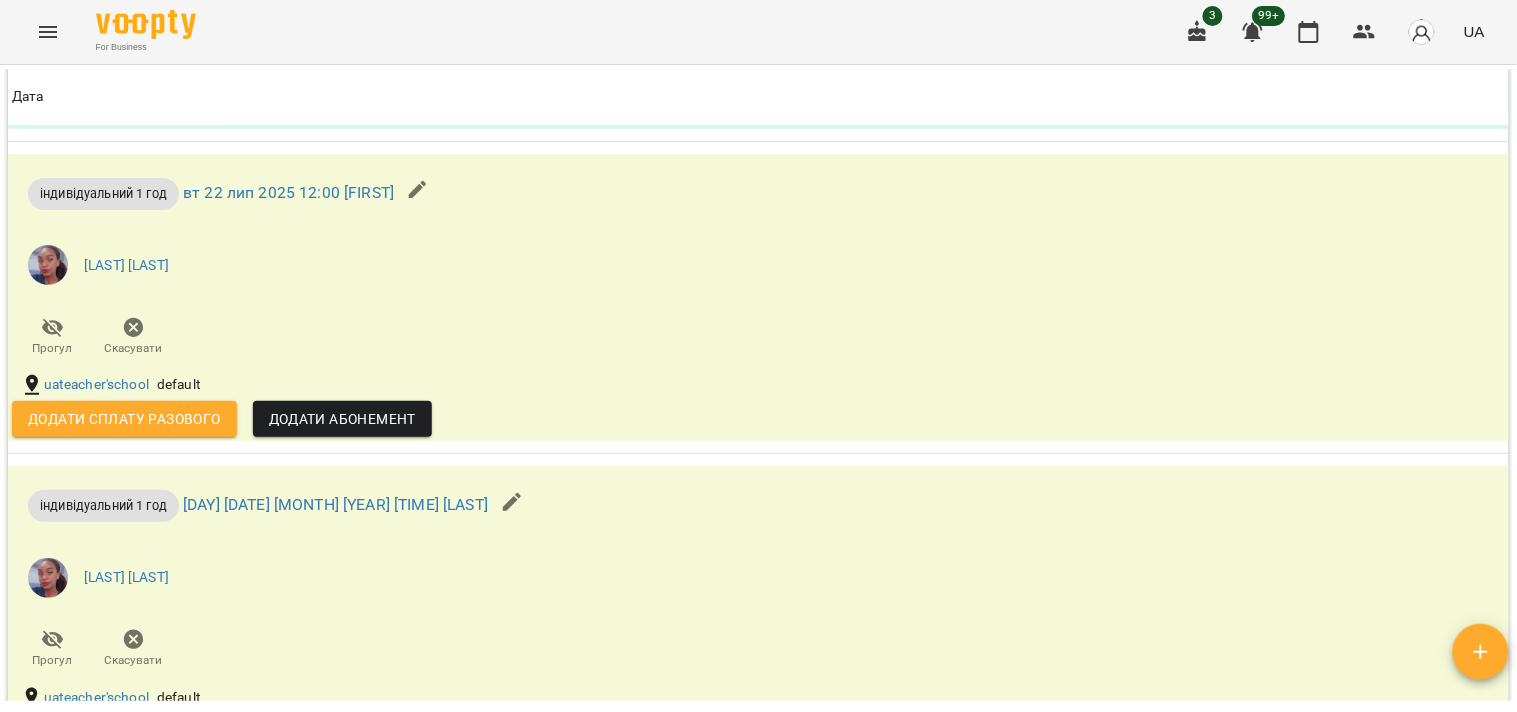 scroll, scrollTop: 1907, scrollLeft: 0, axis: vertical 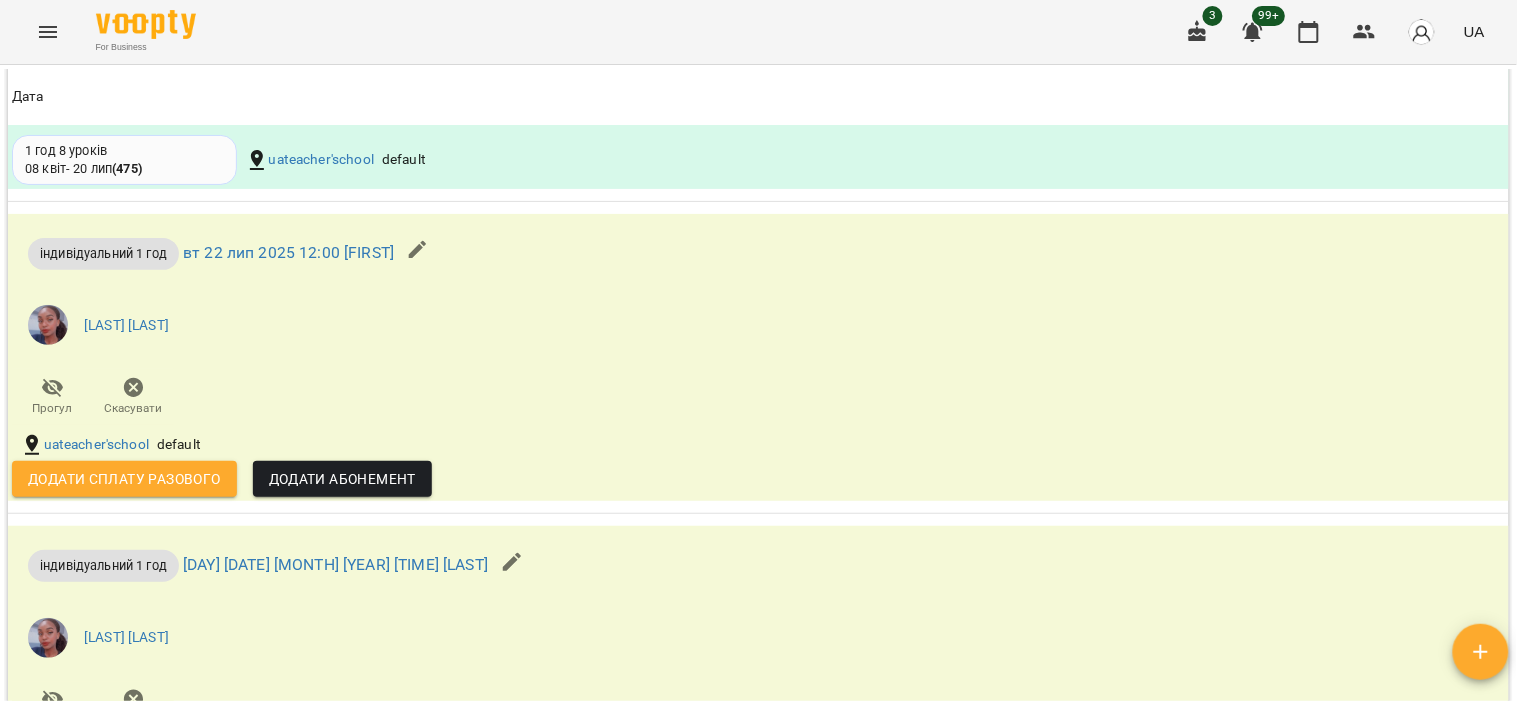 click on "3 99+ UA" at bounding box center [1333, 32] 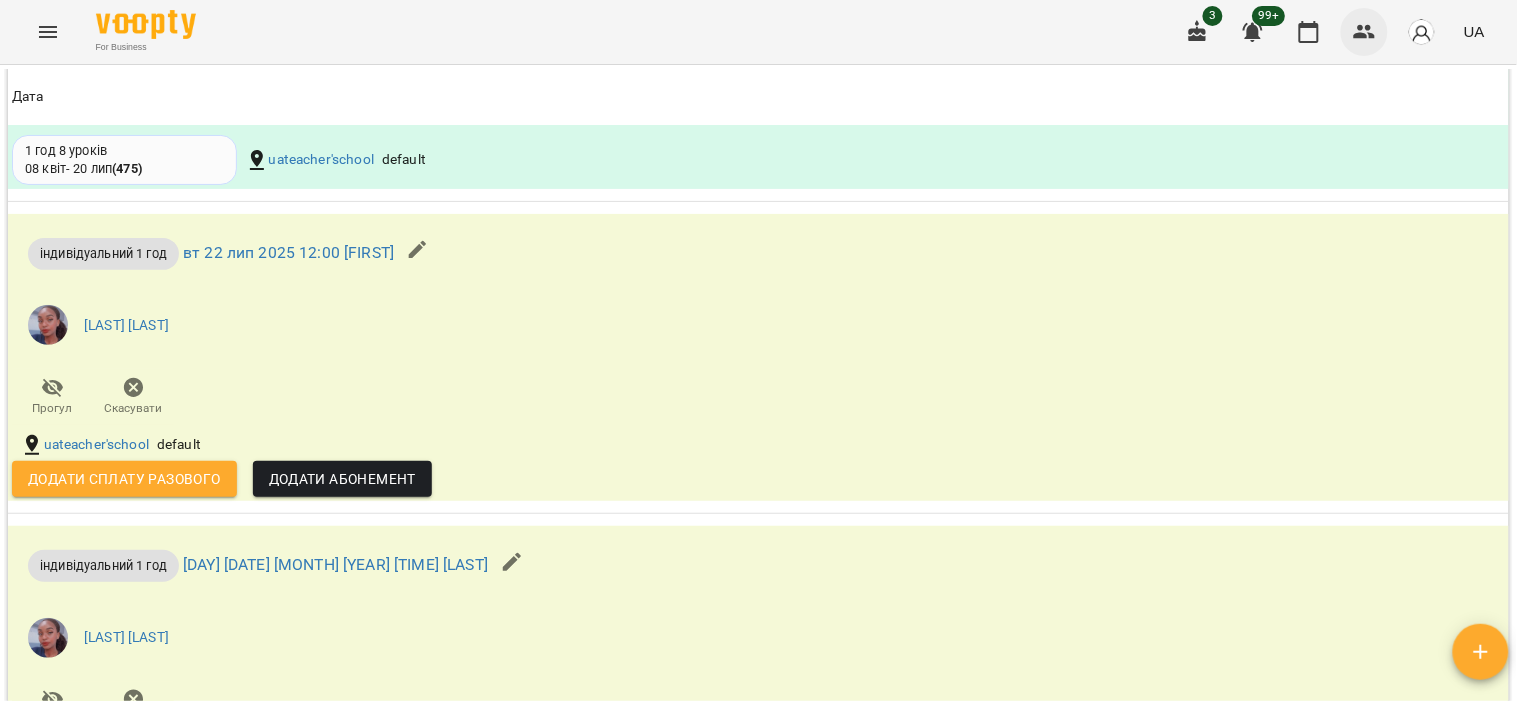 click 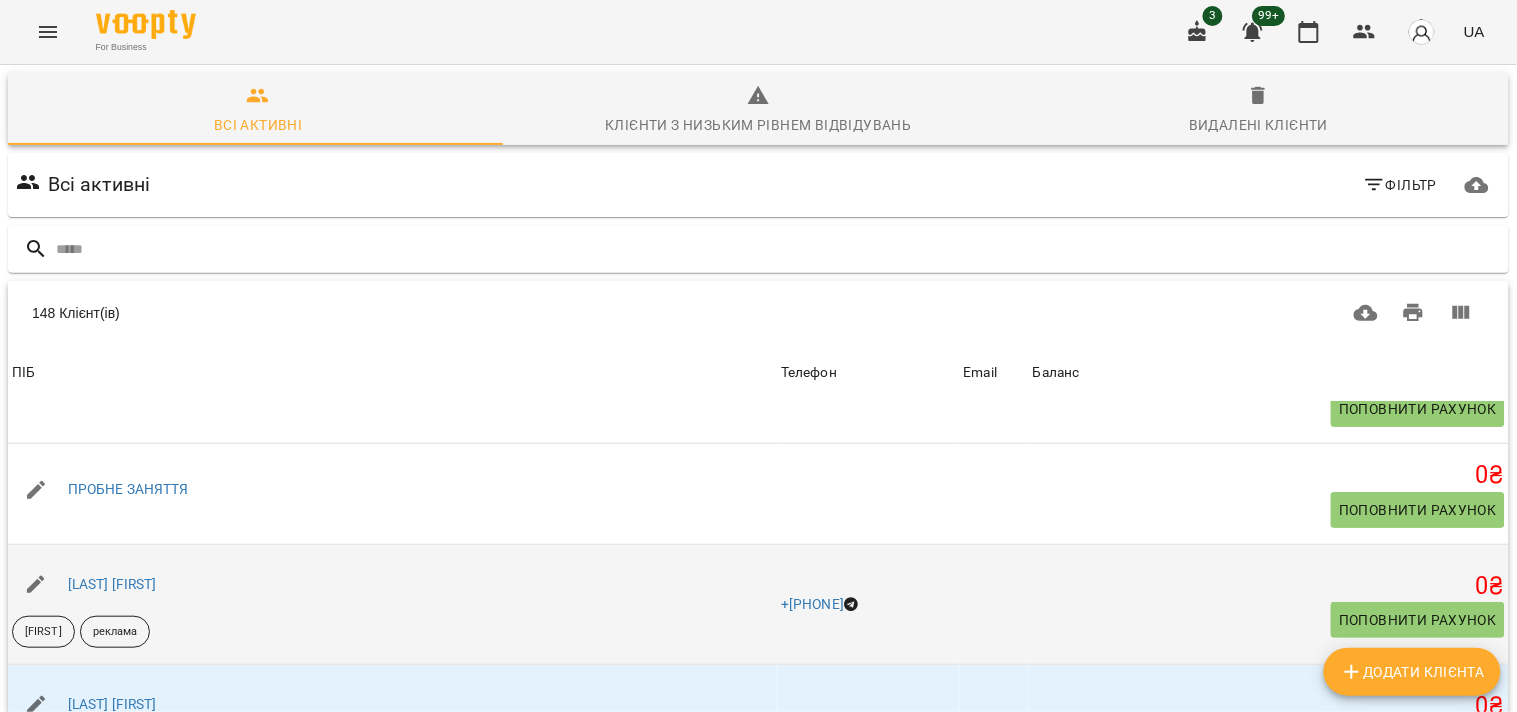 scroll, scrollTop: 111, scrollLeft: 0, axis: vertical 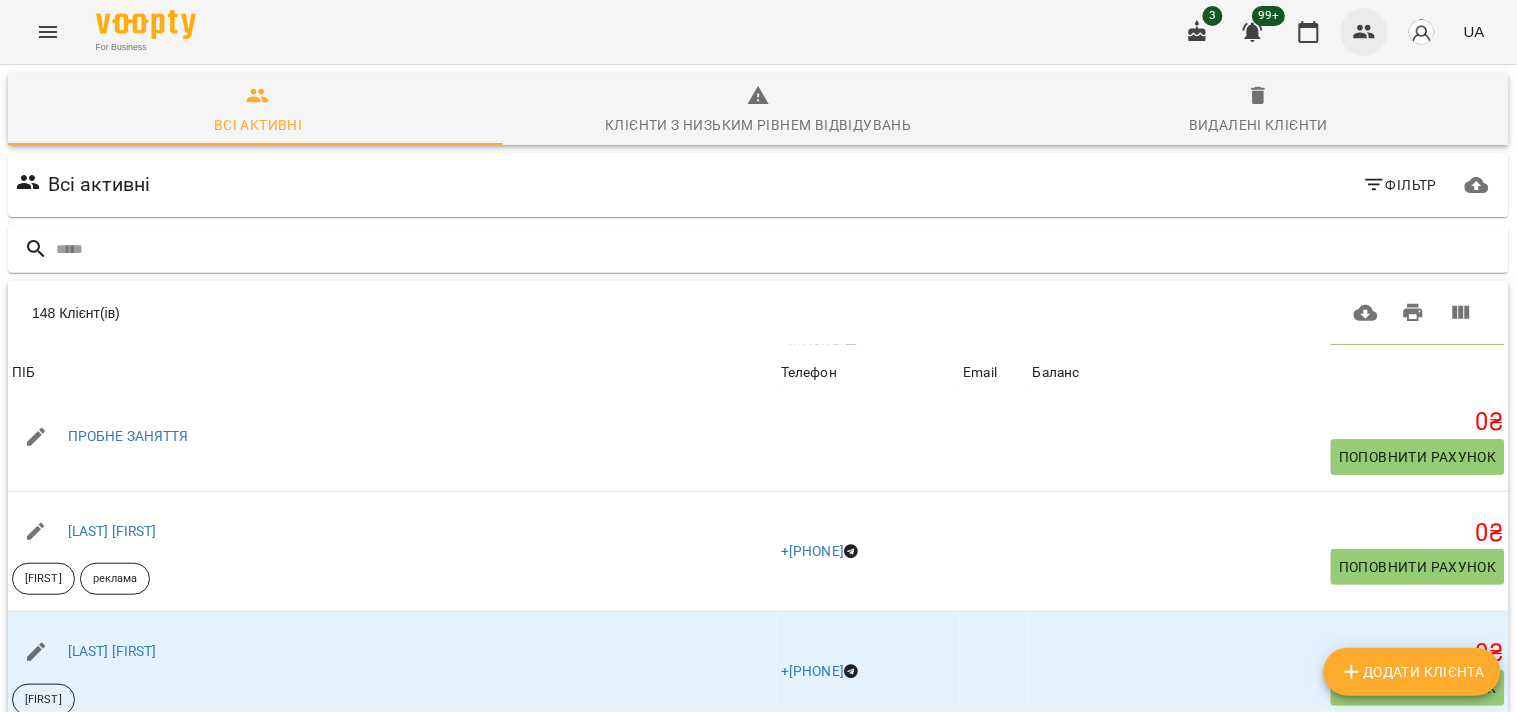 click at bounding box center [1365, 32] 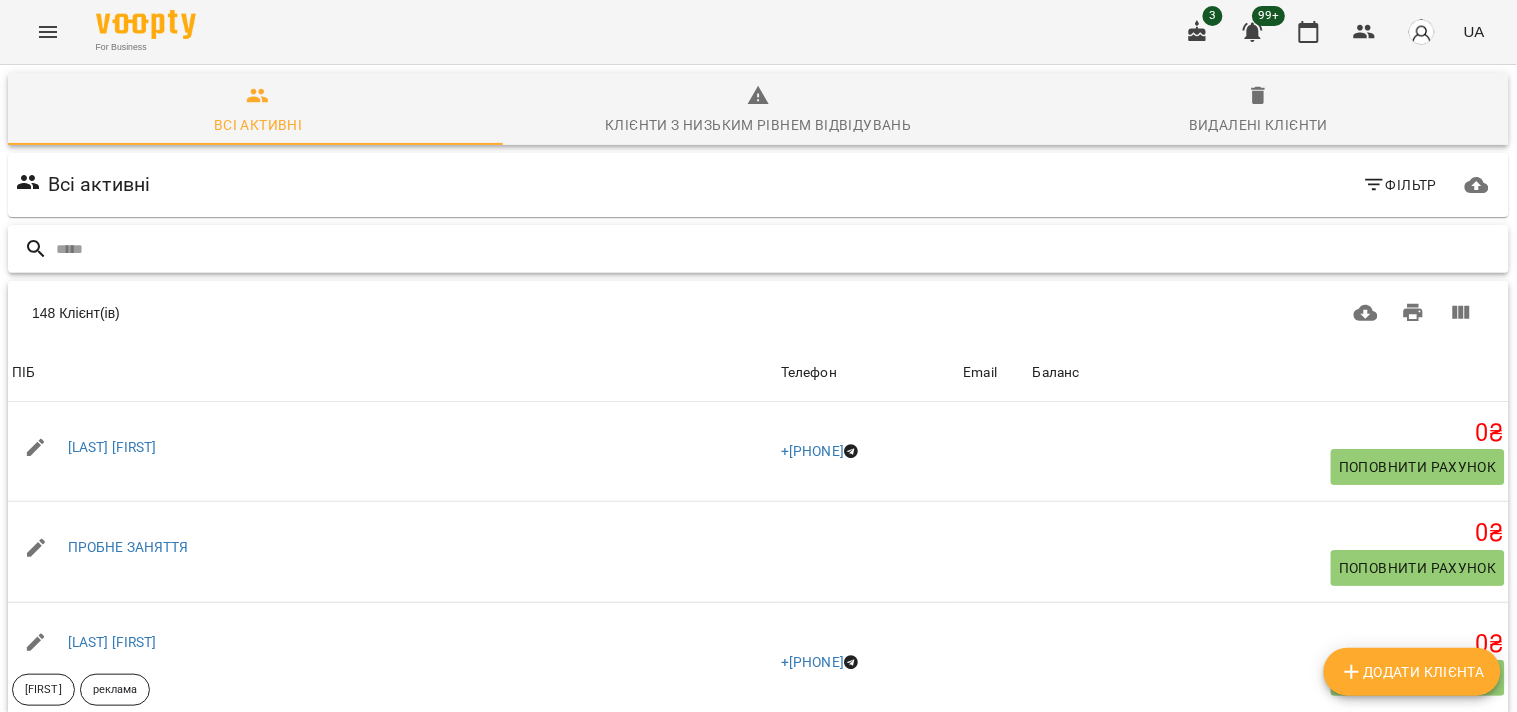 click at bounding box center [778, 249] 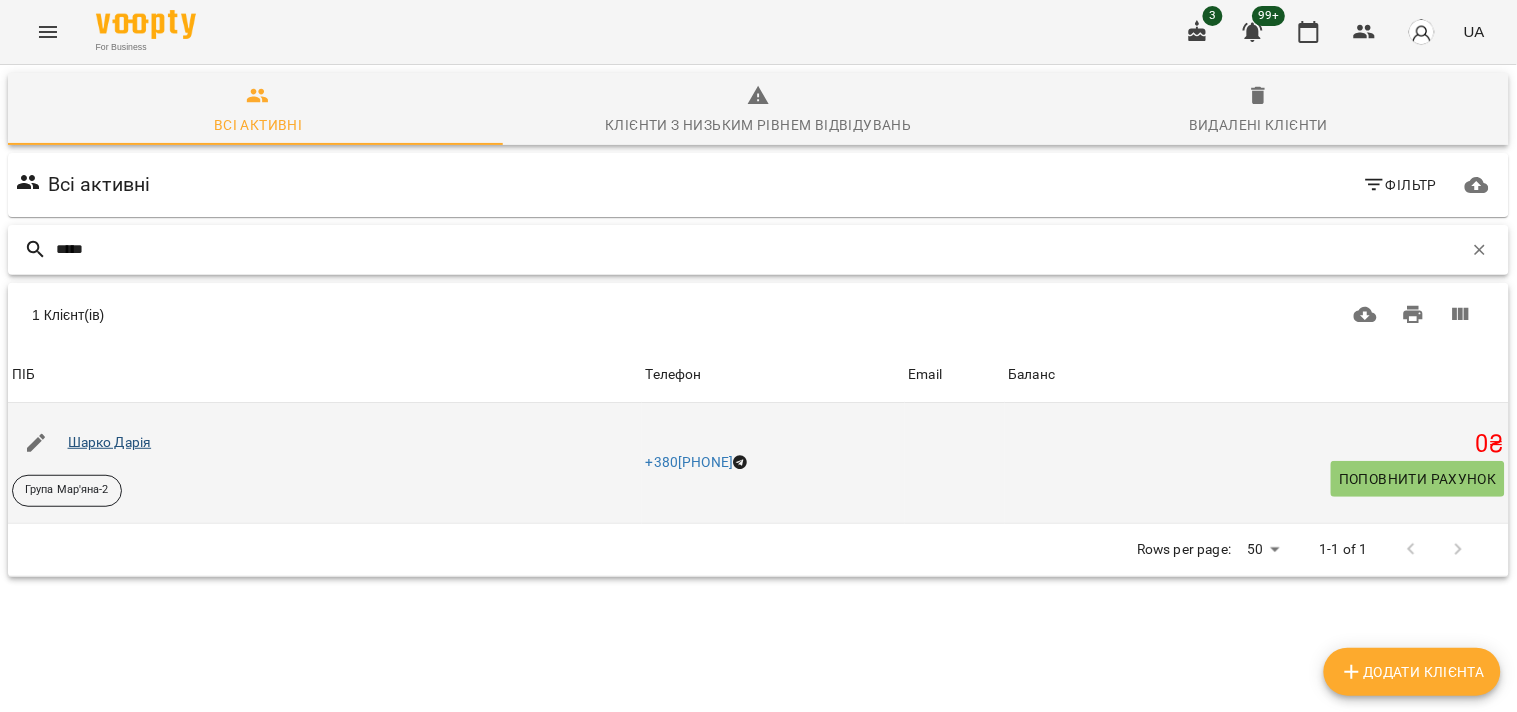 type on "*****" 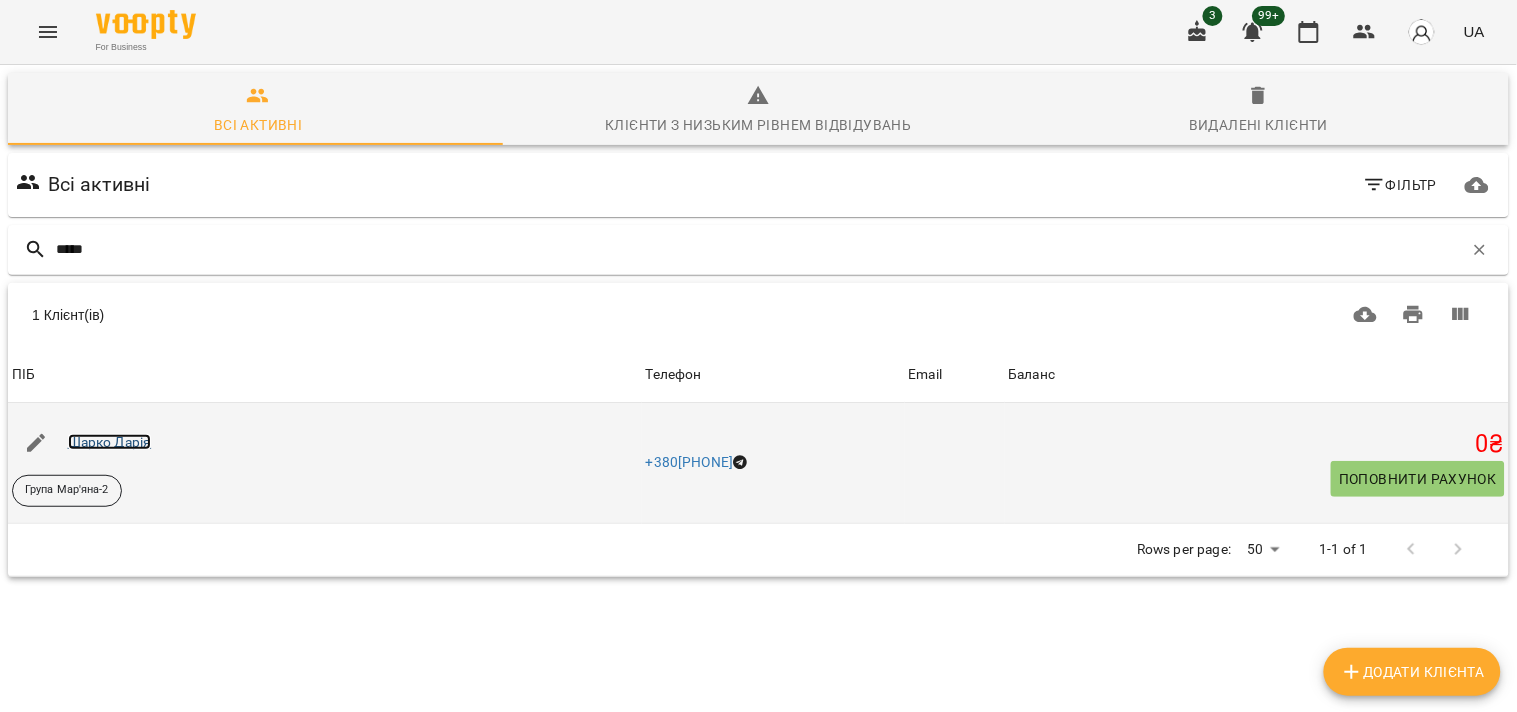 click on "Шарко Дарія" at bounding box center (110, 442) 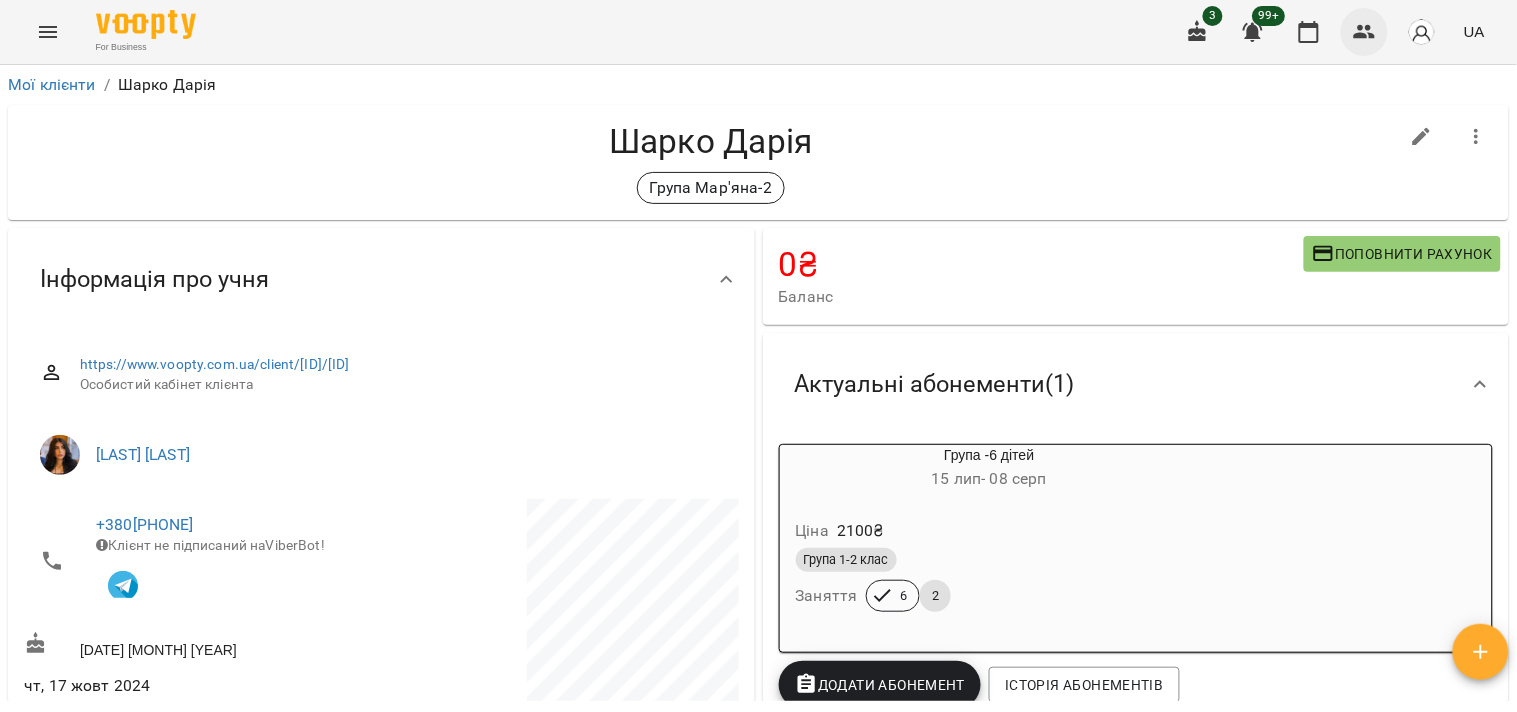 click 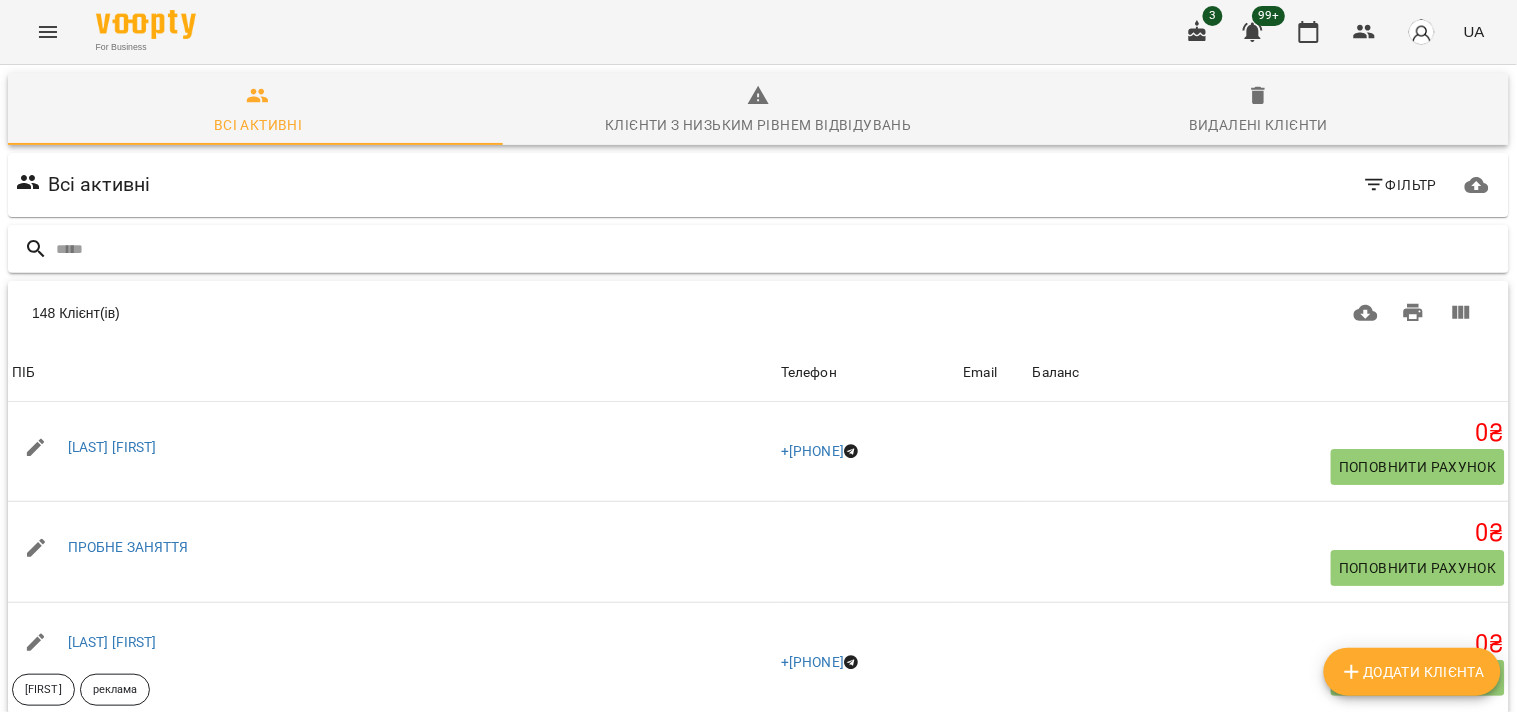 click at bounding box center (778, 249) 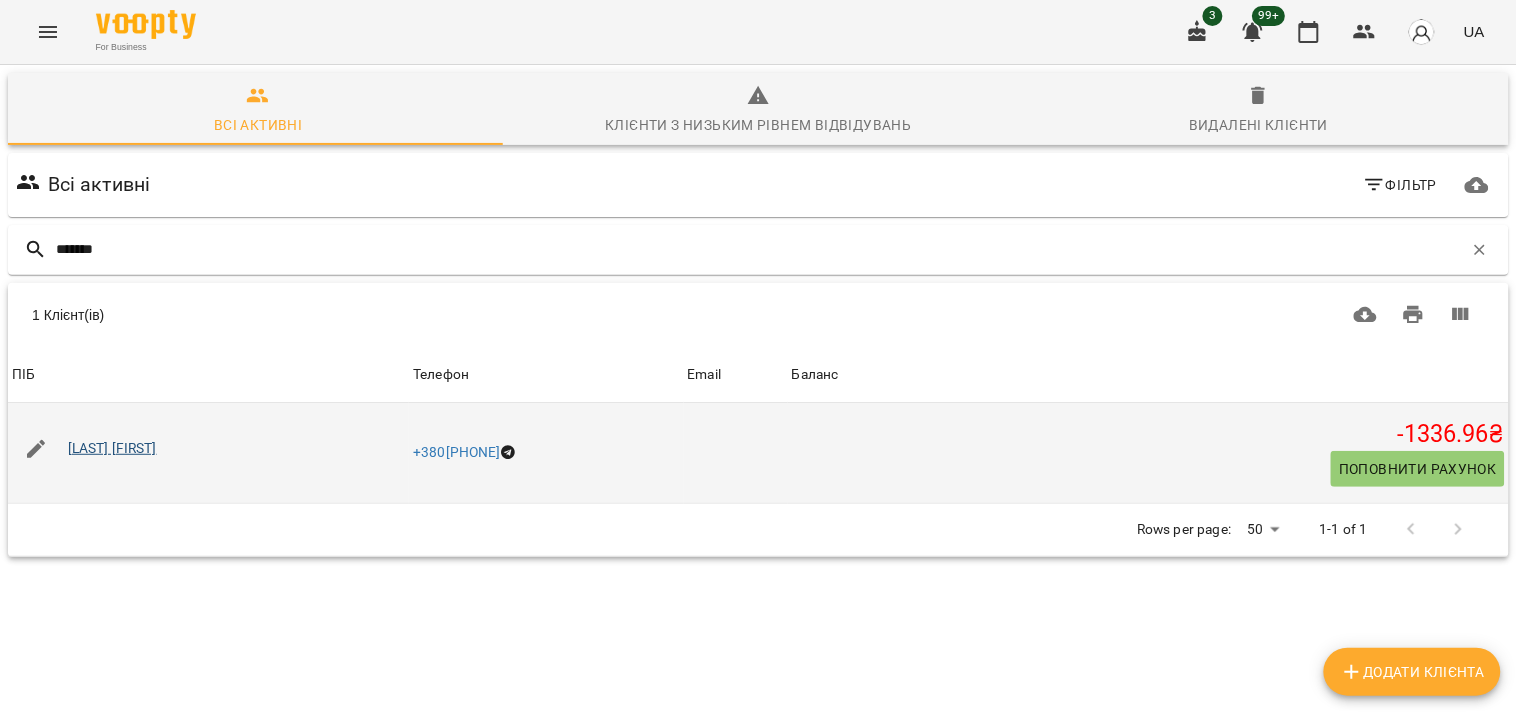 type on "*******" 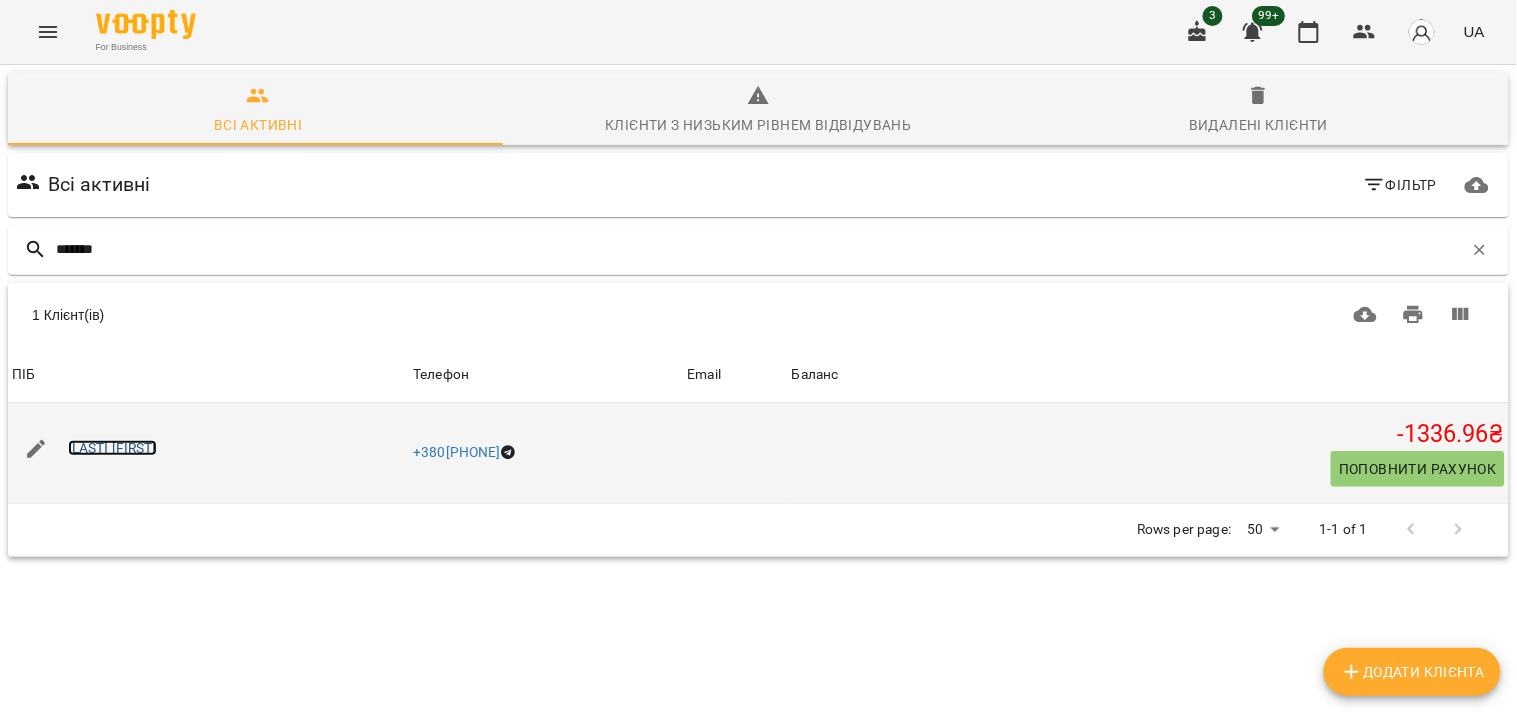 click on "[LAST] [FIRST]" at bounding box center (112, 448) 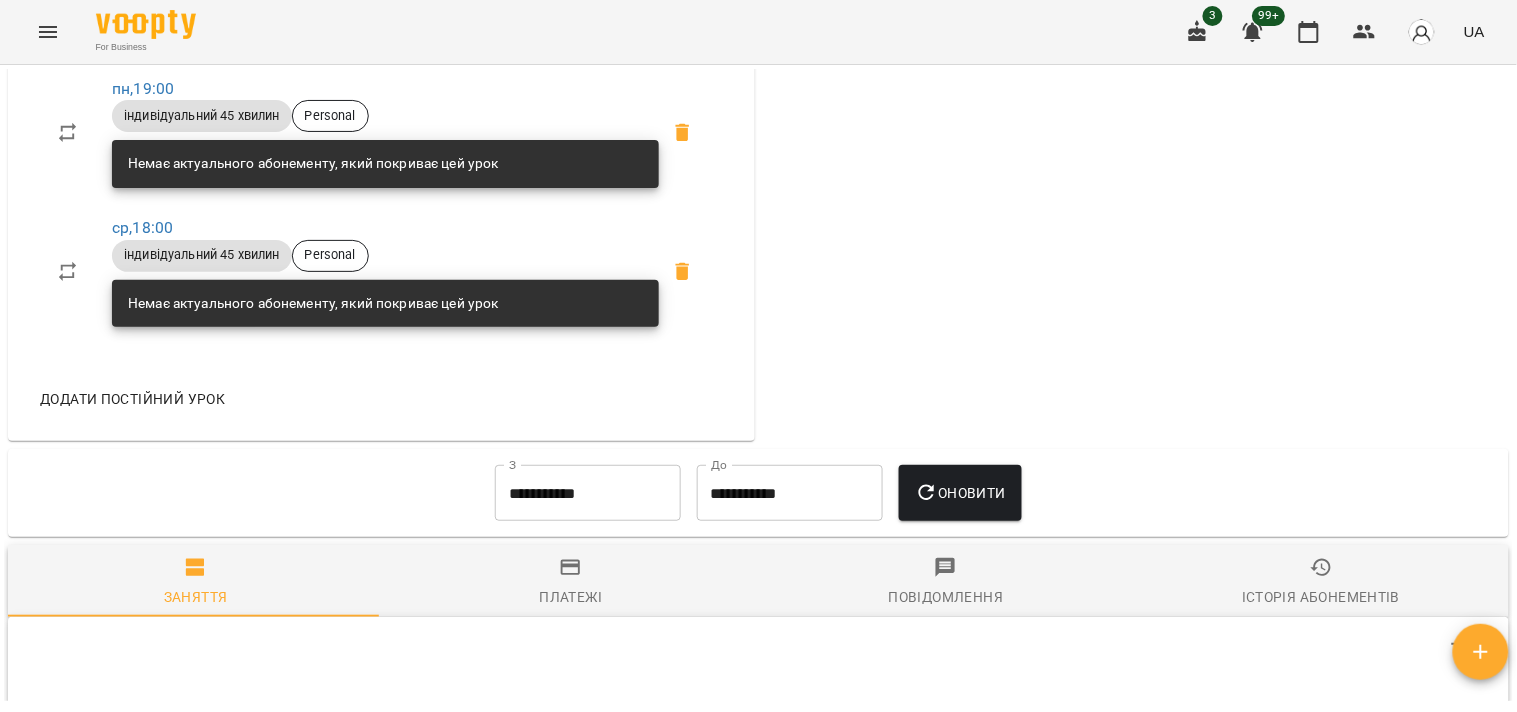 scroll, scrollTop: 1222, scrollLeft: 0, axis: vertical 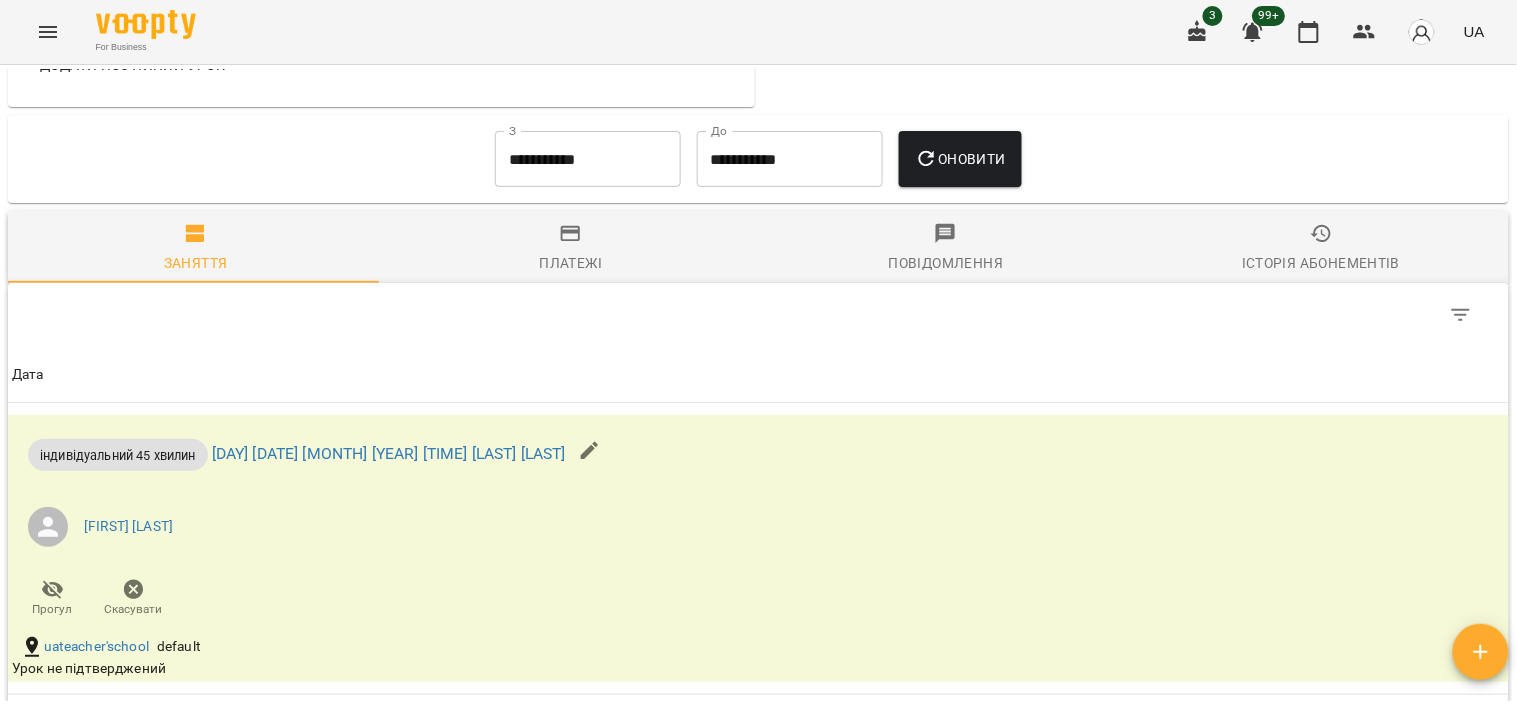 click on "**********" at bounding box center [588, 159] 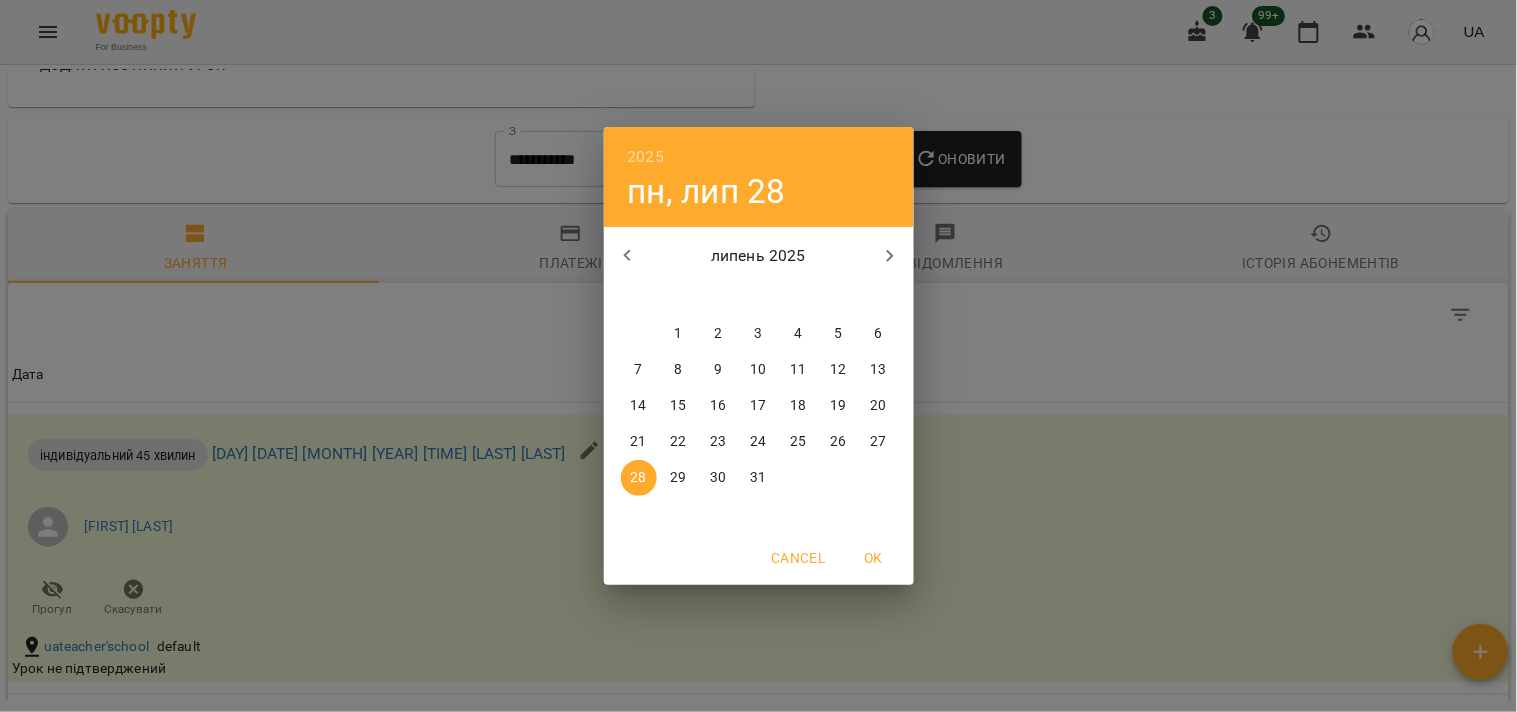 click on "1" at bounding box center [679, 334] 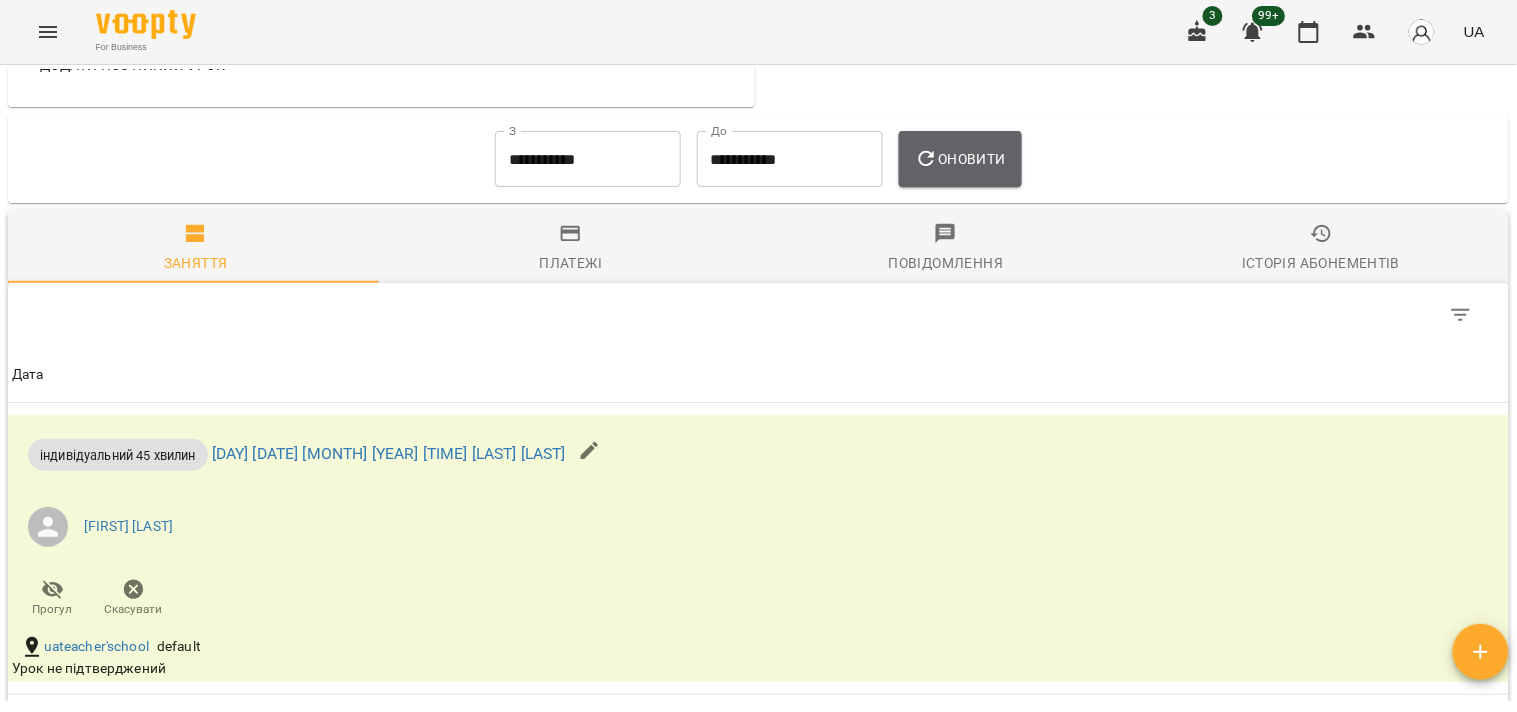 click 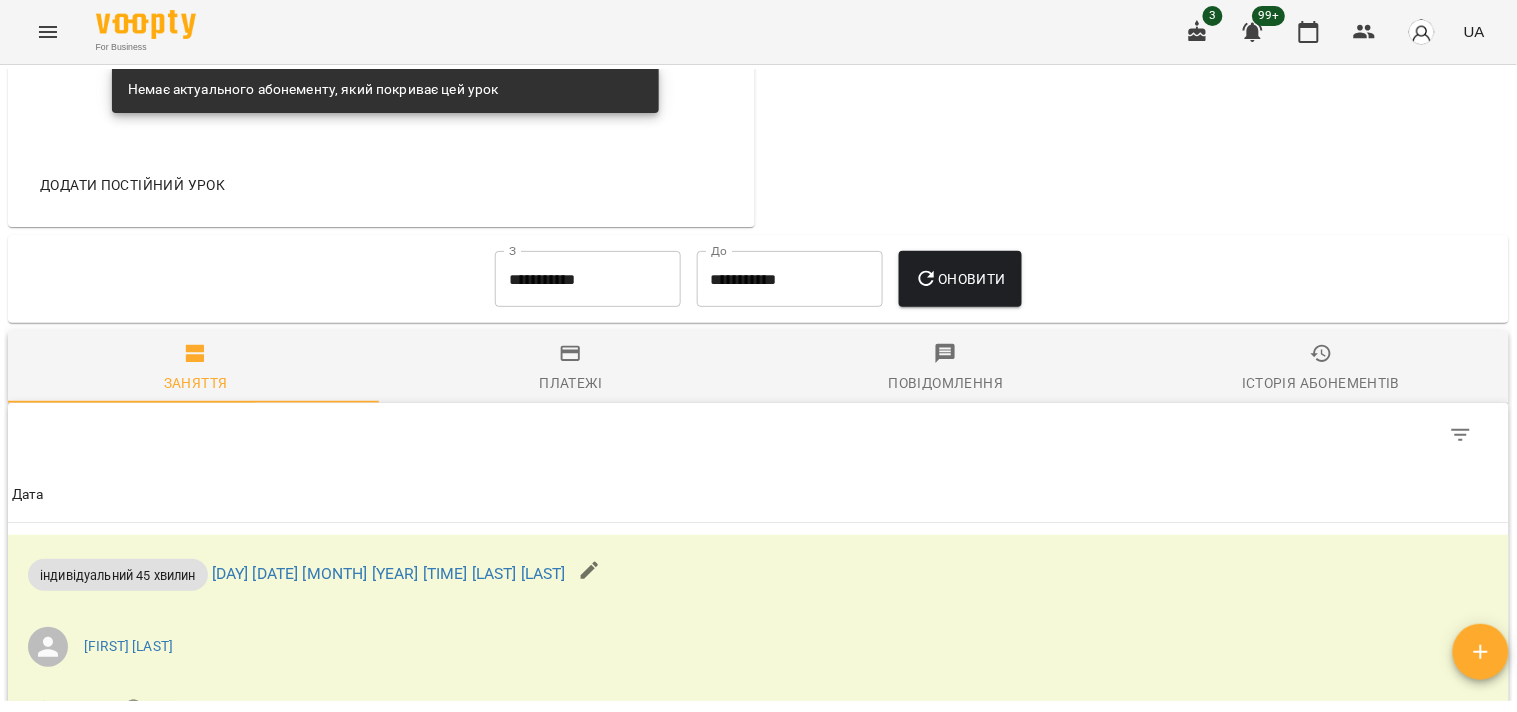 scroll, scrollTop: 1222, scrollLeft: 0, axis: vertical 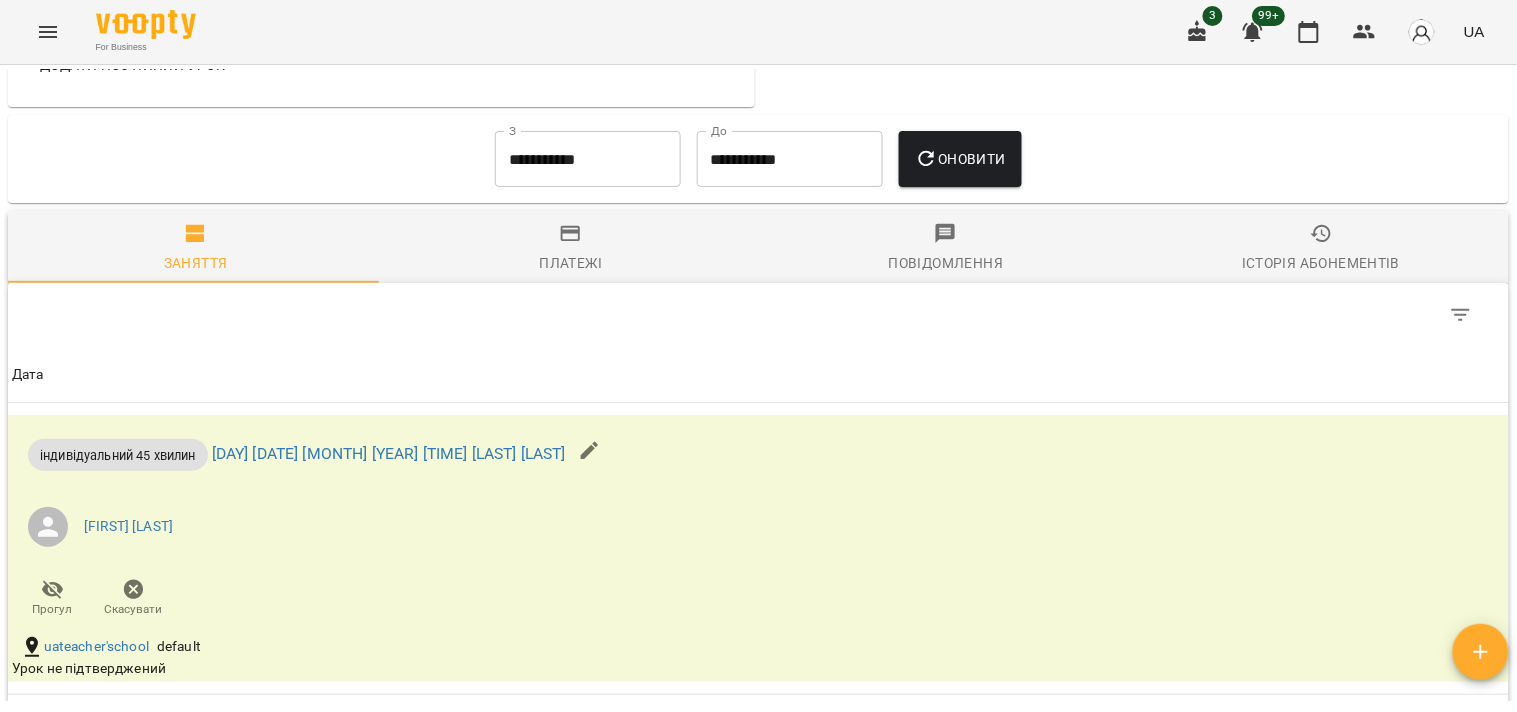 click on "**********" at bounding box center [588, 159] 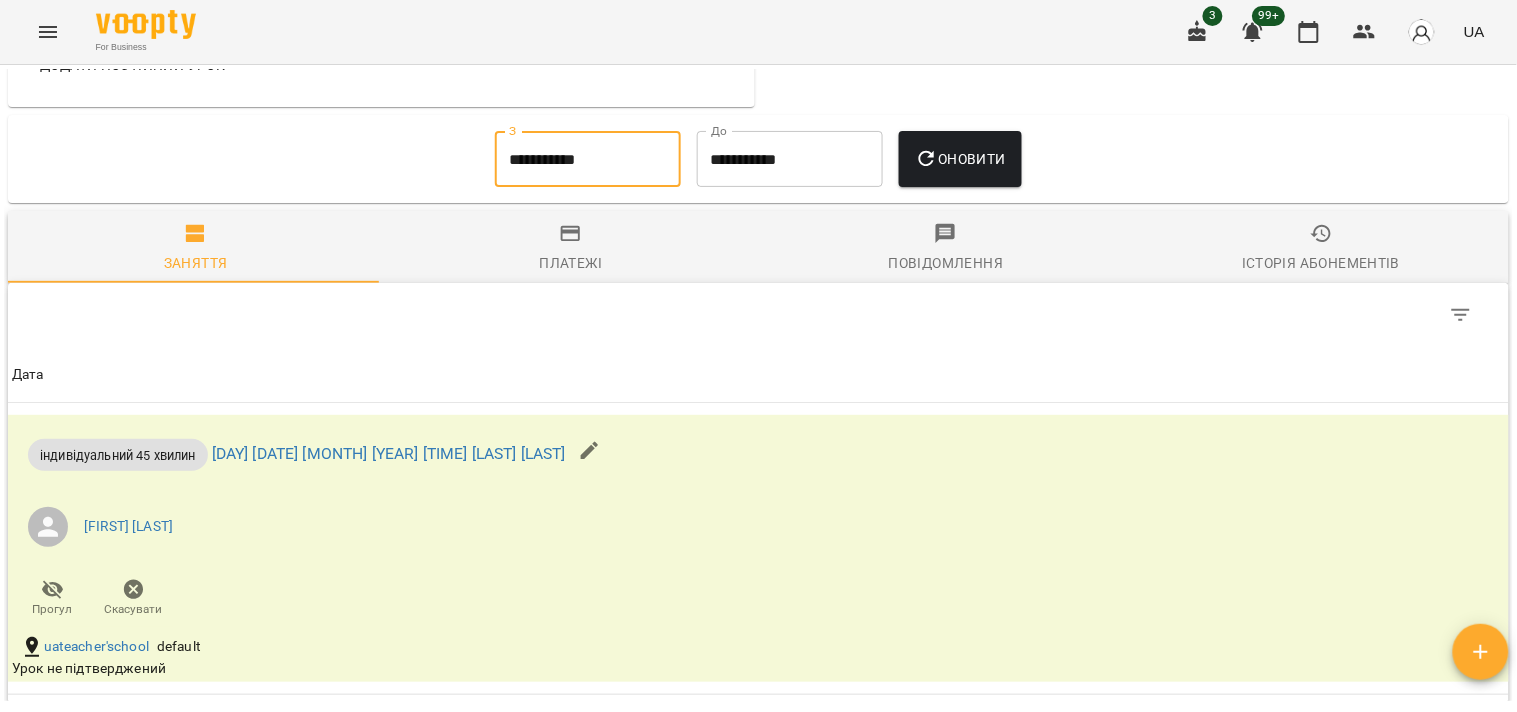 click on "**********" at bounding box center [588, 159] 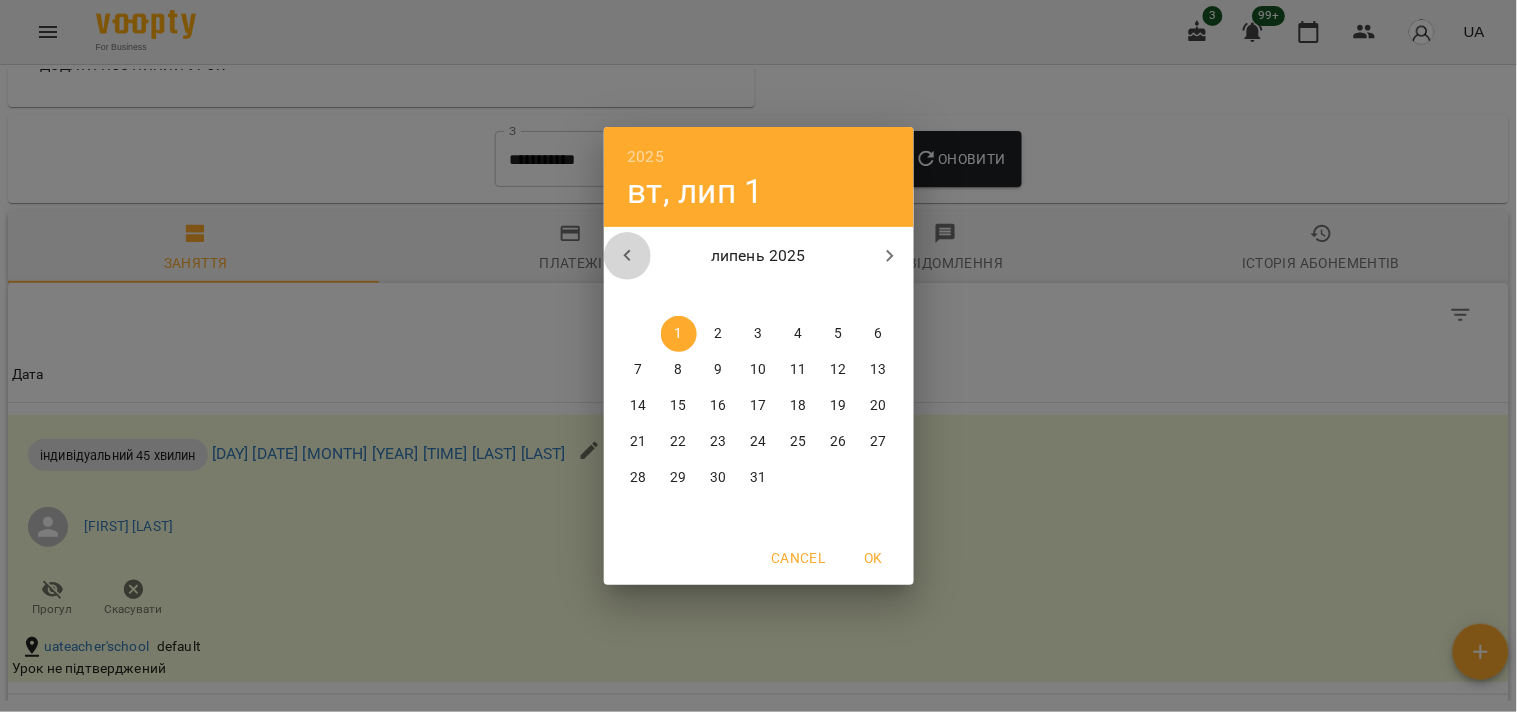 click 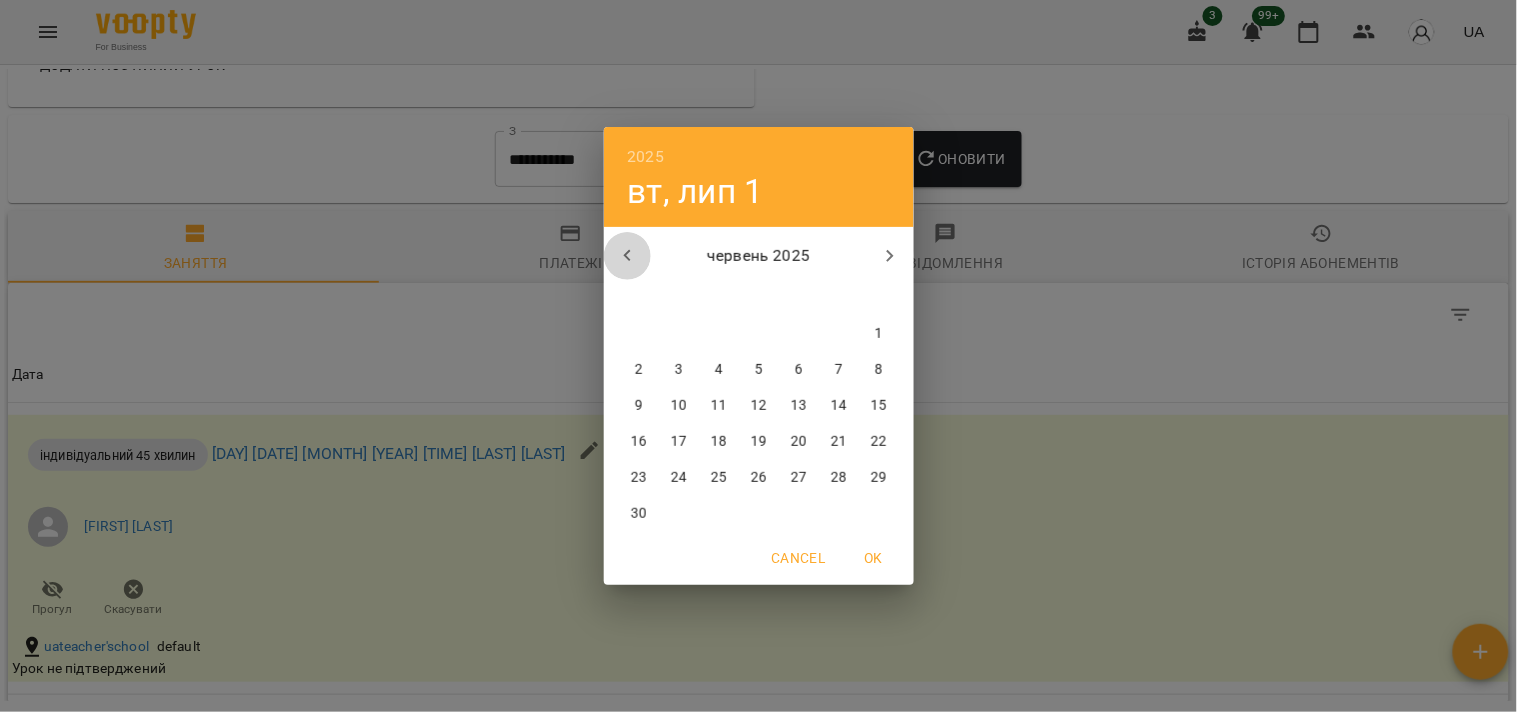 click 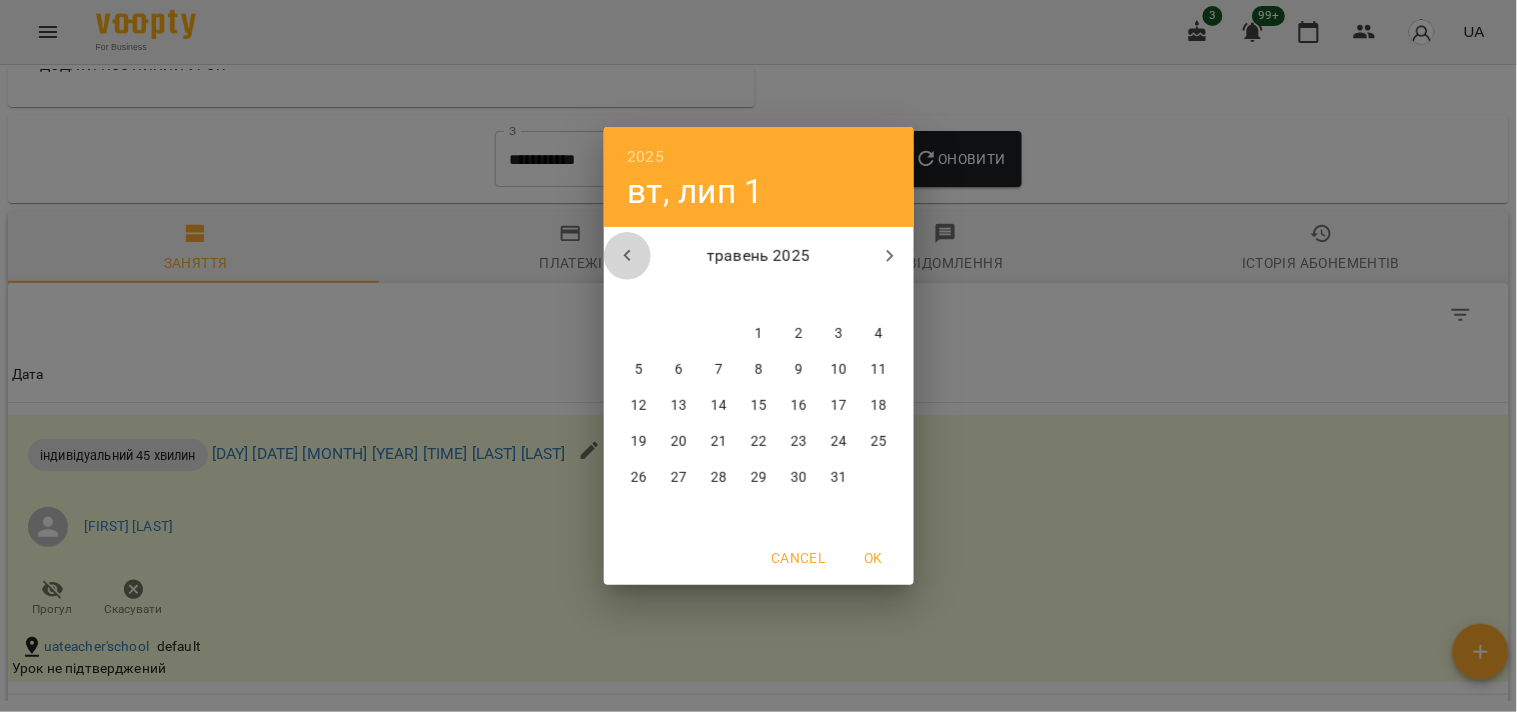click 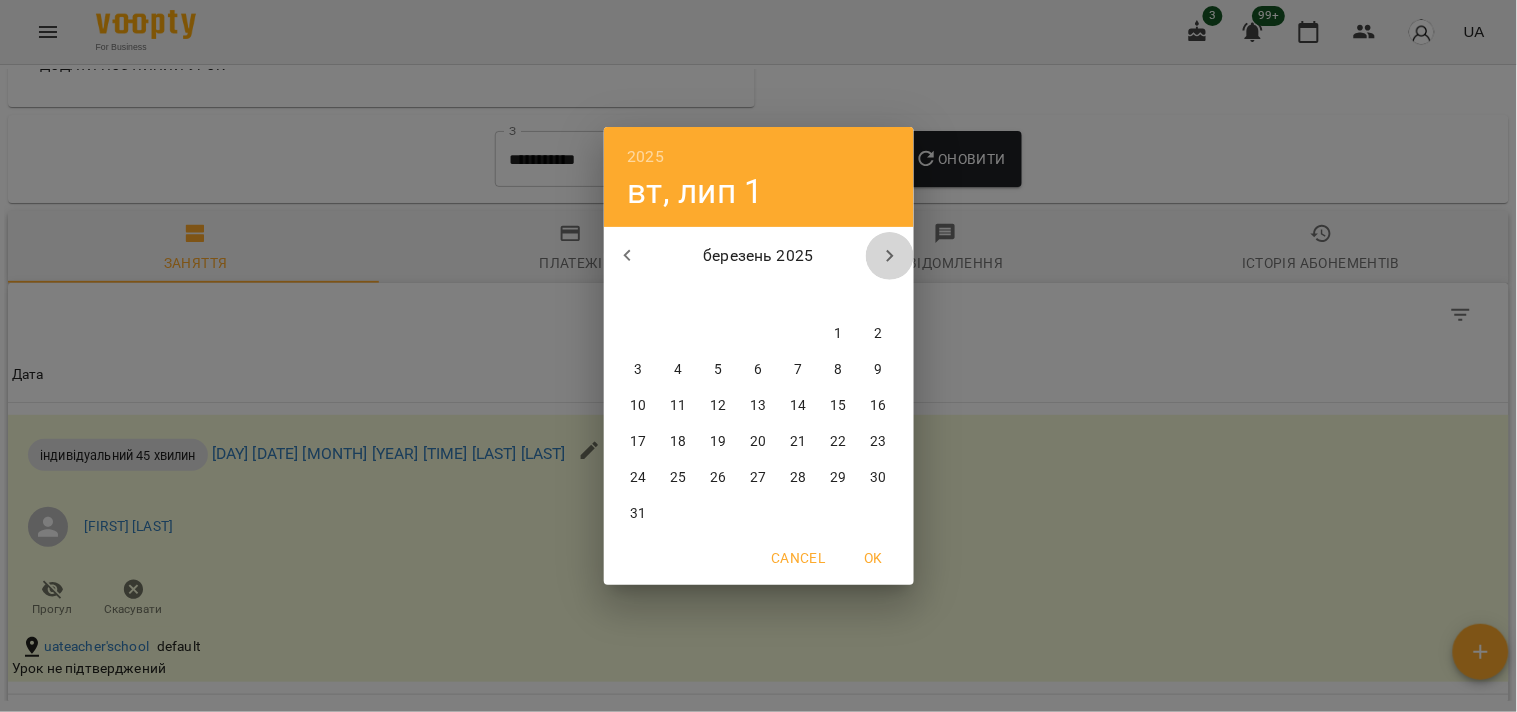 click at bounding box center [890, 256] 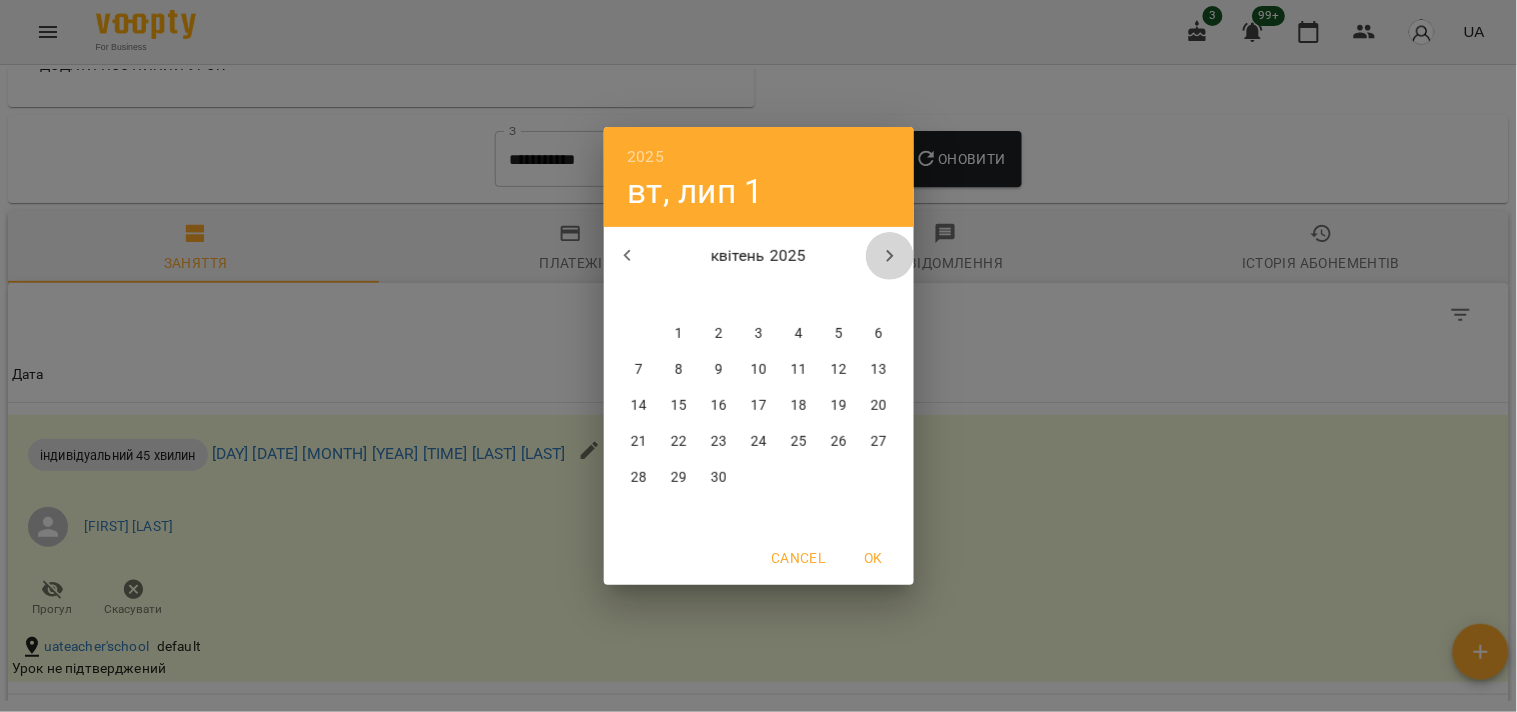 click at bounding box center (890, 256) 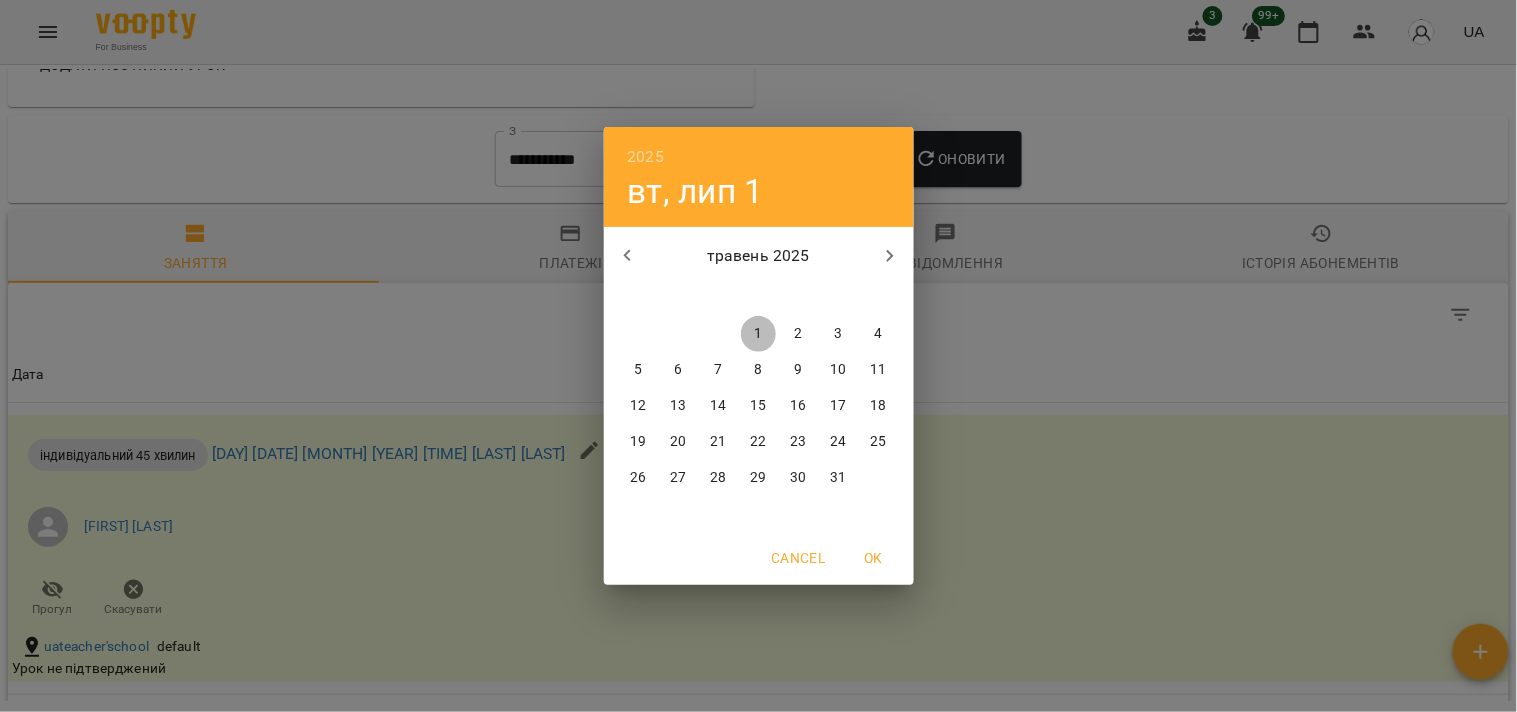 click on "1" at bounding box center (759, 334) 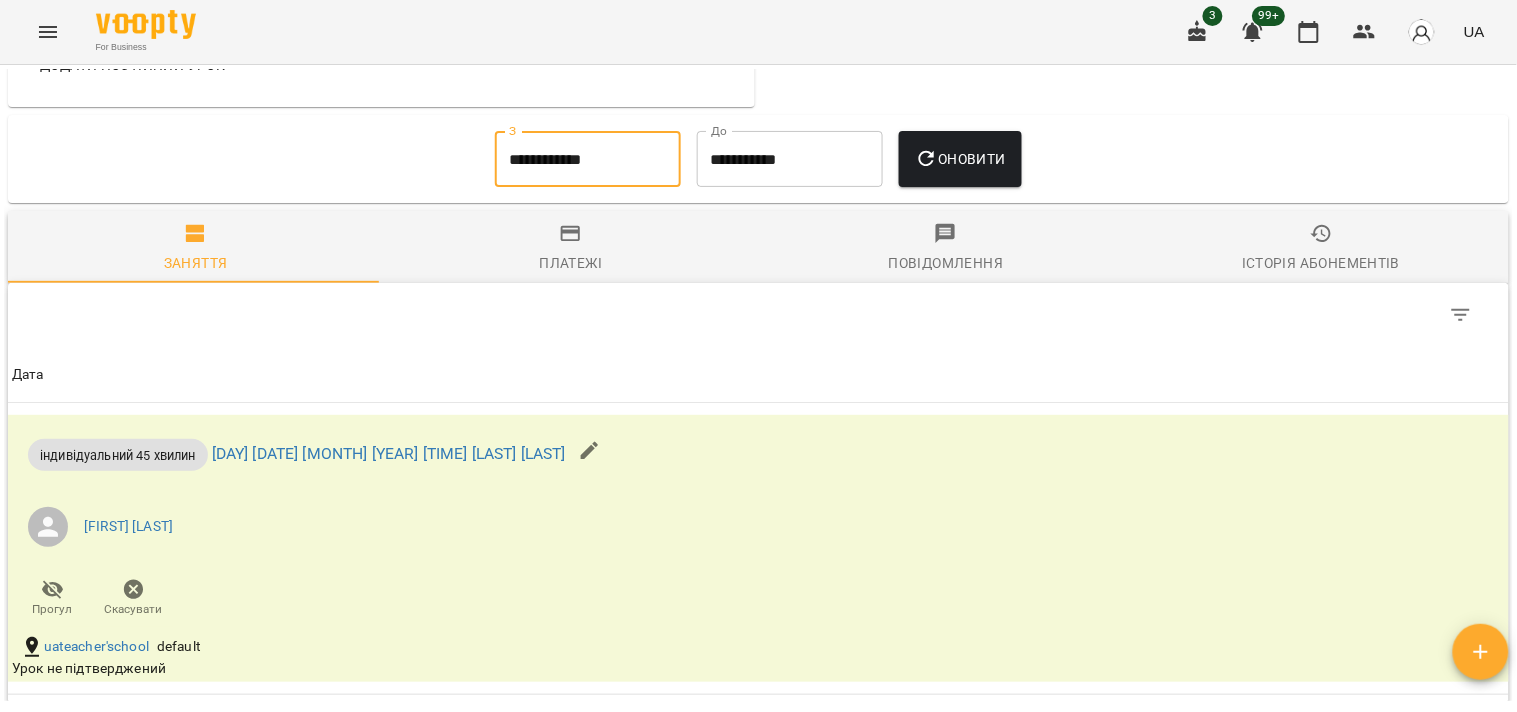 click on "Оновити" at bounding box center [960, 159] 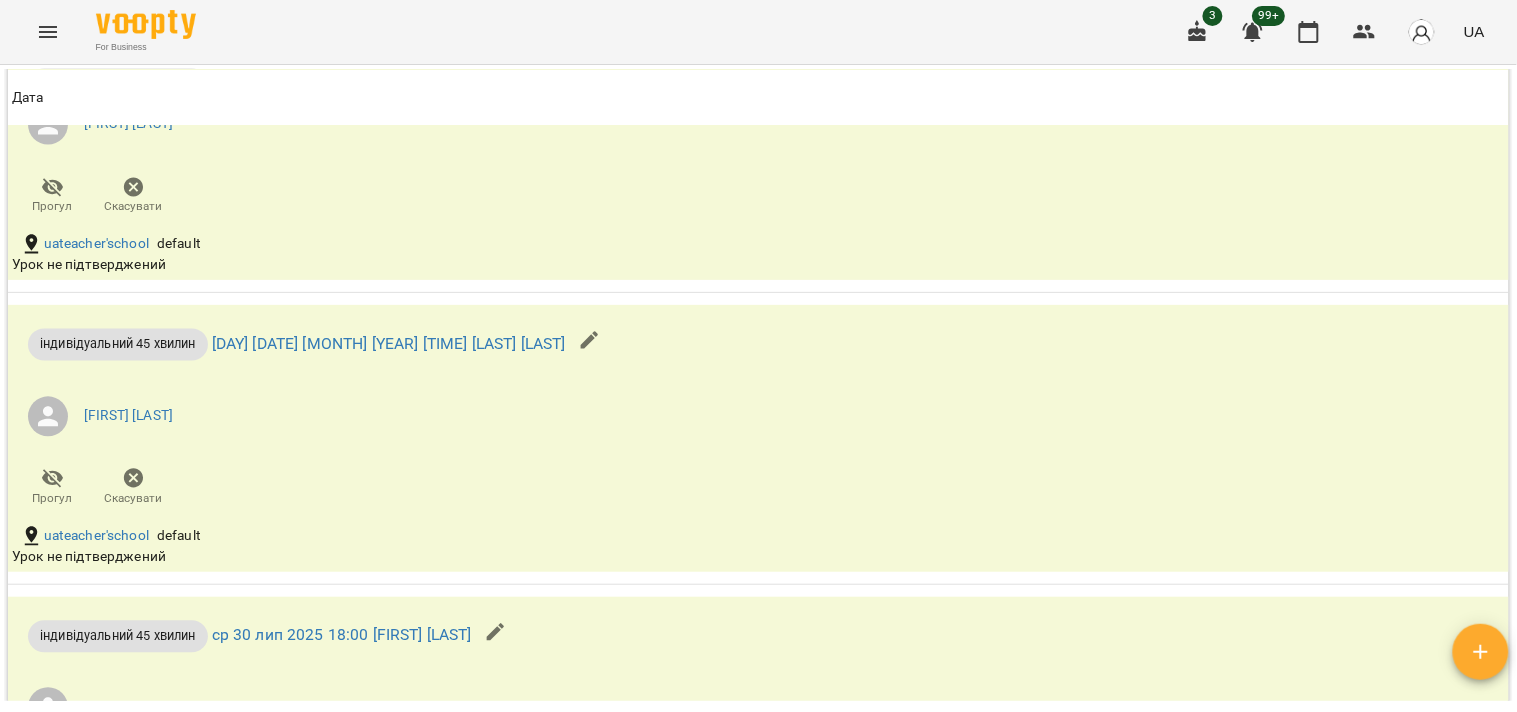 scroll, scrollTop: 8440, scrollLeft: 0, axis: vertical 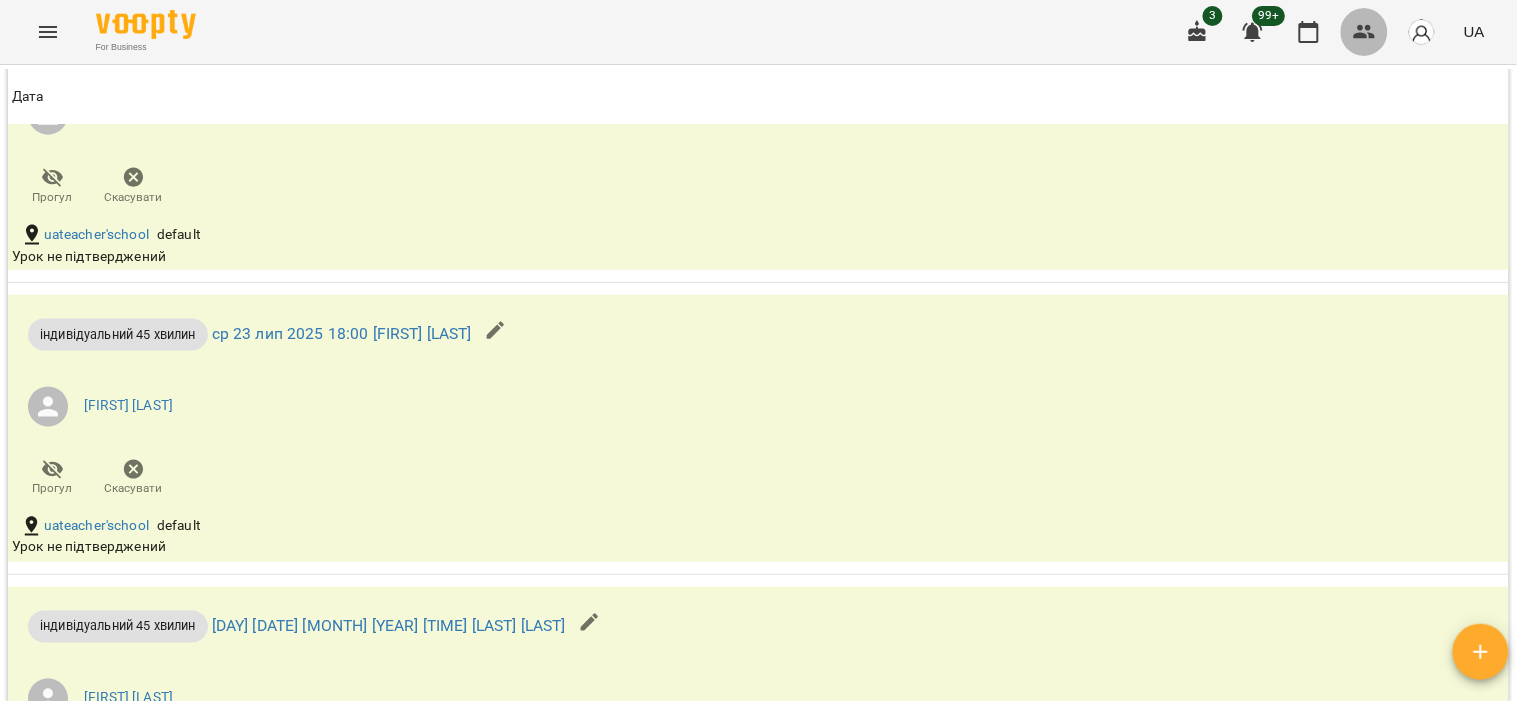 click 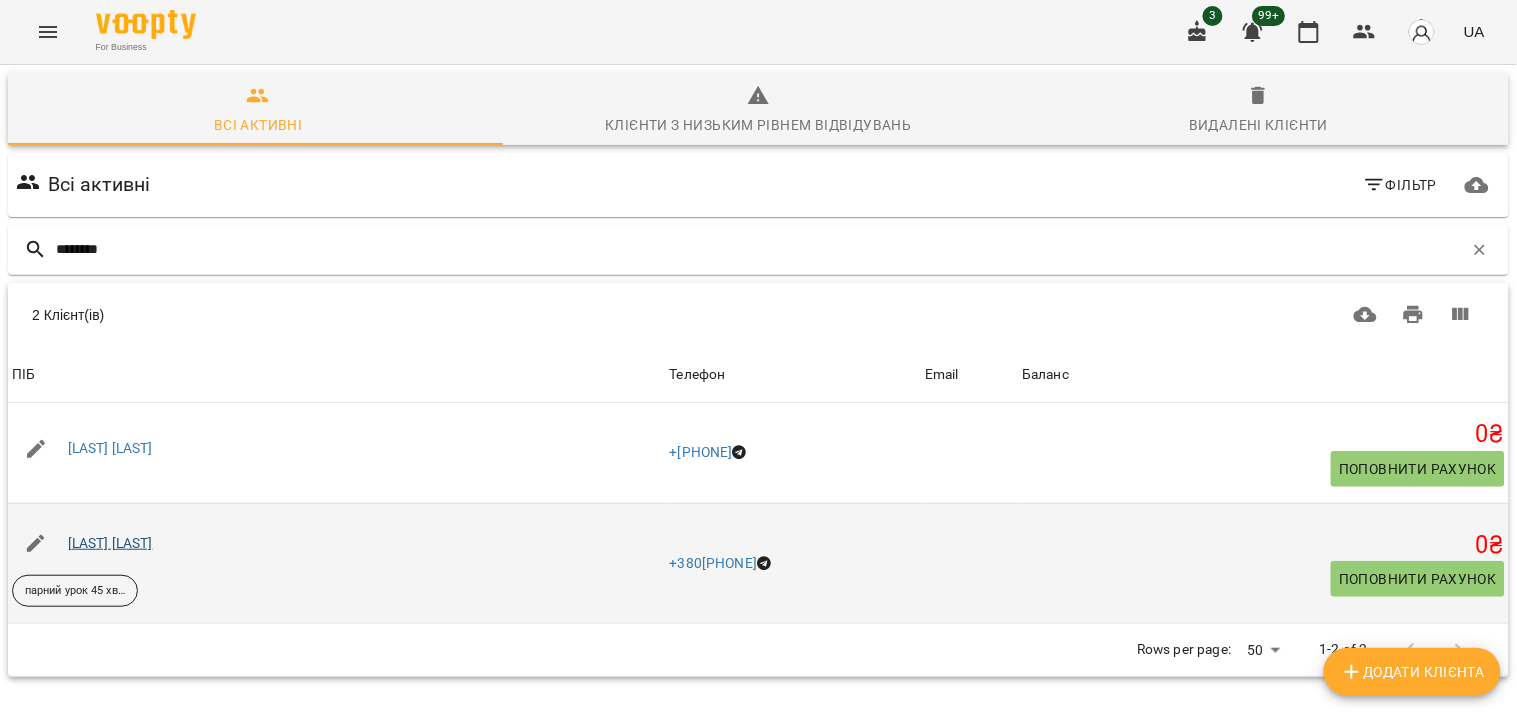 type on "********" 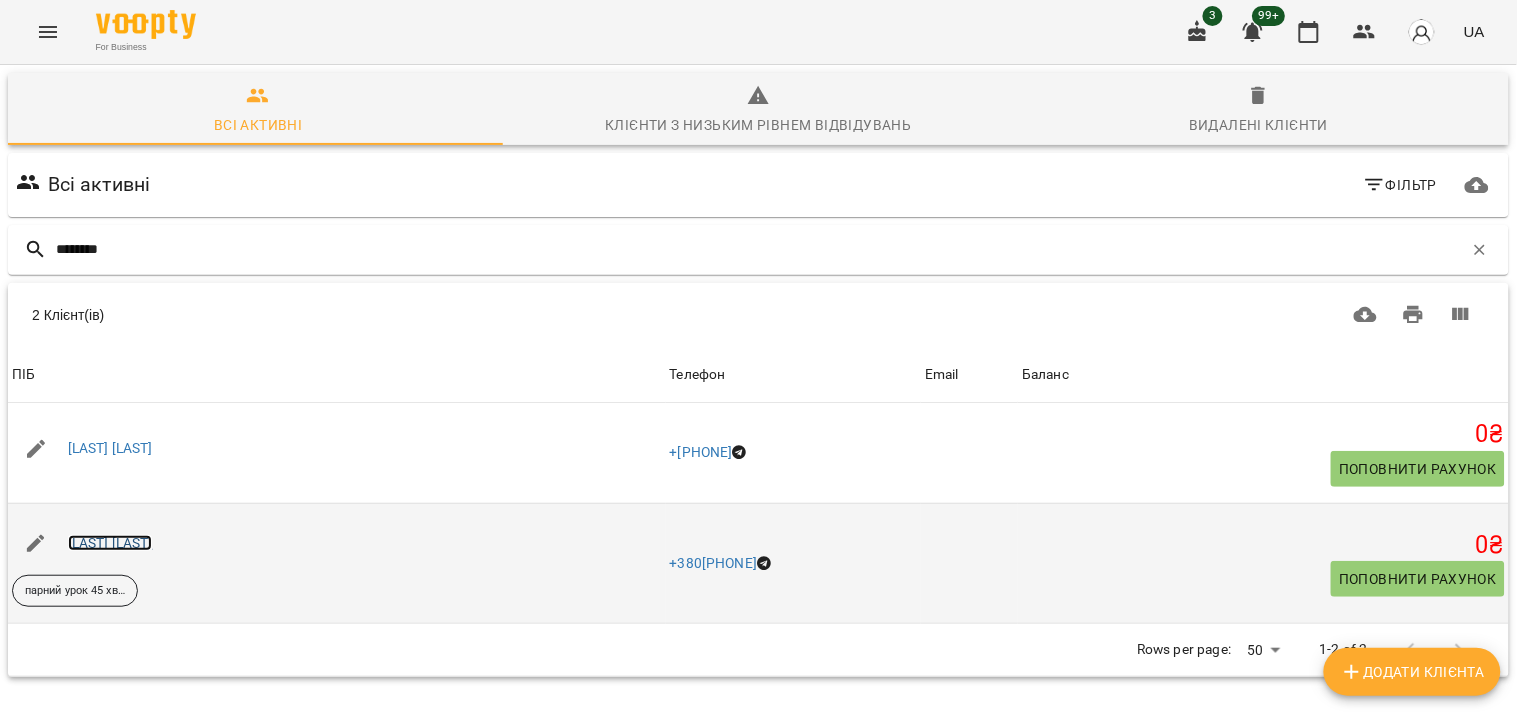 click on "[LAST] [LAST]" at bounding box center (110, 543) 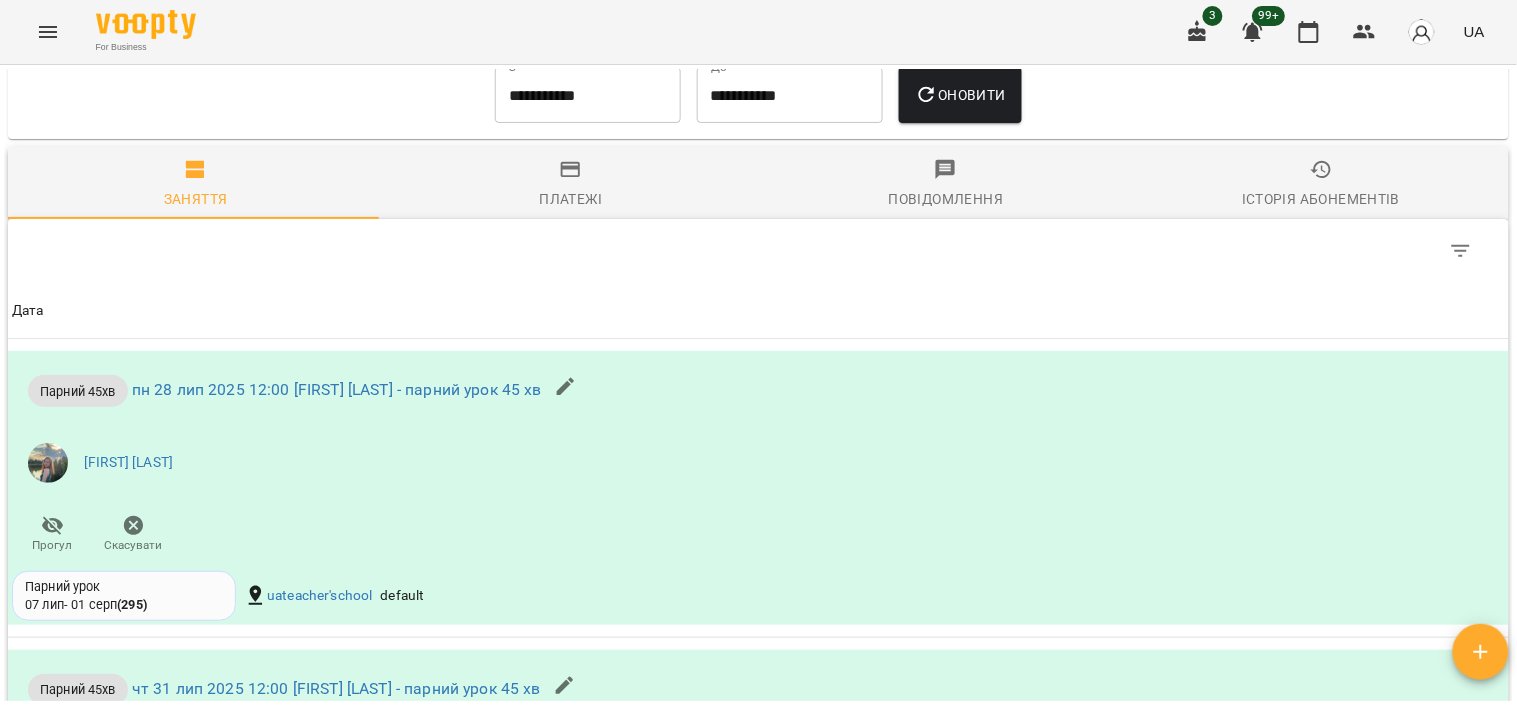 click on "Історія абонементів" at bounding box center [1321, 185] 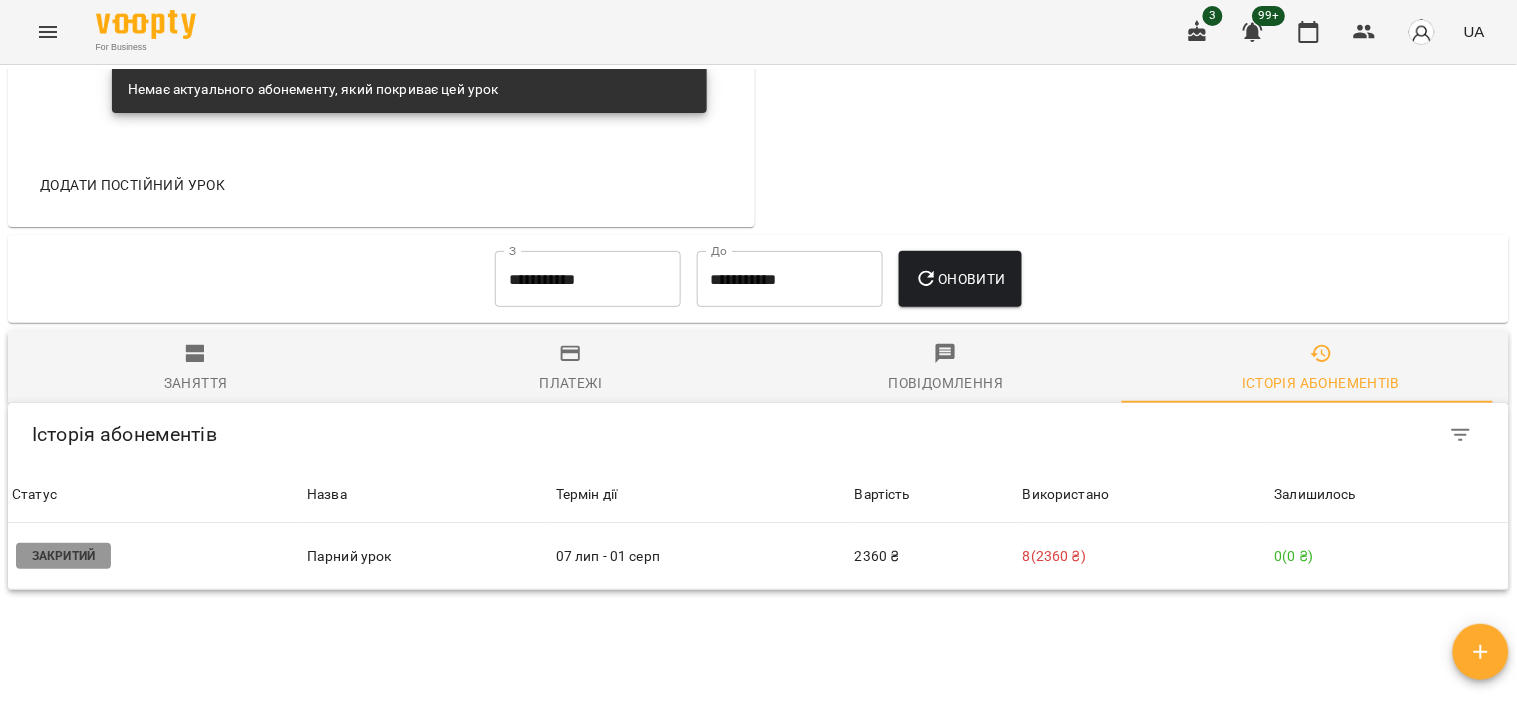 scroll, scrollTop: 1291, scrollLeft: 0, axis: vertical 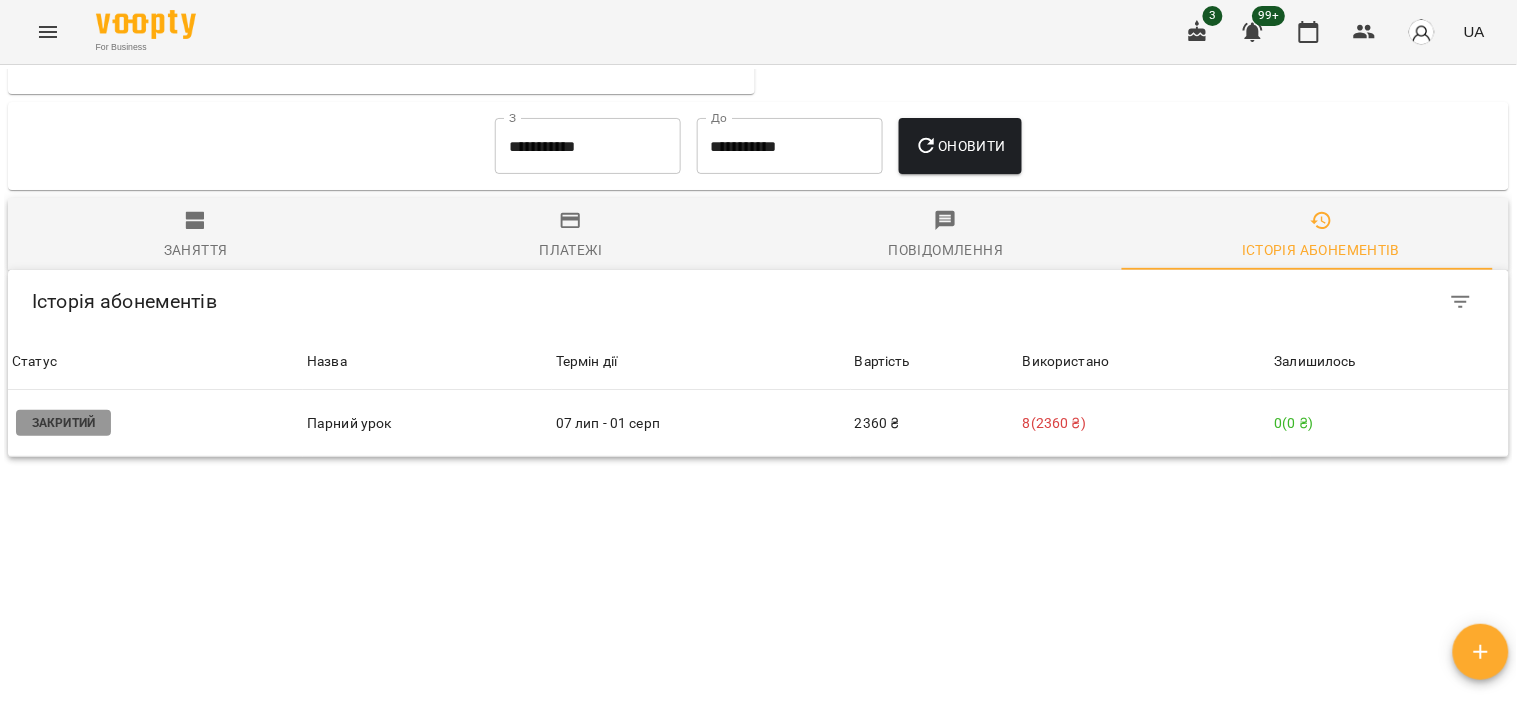 click on "Заняття" at bounding box center (195, 236) 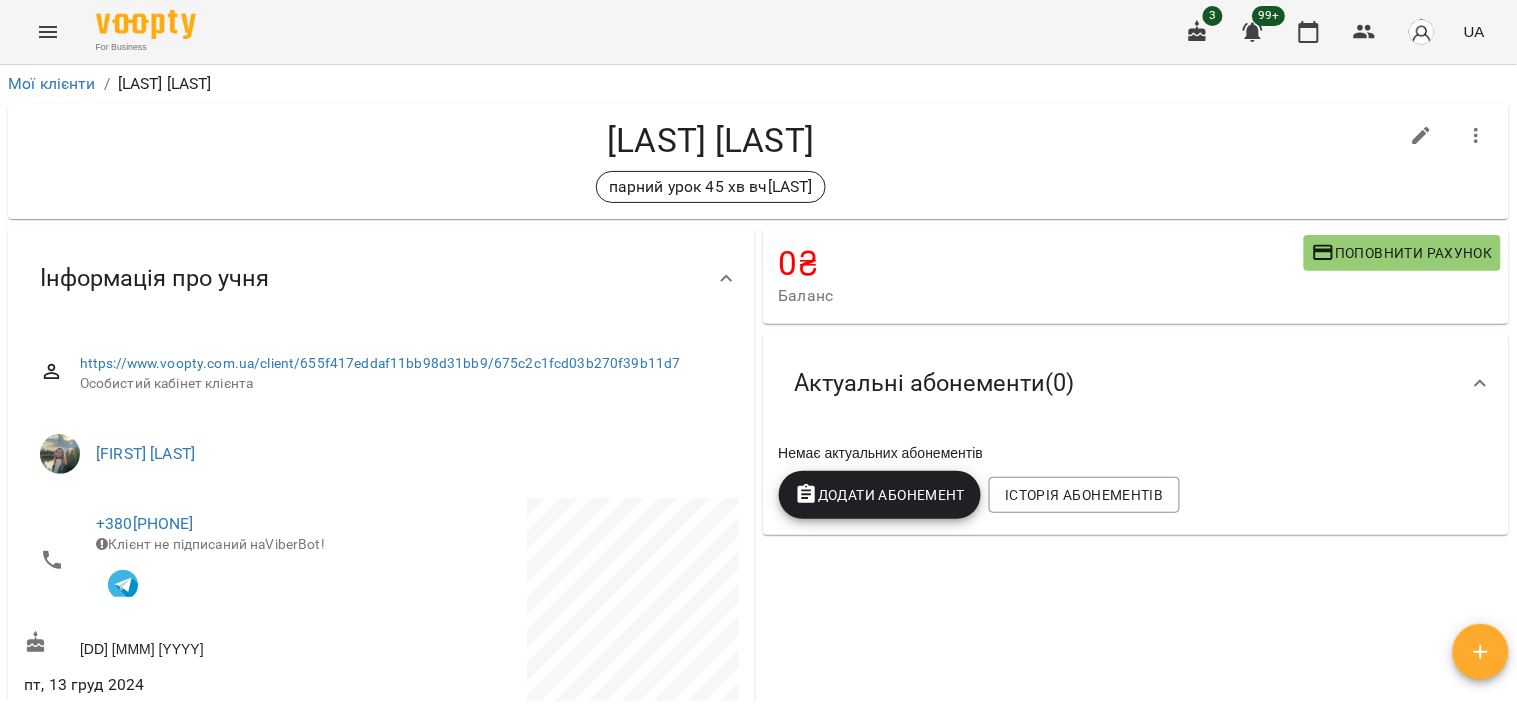 scroll, scrollTop: 0, scrollLeft: 0, axis: both 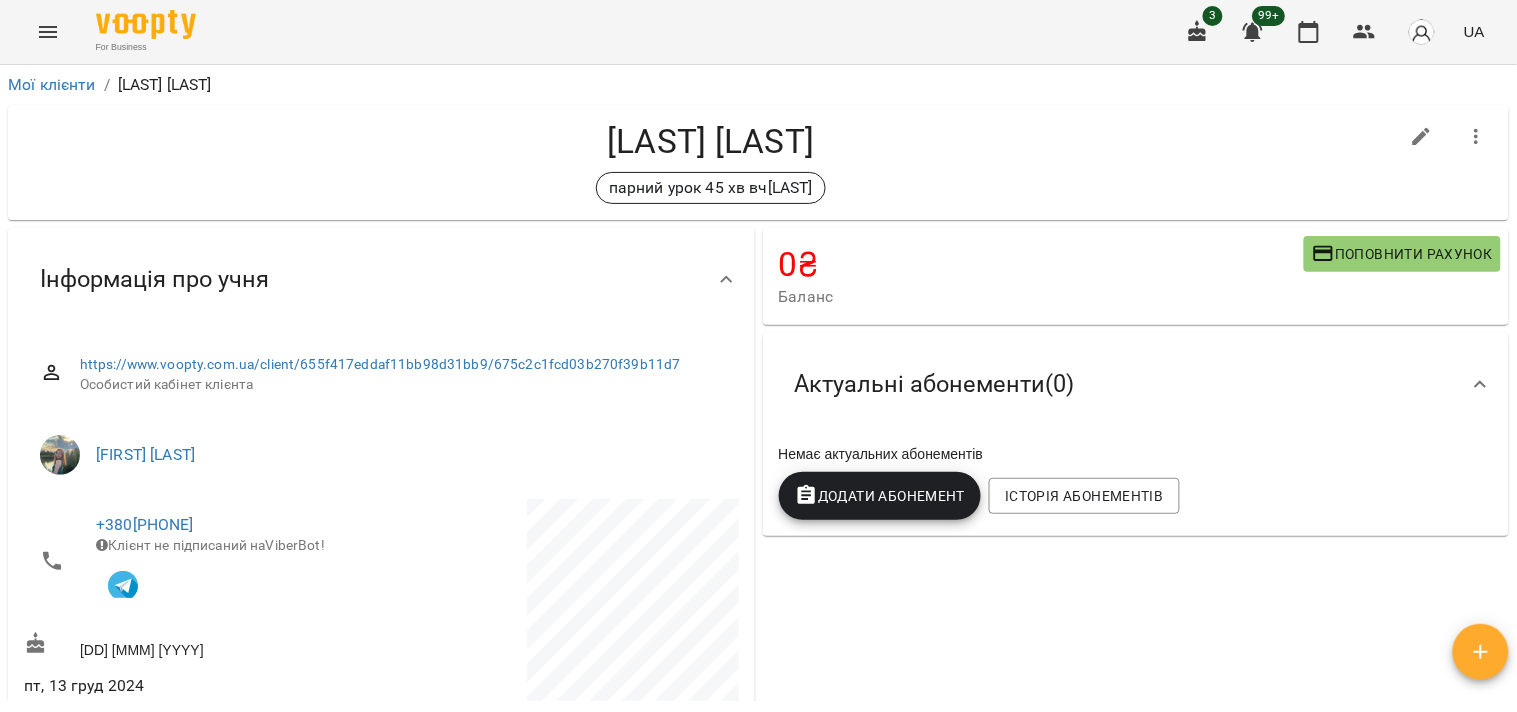 click at bounding box center (1477, 137) 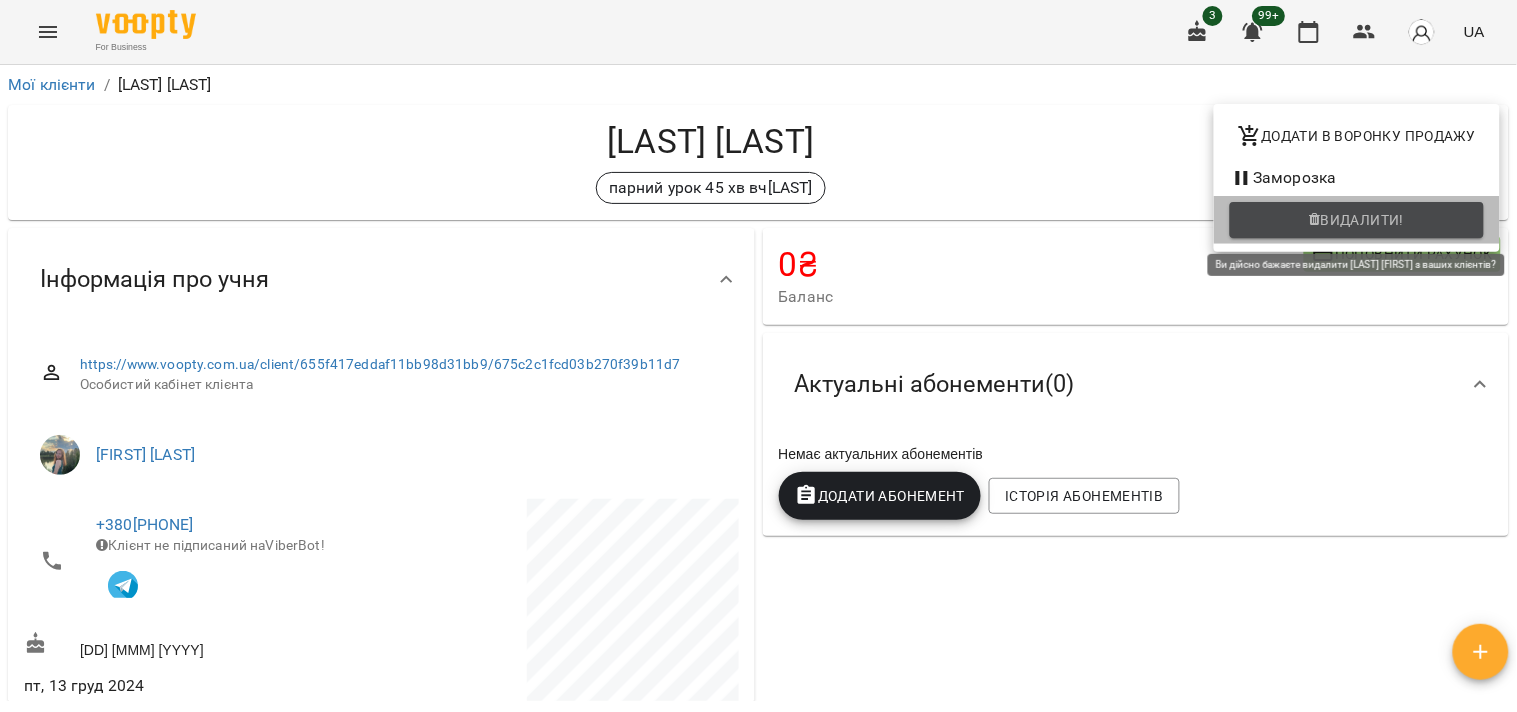 click on "Видалити!" at bounding box center [1363, 220] 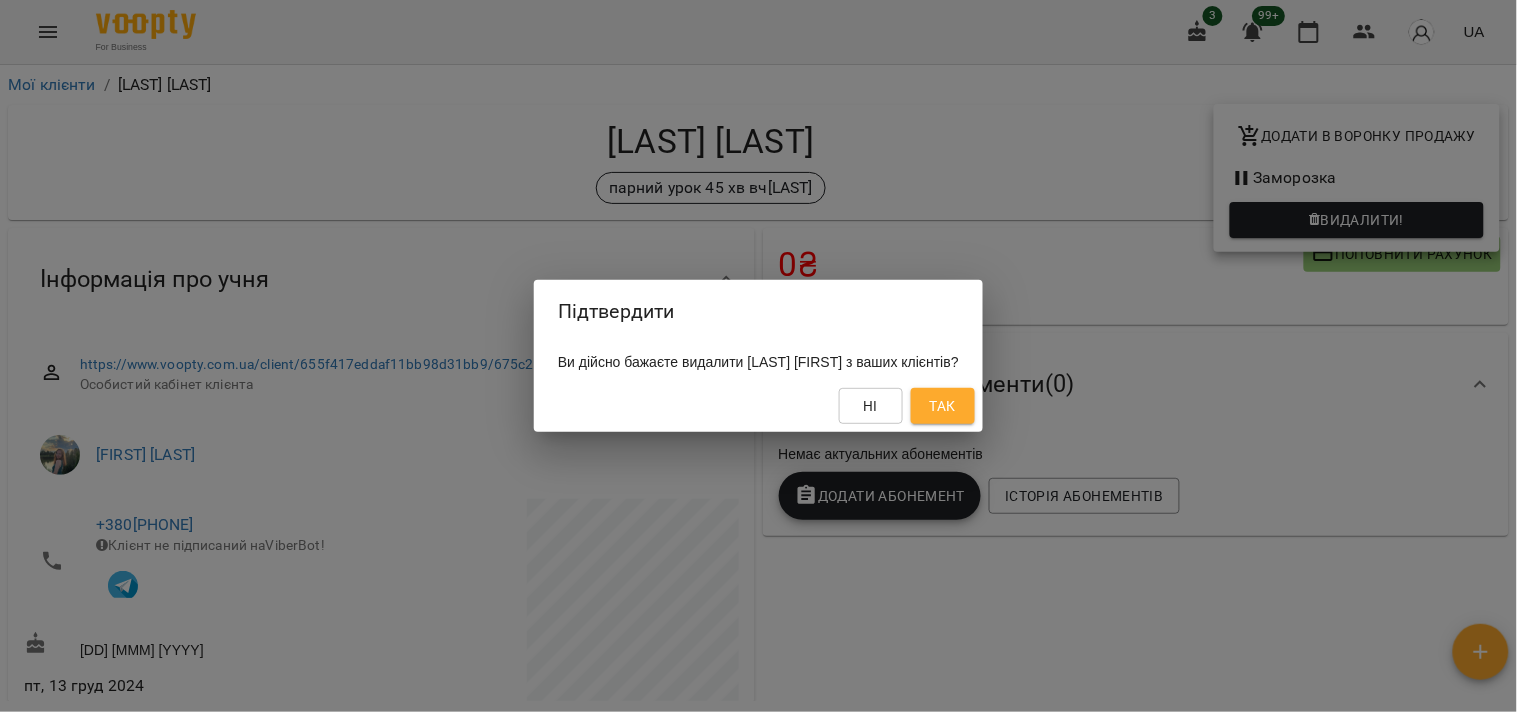 click on "Так" at bounding box center [943, 406] 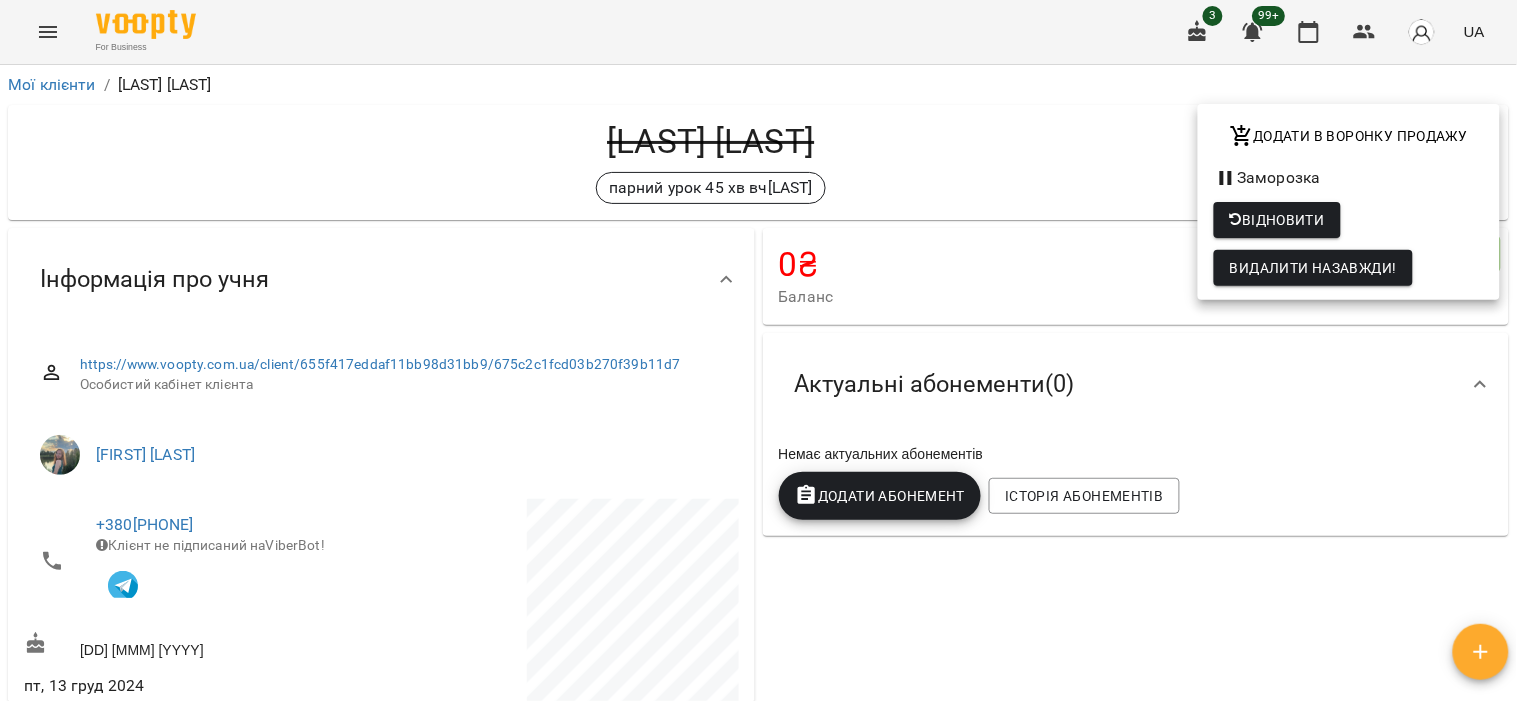 click at bounding box center (758, 356) 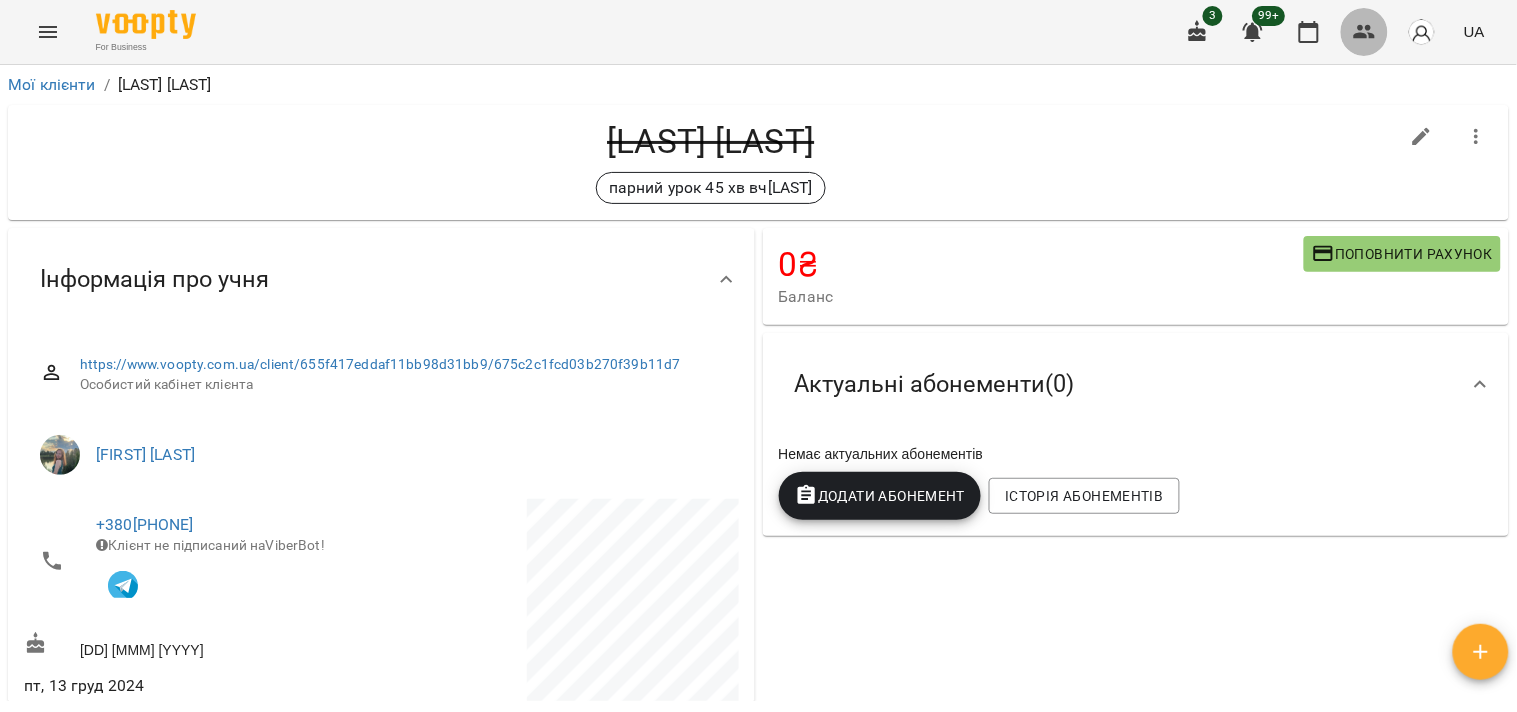 click 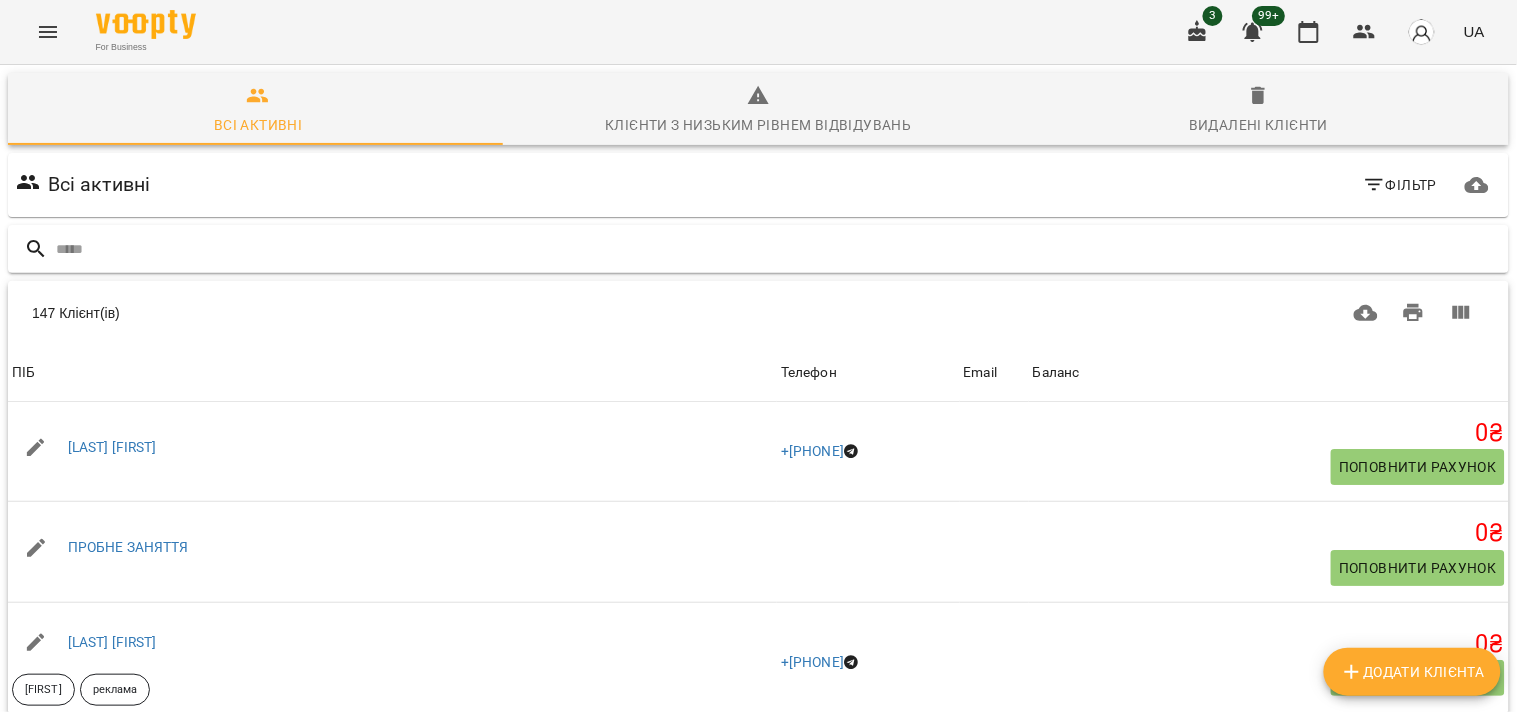 click at bounding box center (778, 249) 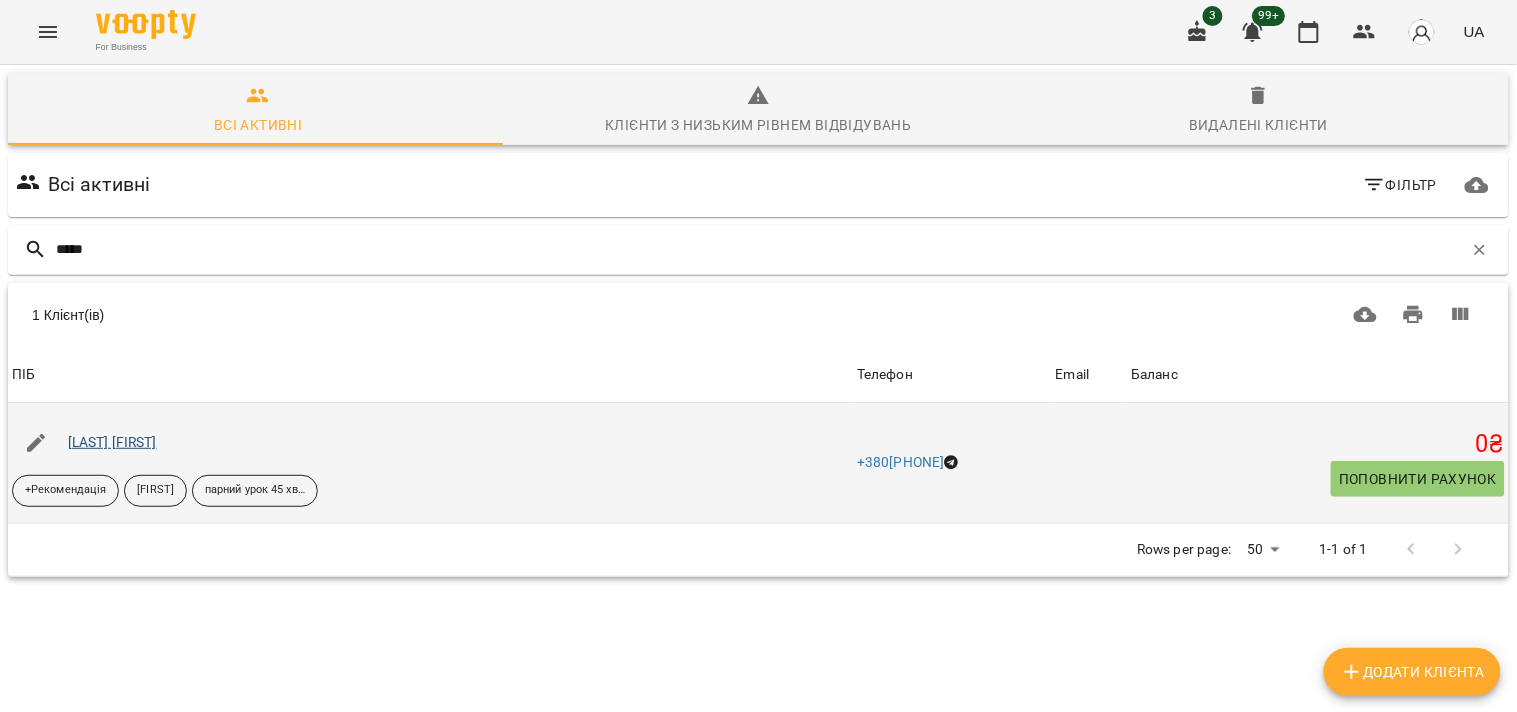type on "*****" 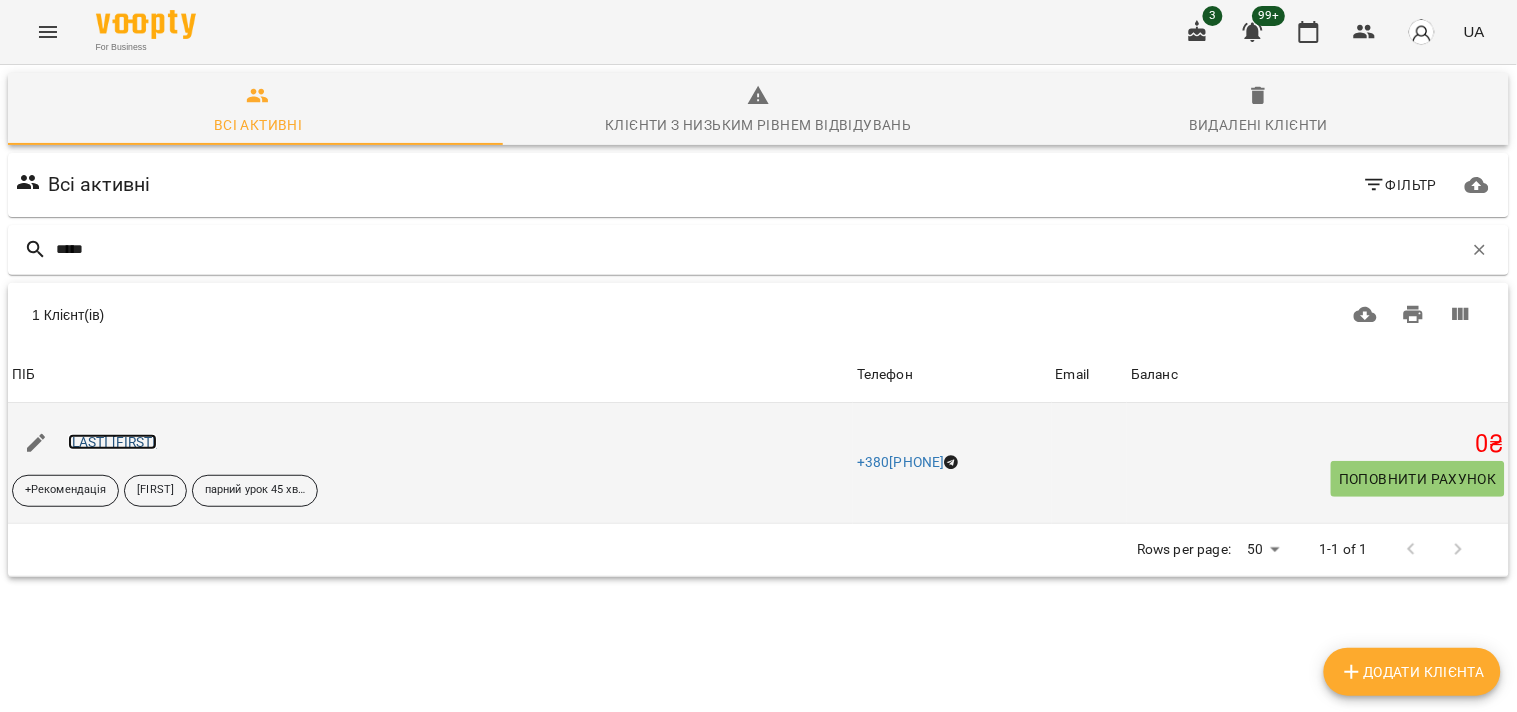 click on "[LAST] [FIRST]" at bounding box center (112, 442) 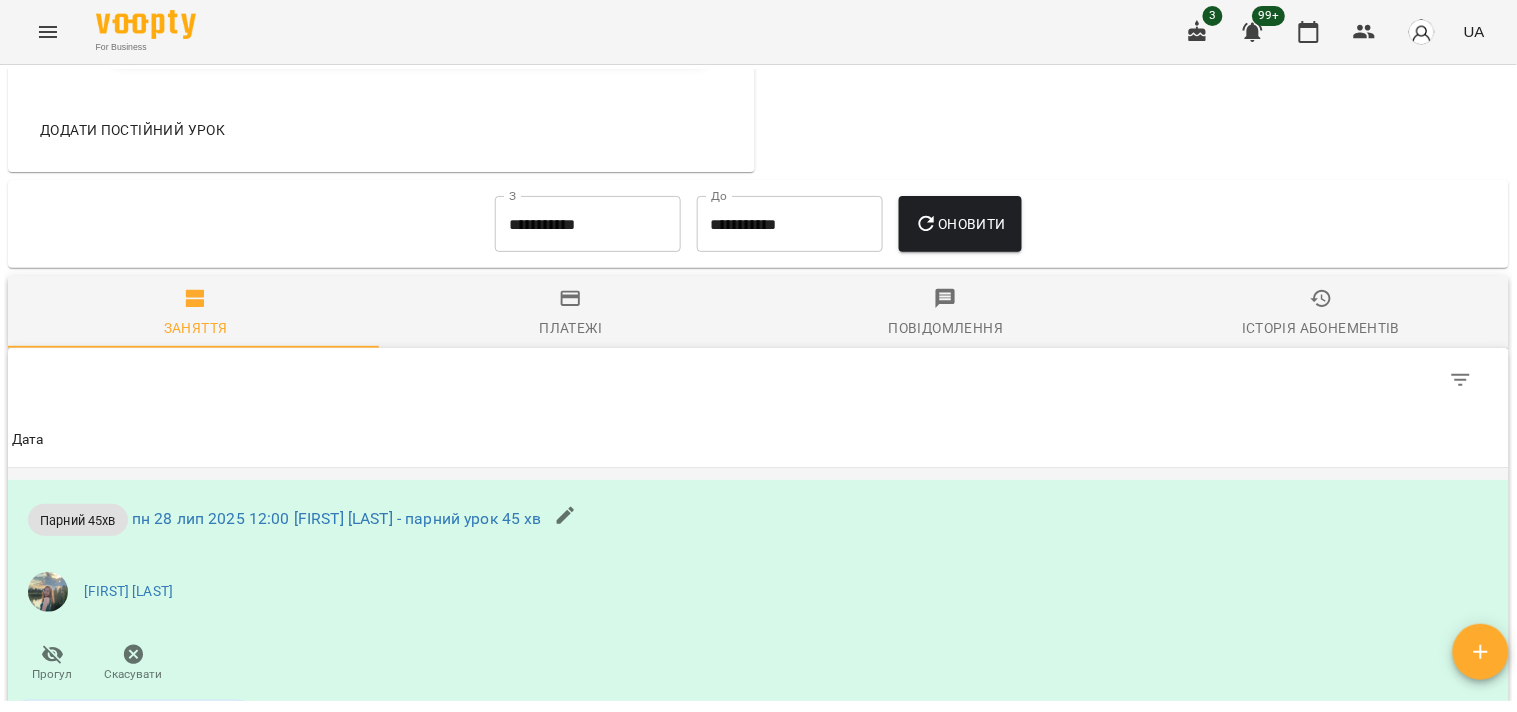 scroll, scrollTop: 1001, scrollLeft: 0, axis: vertical 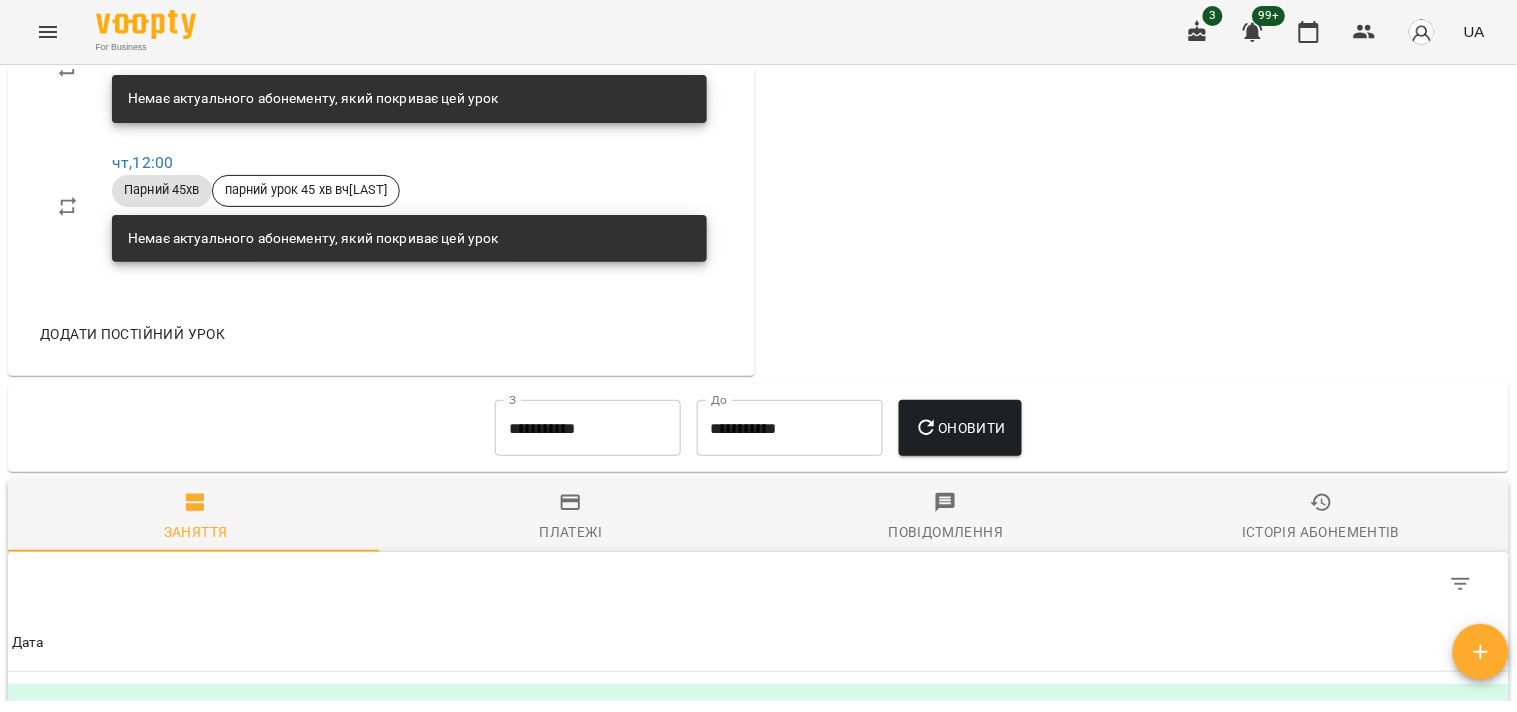 click on "Історія абонементів" at bounding box center [1321, 532] 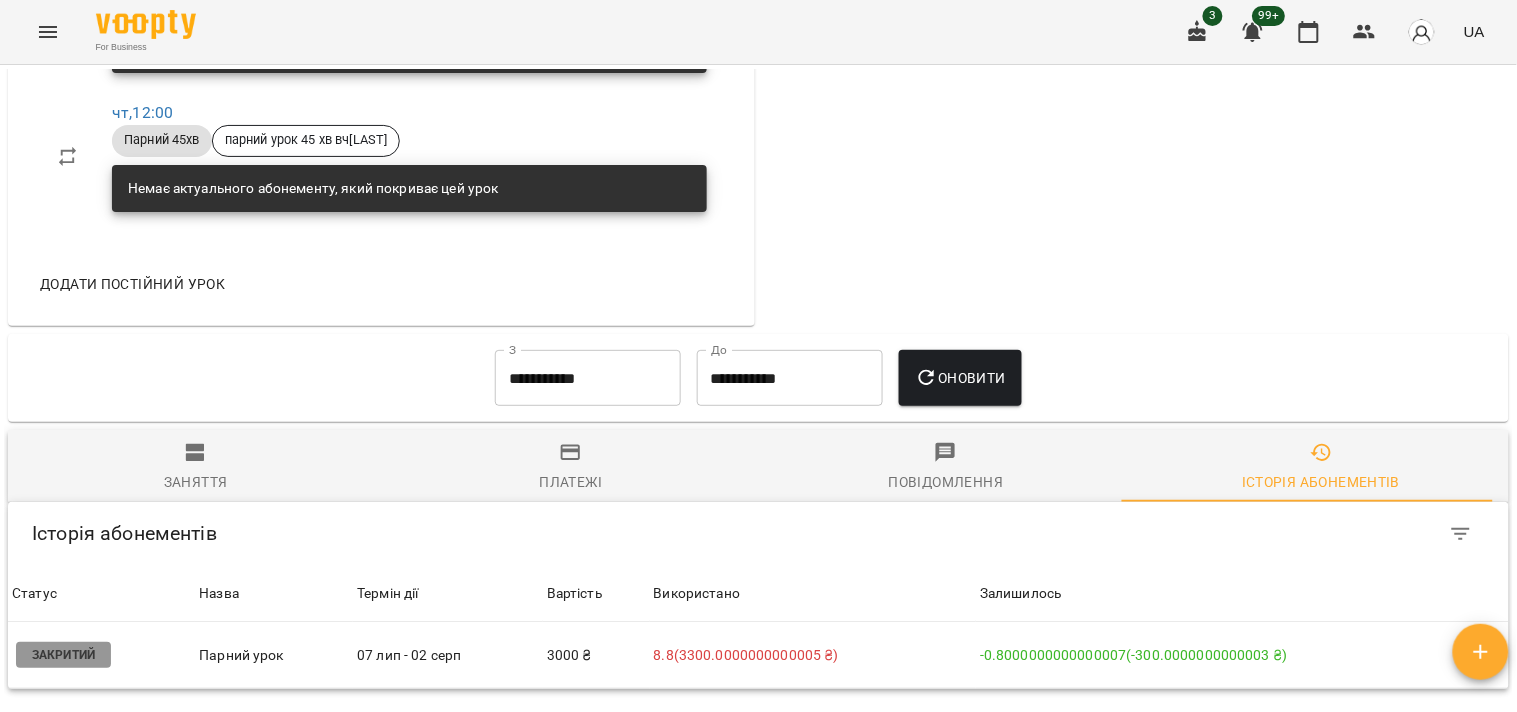scroll, scrollTop: 1291, scrollLeft: 0, axis: vertical 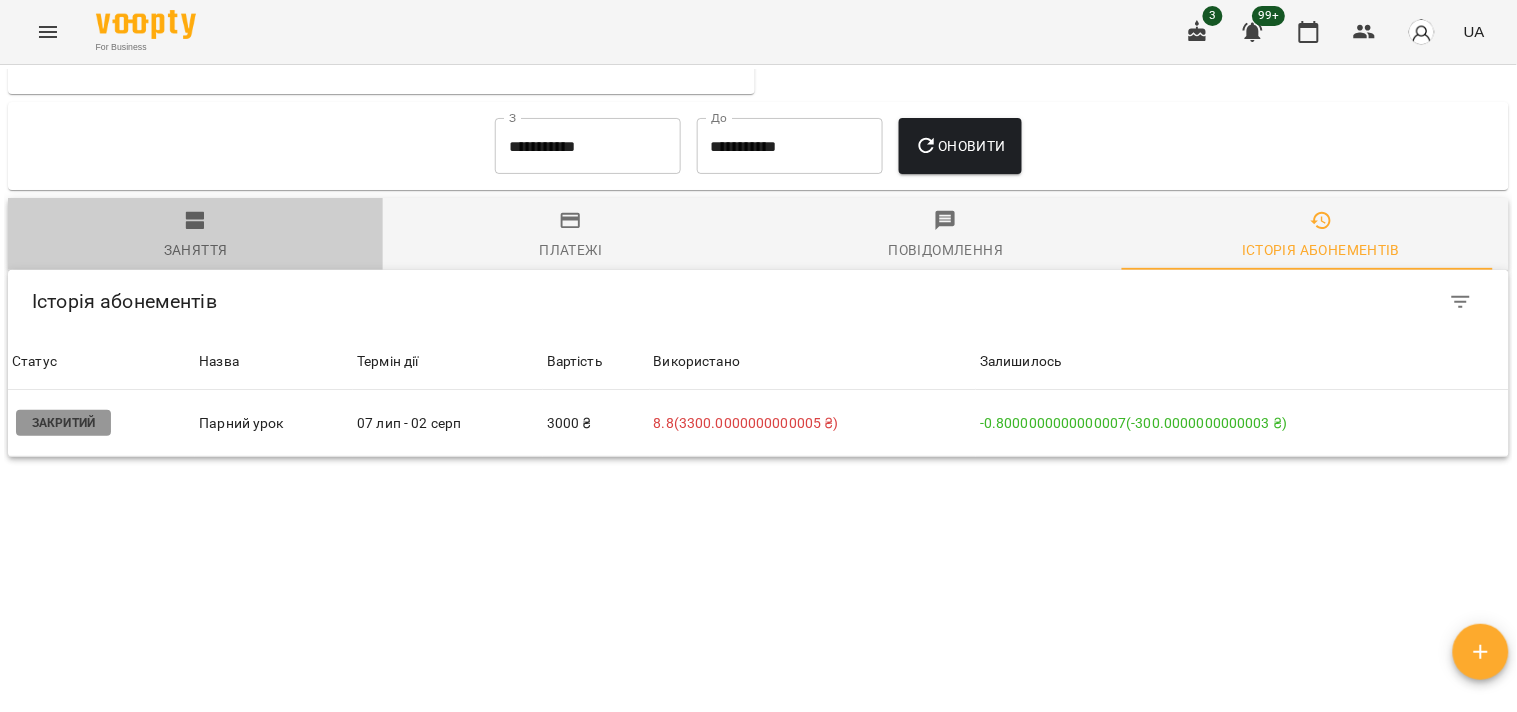 click 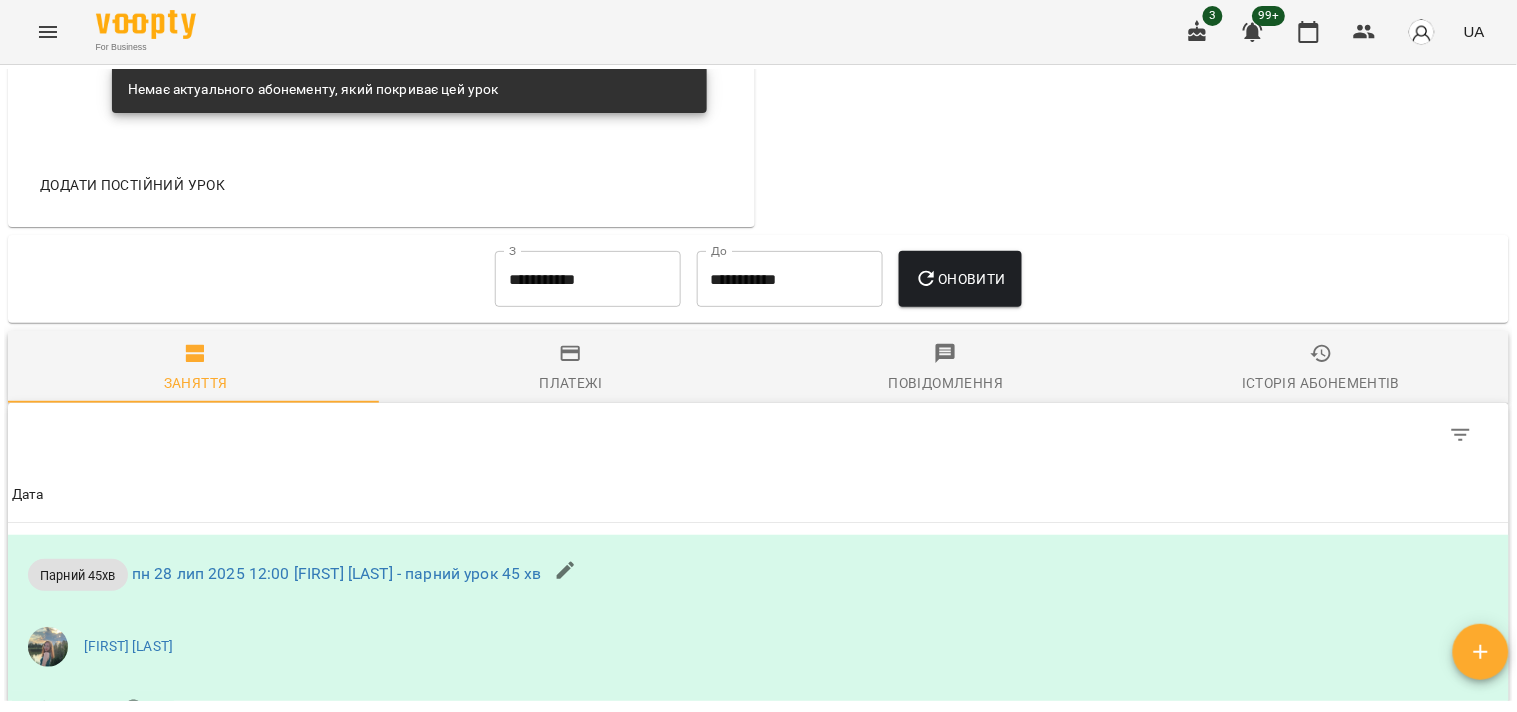 scroll, scrollTop: 1291, scrollLeft: 0, axis: vertical 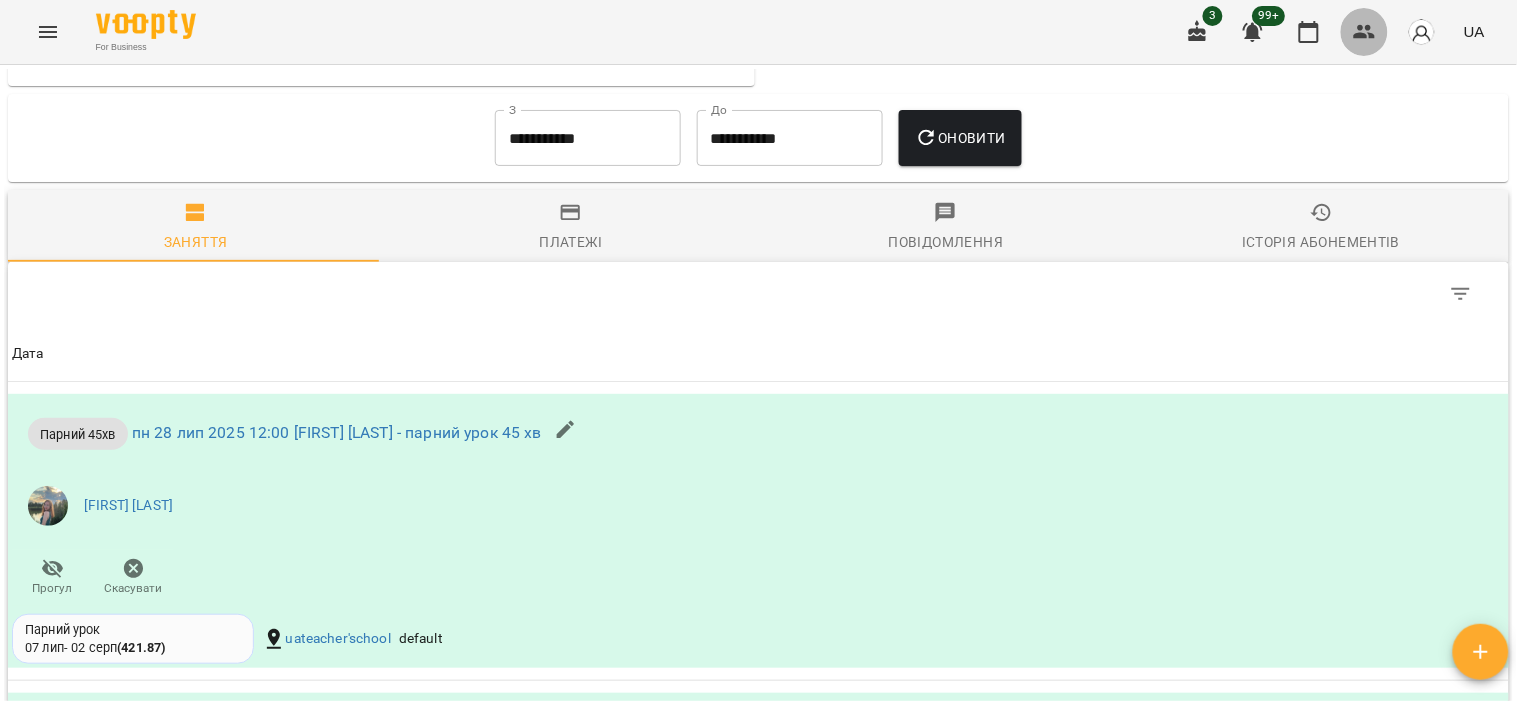 click at bounding box center (1365, 32) 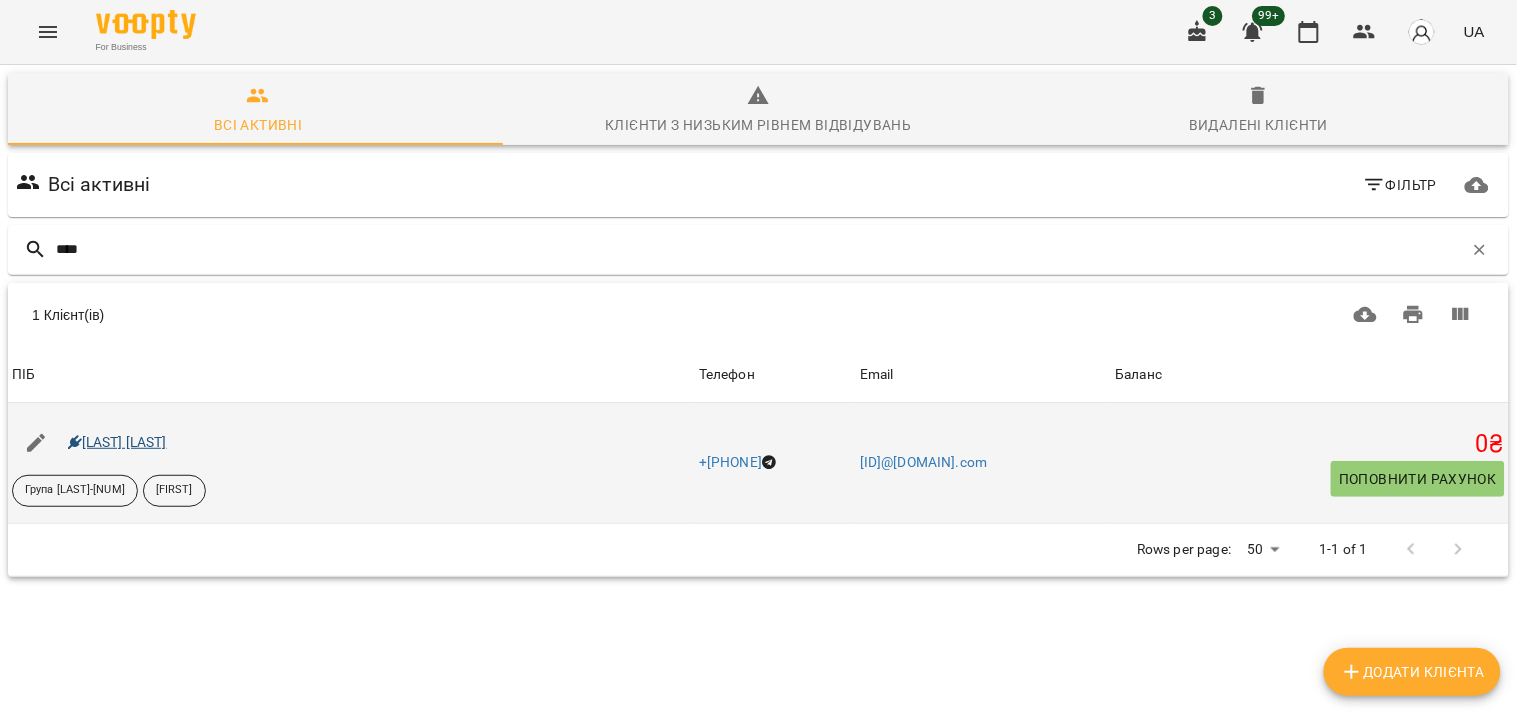 type on "****" 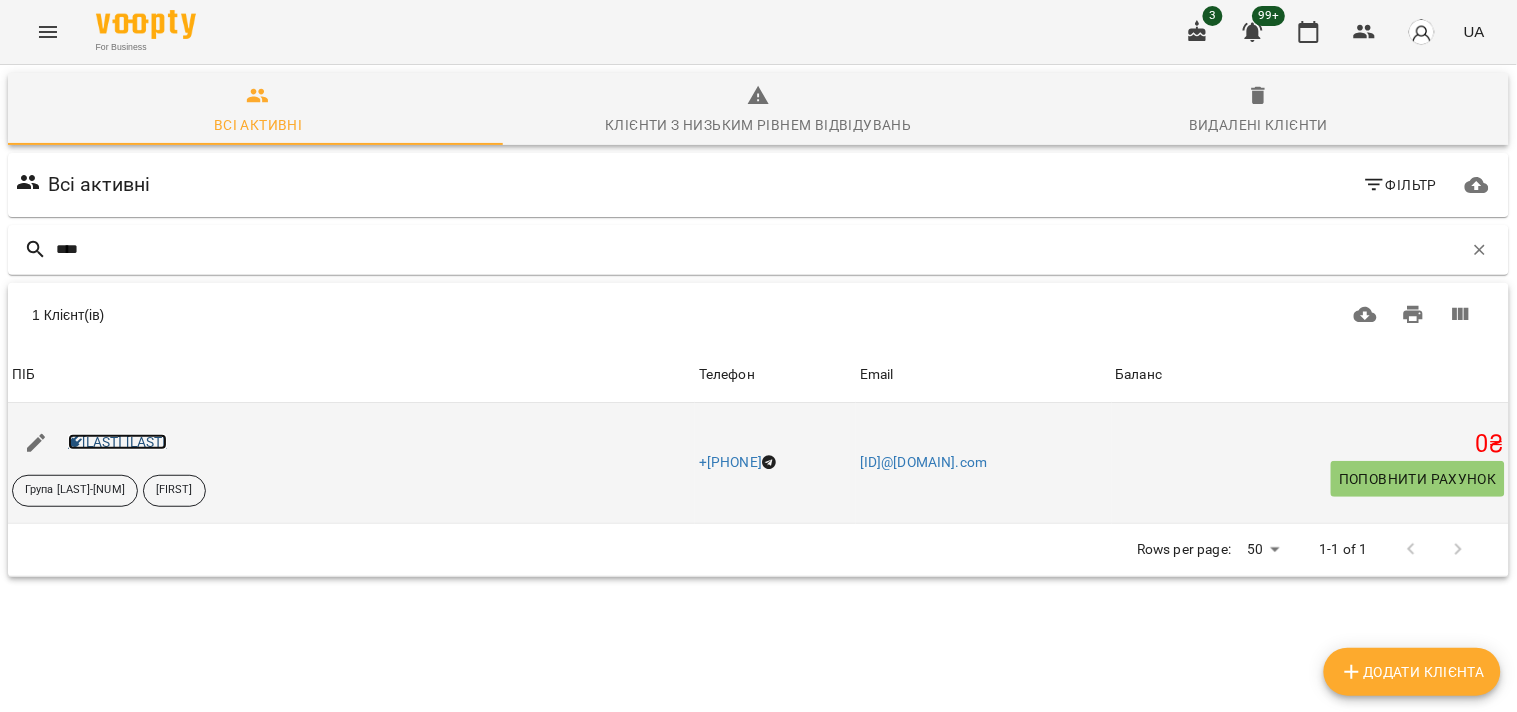 click on "[LAST] [LAST]" at bounding box center [117, 442] 